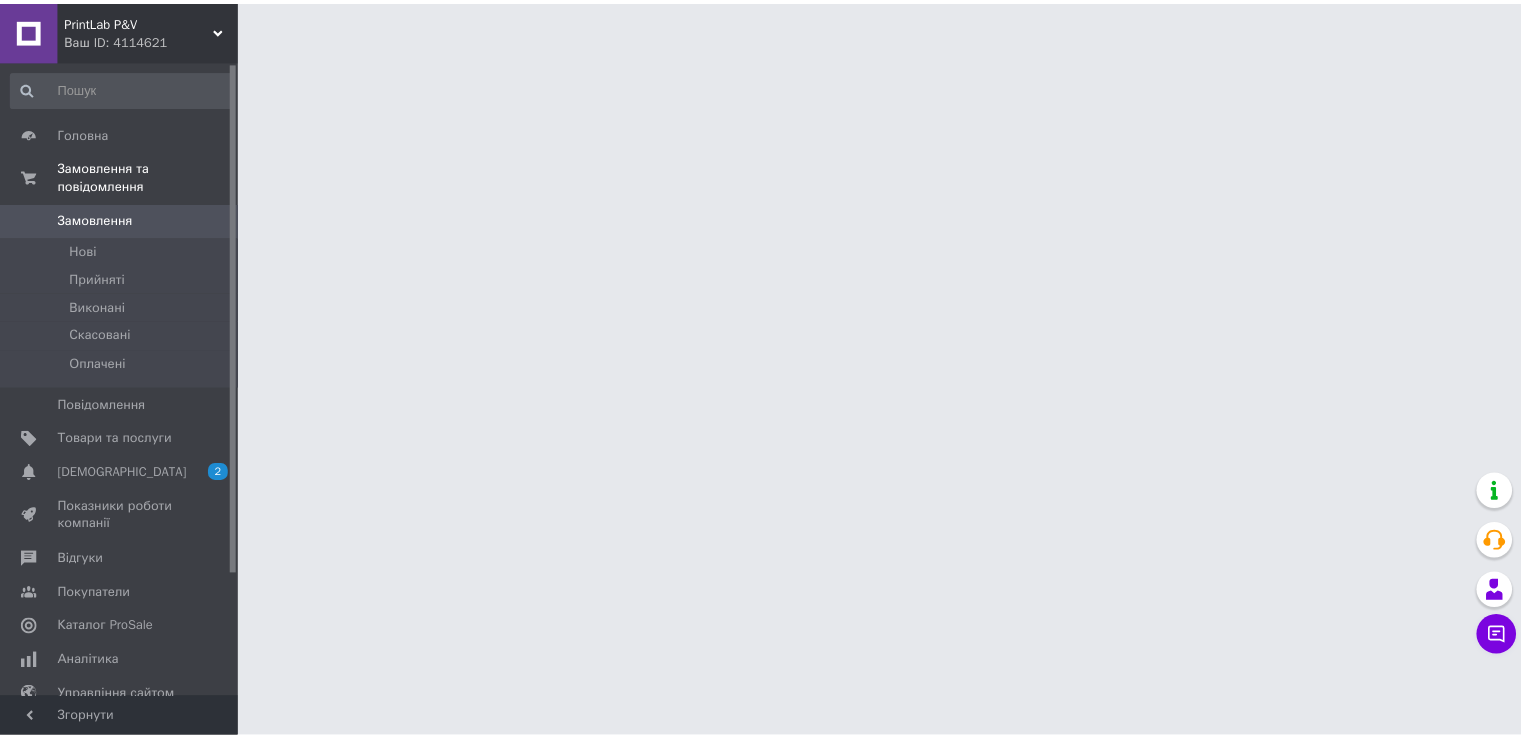scroll, scrollTop: 0, scrollLeft: 0, axis: both 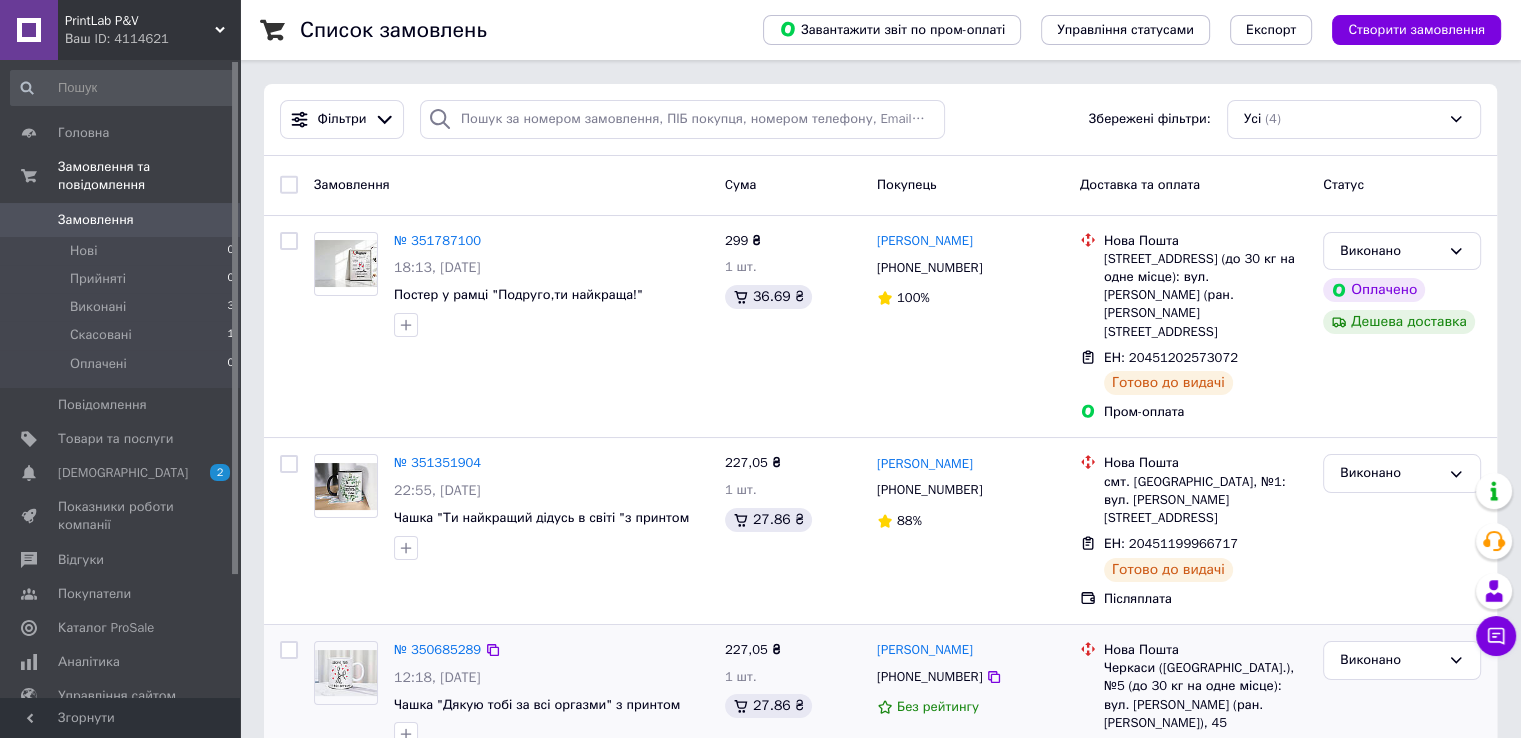 click on "№ 350685289 12:18[DATE] Чашка "Дякую тобі за всі оргазми" з принтом" at bounding box center (551, 693) 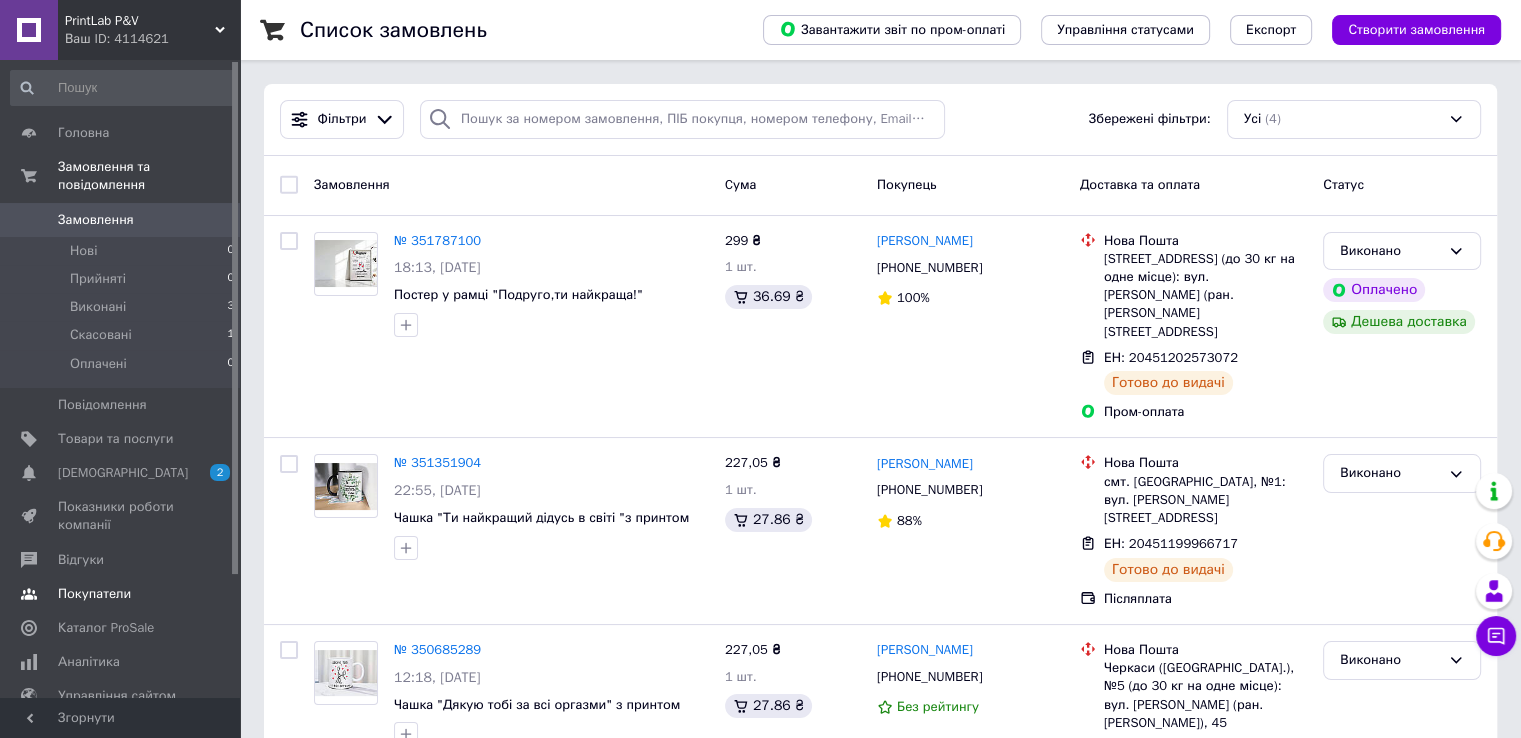 scroll, scrollTop: 152, scrollLeft: 0, axis: vertical 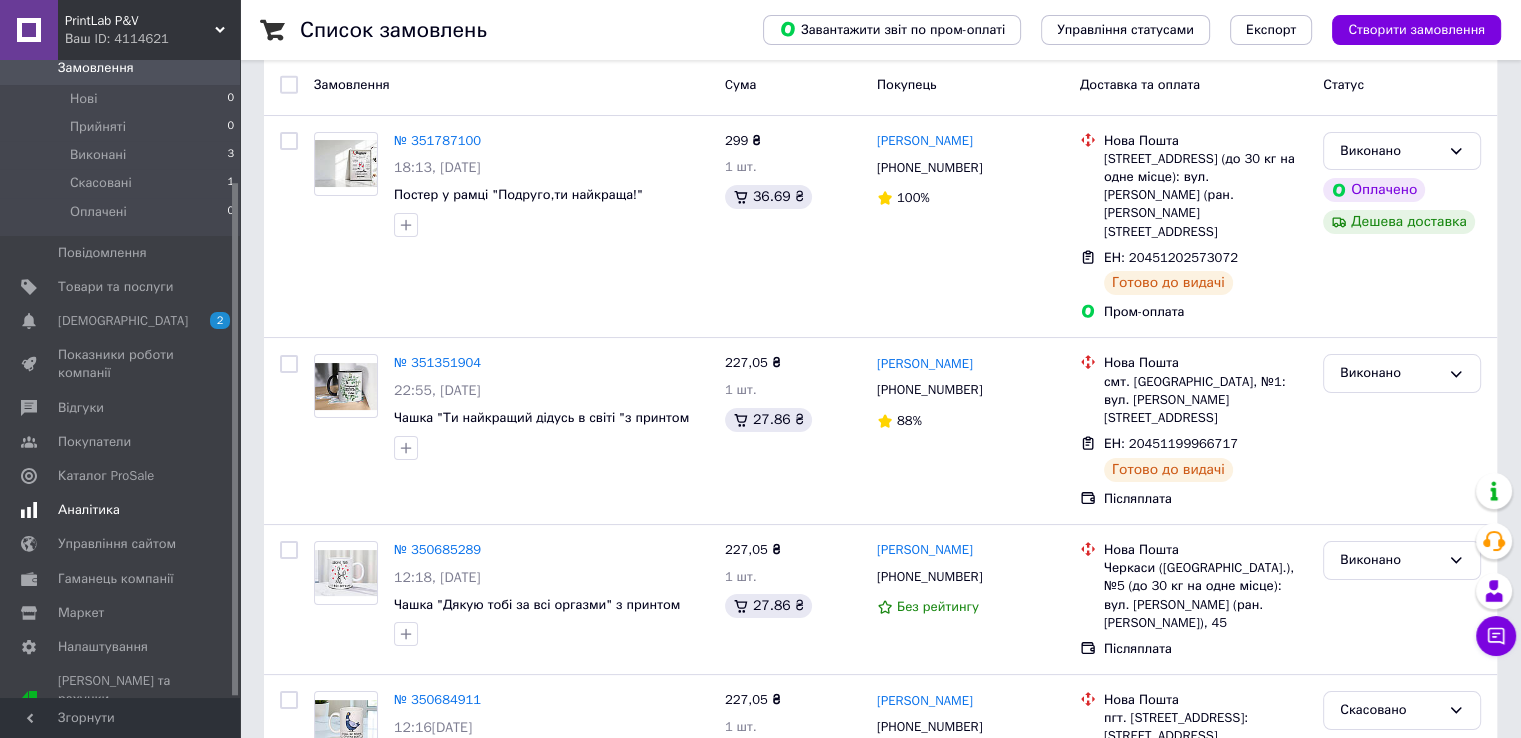 click on "Аналітика" at bounding box center (89, 510) 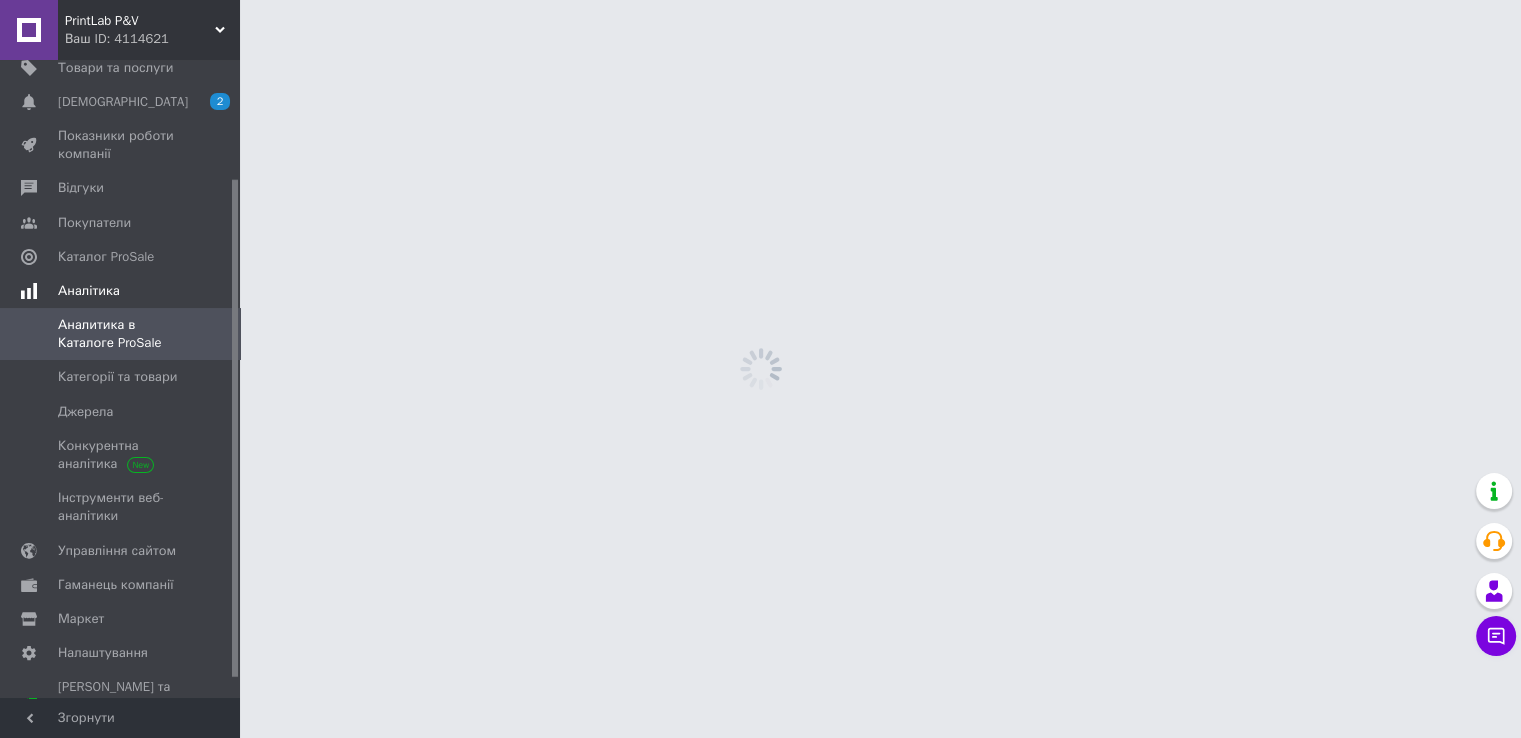 scroll, scrollTop: 0, scrollLeft: 0, axis: both 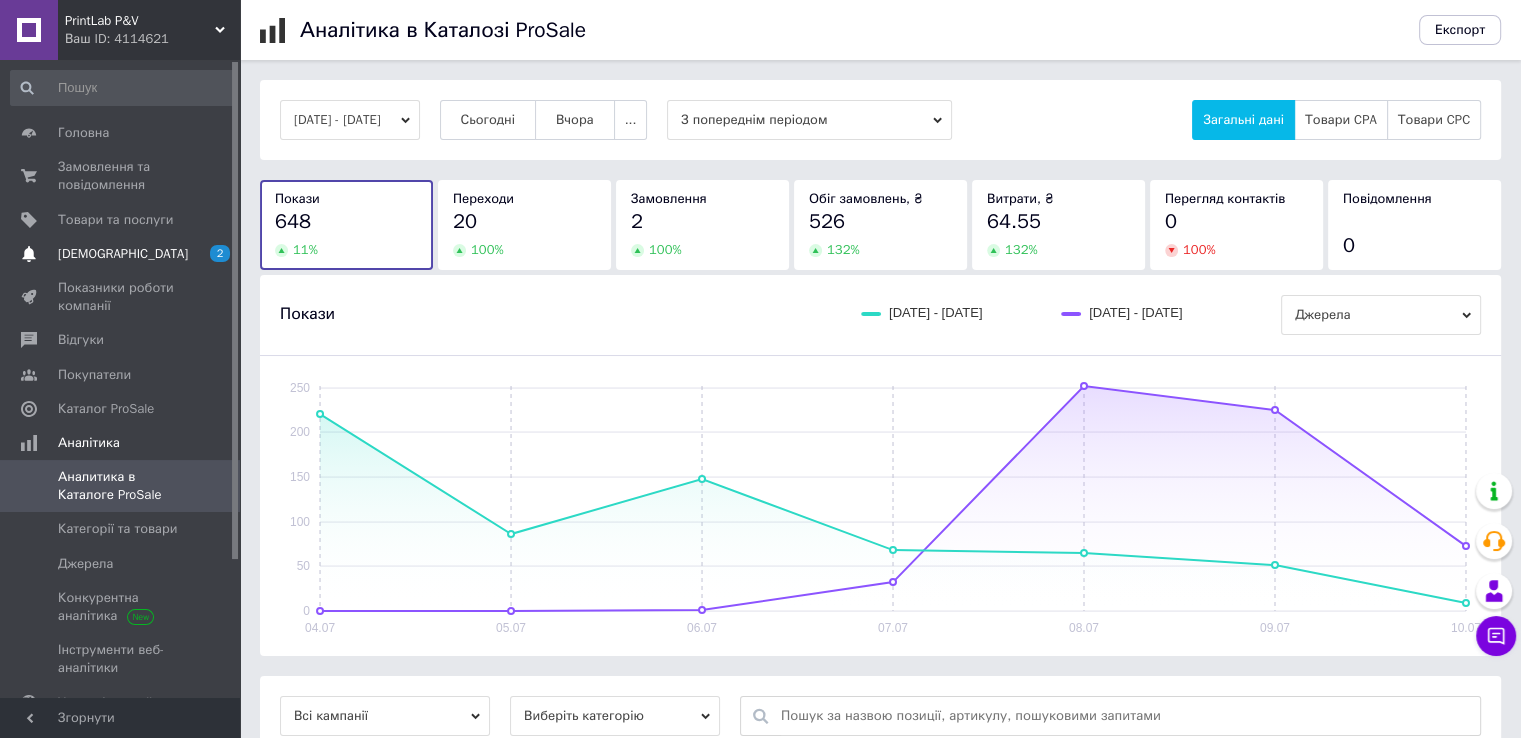 click on "[DEMOGRAPHIC_DATA]" at bounding box center (121, 254) 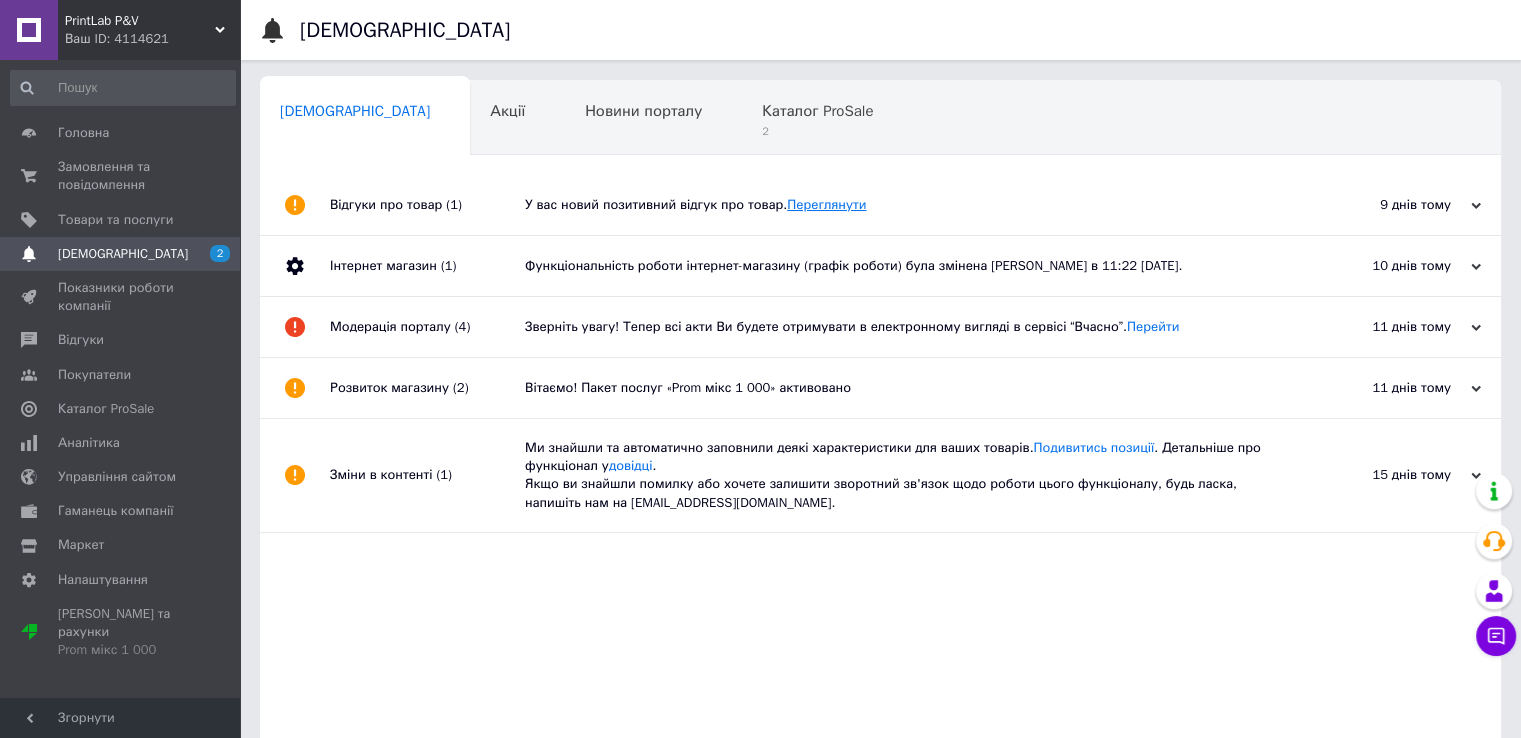 click on "Переглянути" at bounding box center [826, 204] 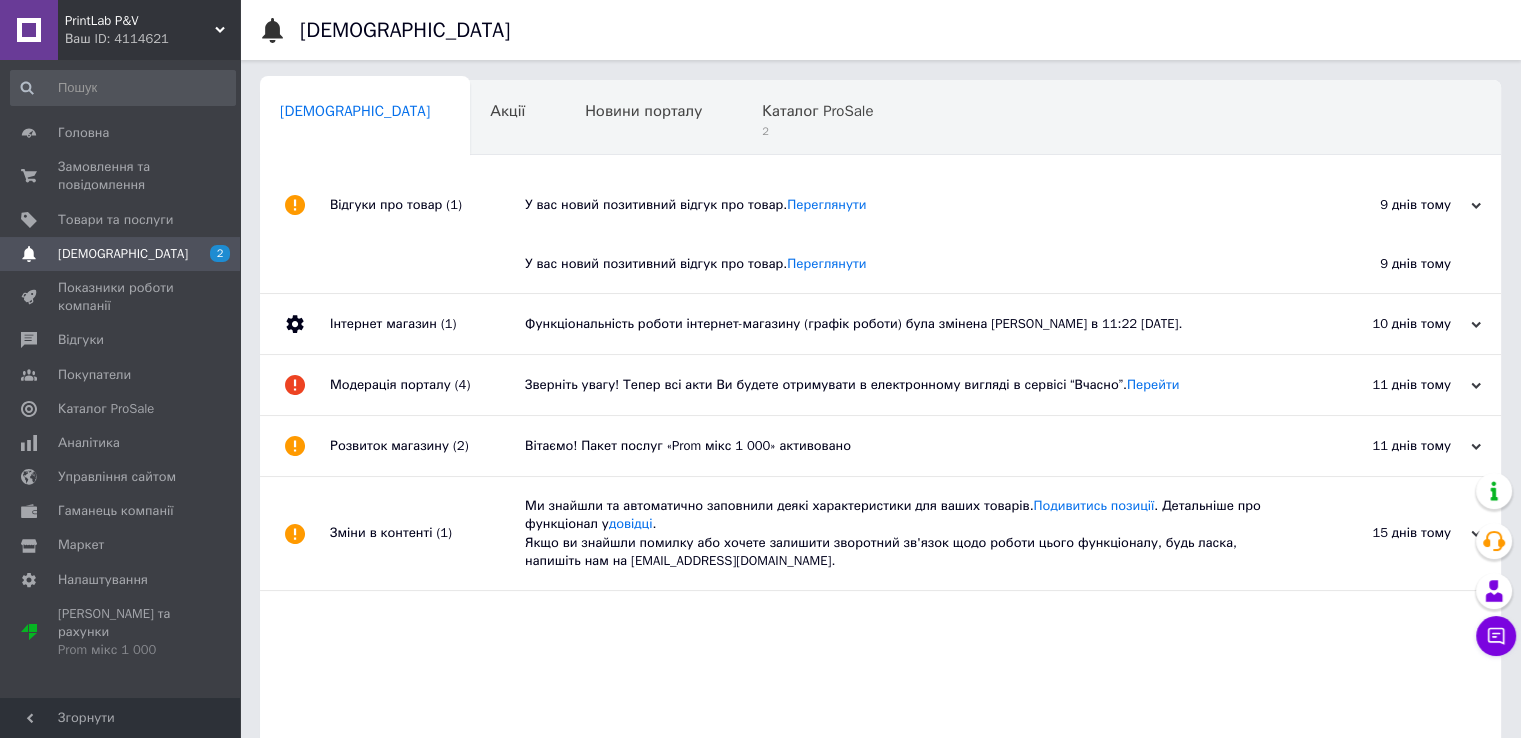 click on "[DEMOGRAPHIC_DATA]" at bounding box center [880, 30] 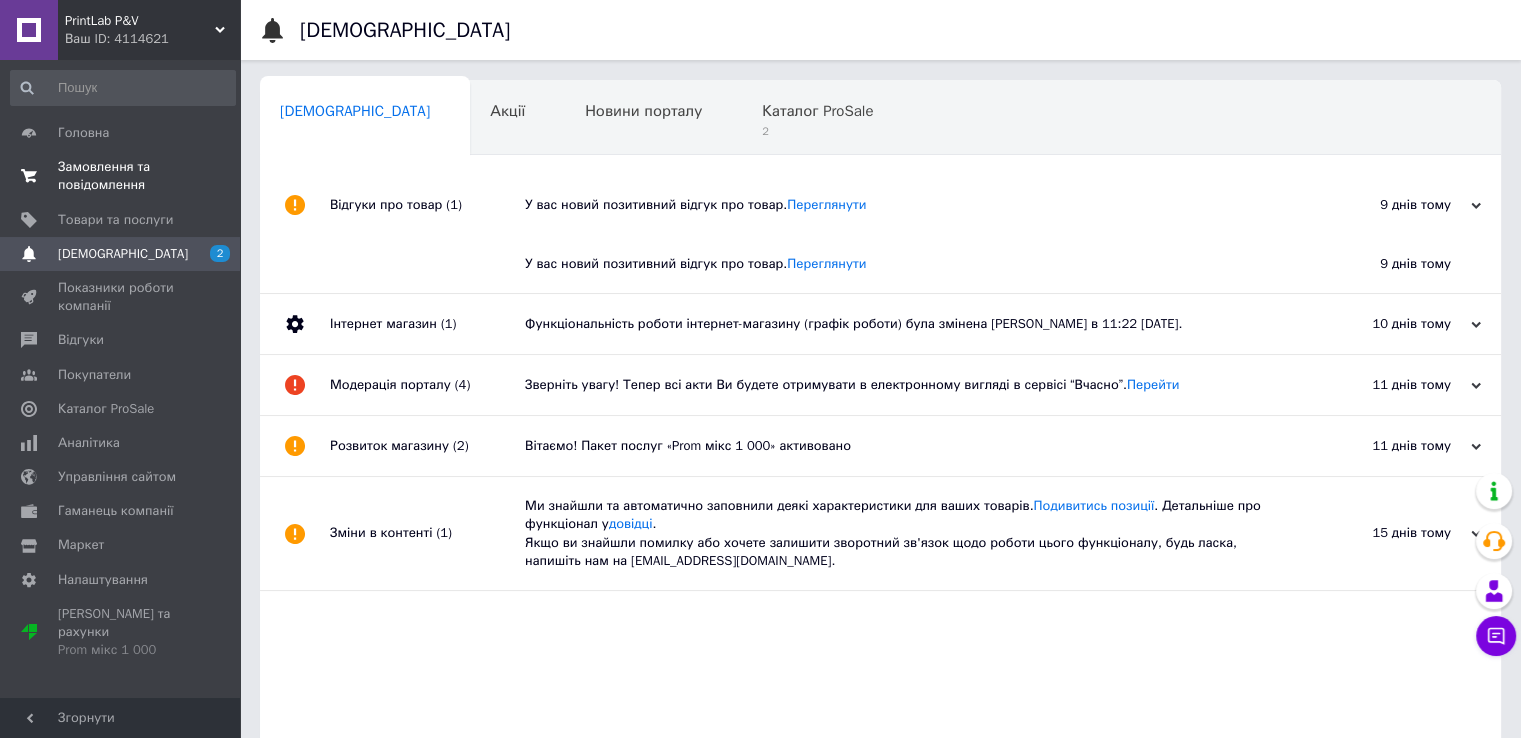 click on "Замовлення та повідомлення" at bounding box center [121, 176] 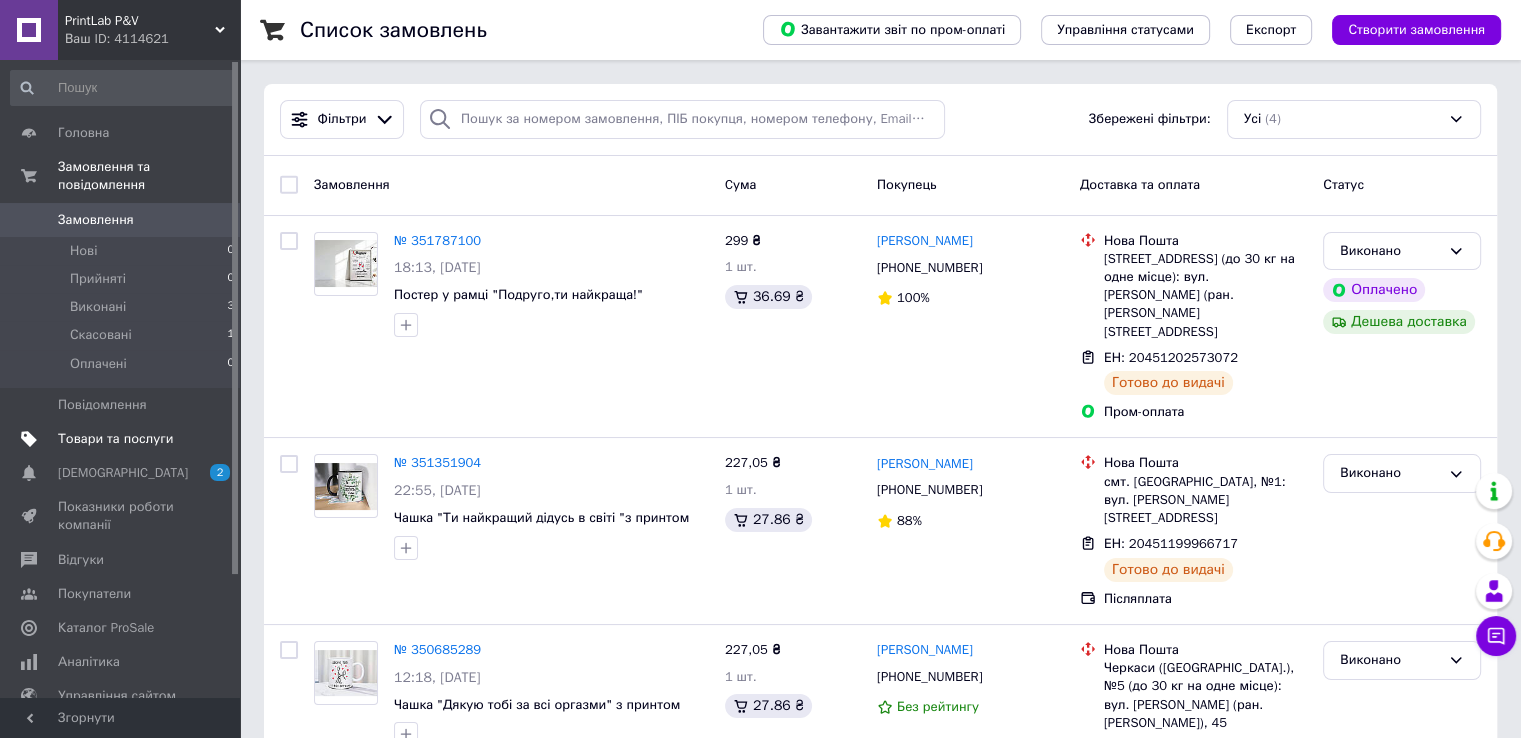click on "Товари та послуги" at bounding box center [115, 439] 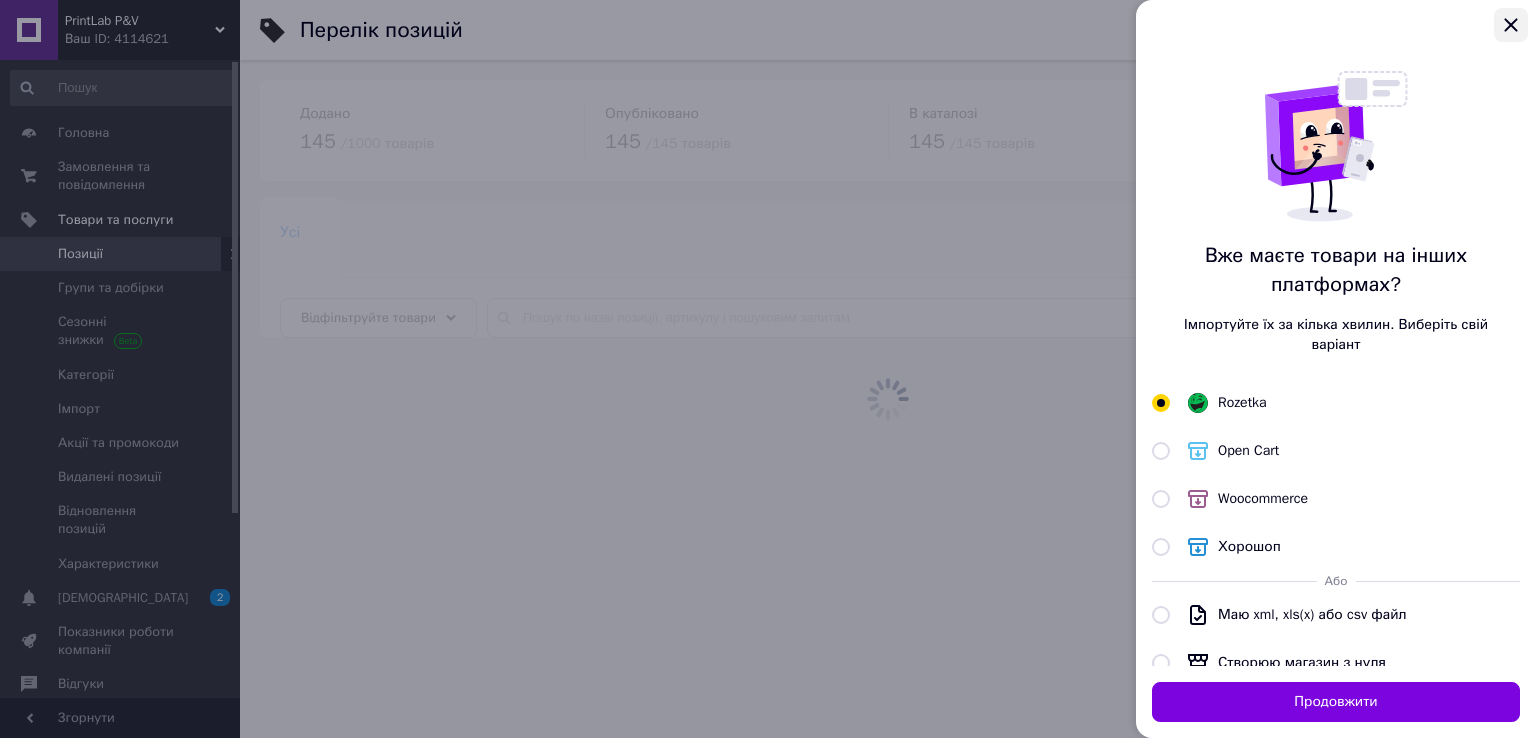 click at bounding box center (1511, 25) 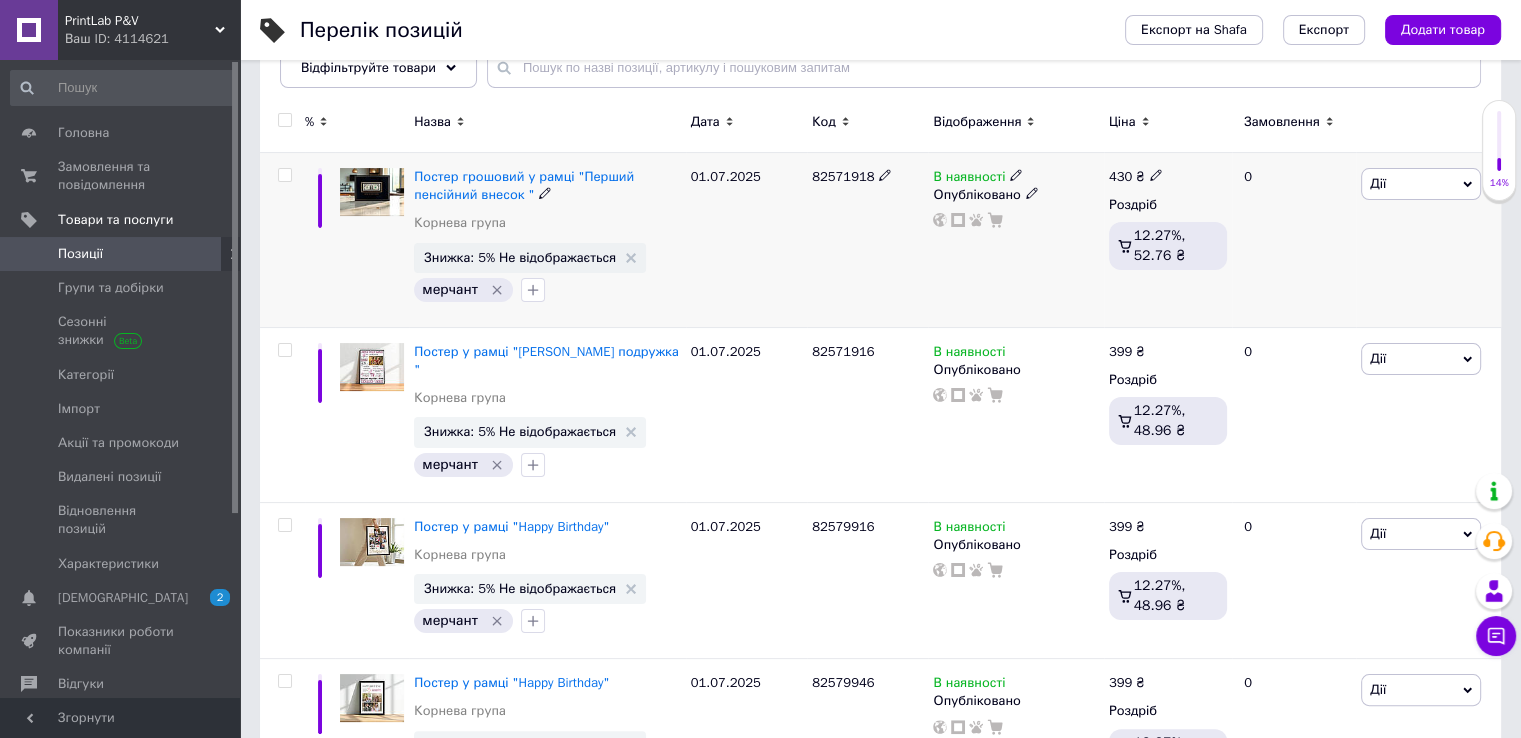 scroll, scrollTop: 300, scrollLeft: 0, axis: vertical 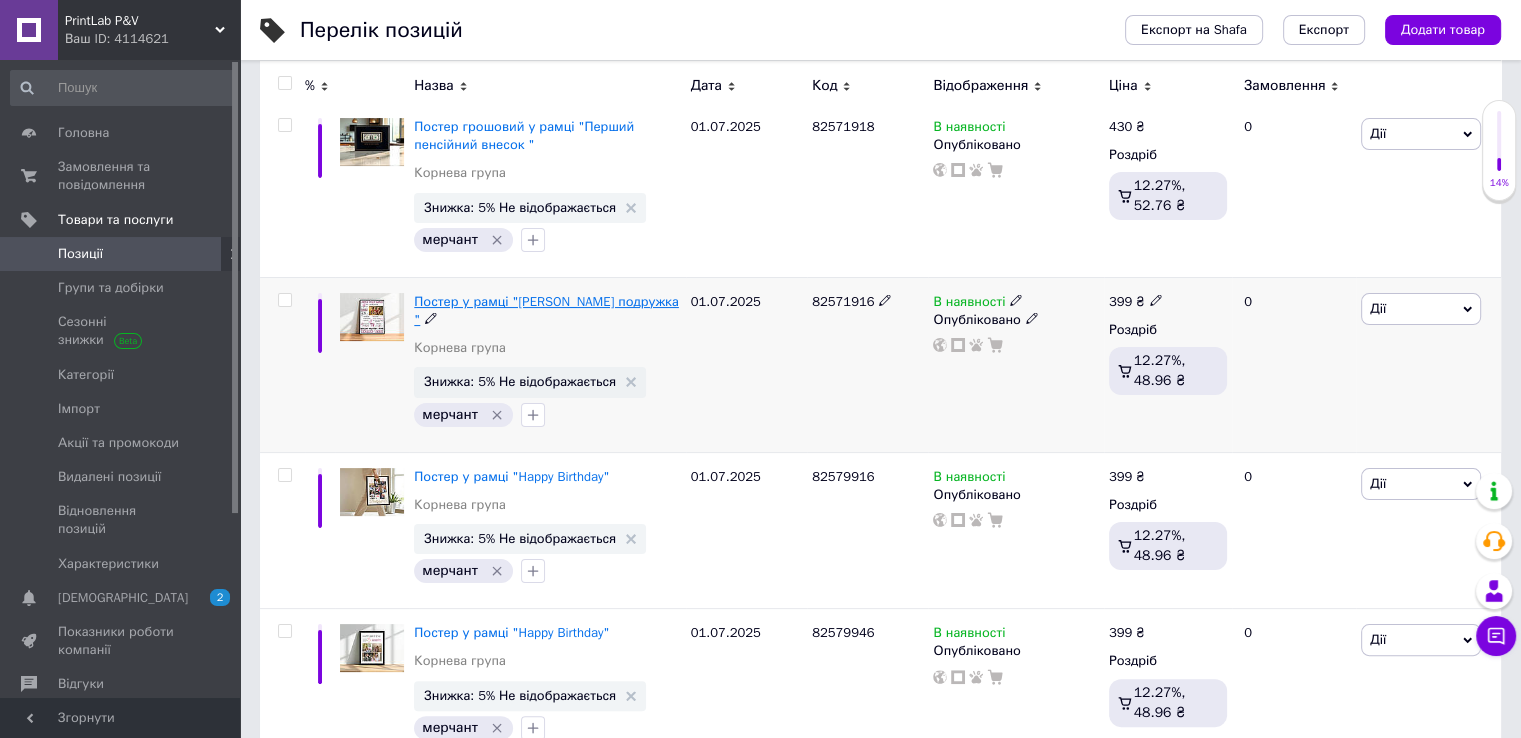 click on "Постер у рамці "[PERSON_NAME] подружка "" at bounding box center [546, 310] 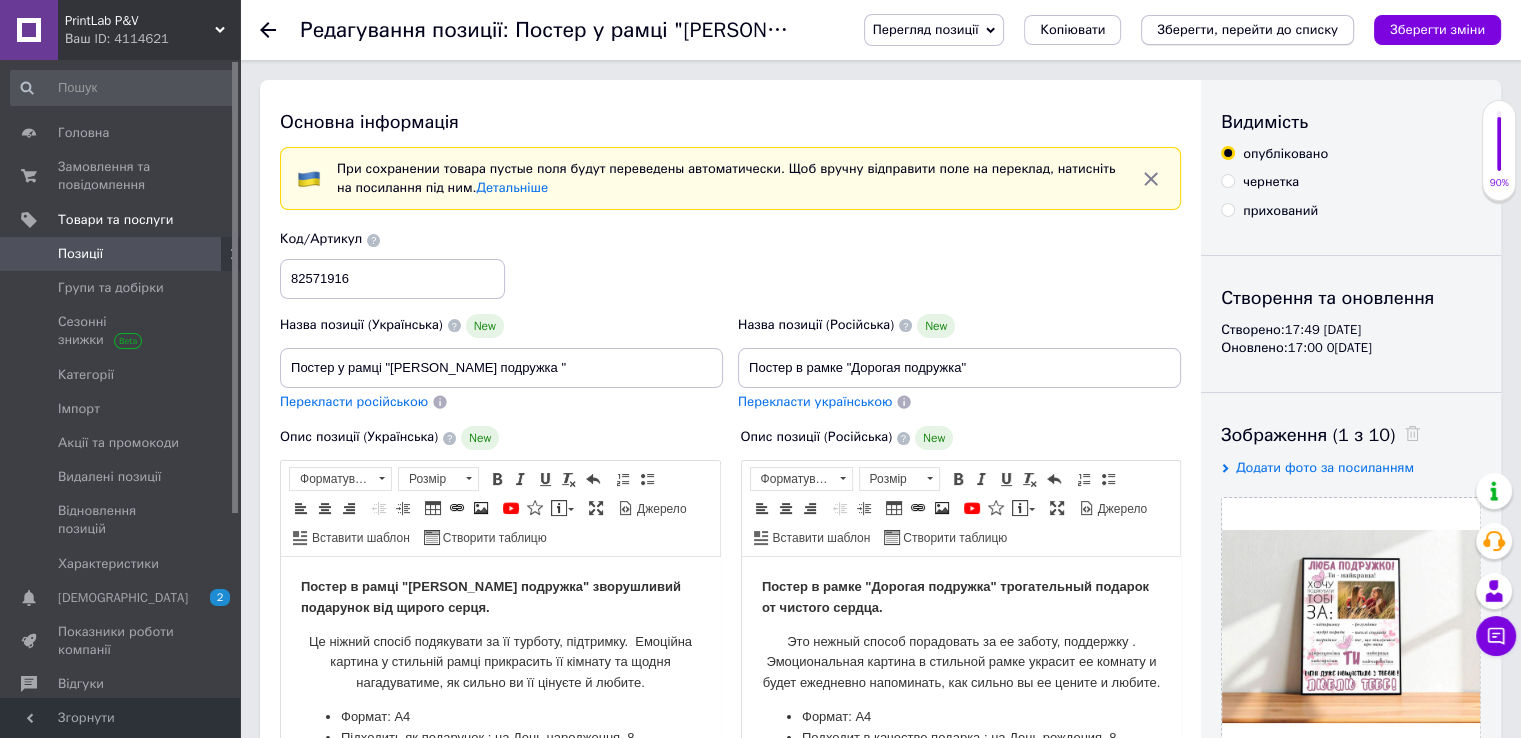 scroll, scrollTop: 0, scrollLeft: 0, axis: both 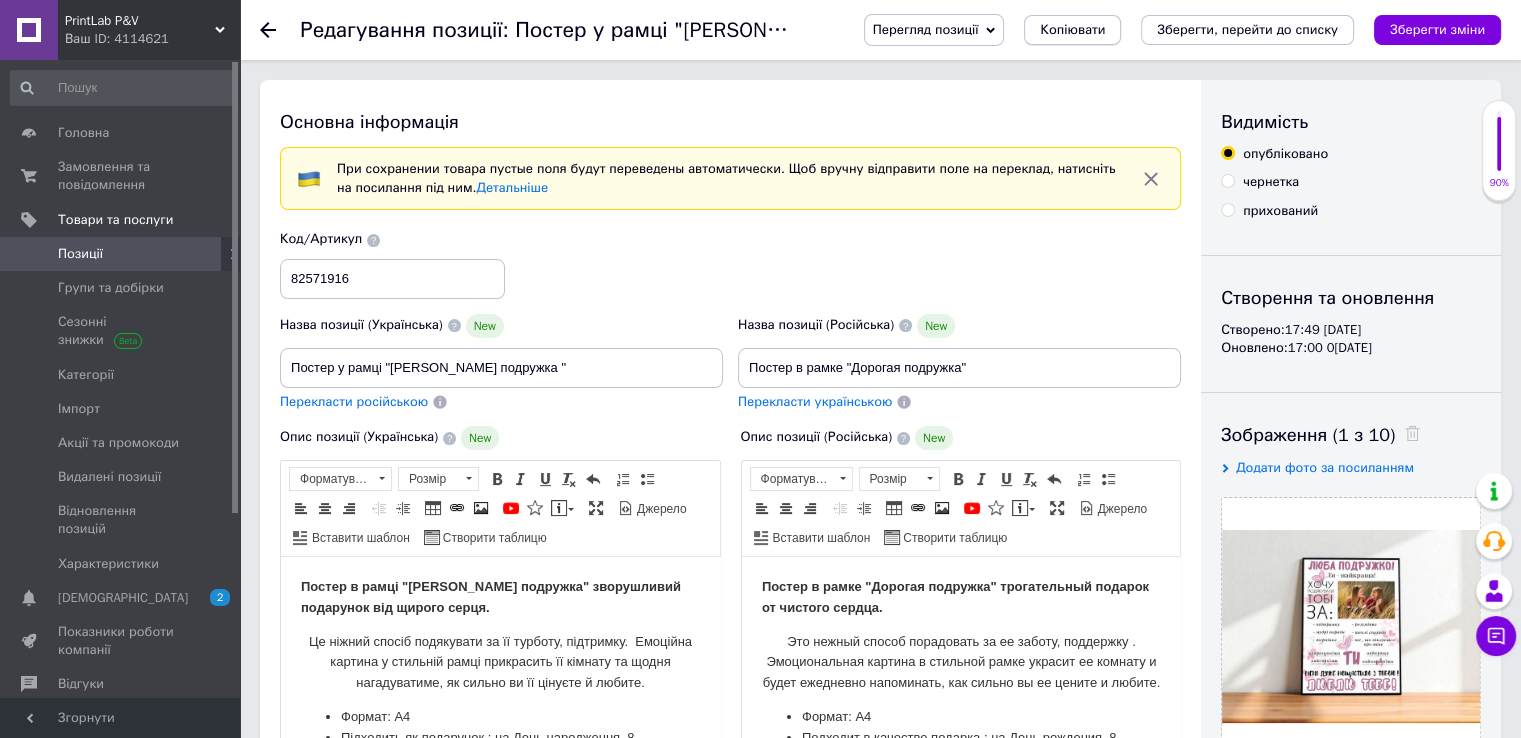 click on "Копіювати" at bounding box center [1072, 30] 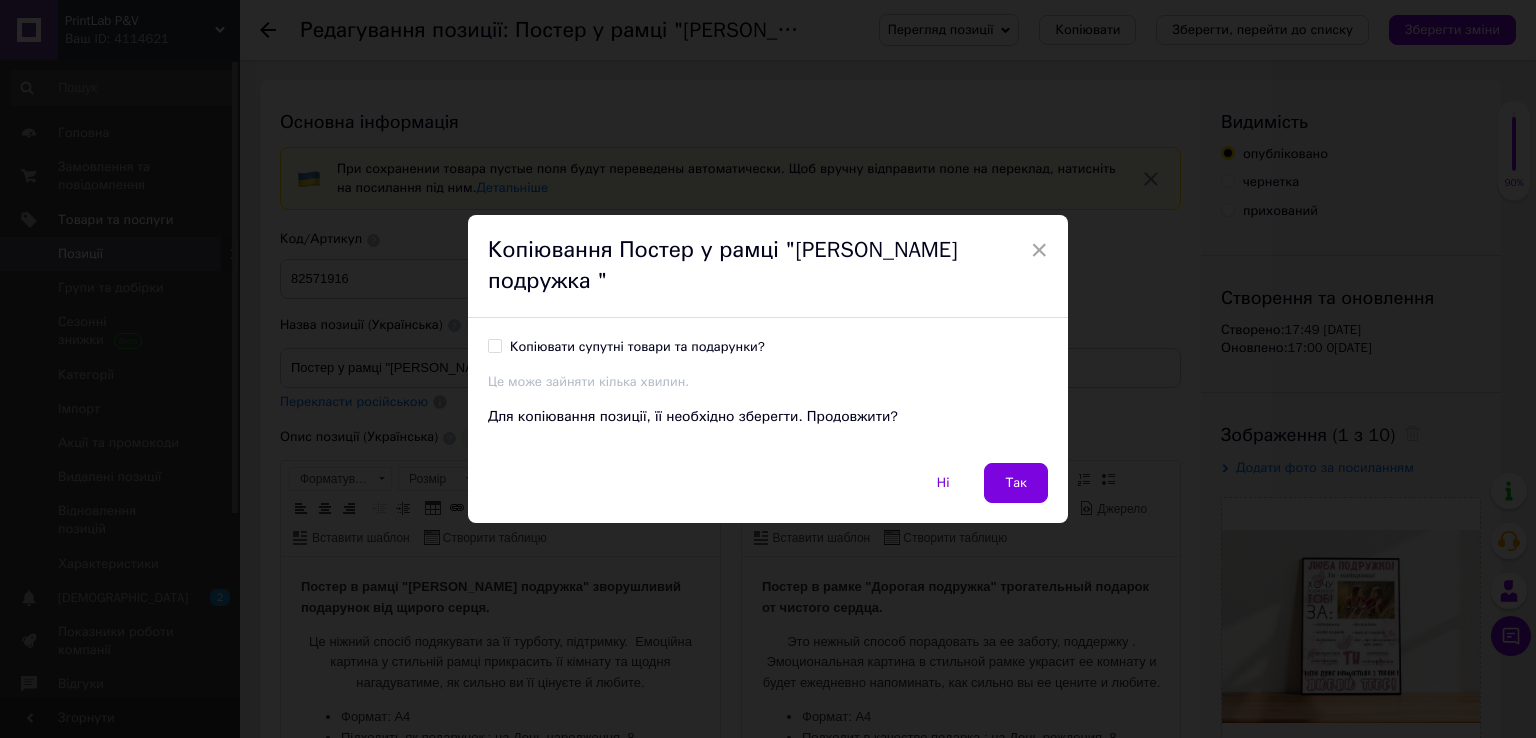 click on "Копіювати супутні товари та подарунки?" at bounding box center [637, 347] 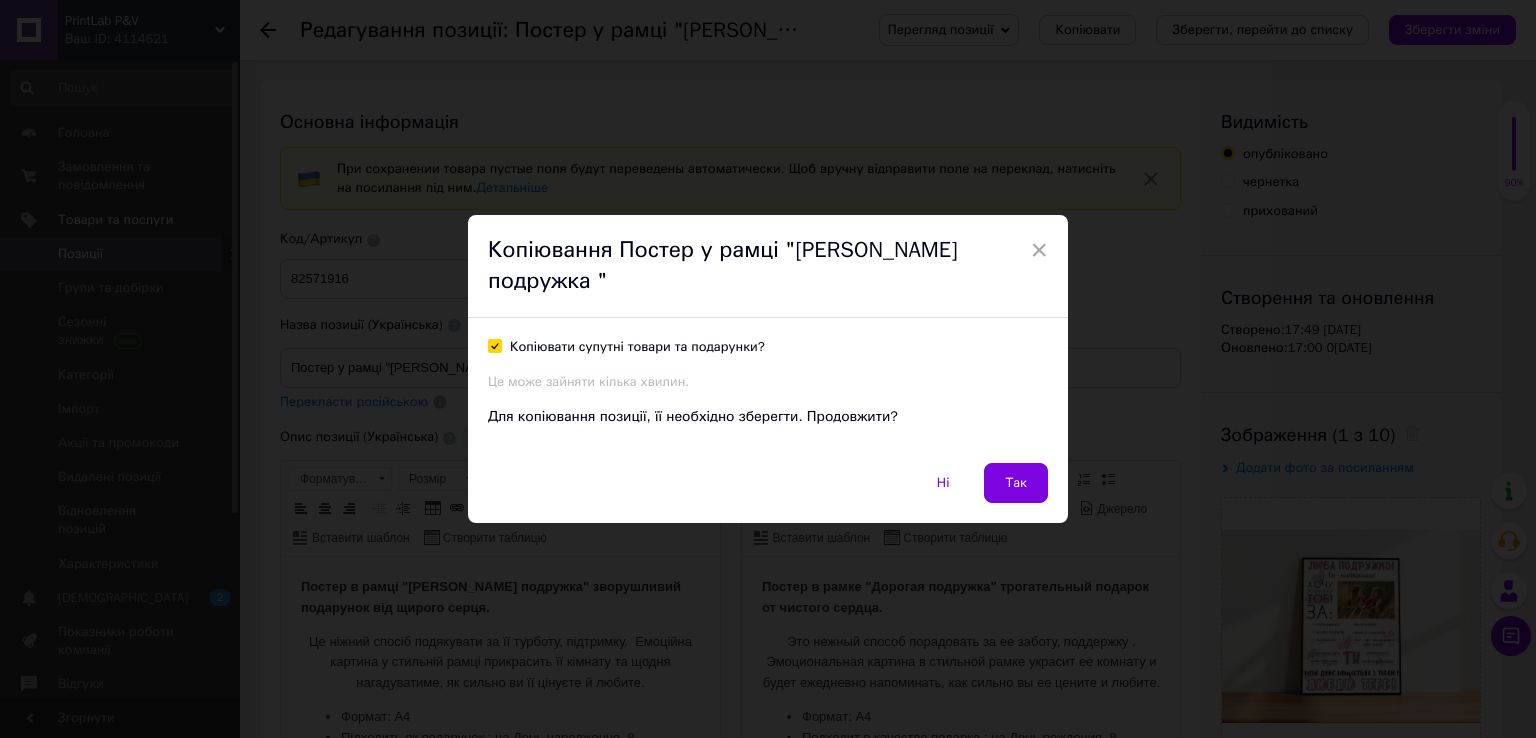 checkbox on "true" 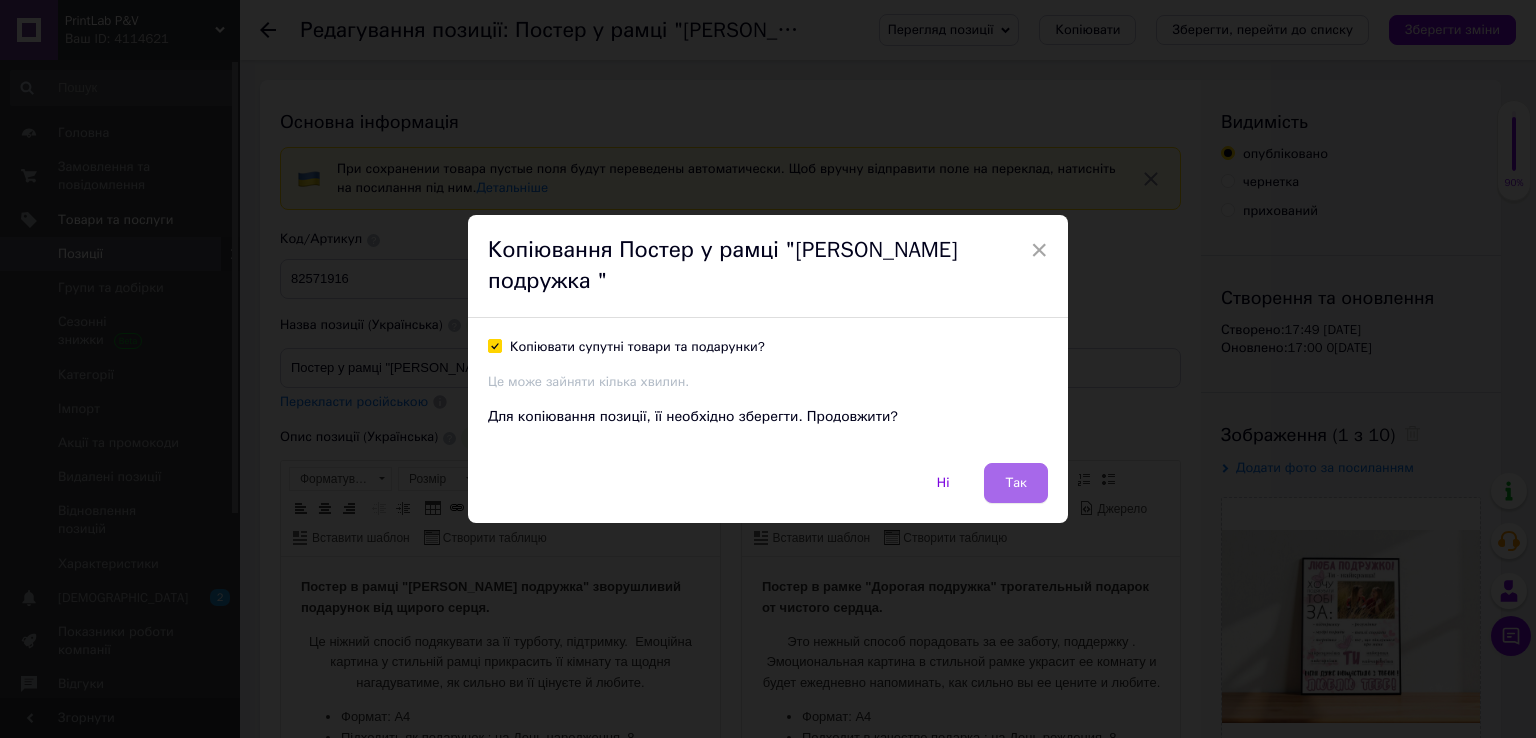 click on "Так" at bounding box center [1016, 483] 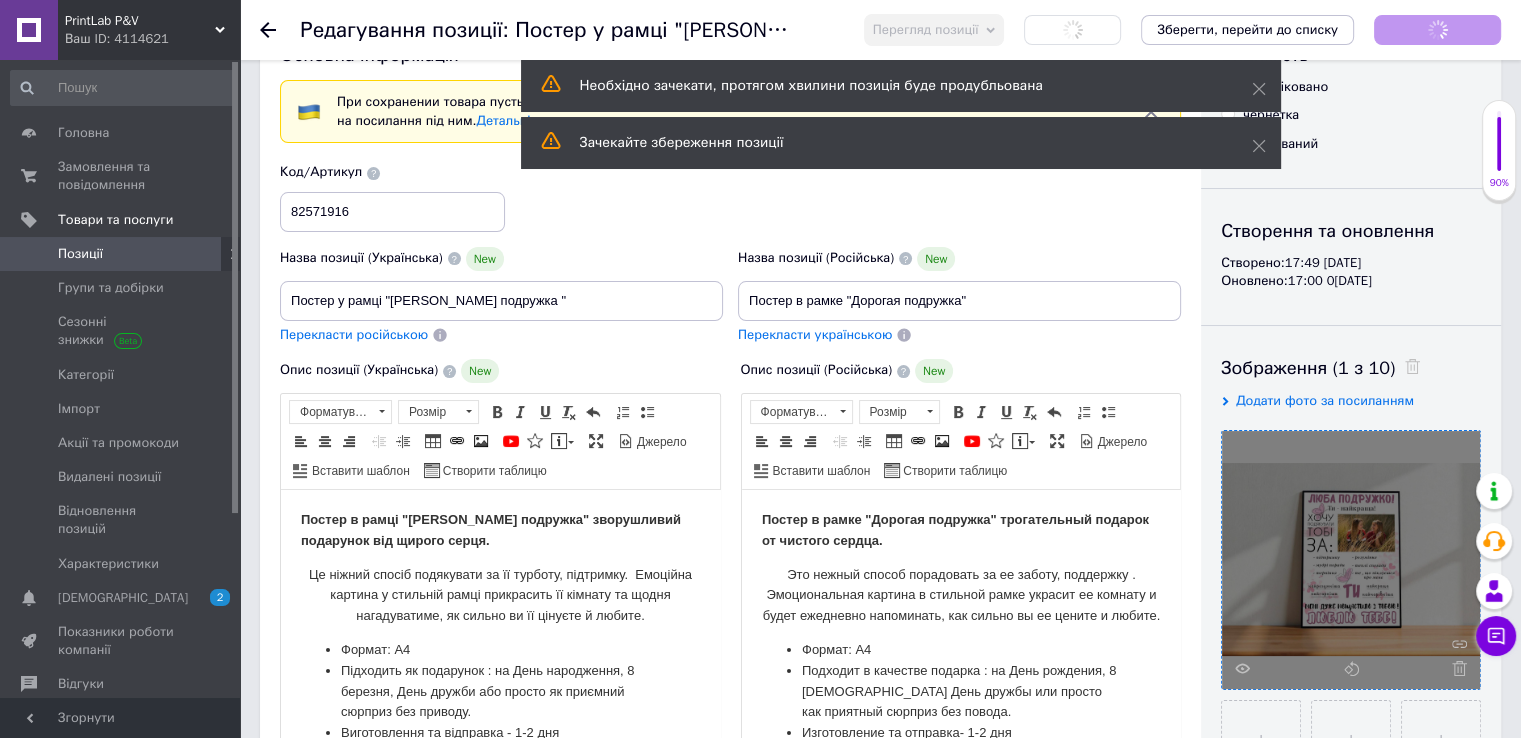 scroll, scrollTop: 200, scrollLeft: 0, axis: vertical 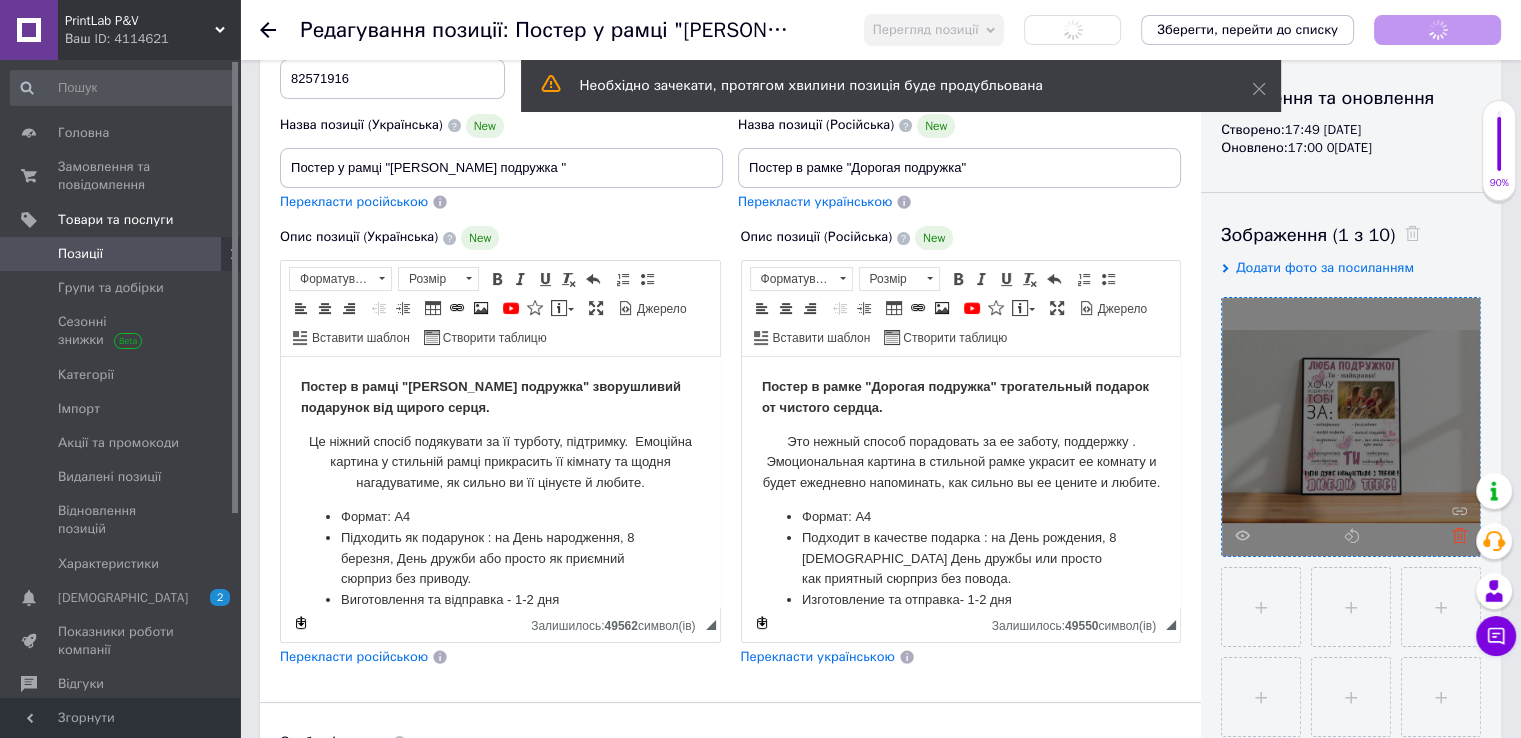 click 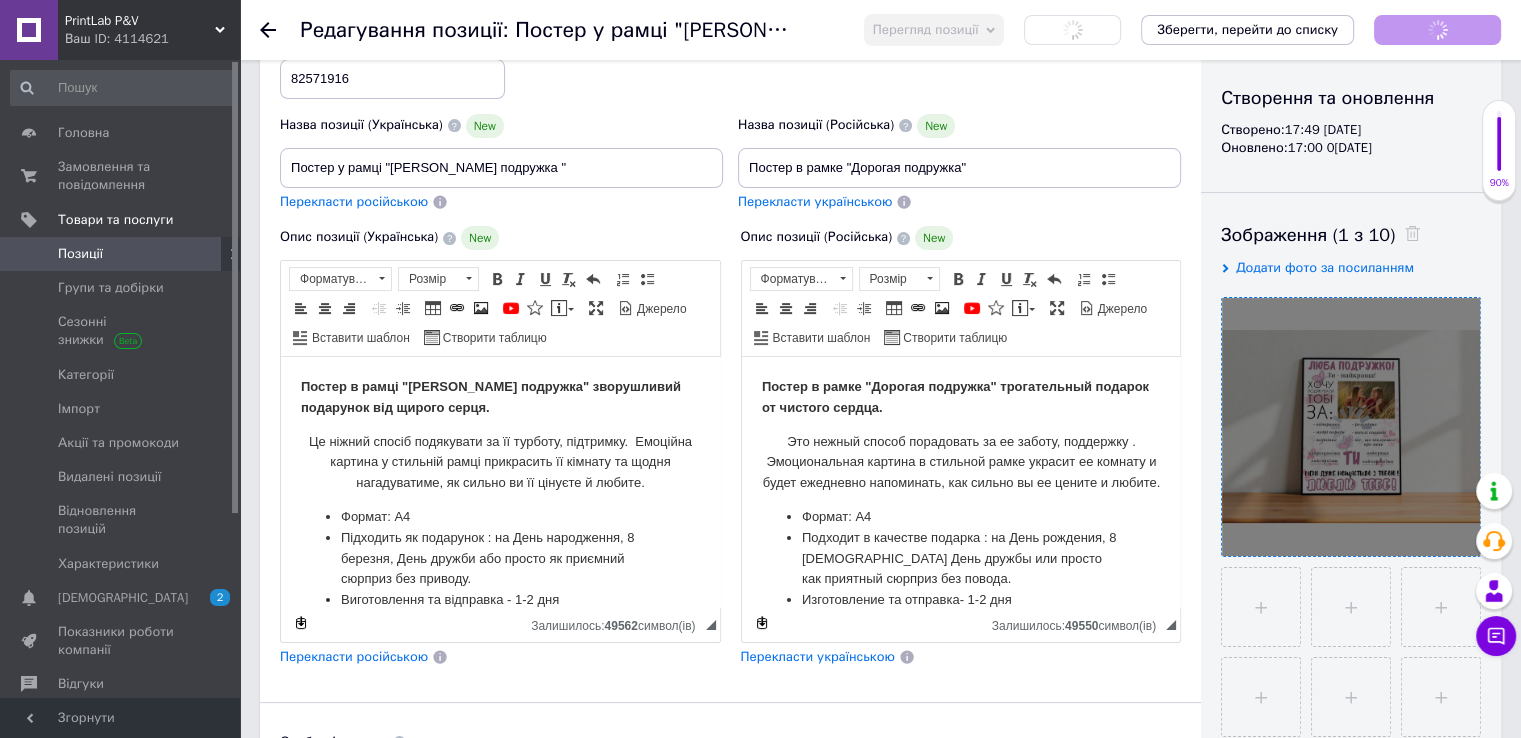 click at bounding box center (1351, 427) 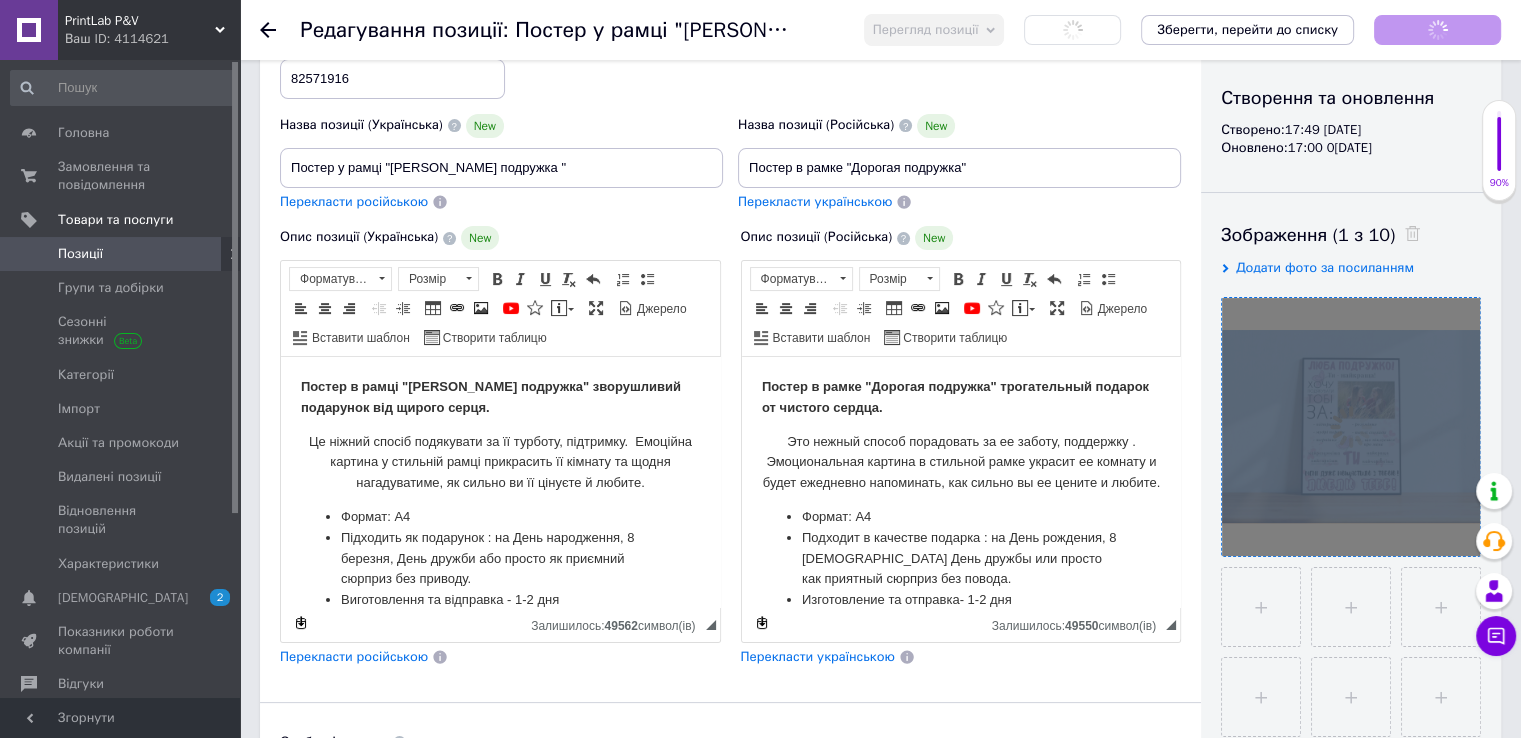 click at bounding box center [1351, 427] 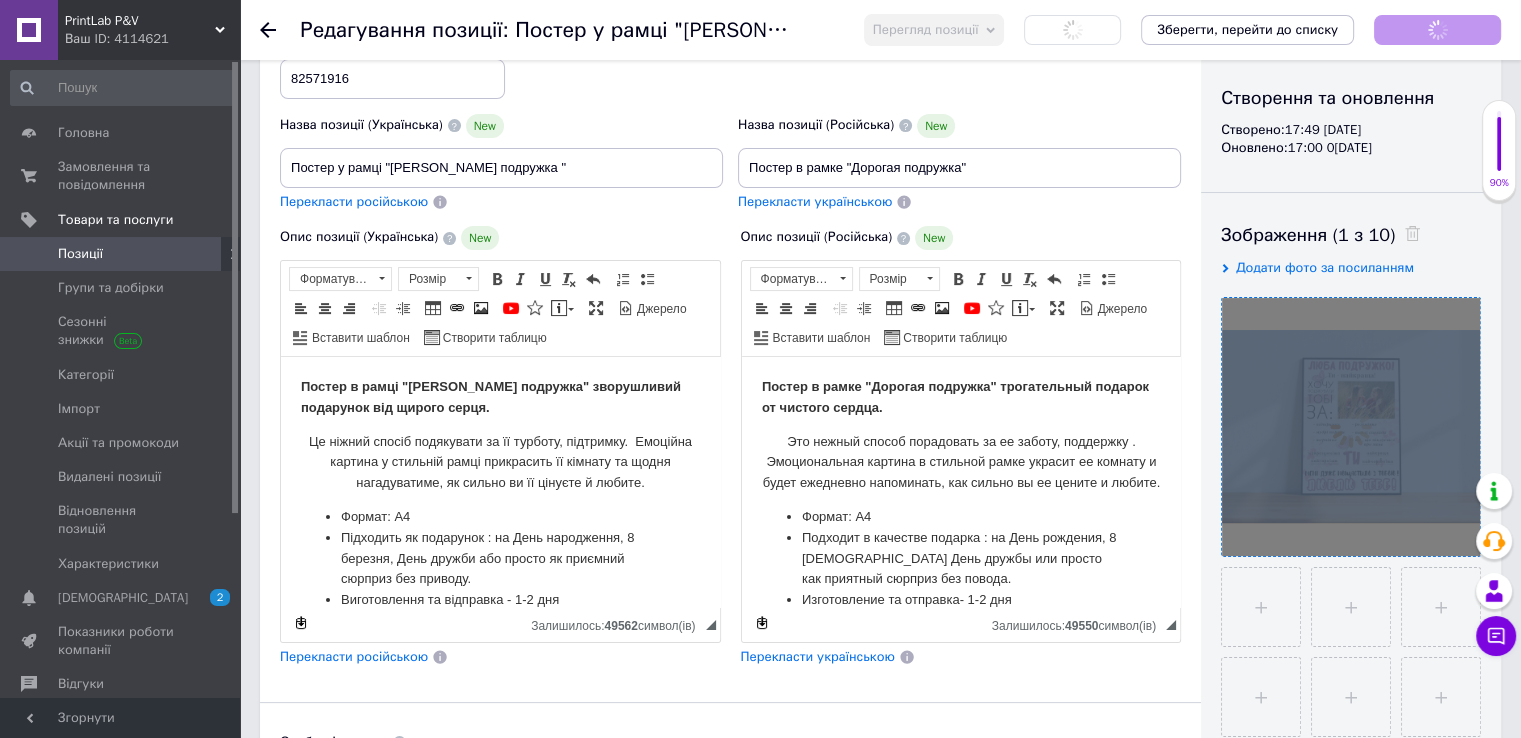 click at bounding box center [1351, 427] 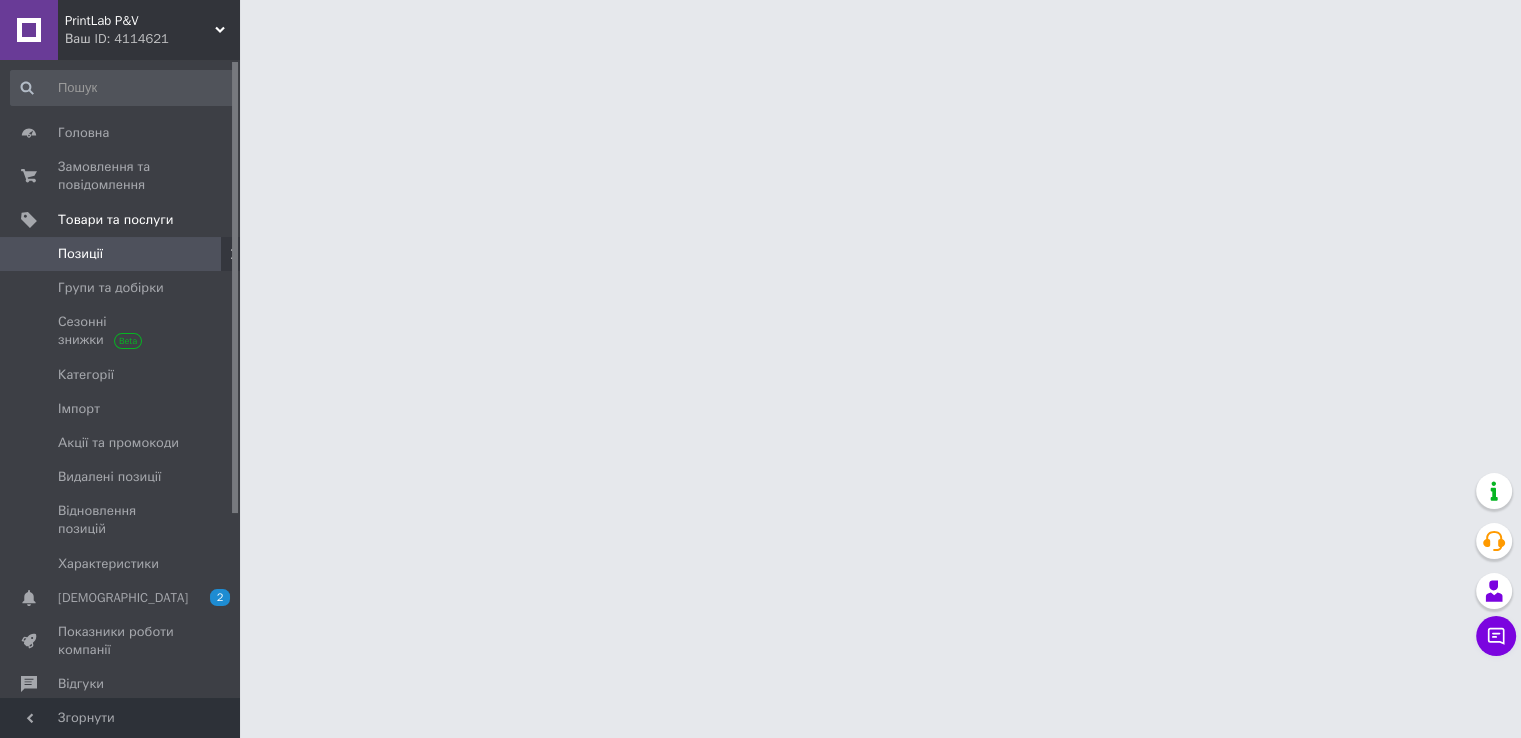 scroll, scrollTop: 0, scrollLeft: 0, axis: both 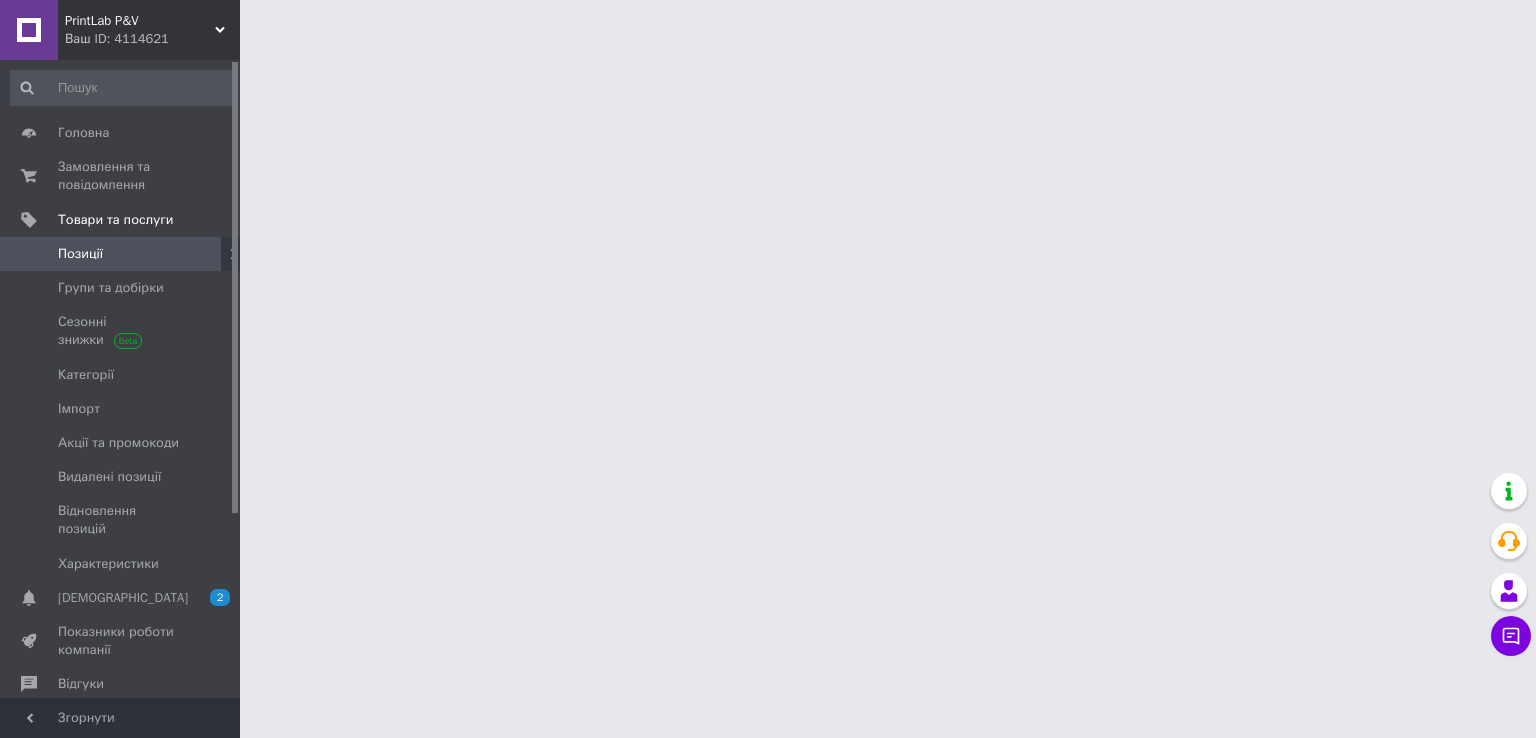 click on "PrintLab P&V Ваш ID: 4114621 Сайт PrintLab P&V Кабінет покупця Перевірити стан системи Сторінка на порталі Довідка Вийти Головна Замовлення та повідомлення 0 0 Товари та послуги Позиції Групи та добірки Сезонні знижки Категорії Імпорт Акції та промокоди Видалені позиції Відновлення позицій Характеристики Сповіщення 2 Показники роботи компанії Відгуки Покупатели Каталог ProSale Аналітика Управління сайтом Гаманець компанії [PERSON_NAME] Тарифи та рахунки Prom мікс 1 000 Згорнути" at bounding box center [768, 25] 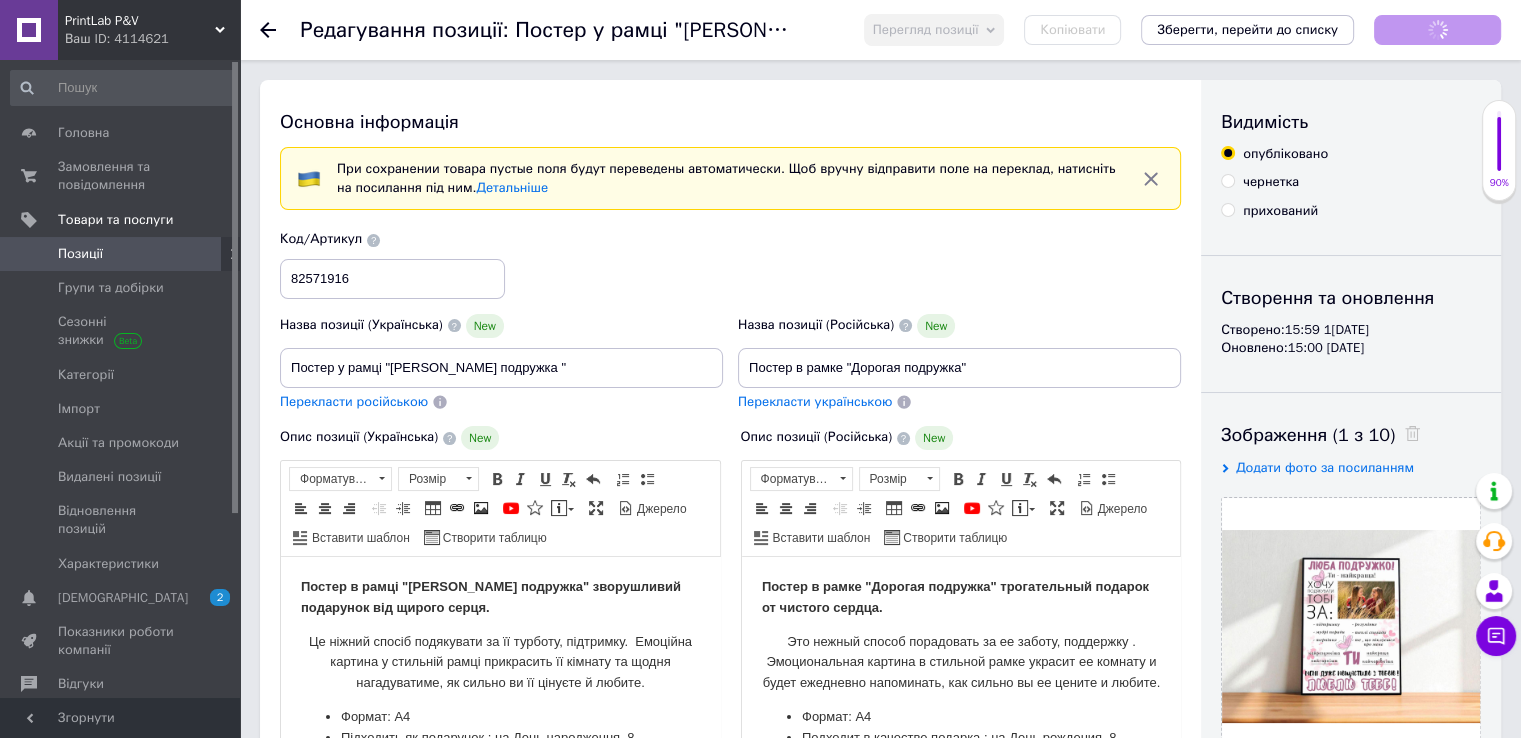 scroll, scrollTop: 0, scrollLeft: 0, axis: both 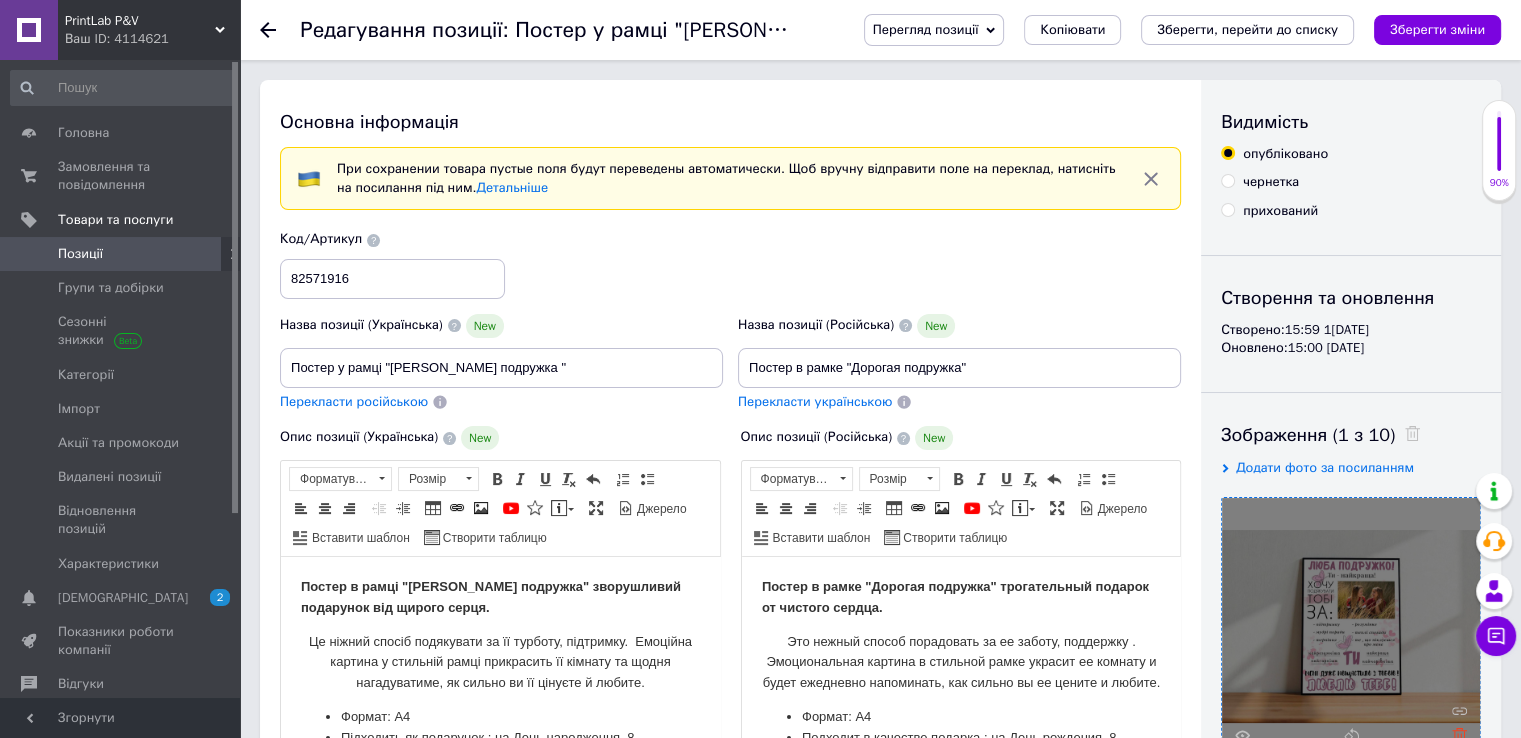 click 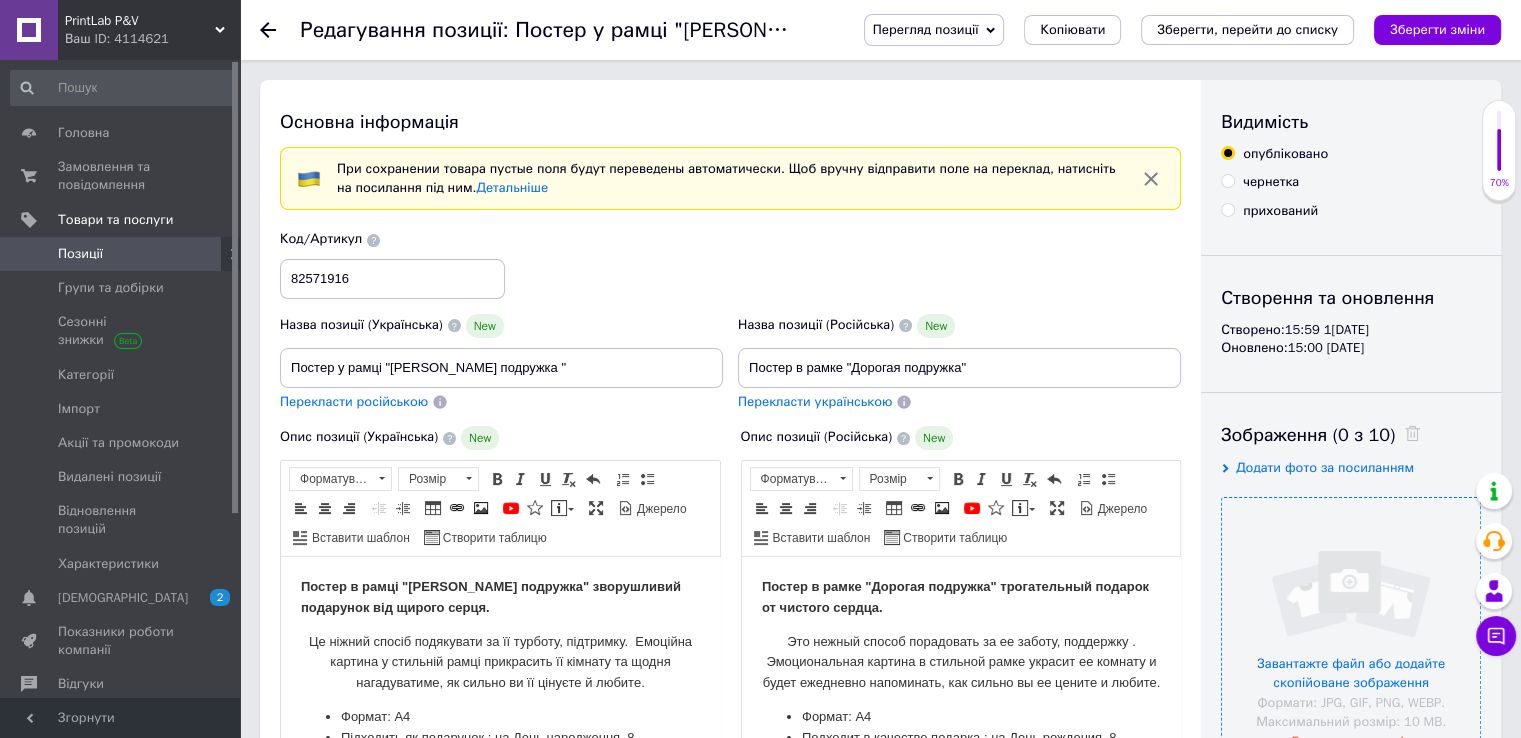 click at bounding box center (1351, 627) 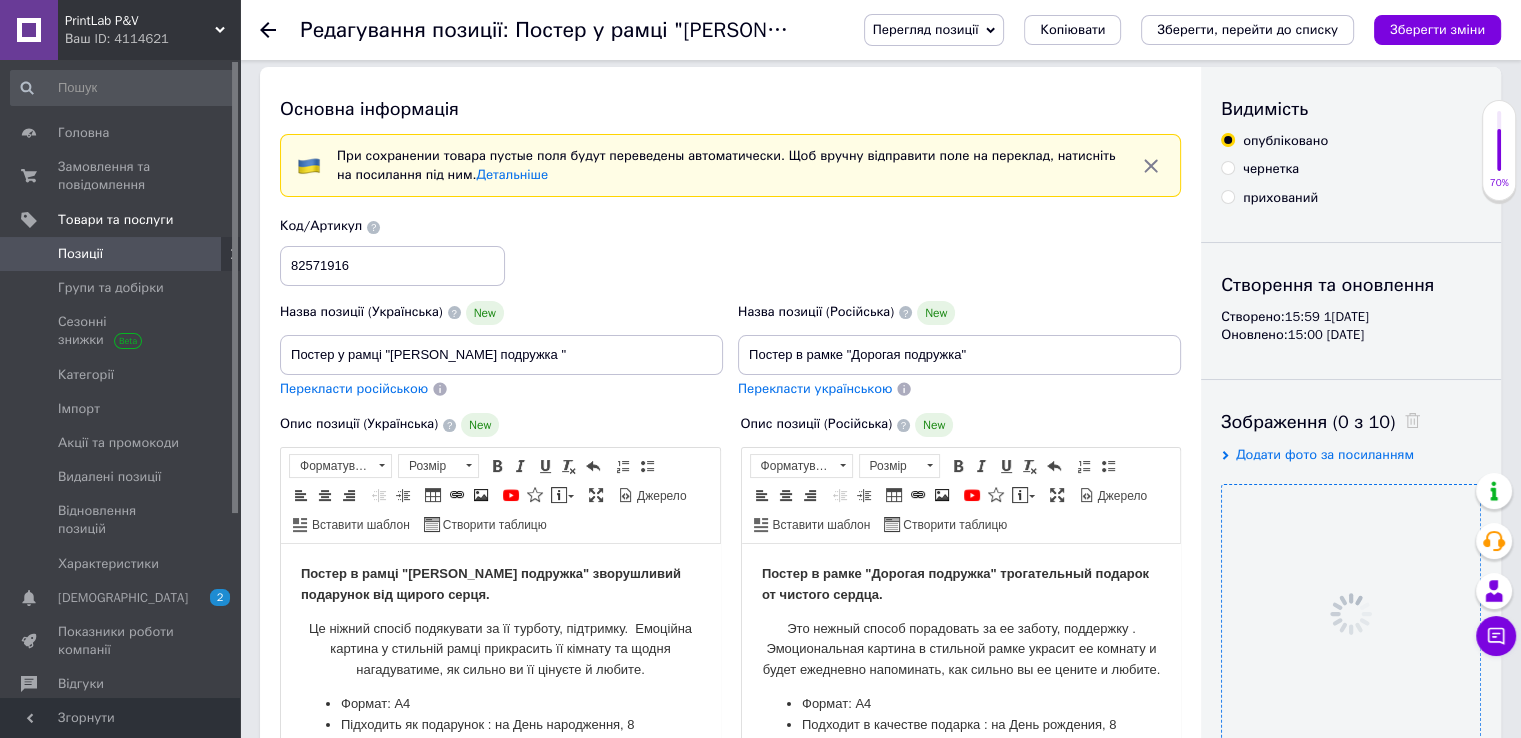 scroll, scrollTop: 100, scrollLeft: 0, axis: vertical 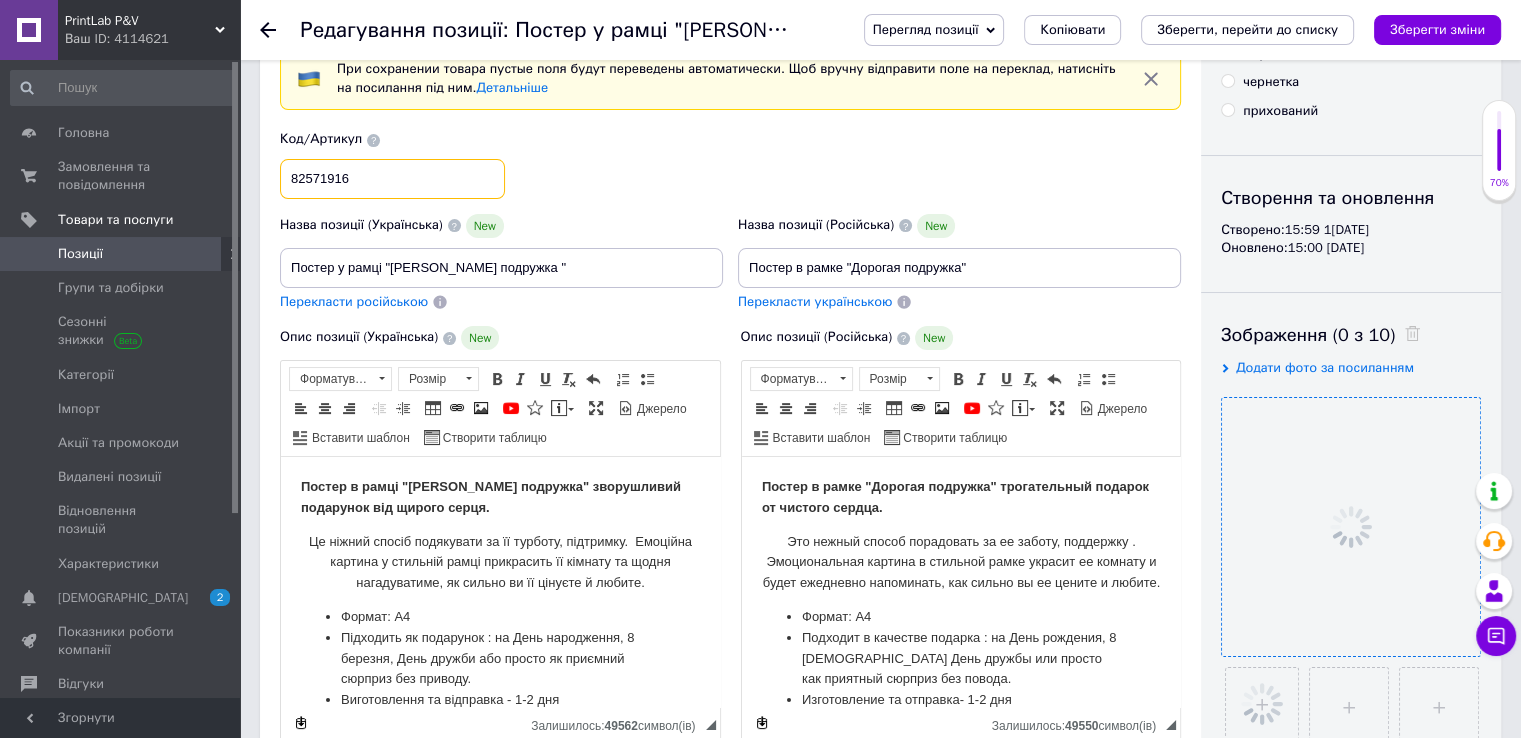 click on "82571916" at bounding box center [392, 179] 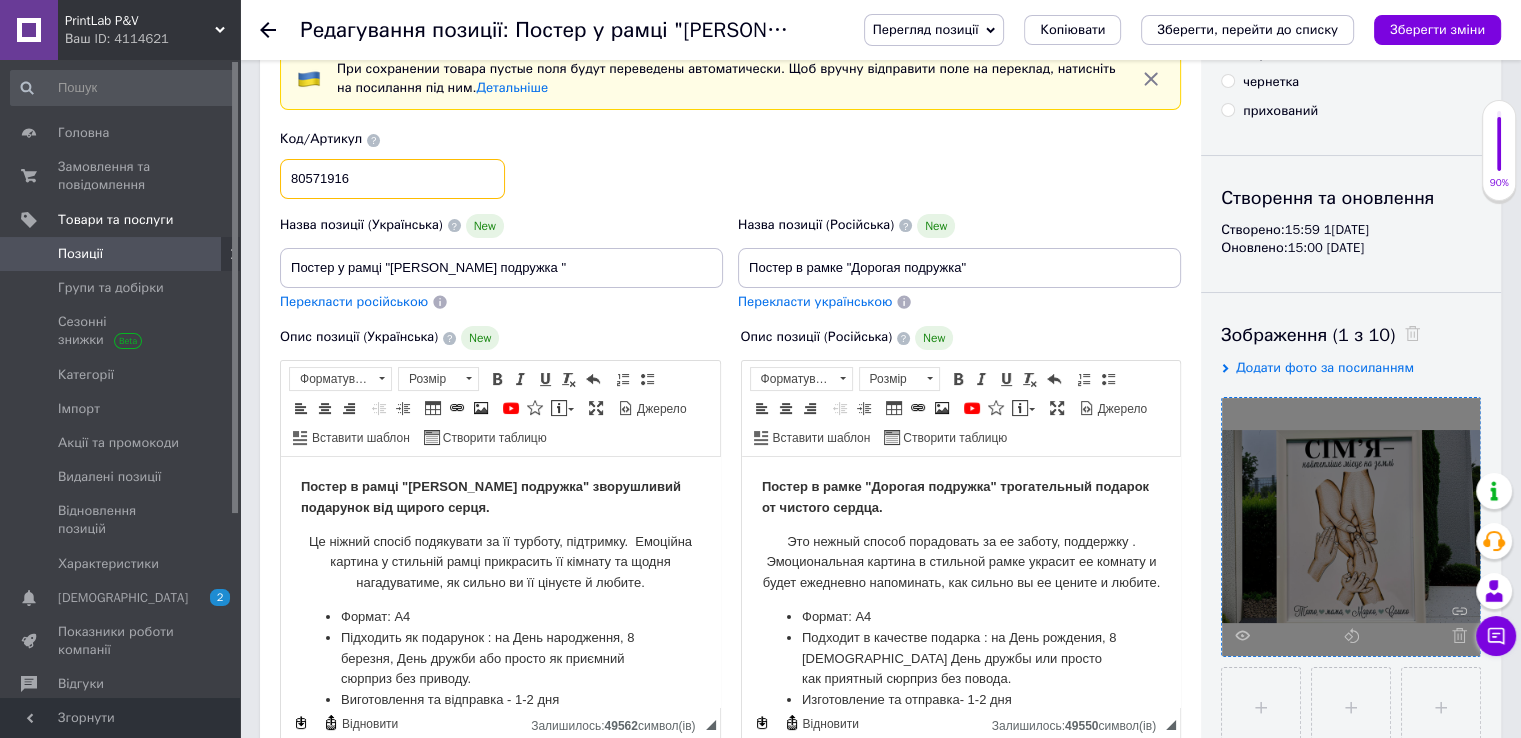 type on "80571916" 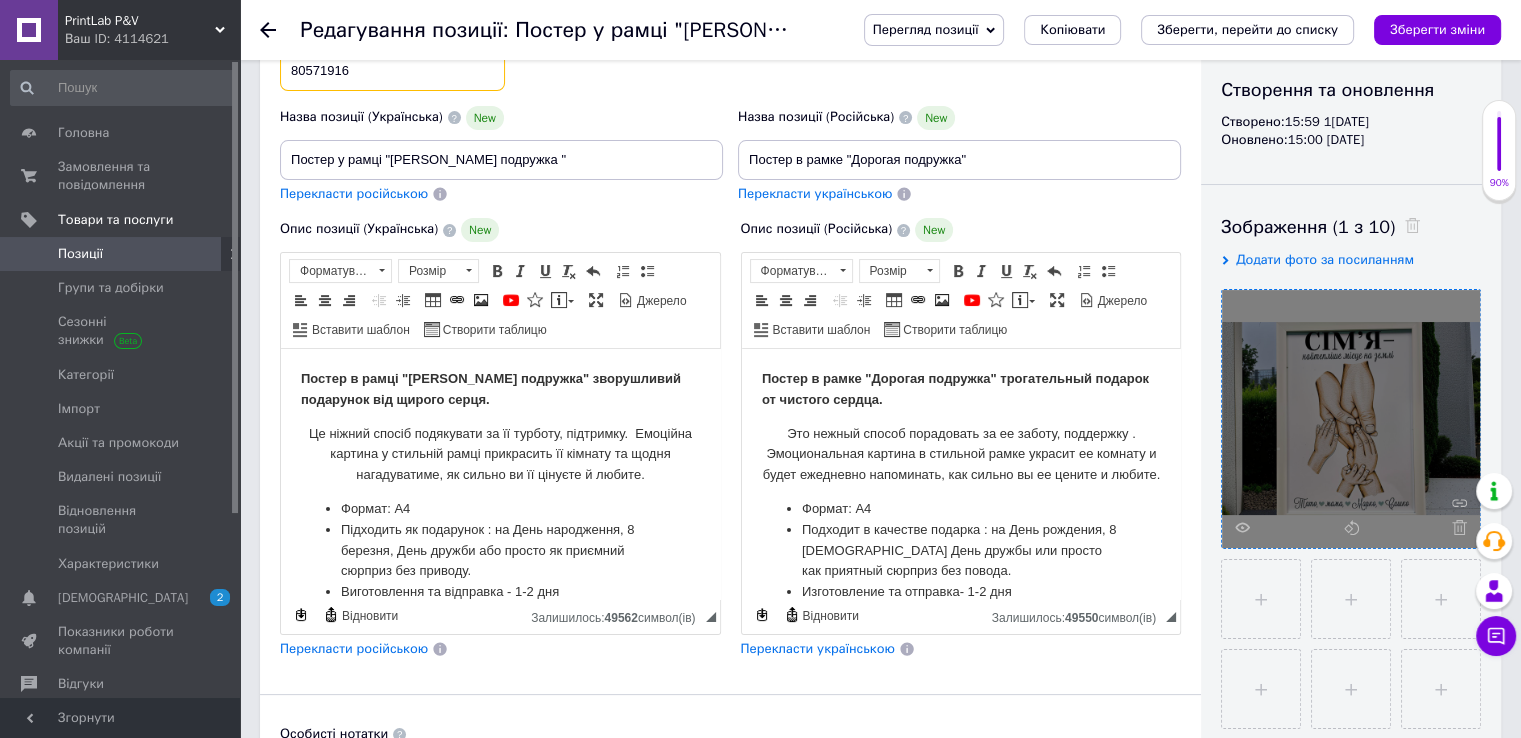 scroll, scrollTop: 200, scrollLeft: 0, axis: vertical 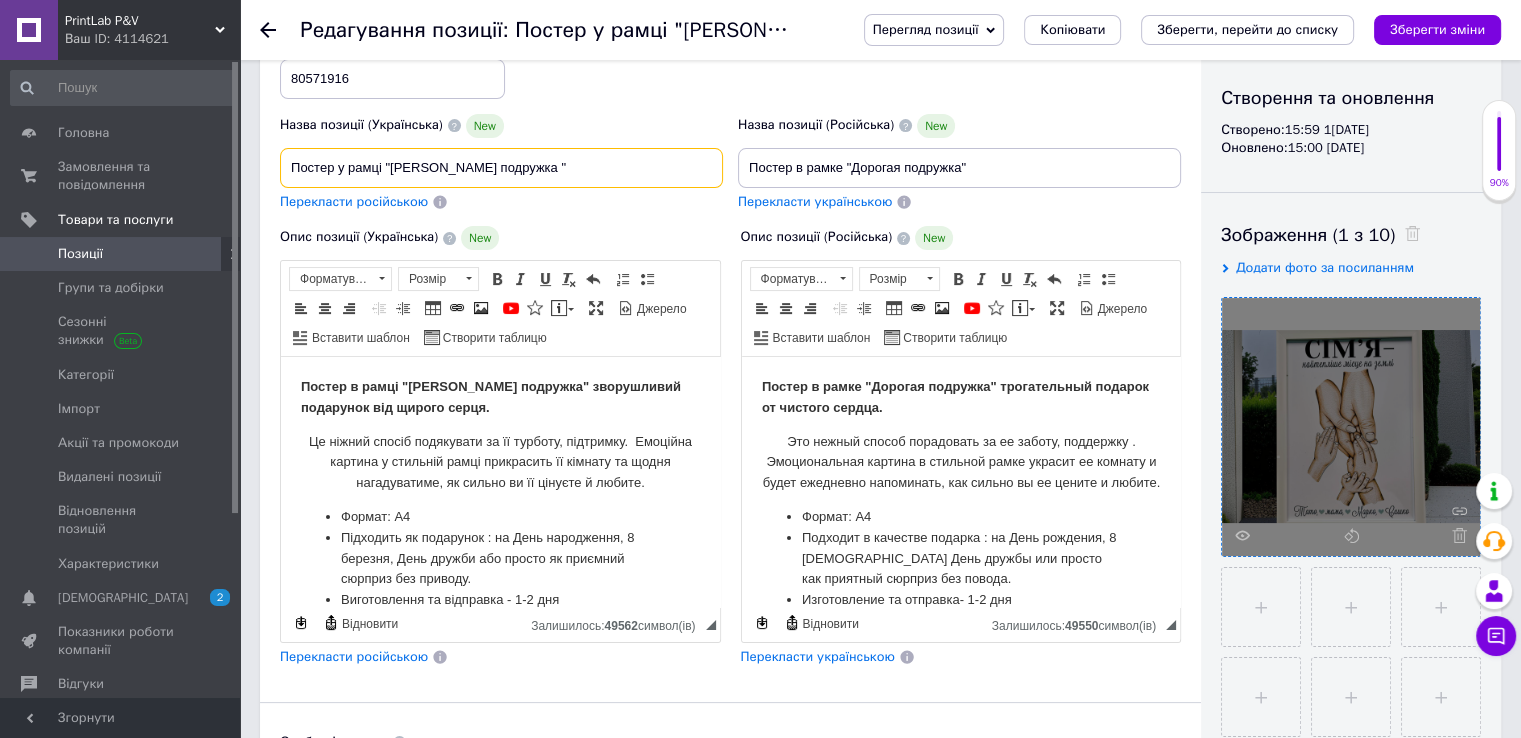 drag, startPoint x: 388, startPoint y: 166, endPoint x: 480, endPoint y: 159, distance: 92.26592 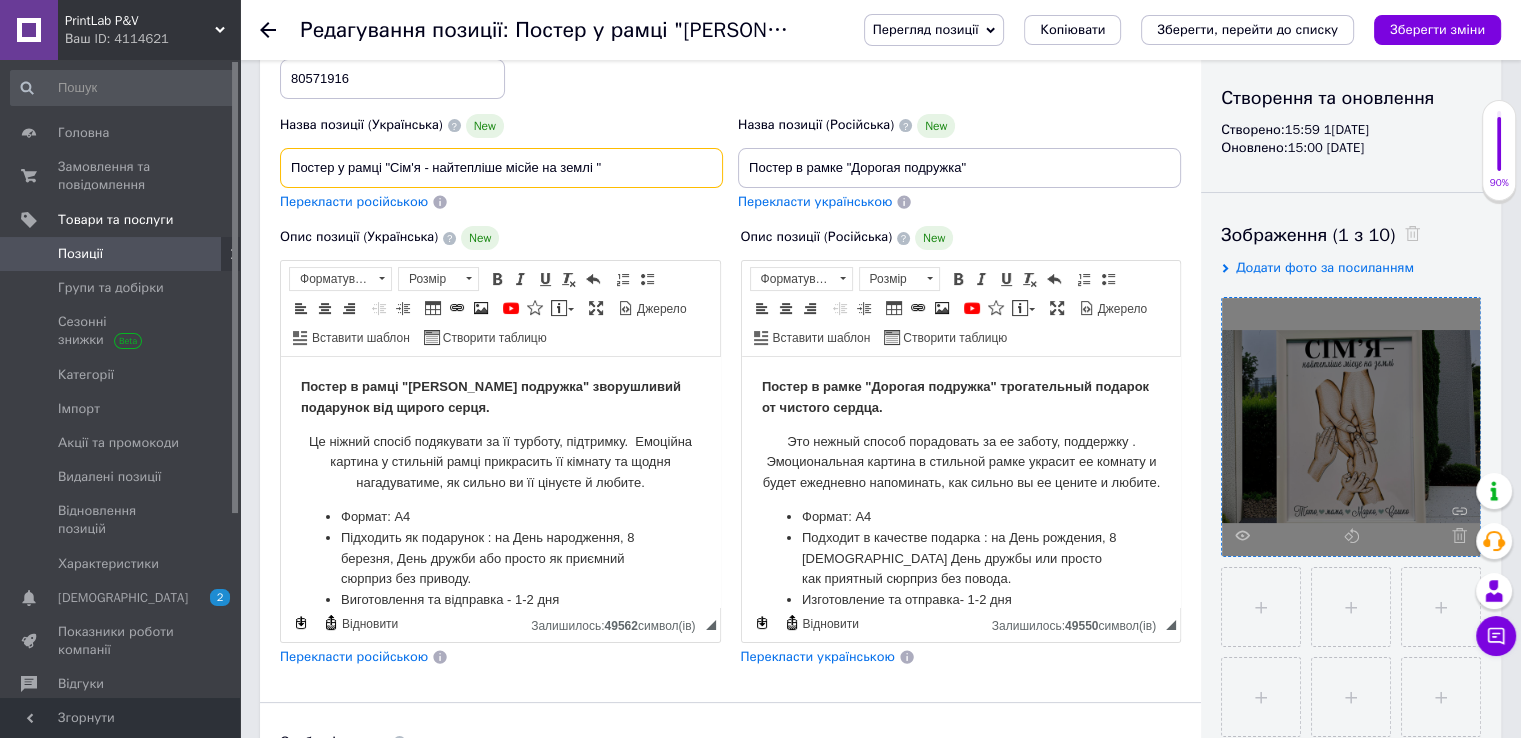 click on "Постер у рамці "Сім'я - найтепліше місйе на землі "" at bounding box center (501, 168) 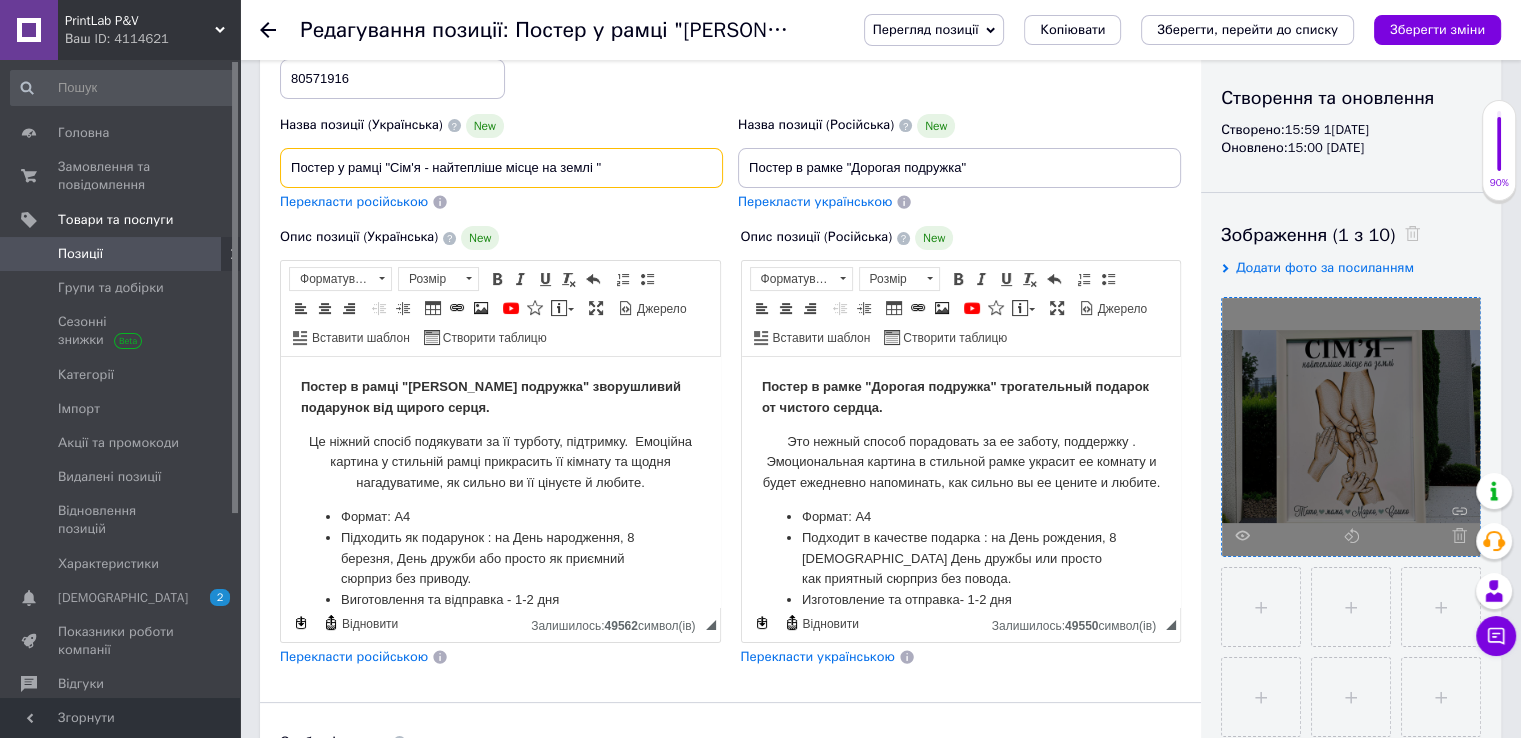 drag, startPoint x: 387, startPoint y: 165, endPoint x: 591, endPoint y: 166, distance: 204.00246 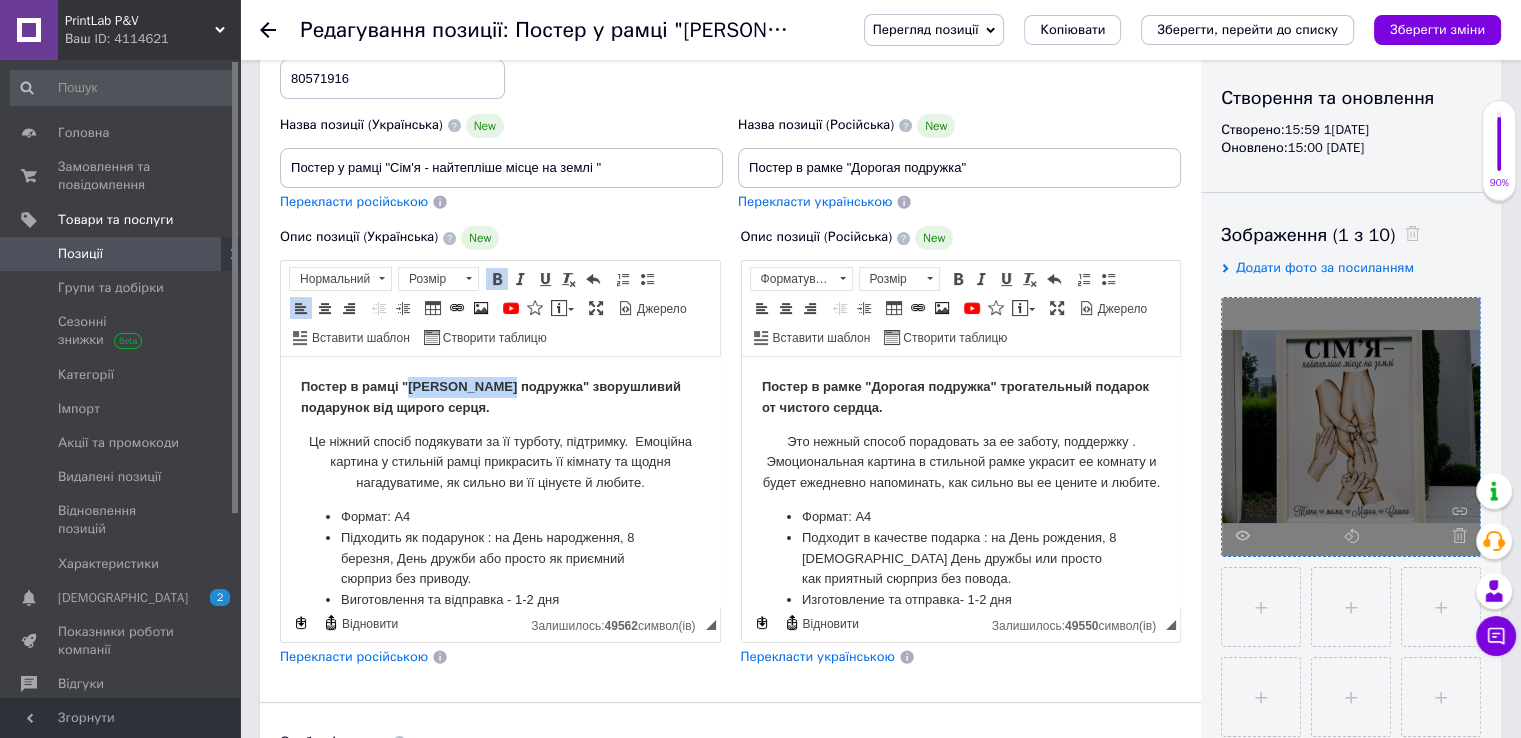 drag, startPoint x: 409, startPoint y: 387, endPoint x: 509, endPoint y: 382, distance: 100.12492 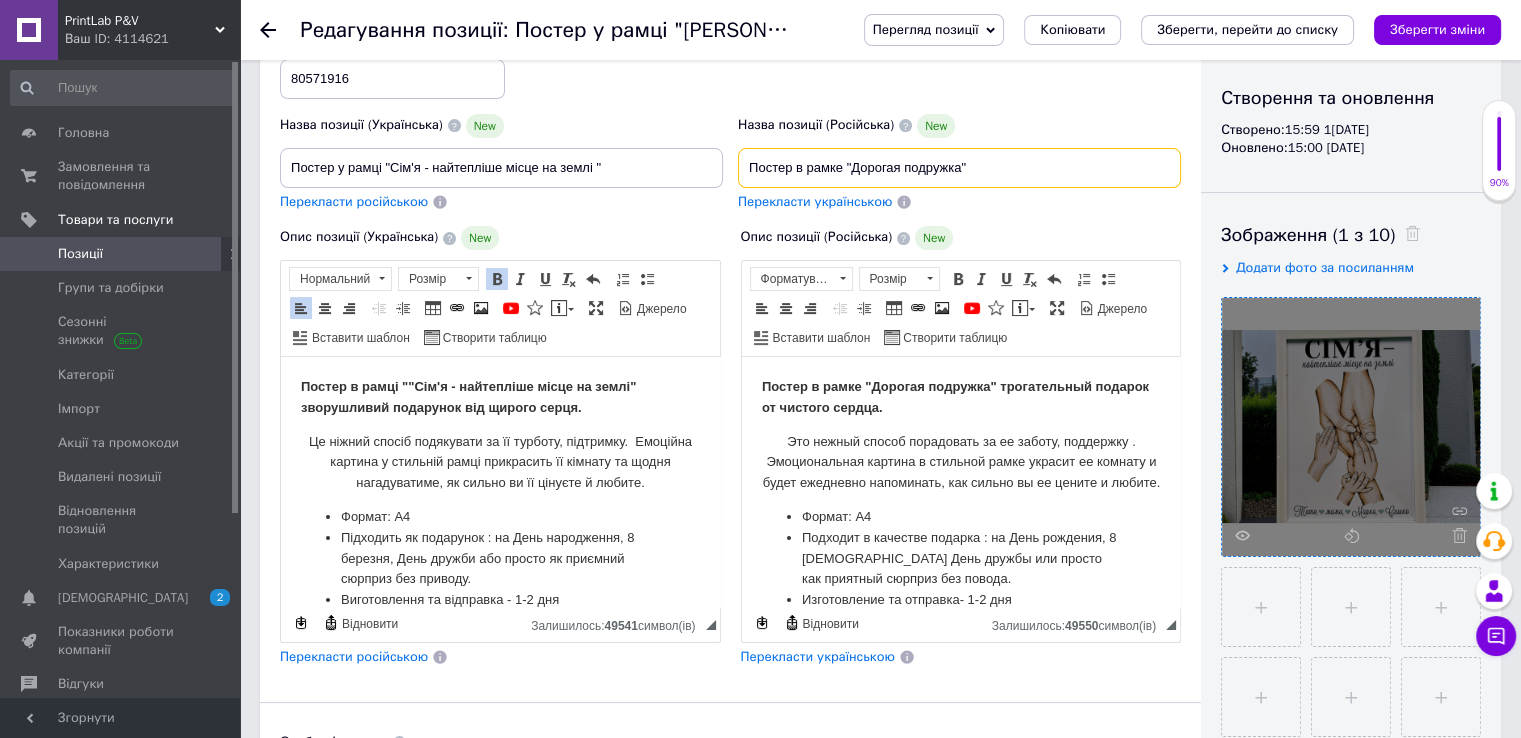 drag, startPoint x: 851, startPoint y: 172, endPoint x: 960, endPoint y: 169, distance: 109.041275 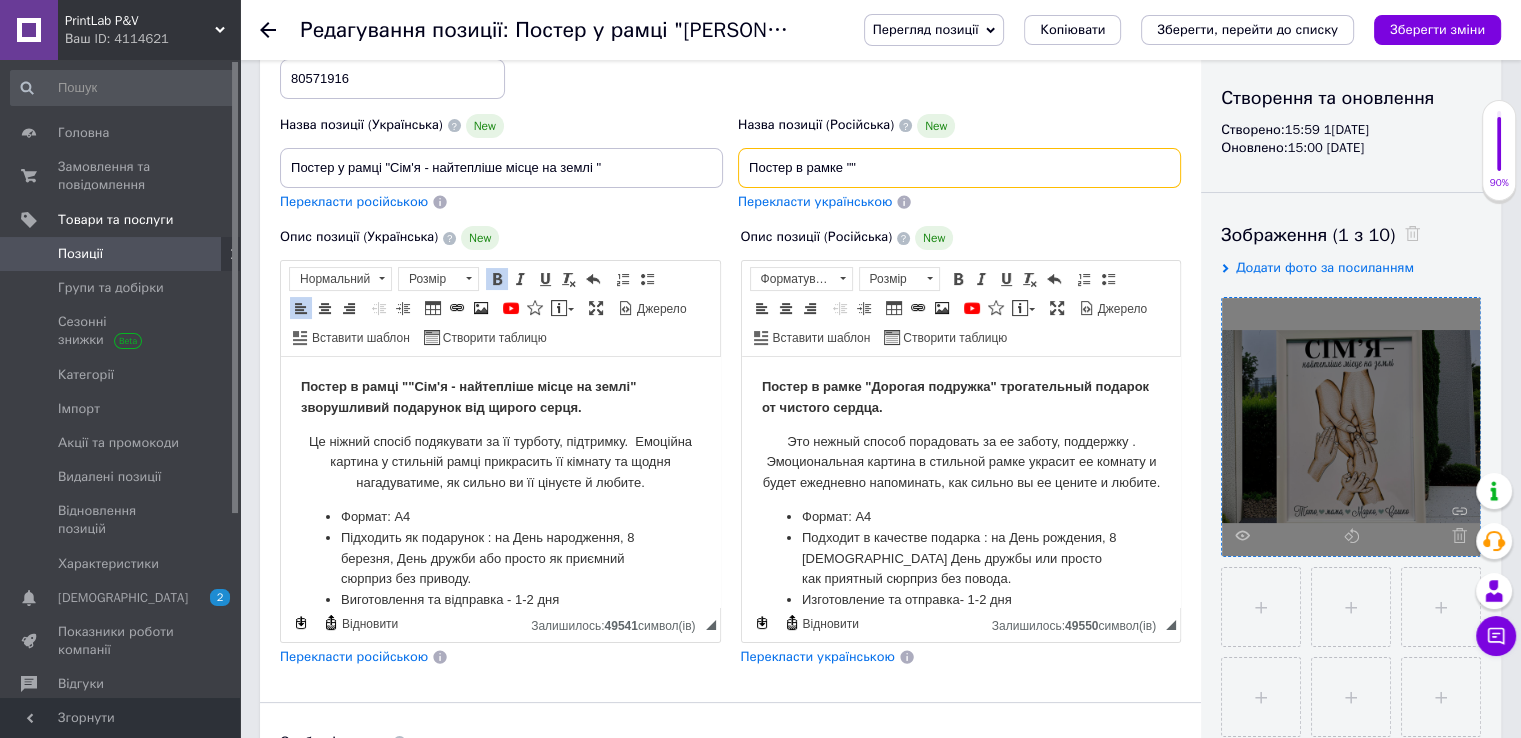 paste on "Сім'я - найтепліше місце на землі"" 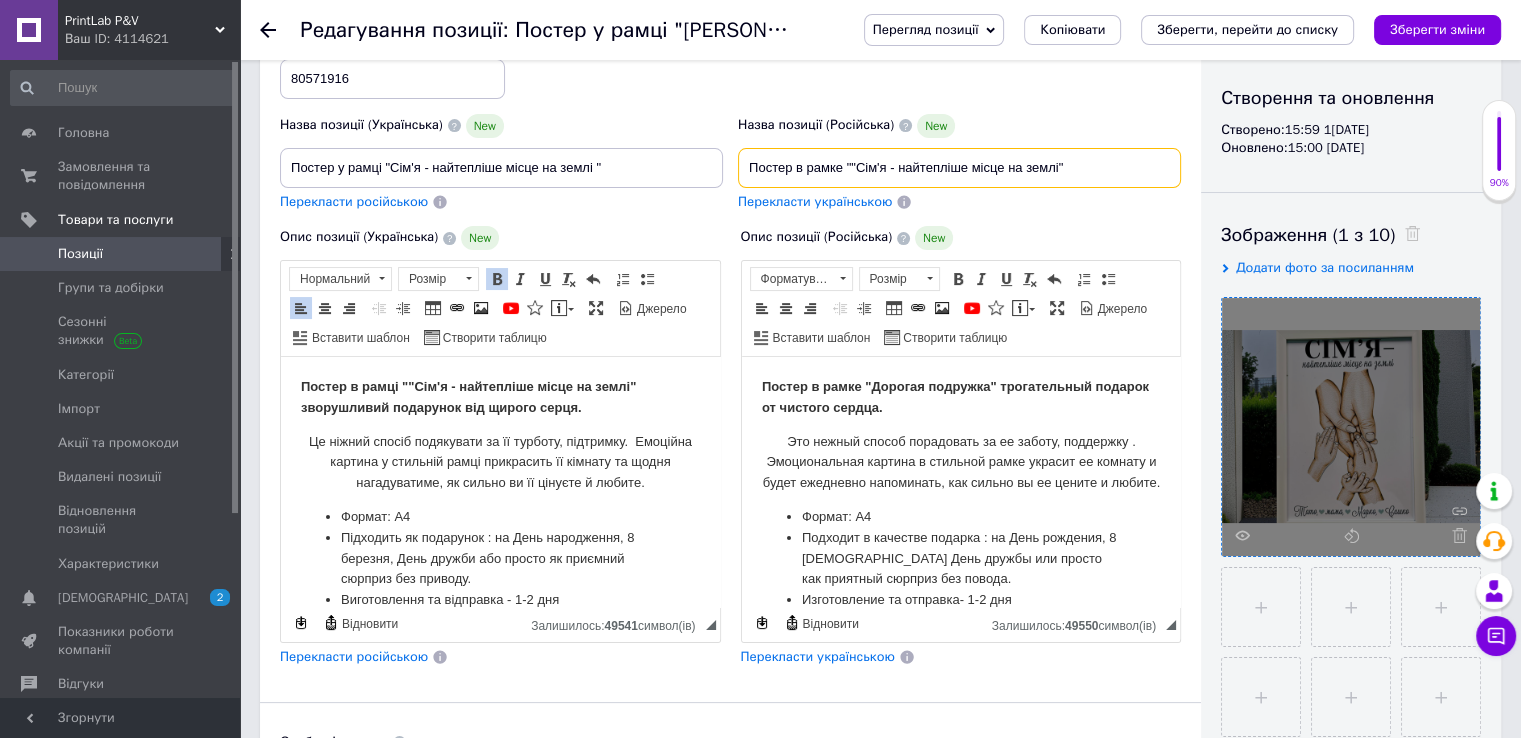 type on "Постер в рамке ""Сім'я - найтепліше місце на землі"" 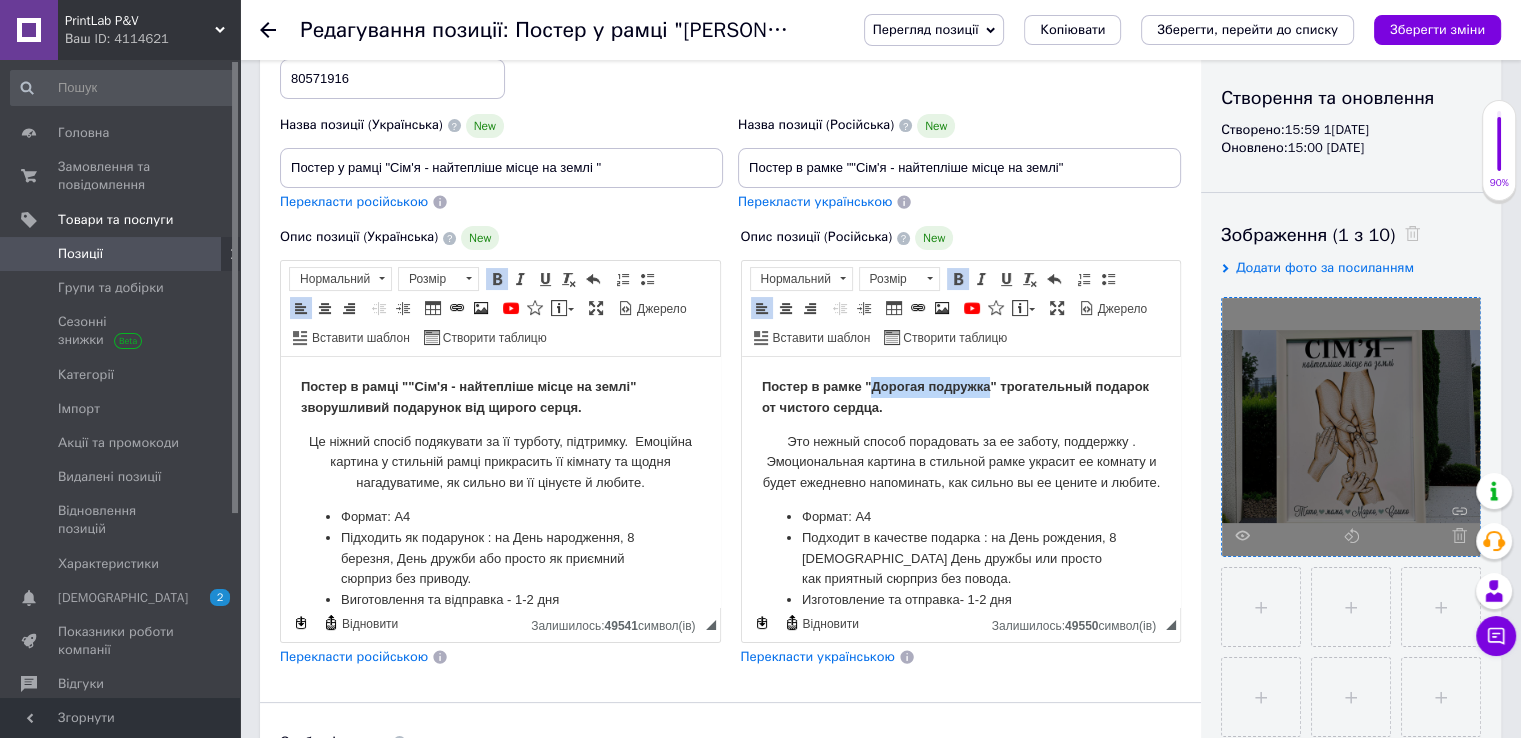 drag, startPoint x: 867, startPoint y: 389, endPoint x: 979, endPoint y: 370, distance: 113.600174 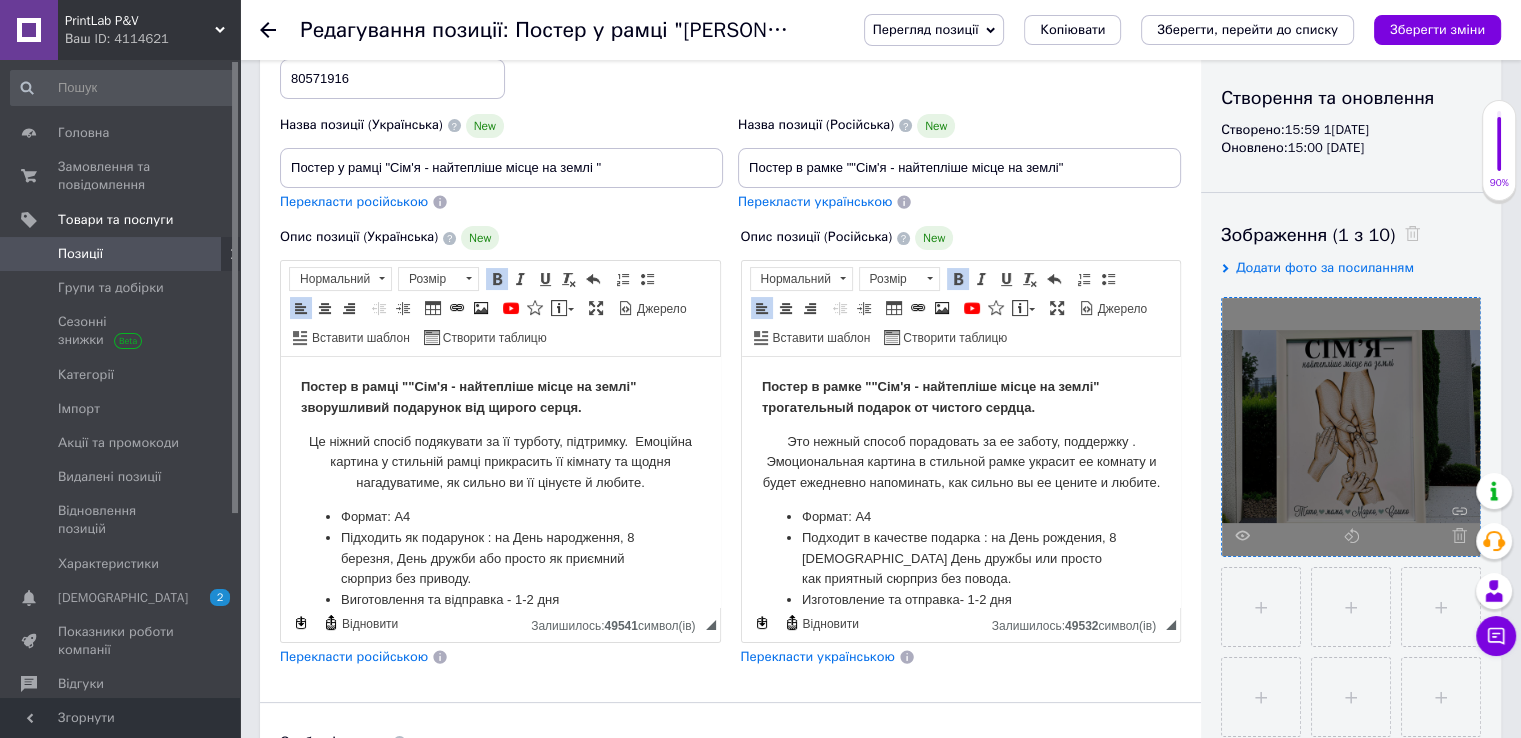 click on "Перекласти українською" at bounding box center (815, 201) 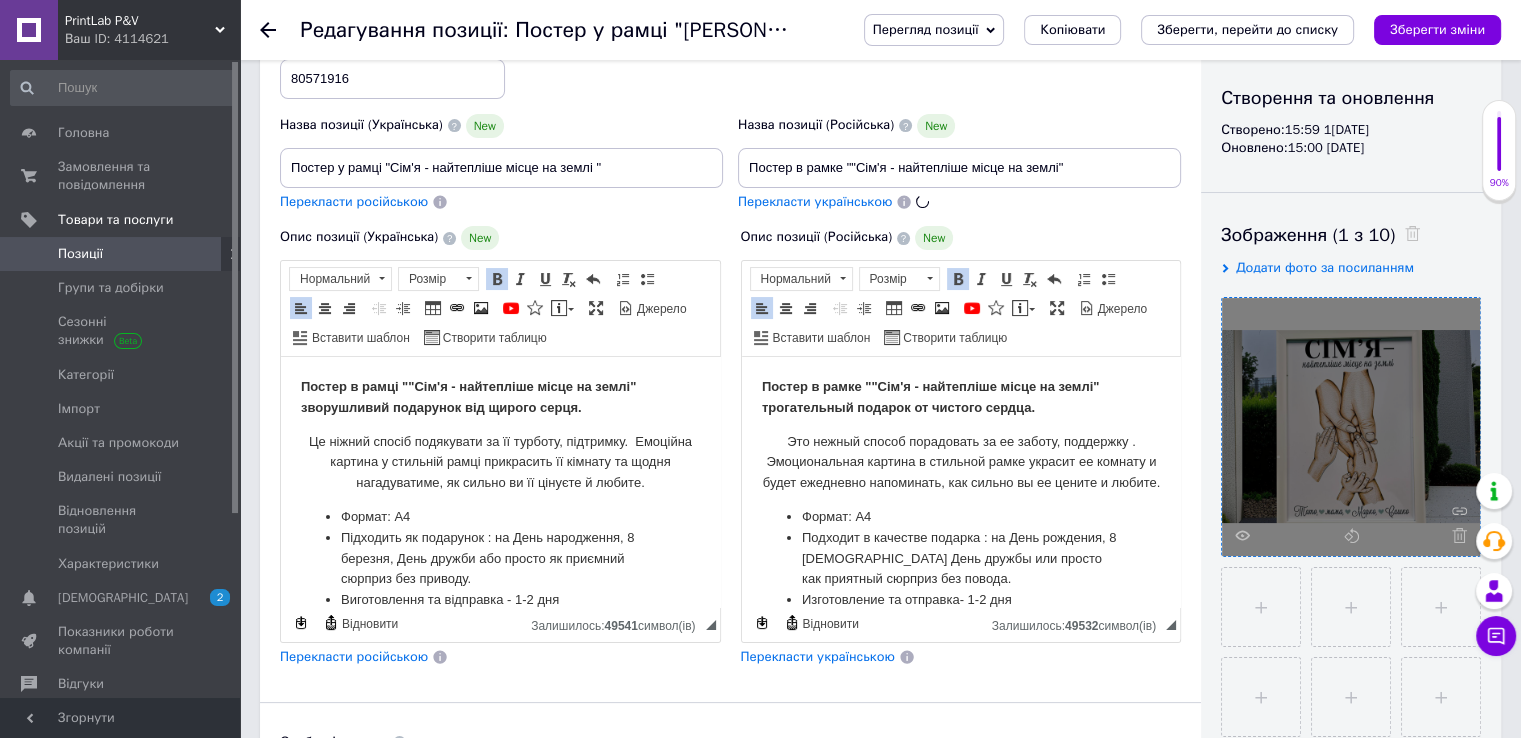 type on "Постер в рамке ""Сім'я - найтепліше місце на землі"" 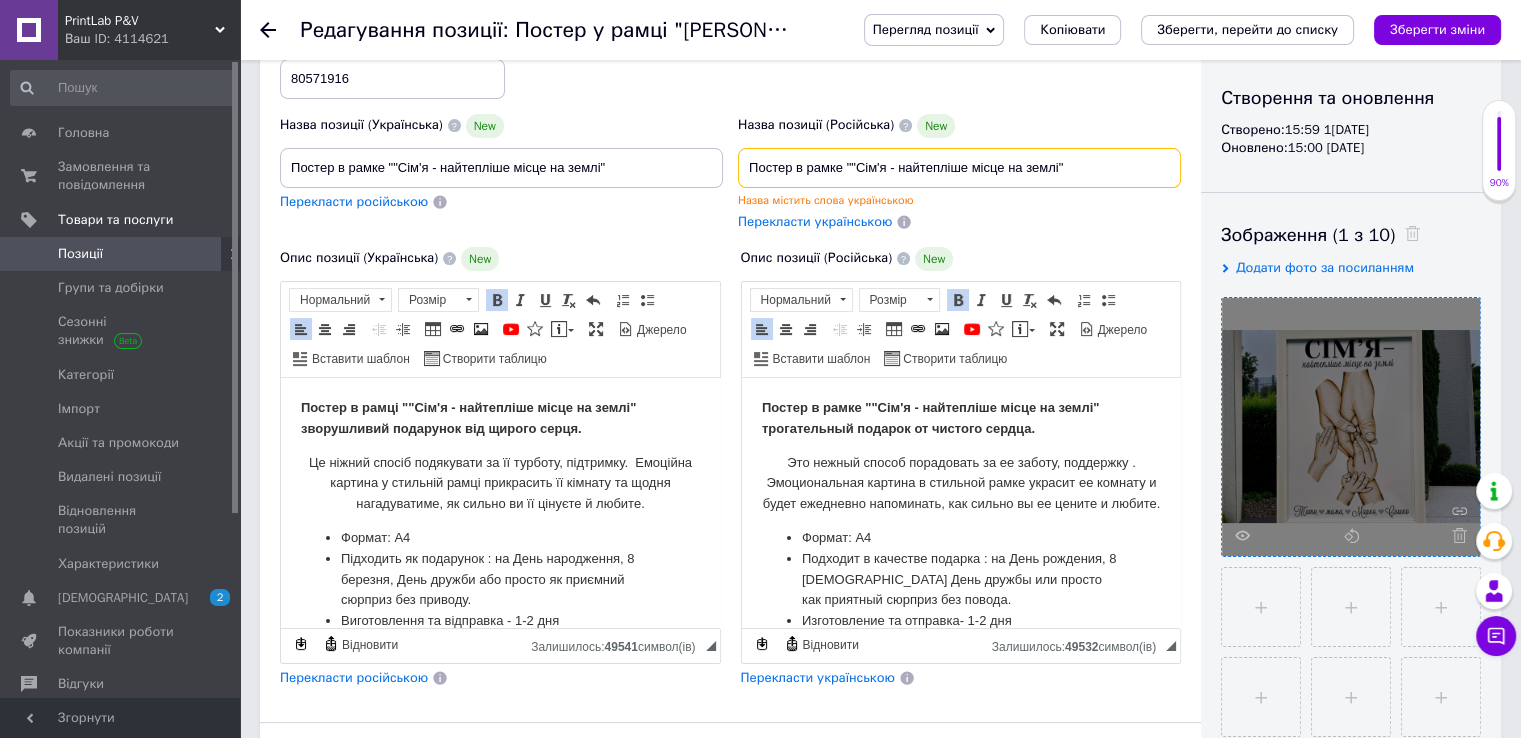 drag, startPoint x: 849, startPoint y: 165, endPoint x: 1058, endPoint y: 162, distance: 209.02153 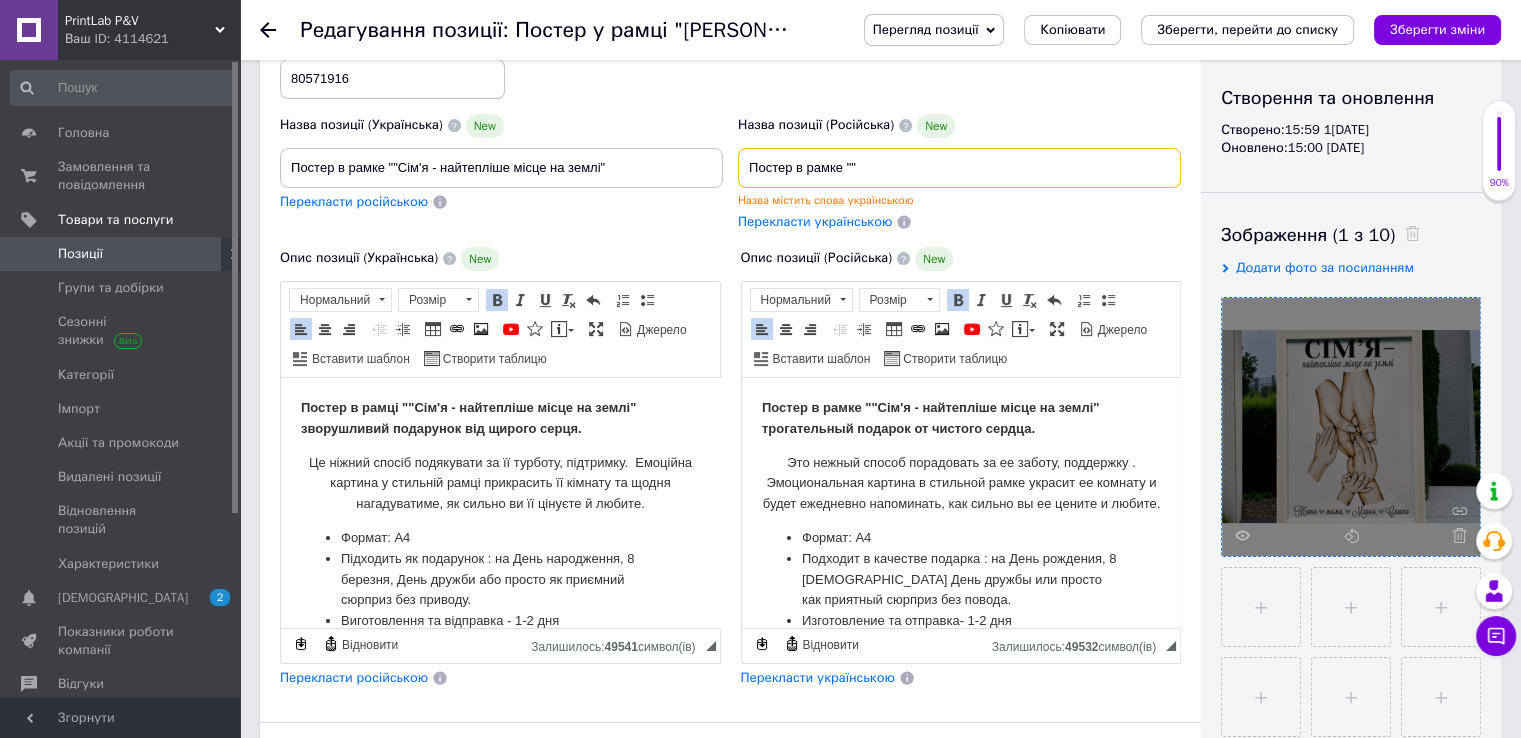 paste on "Семья - самое теплое место на земле"" 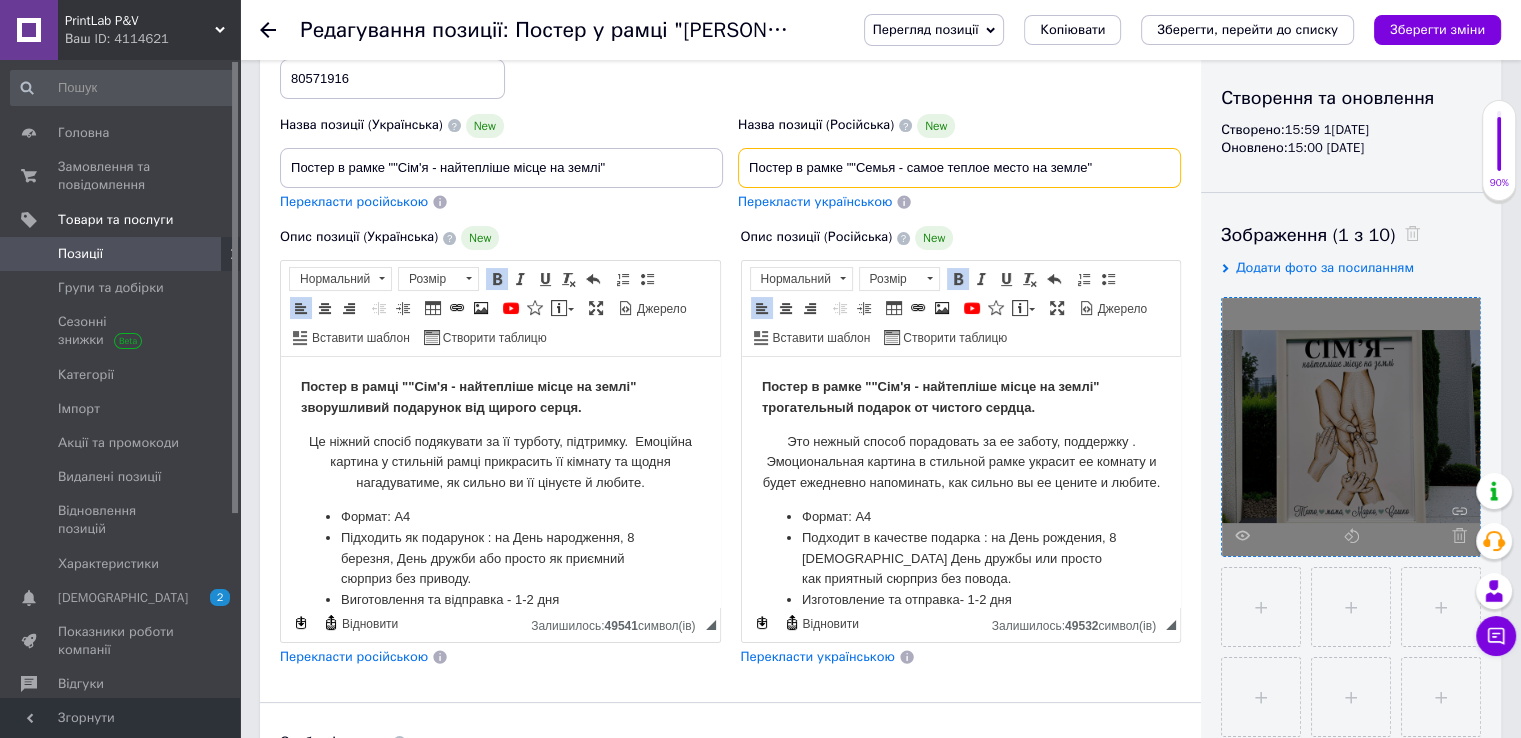 type on "Постер в рамке ""Семья - самое теплое место на земле"" 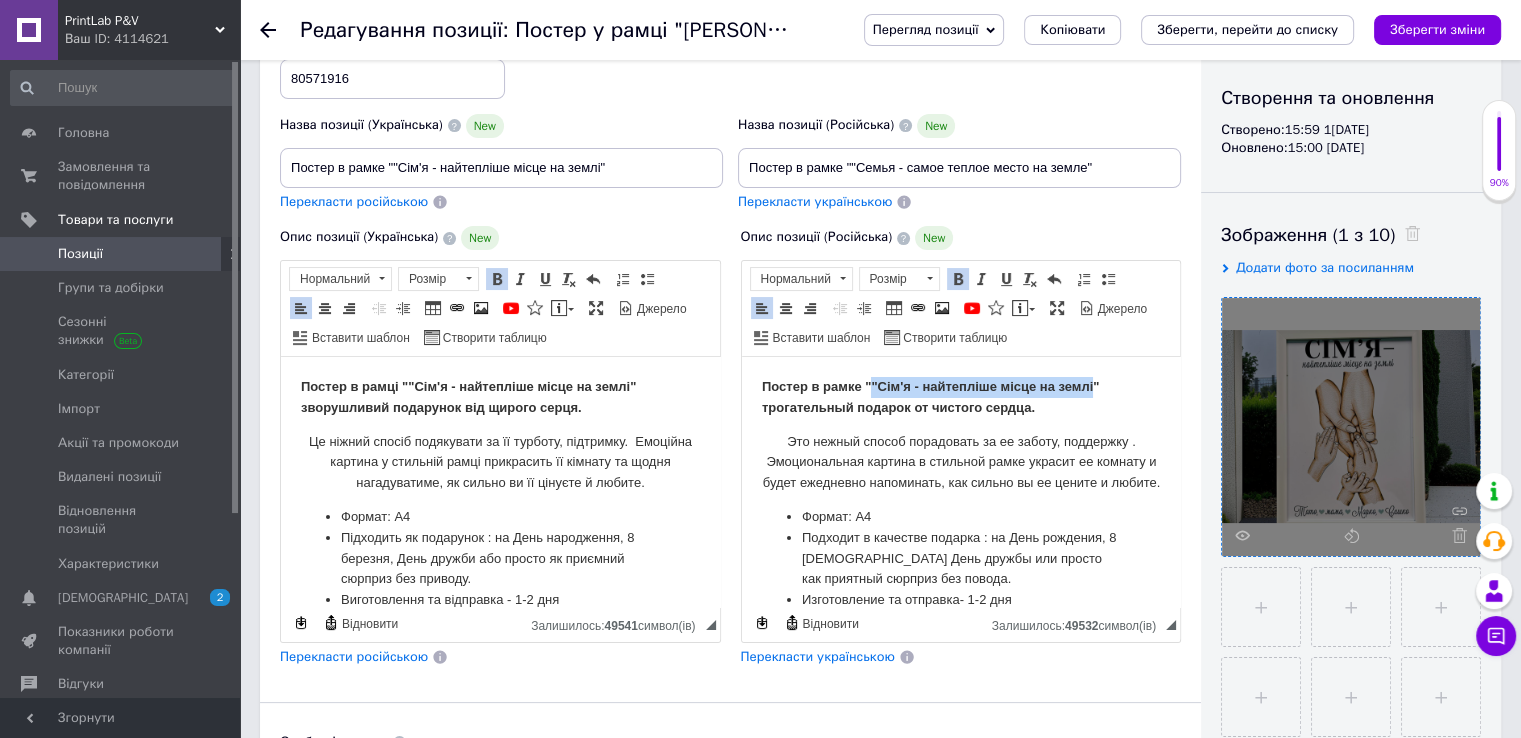 drag, startPoint x: 869, startPoint y: 382, endPoint x: 1094, endPoint y: 388, distance: 225.07999 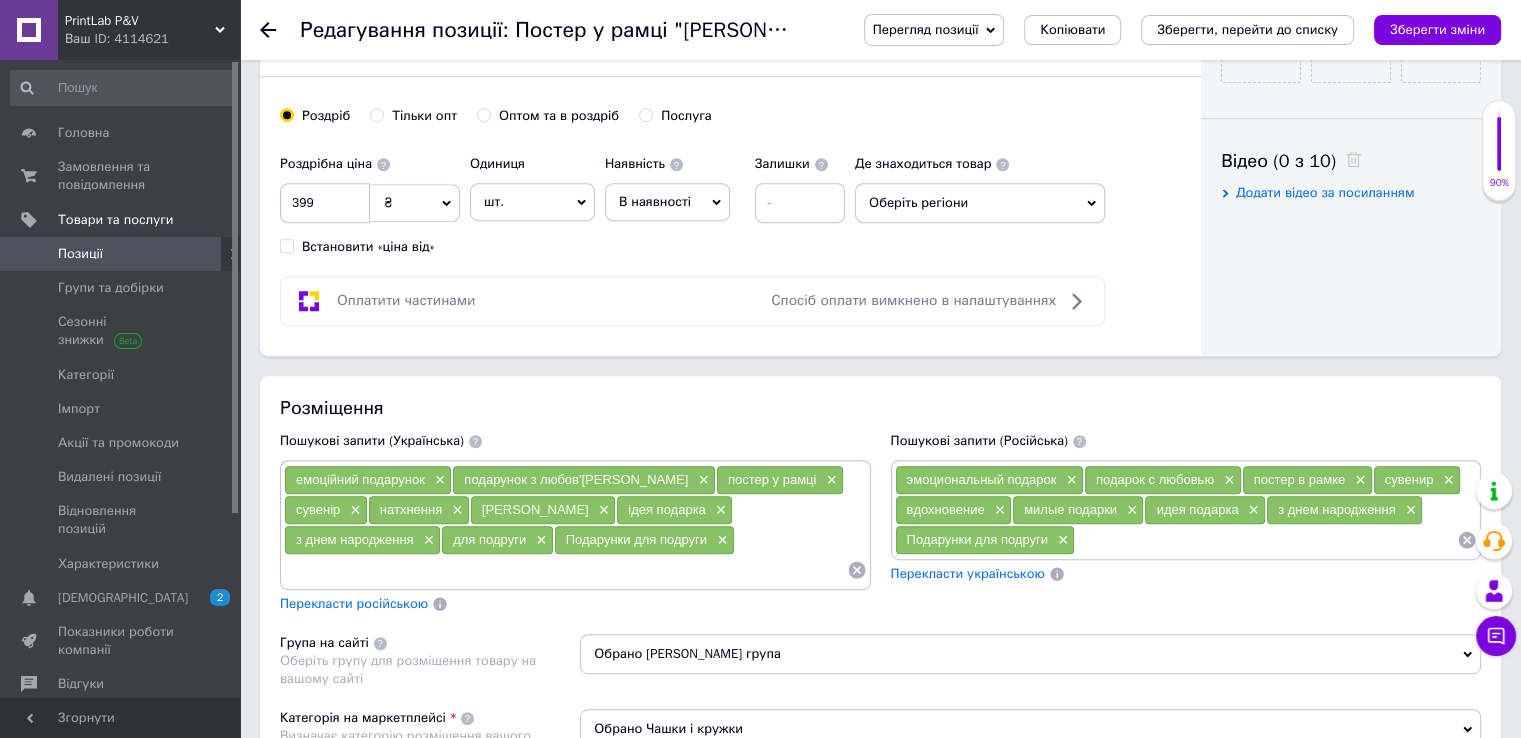 scroll, scrollTop: 1000, scrollLeft: 0, axis: vertical 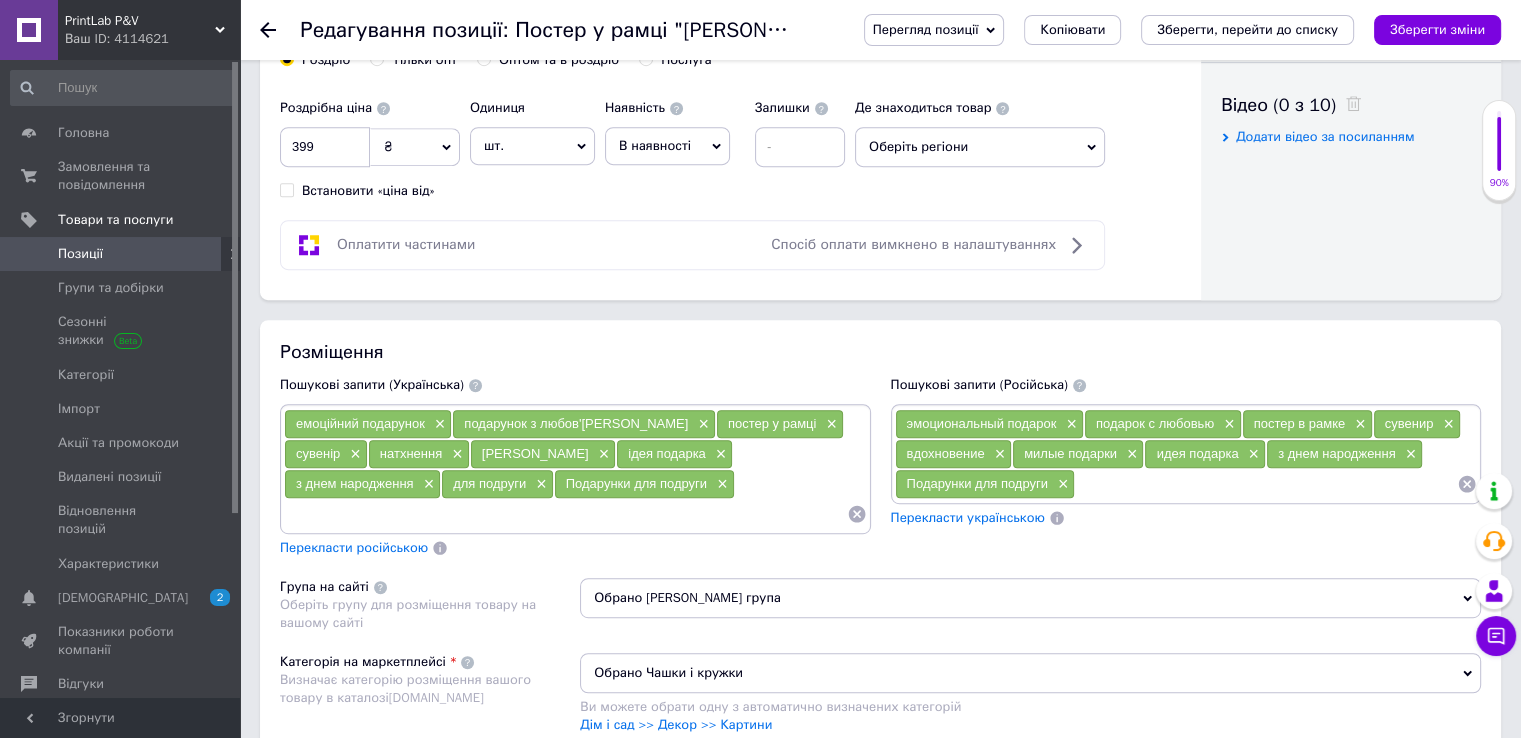 click on "Подарунки для подруги ×" at bounding box center [644, 484] 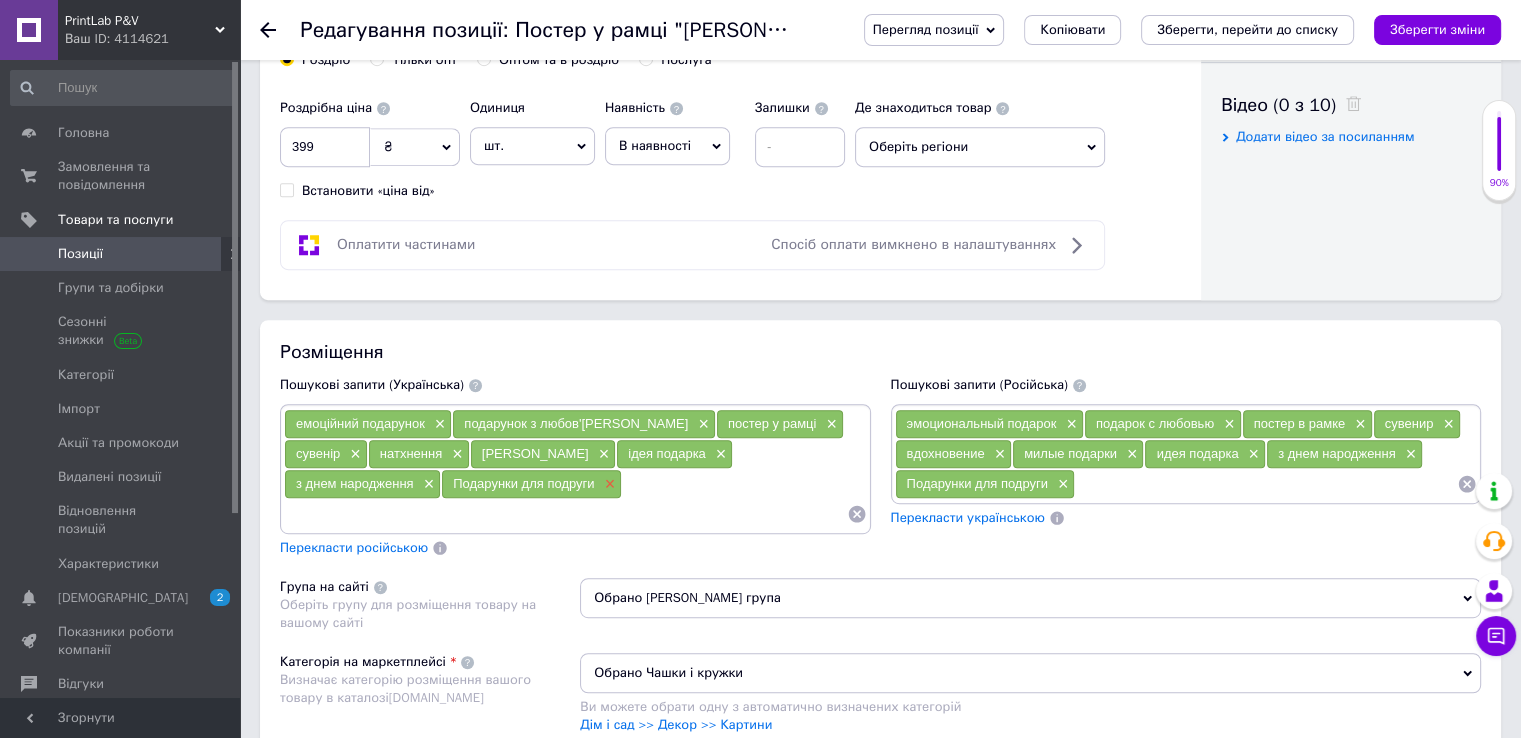 click on "×" at bounding box center (608, 484) 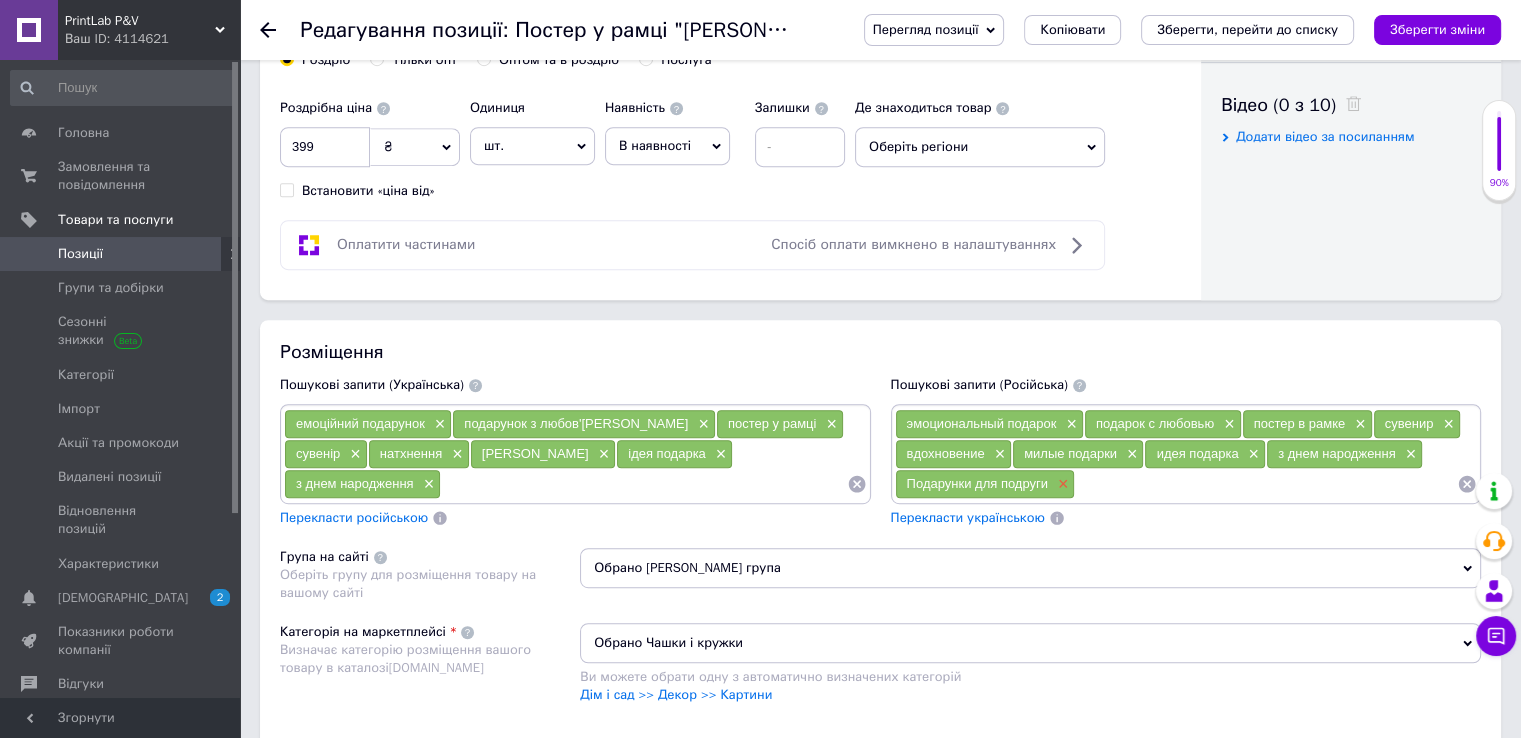 click on "×" at bounding box center (1061, 484) 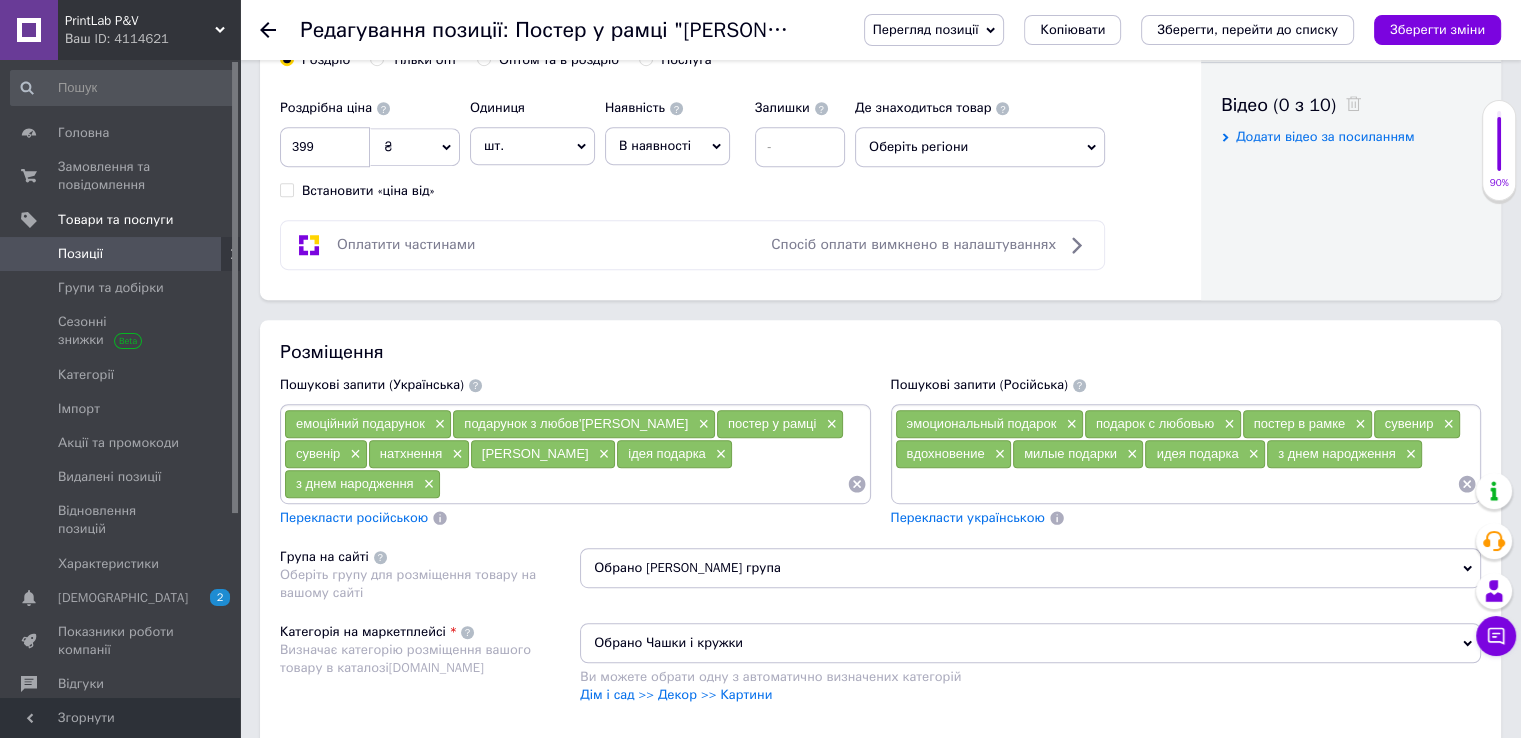 click at bounding box center [1176, 484] 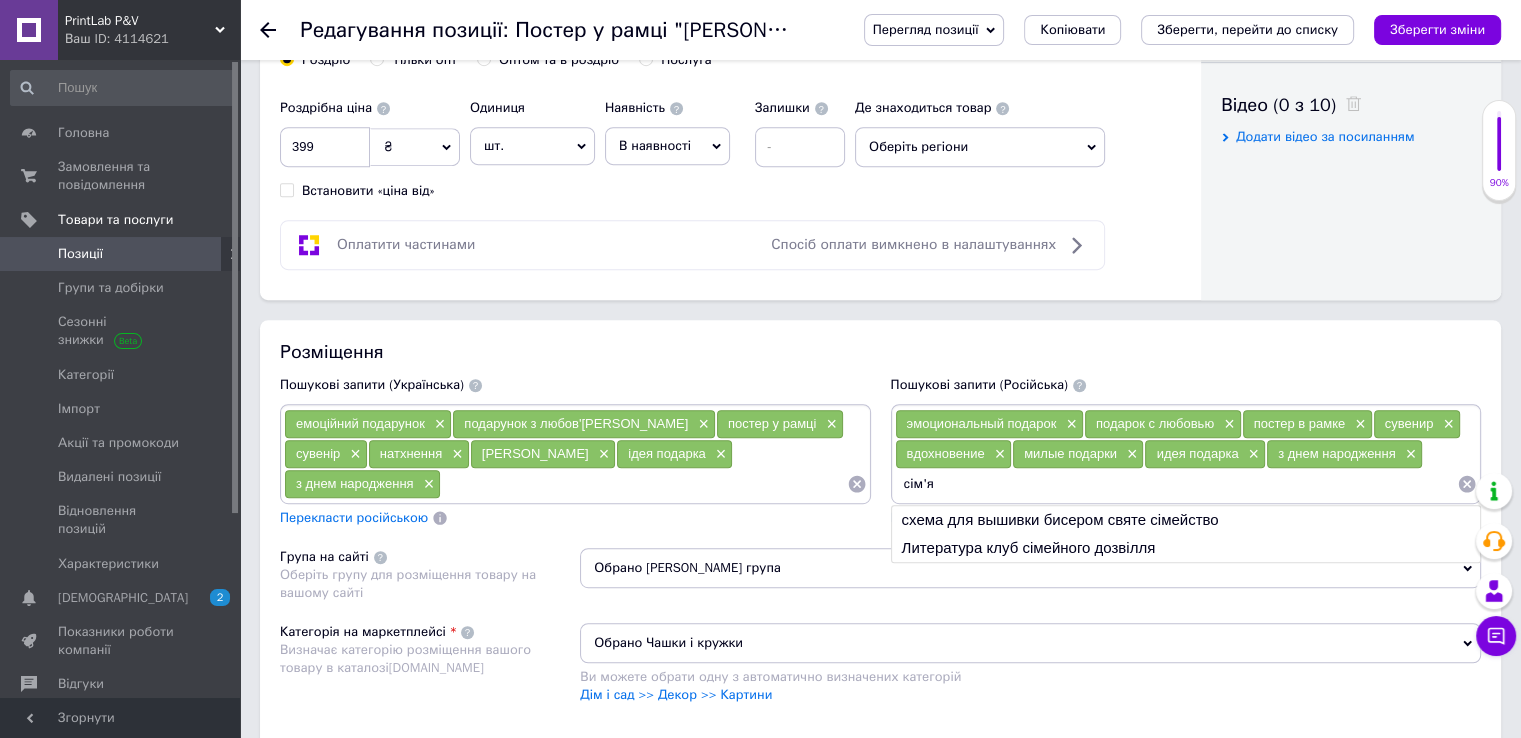 type on "сім'я" 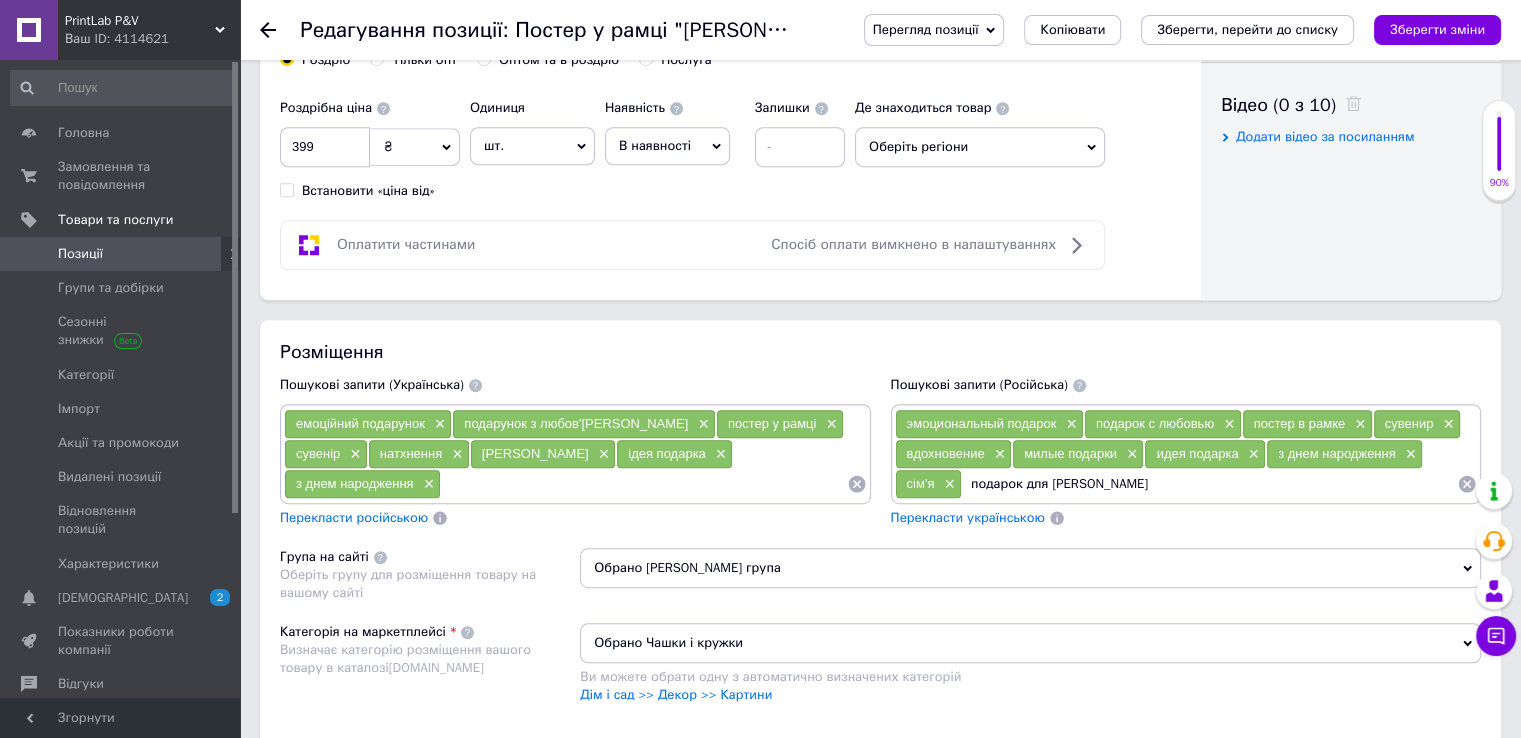 type on "подарок для родини" 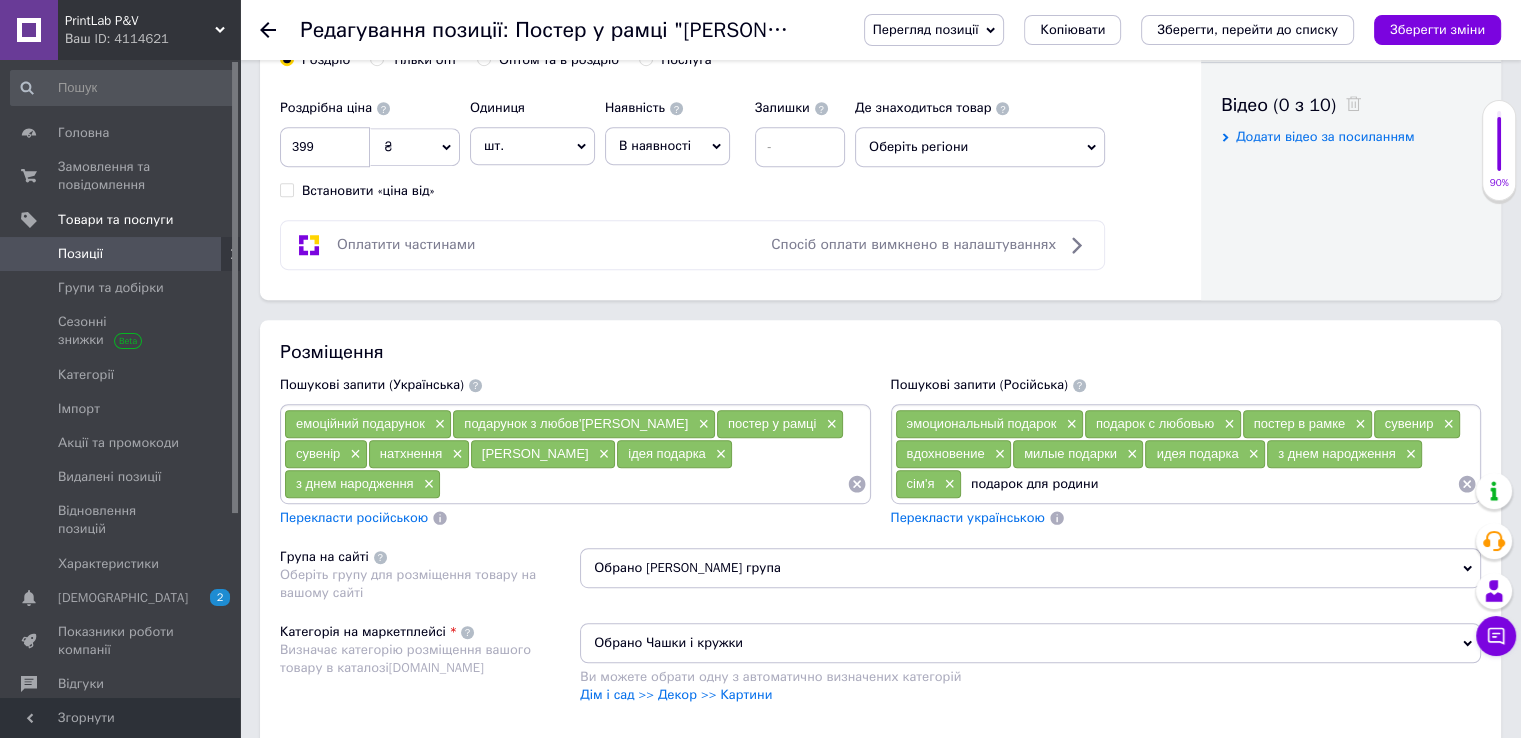 type 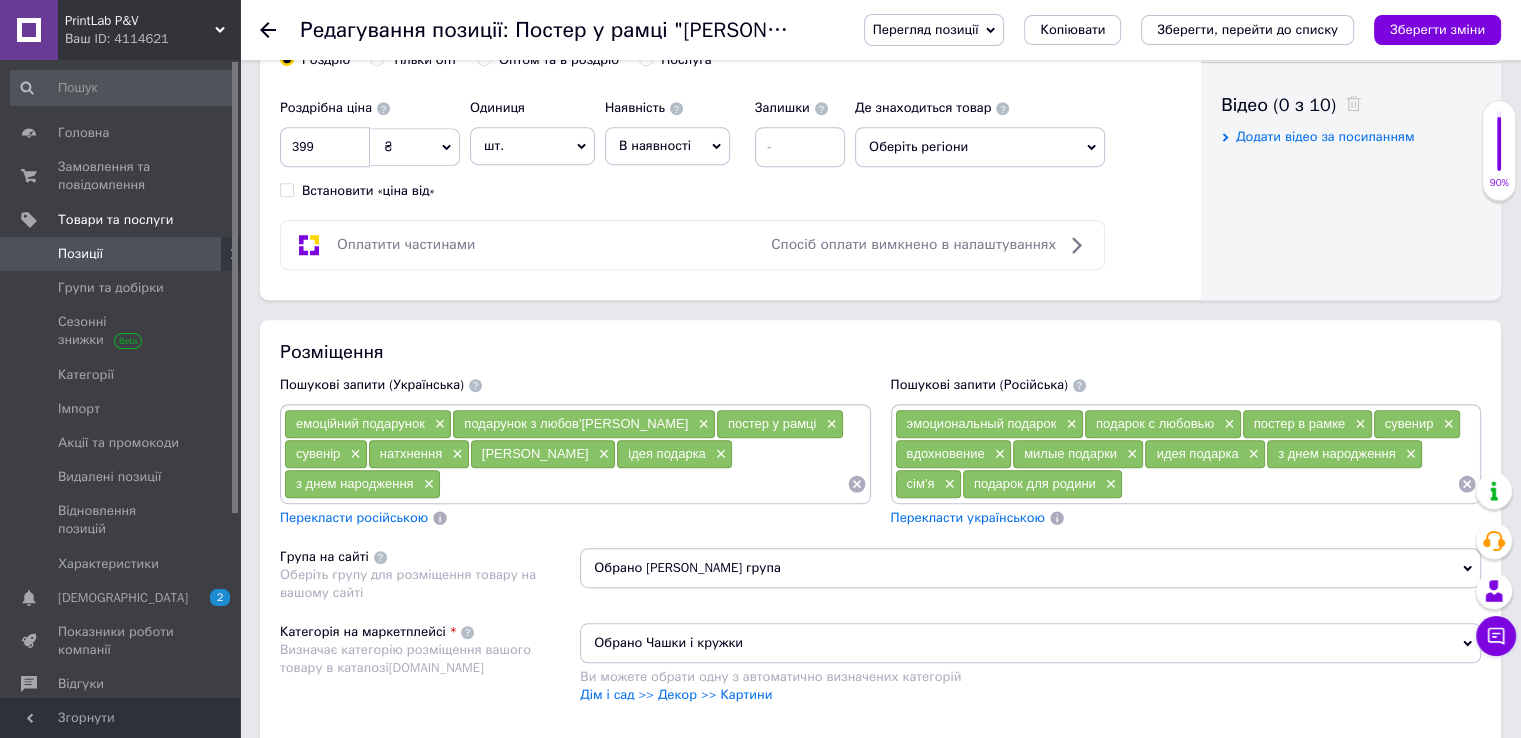 click at bounding box center [643, 484] 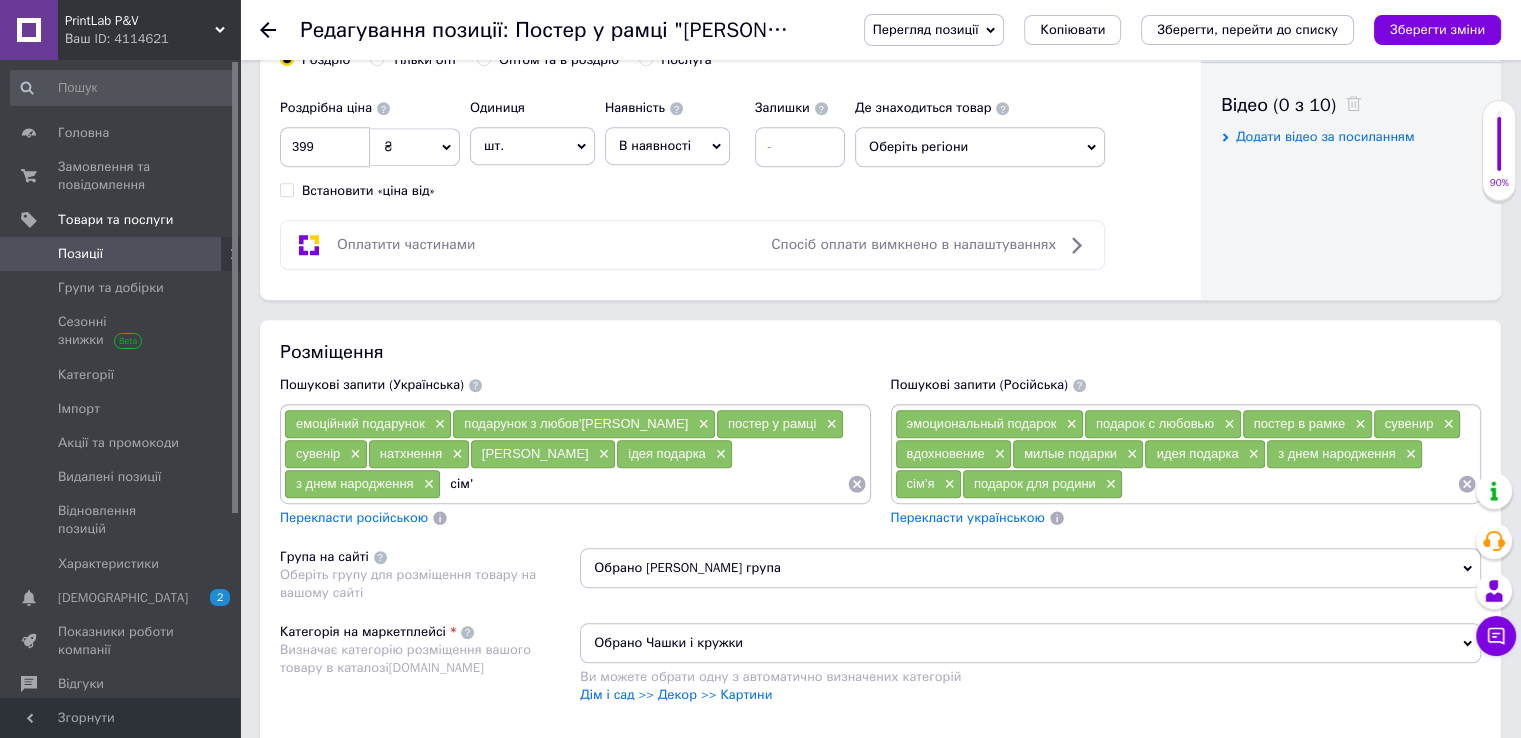 type on "сім'я" 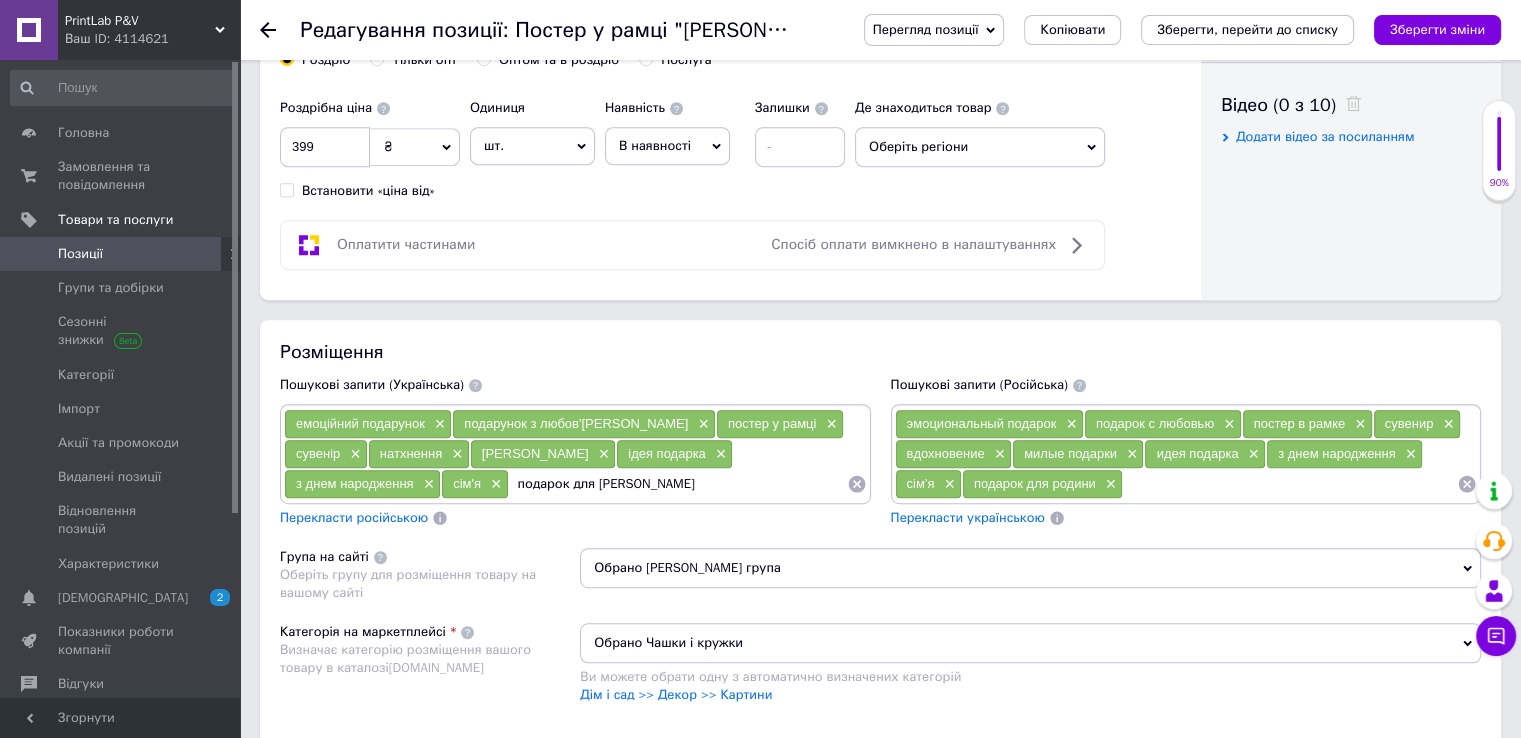 type on "подарок для родини" 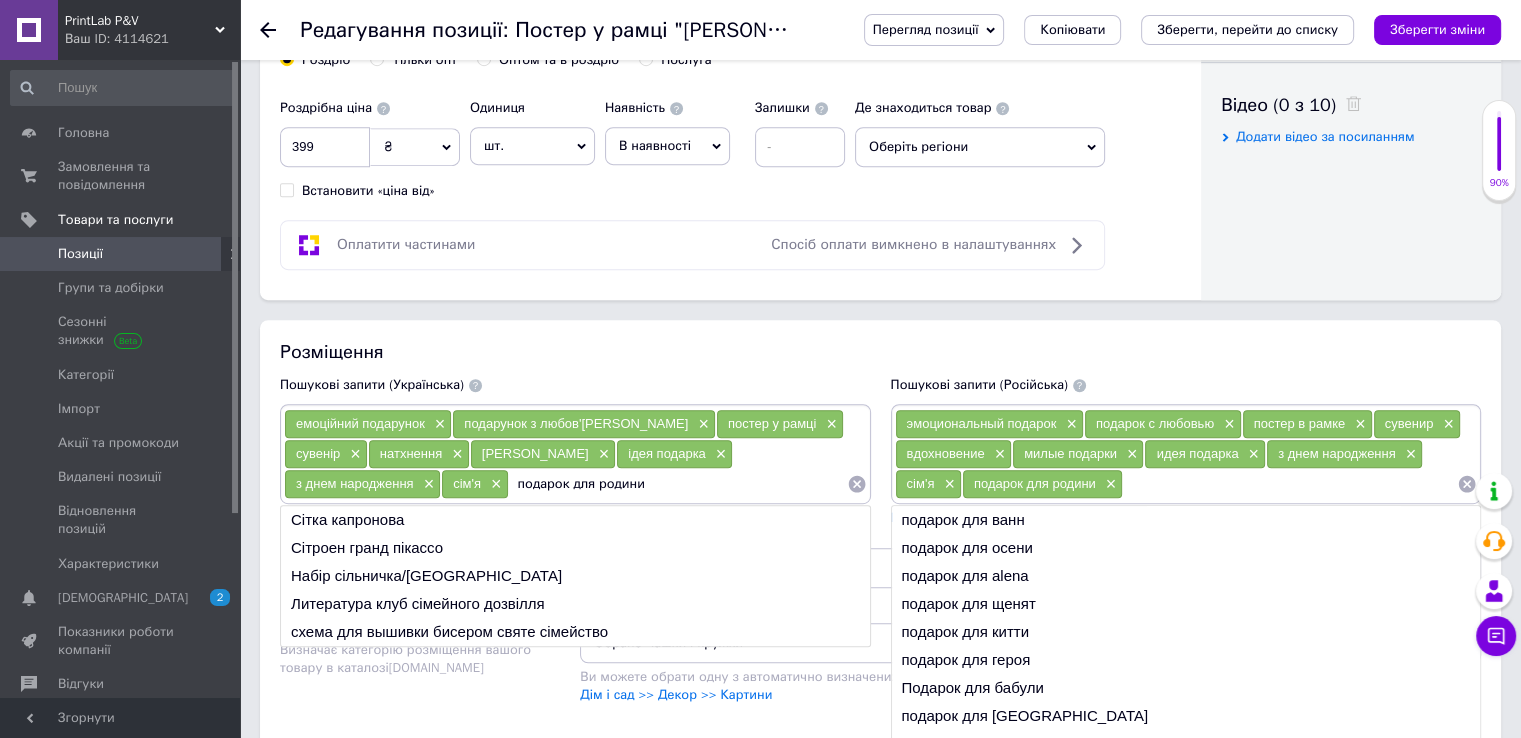 type 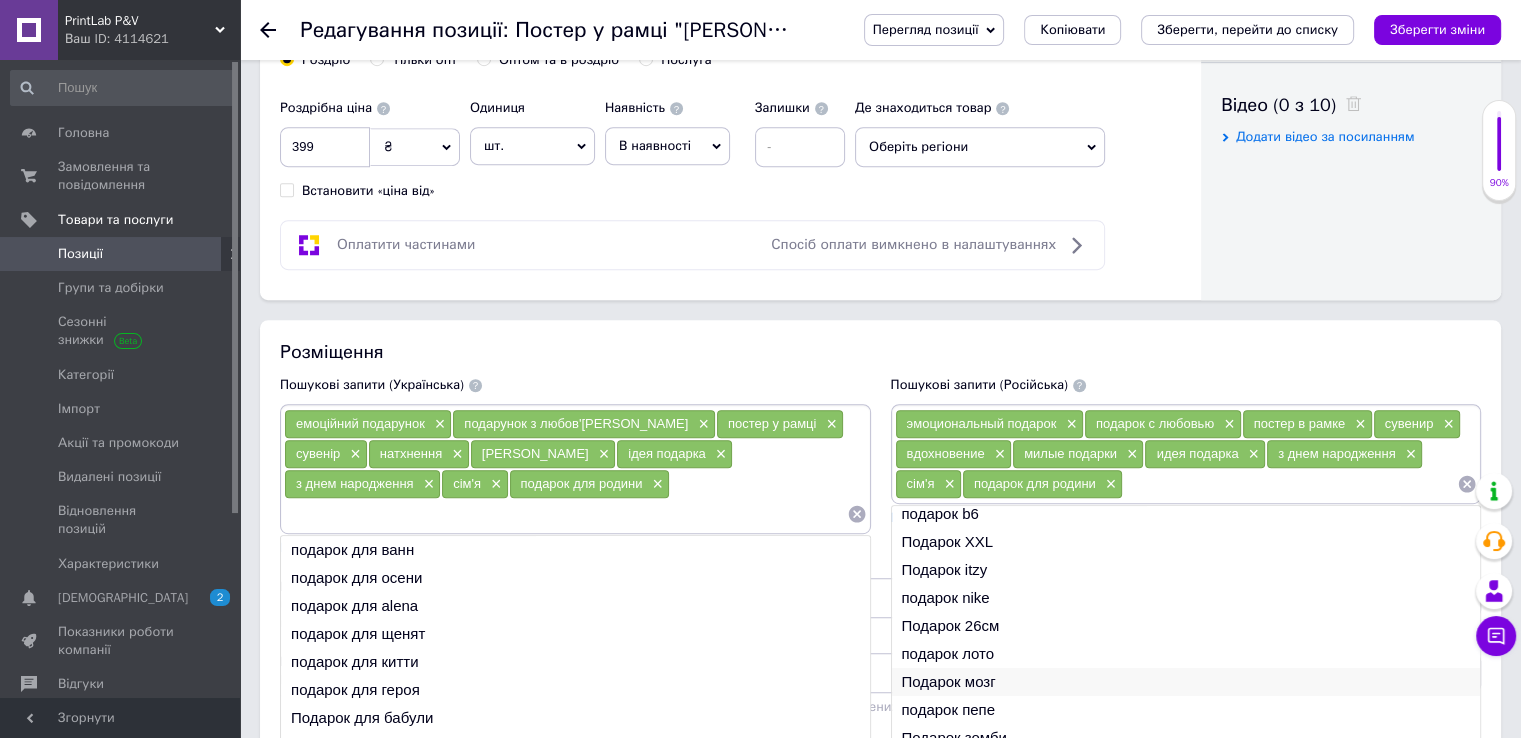 scroll, scrollTop: 0, scrollLeft: 0, axis: both 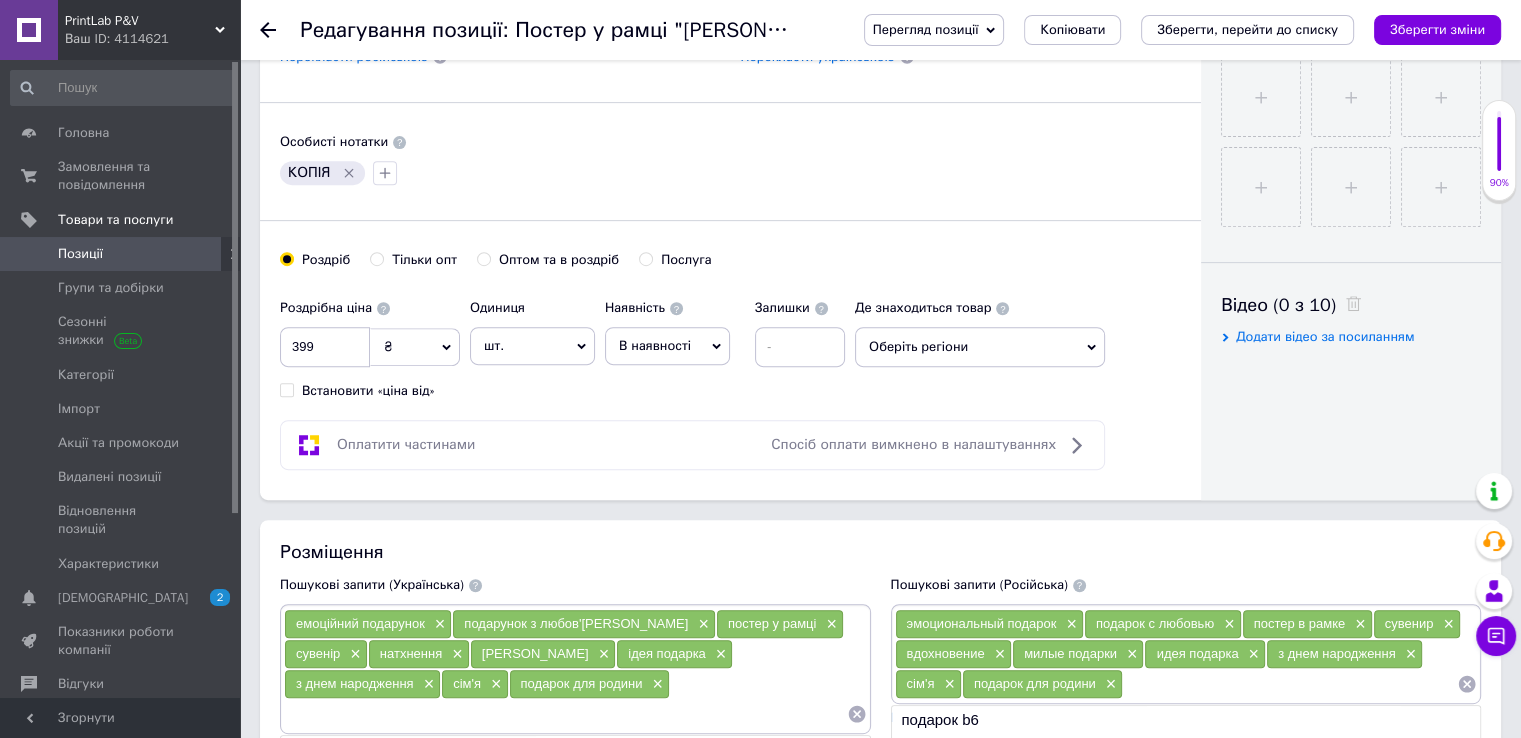 click on "Зберегти зміни" at bounding box center [1437, 29] 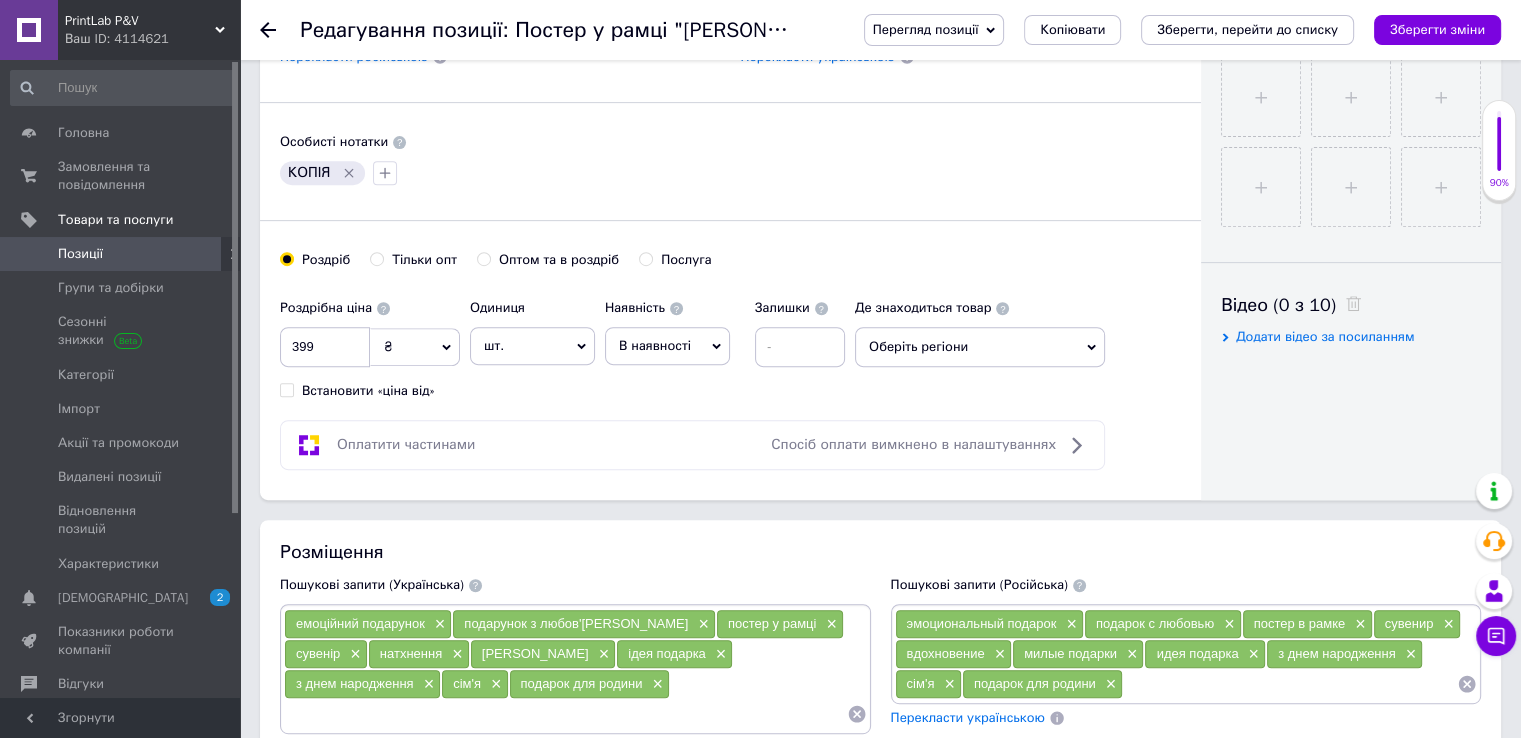 click 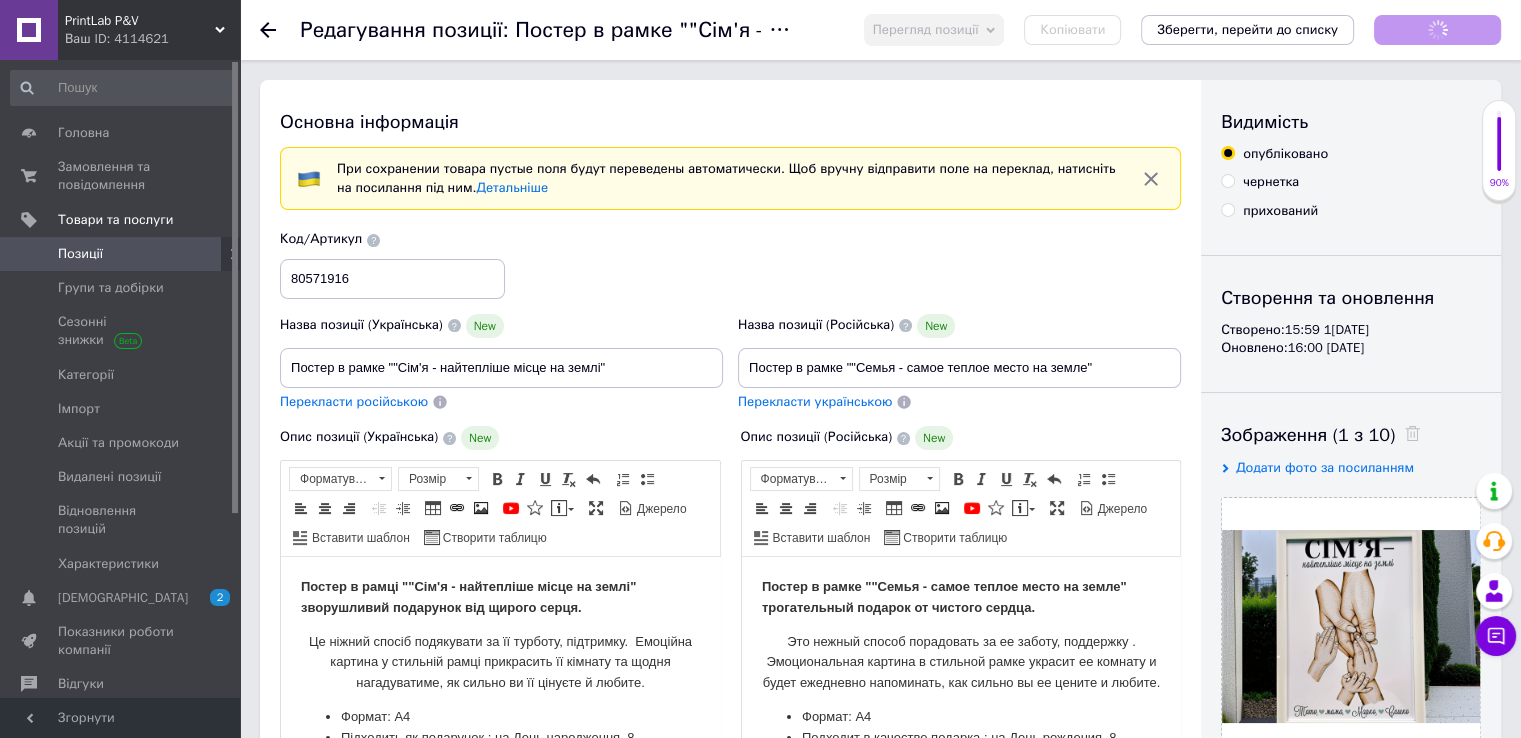 scroll, scrollTop: 0, scrollLeft: 0, axis: both 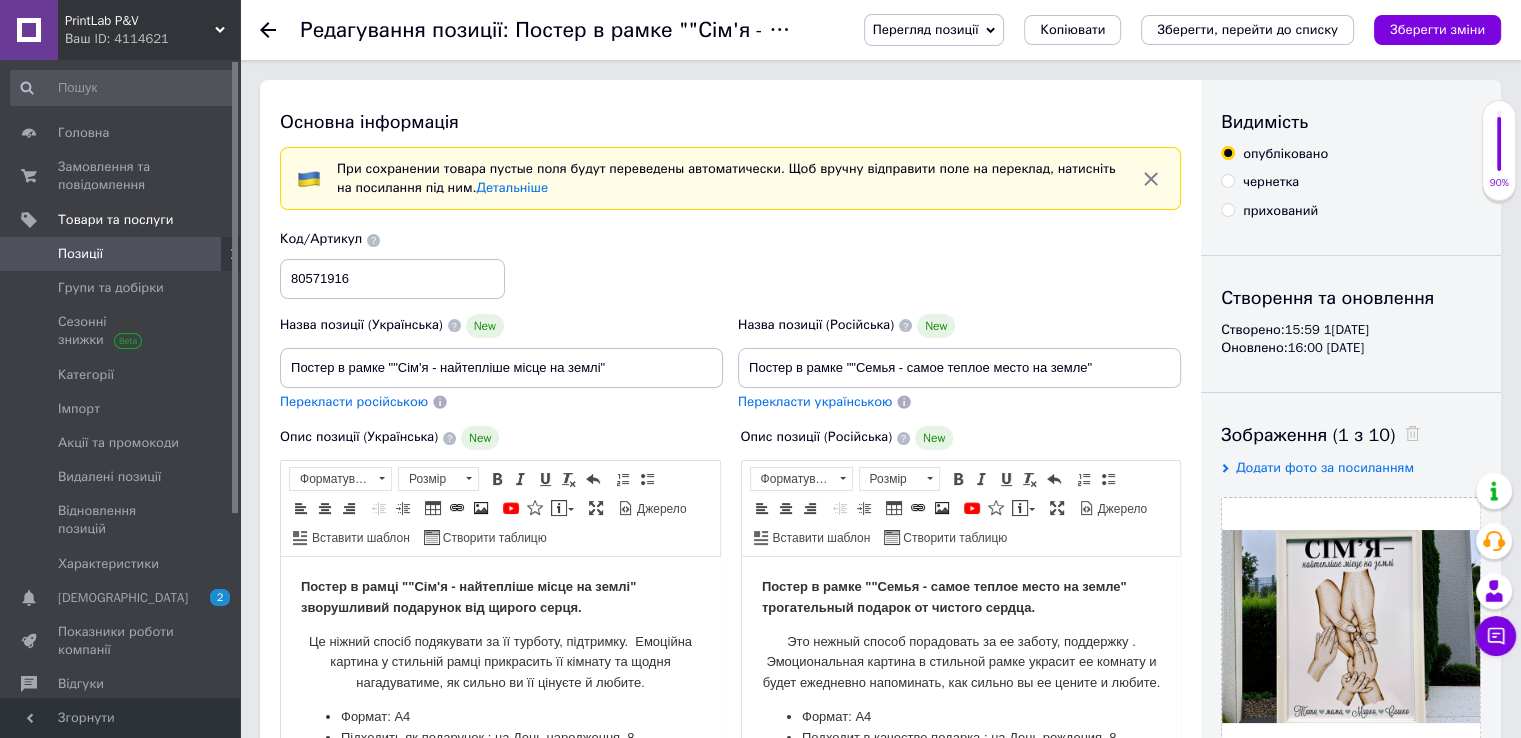 click 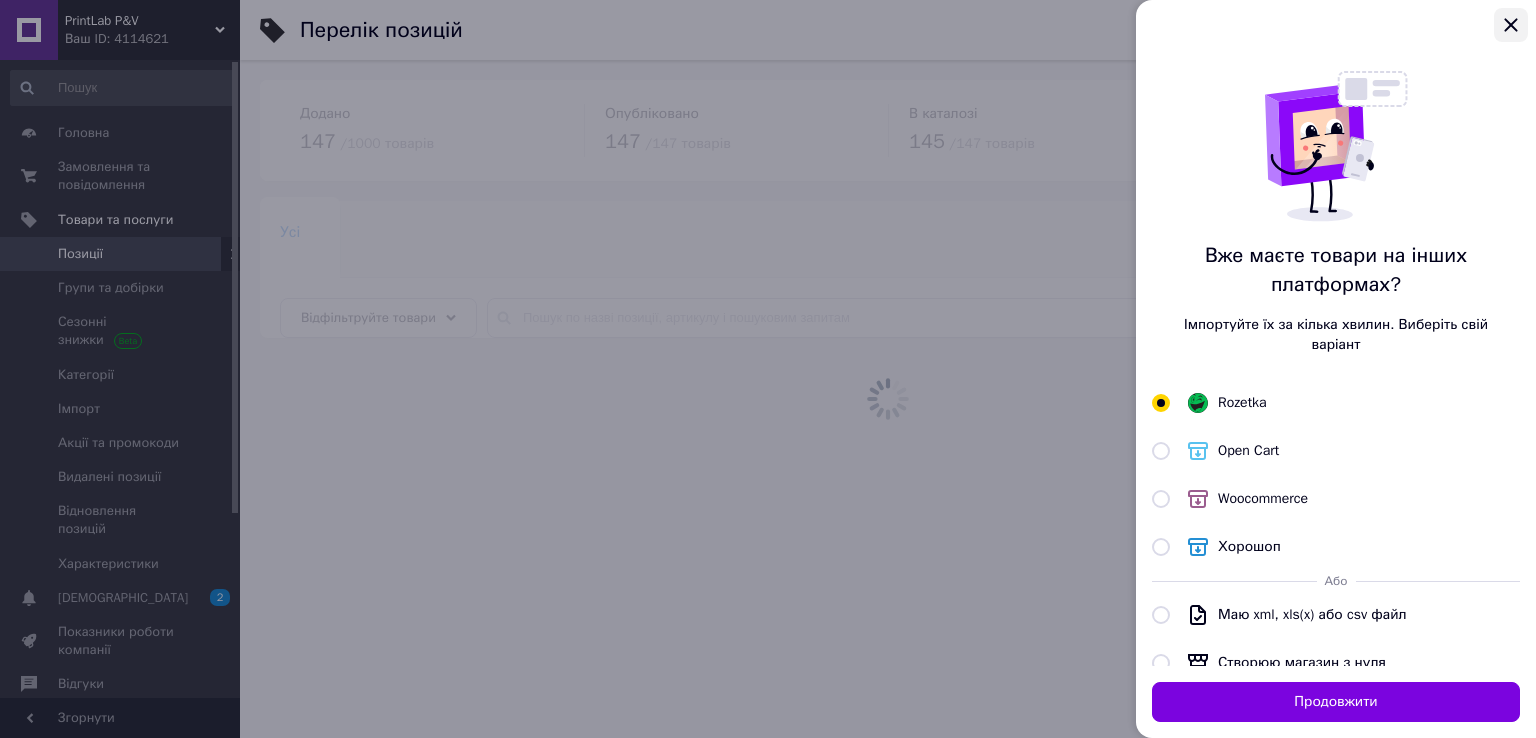 click 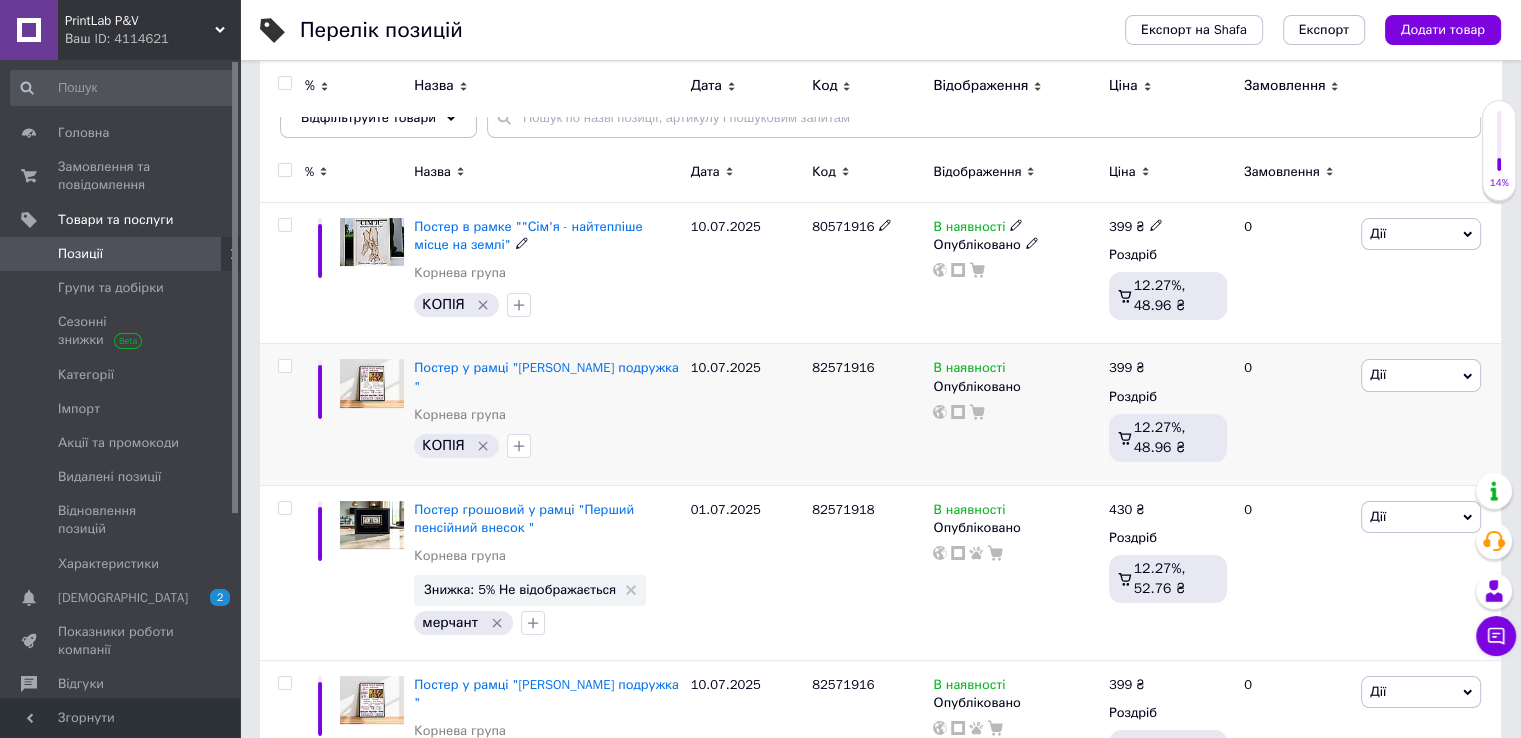 scroll, scrollTop: 300, scrollLeft: 0, axis: vertical 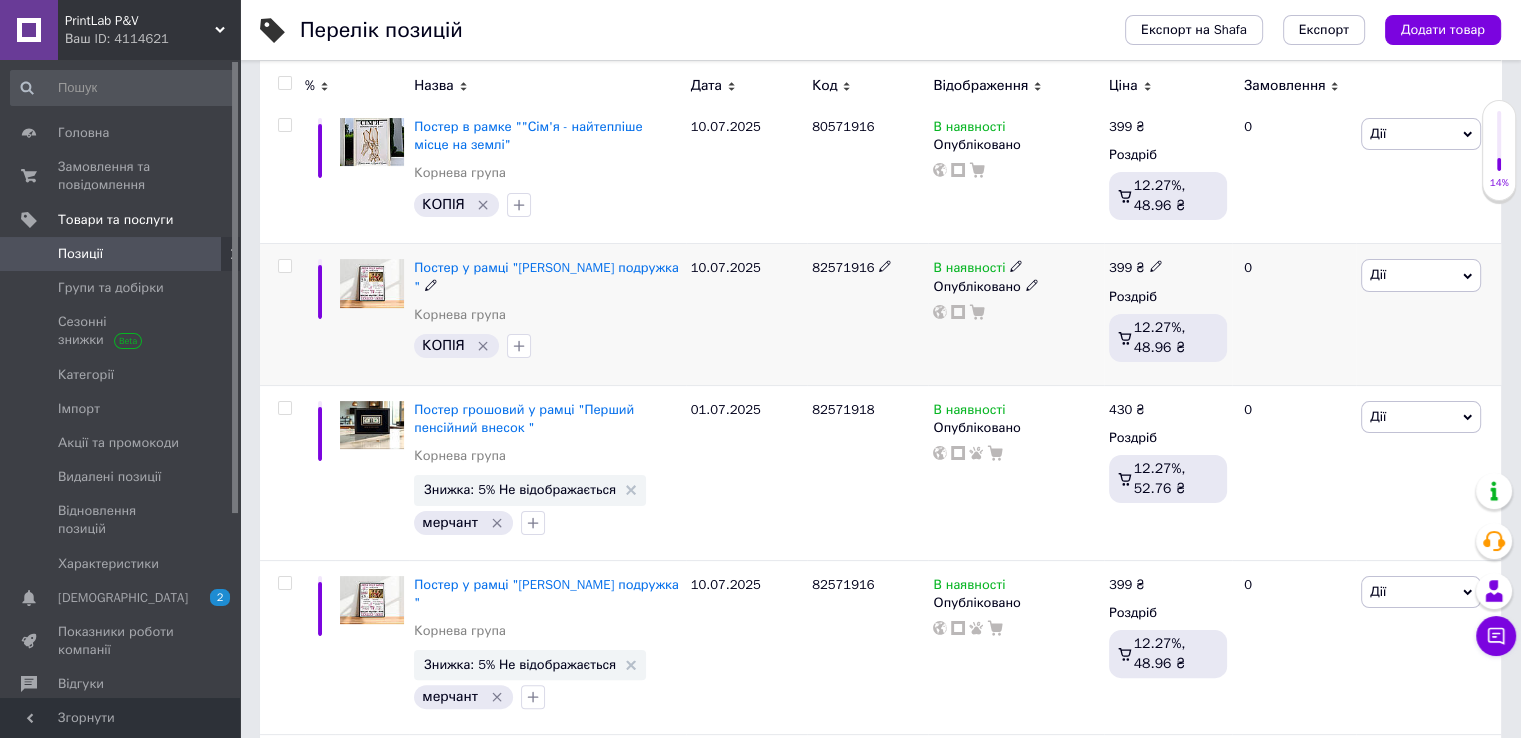 click on "[PERSON_NAME] Підняти на початок групи Копіювати Знижка Подарунок Супутні Приховати Ярлик Додати на вітрину Додати в кампанію Каталог ProSale Видалити" at bounding box center [1428, 314] 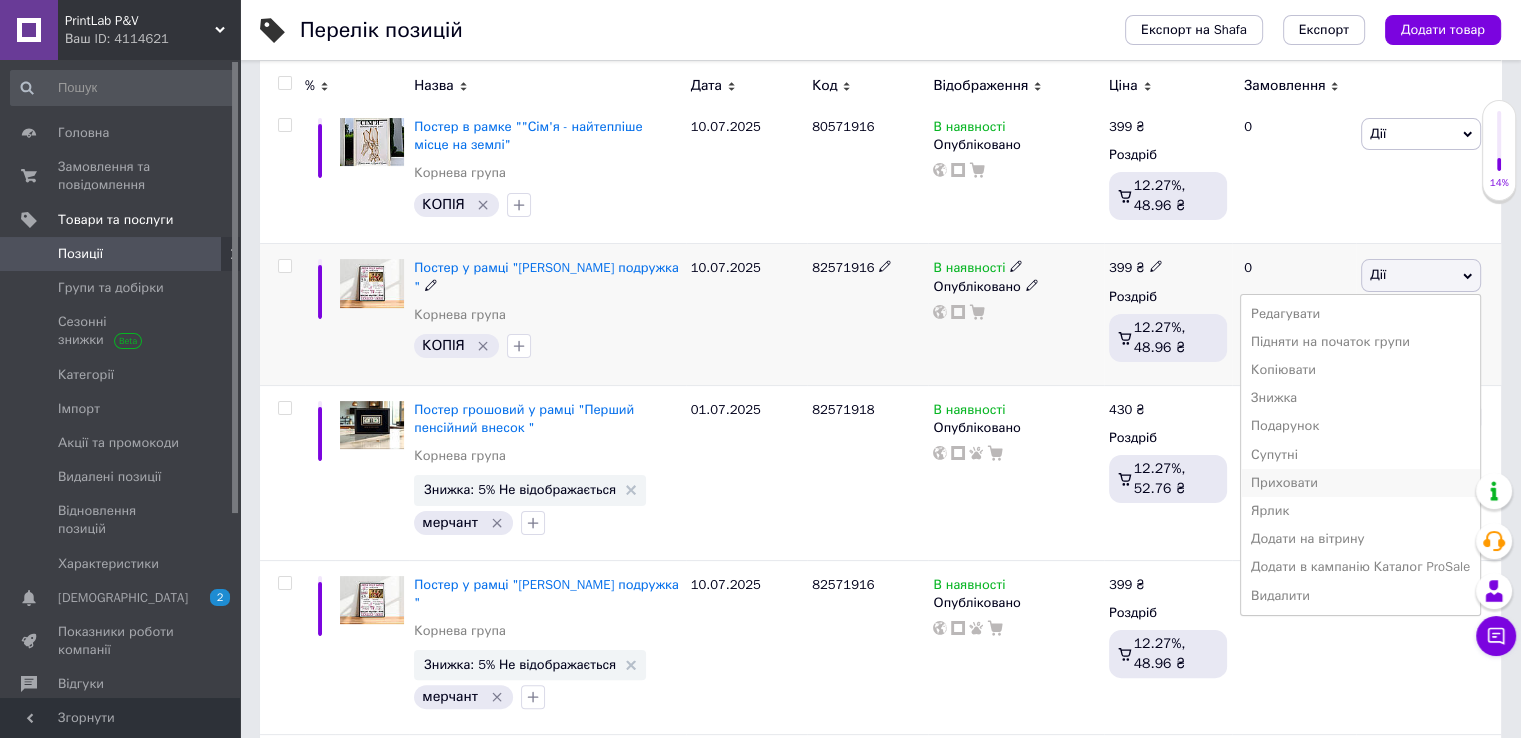click on "Приховати" at bounding box center (1360, 483) 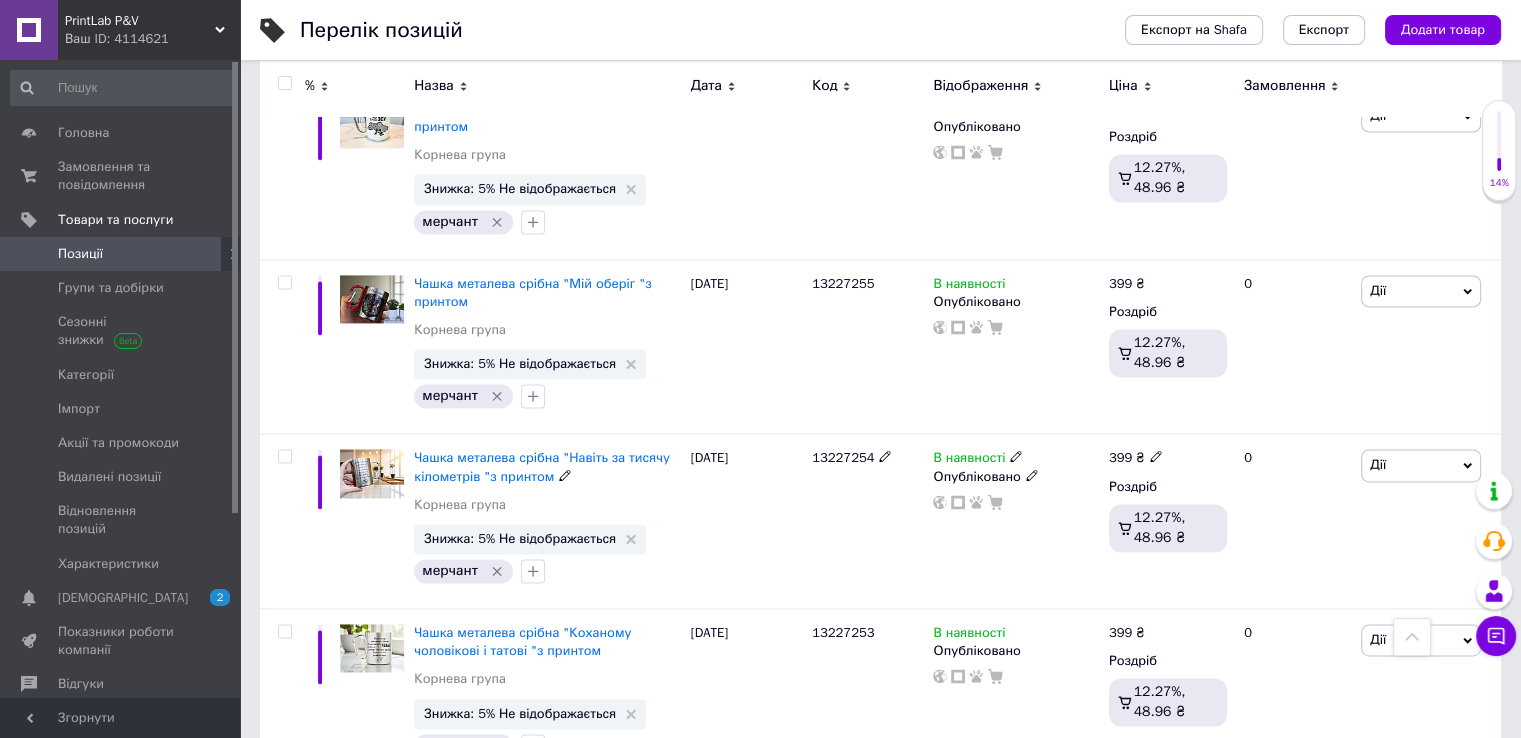 scroll, scrollTop: 3062, scrollLeft: 0, axis: vertical 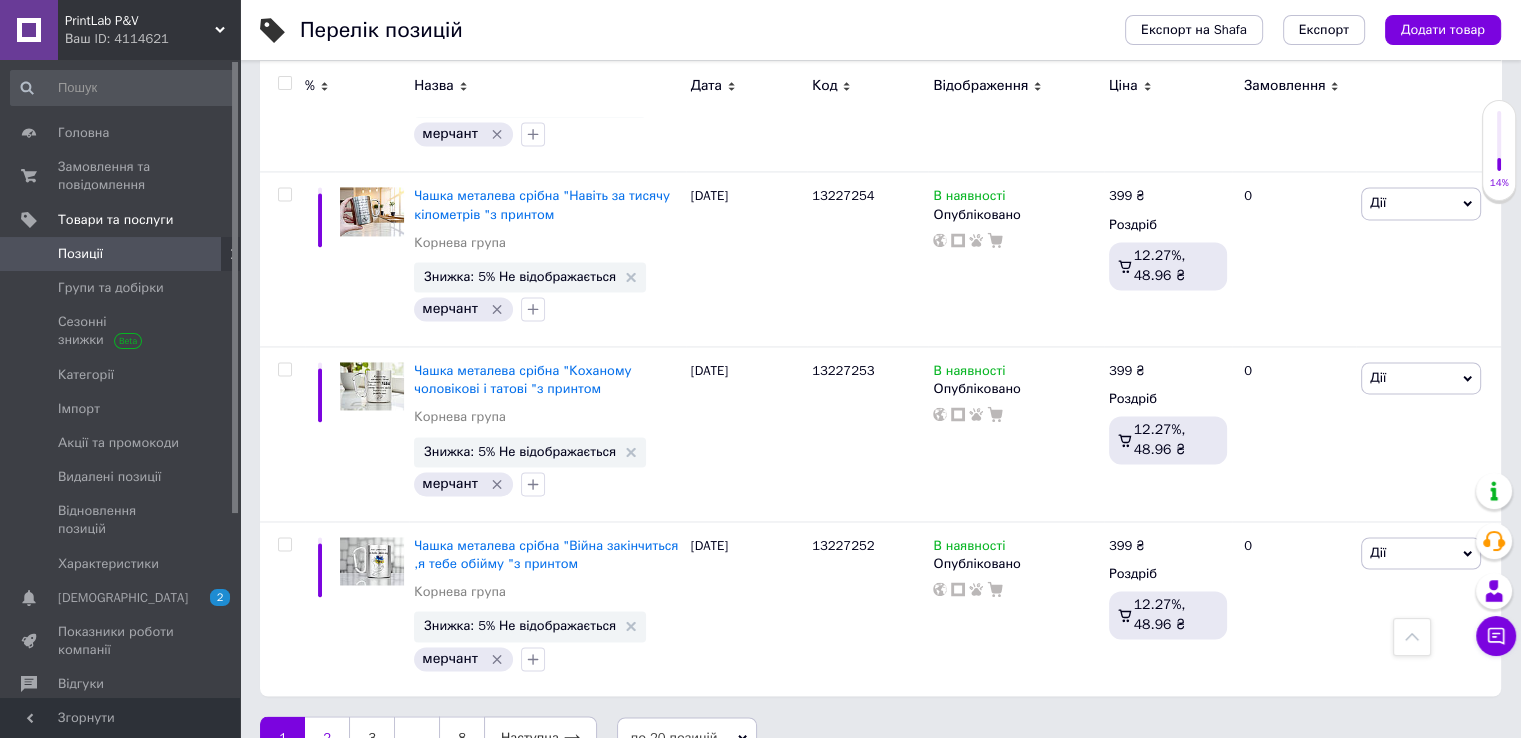 click on "2" at bounding box center [327, 737] 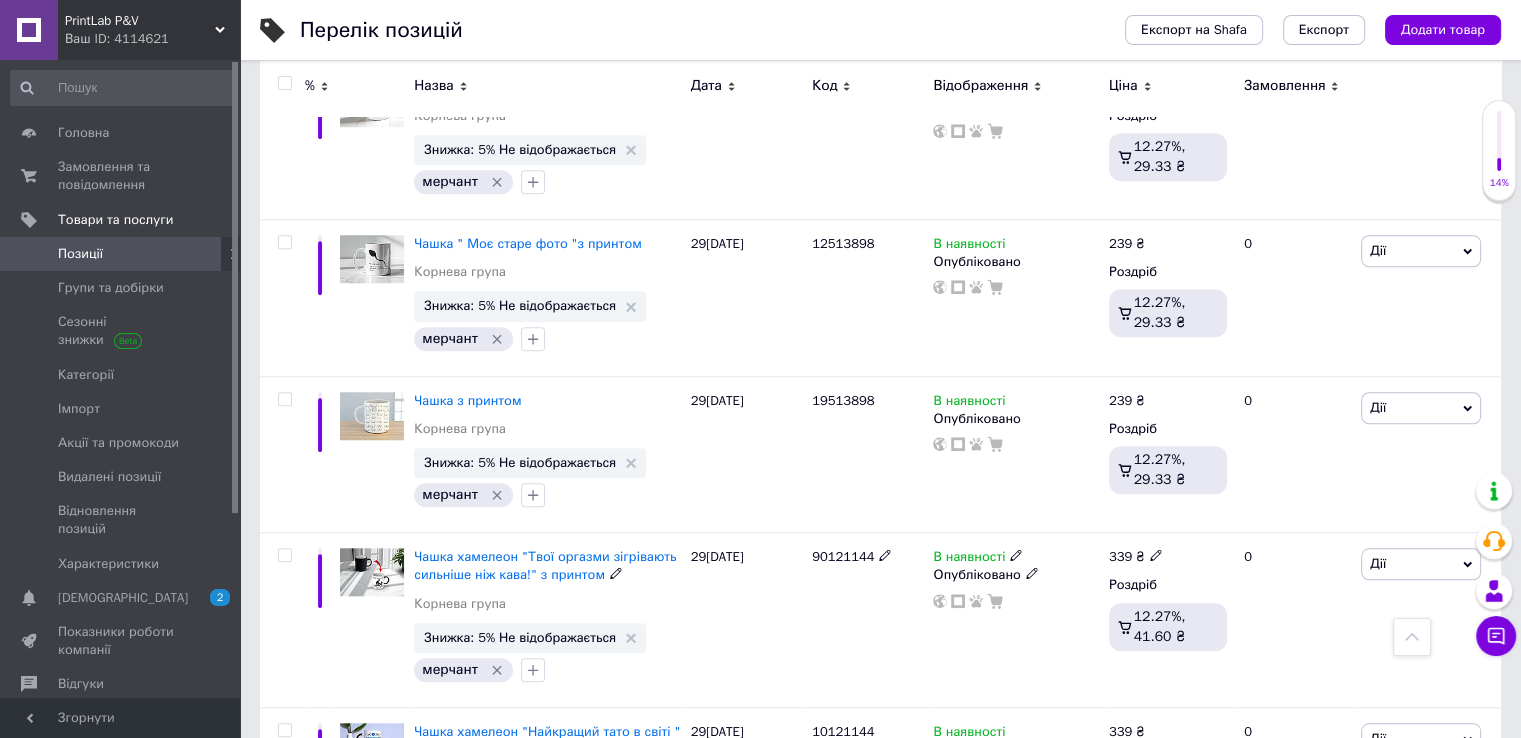 scroll, scrollTop: 1462, scrollLeft: 0, axis: vertical 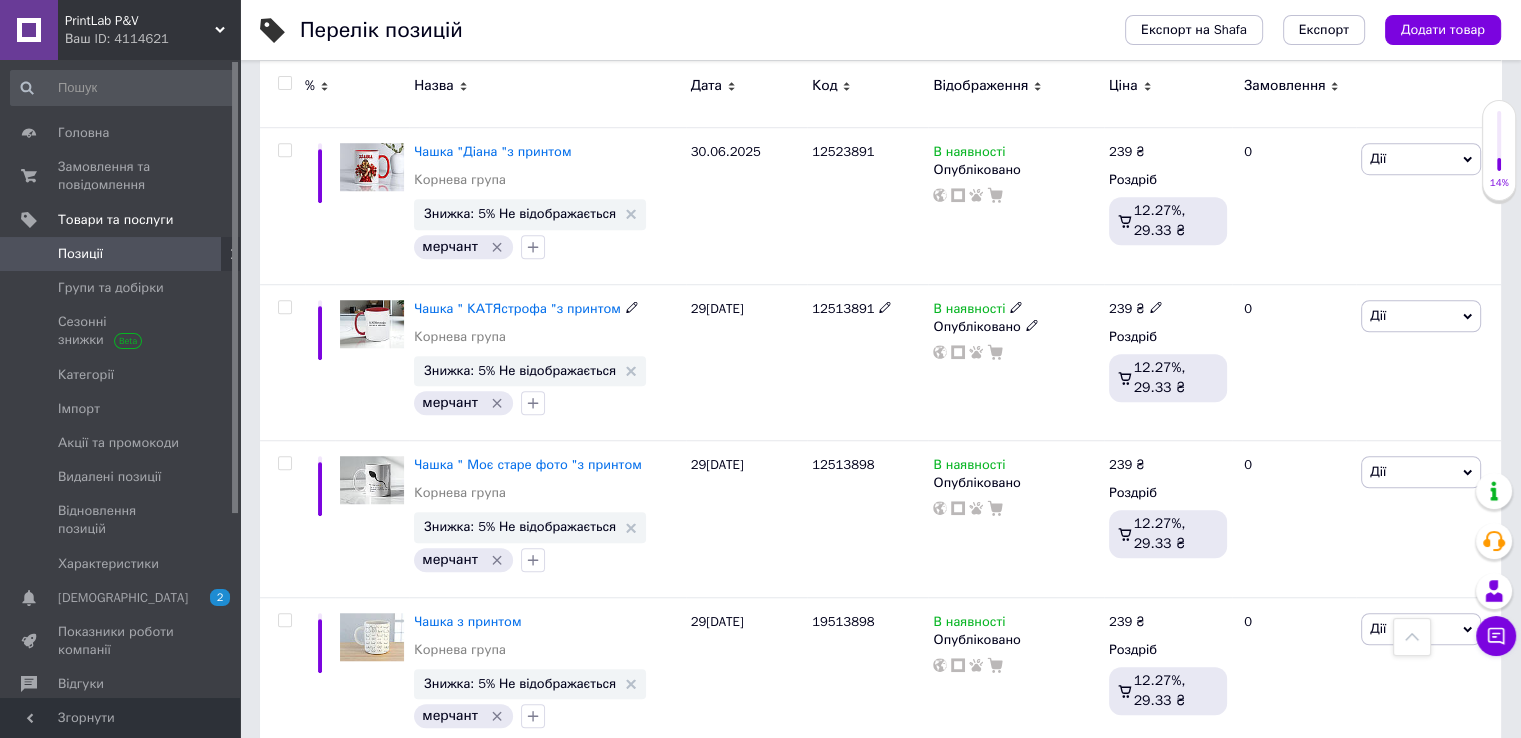 click on "Чашка " КАТЯстрофа "з принтом" at bounding box center (517, 308) 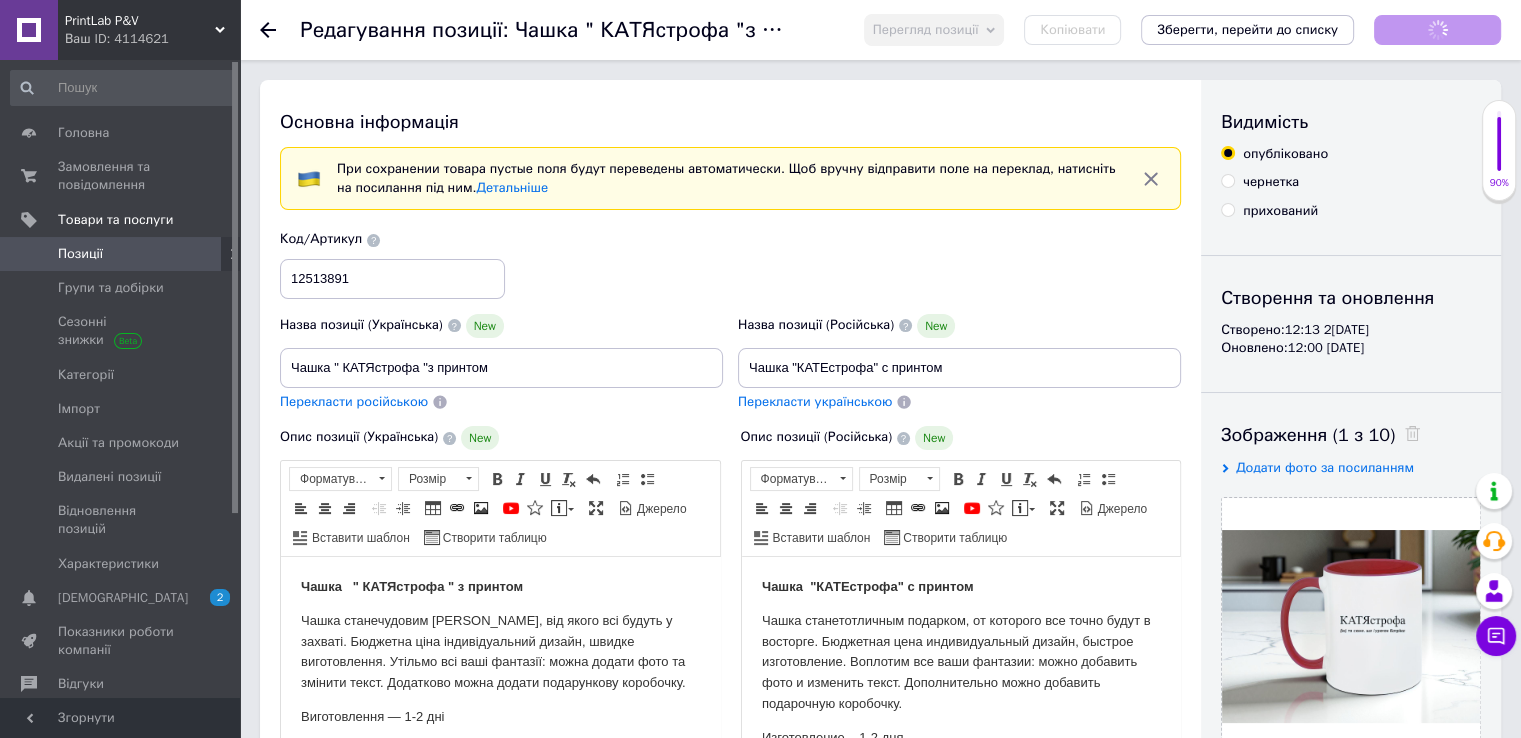scroll, scrollTop: 0, scrollLeft: 0, axis: both 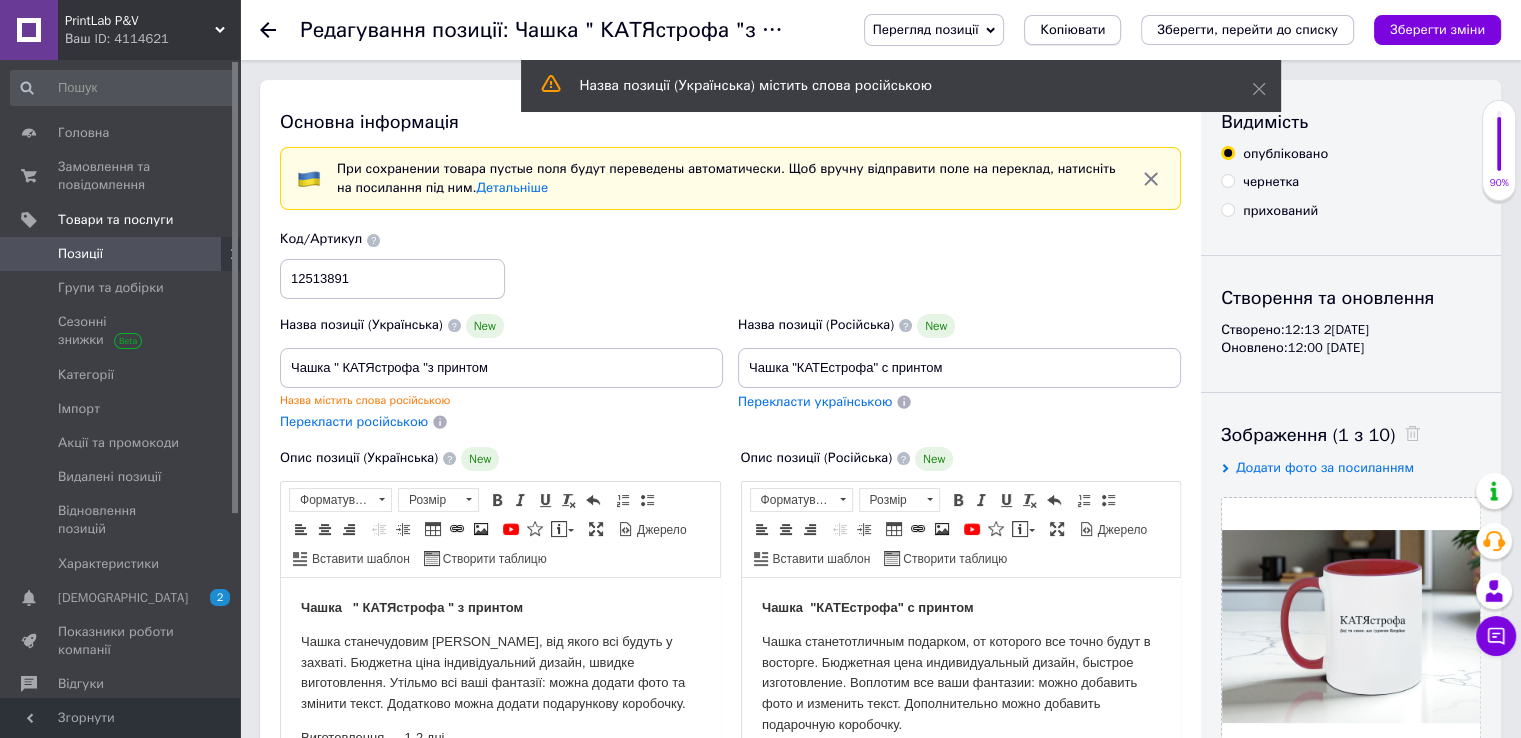 click on "Копіювати" at bounding box center [1072, 30] 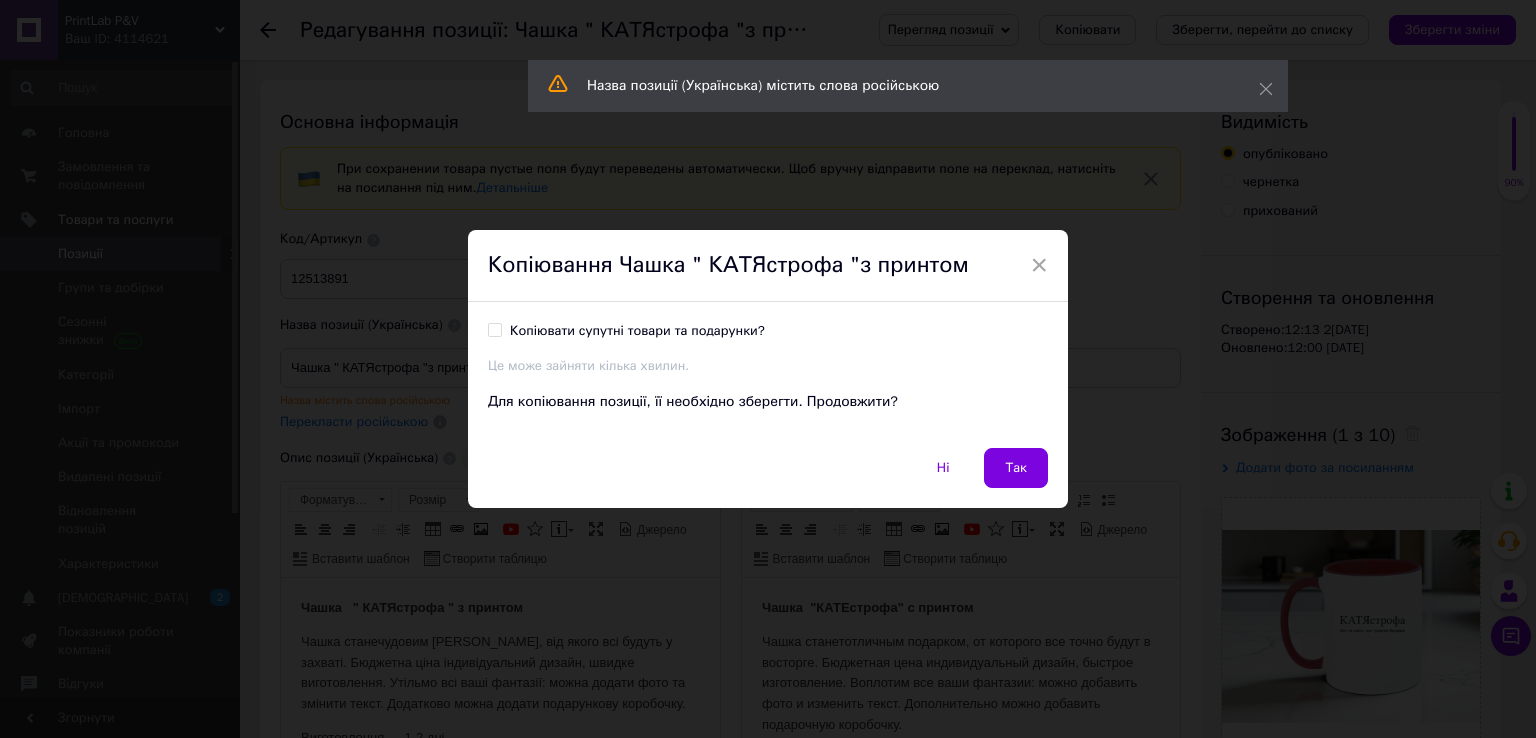 click on "Копіювати супутні товари та подарунки?" at bounding box center (637, 331) 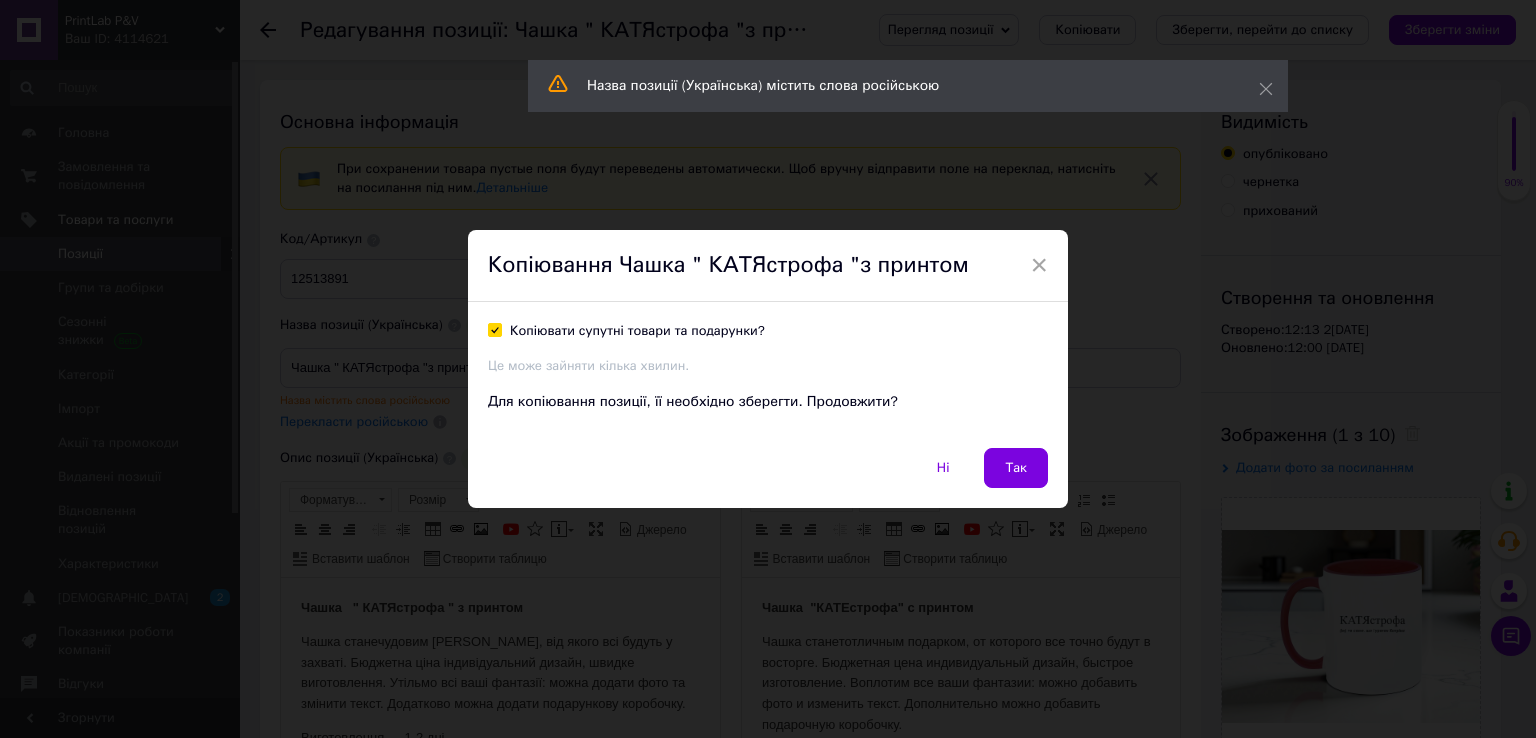 checkbox on "true" 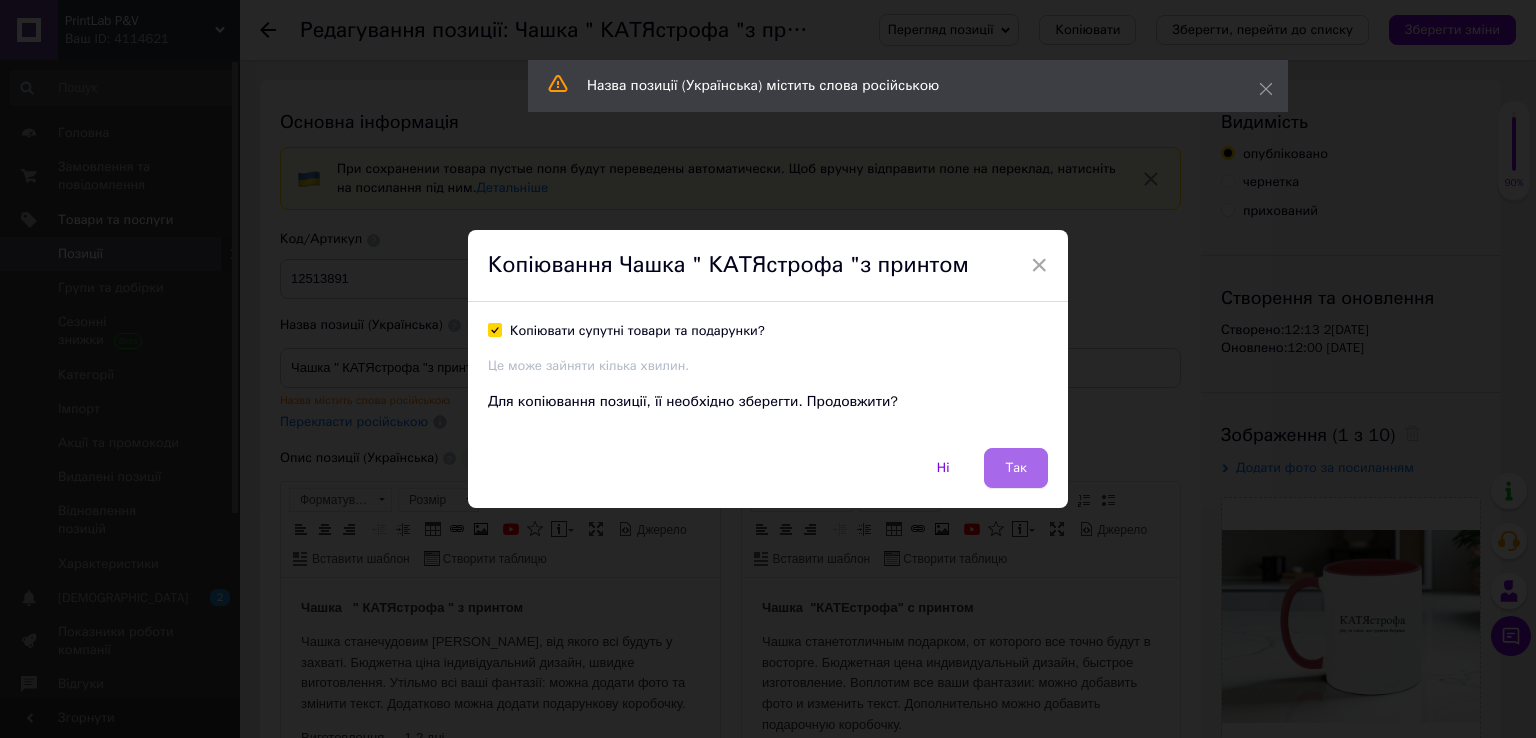 click on "Так" at bounding box center (1016, 468) 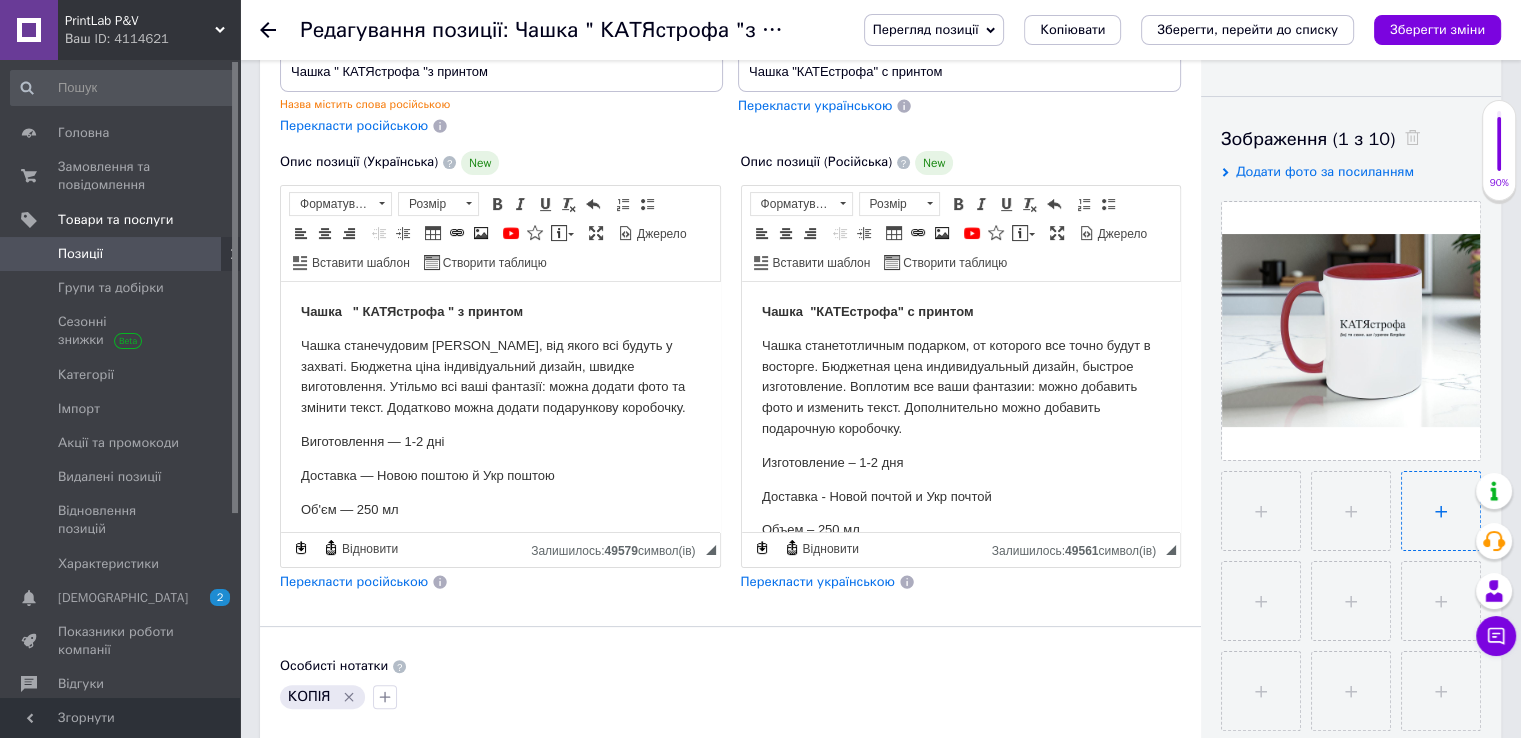 scroll, scrollTop: 300, scrollLeft: 0, axis: vertical 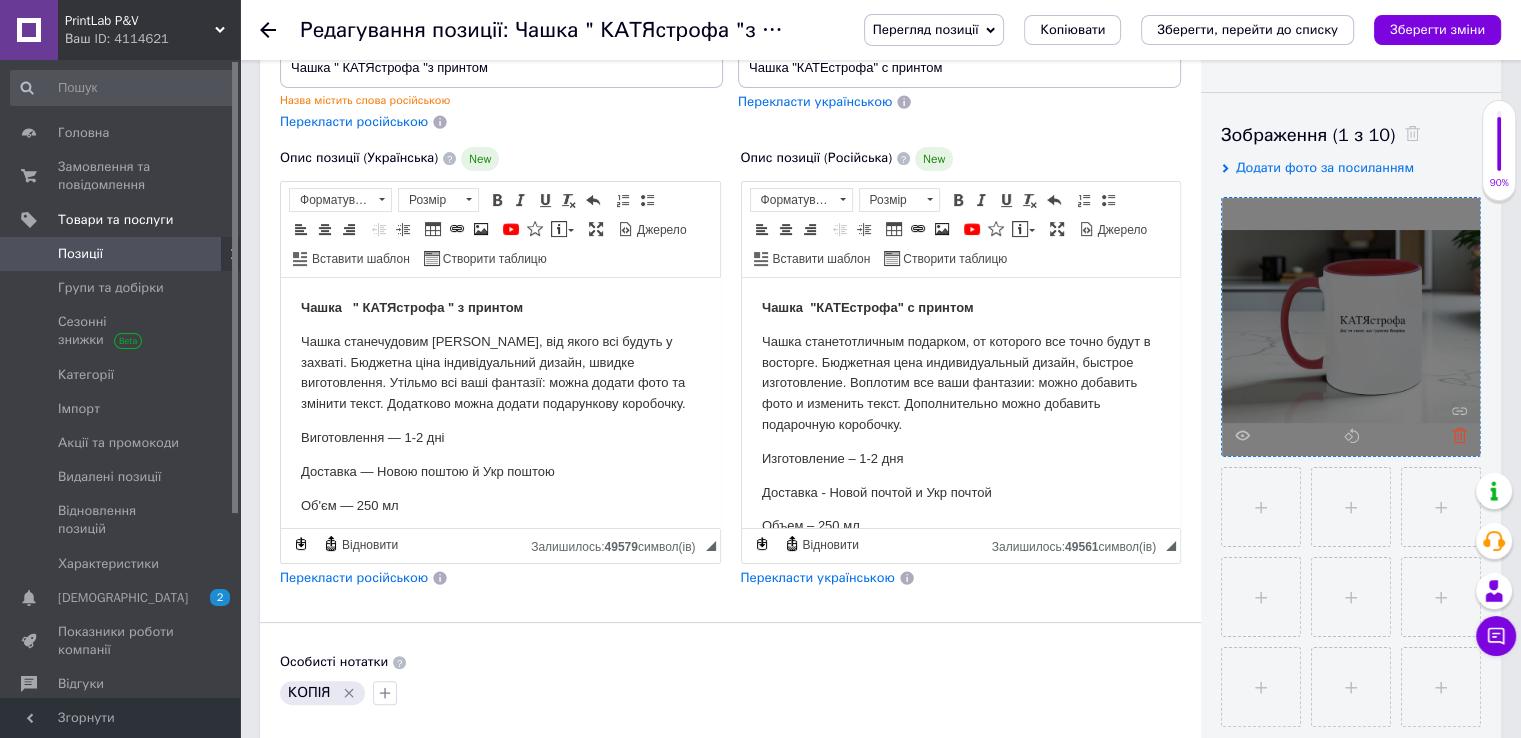 click 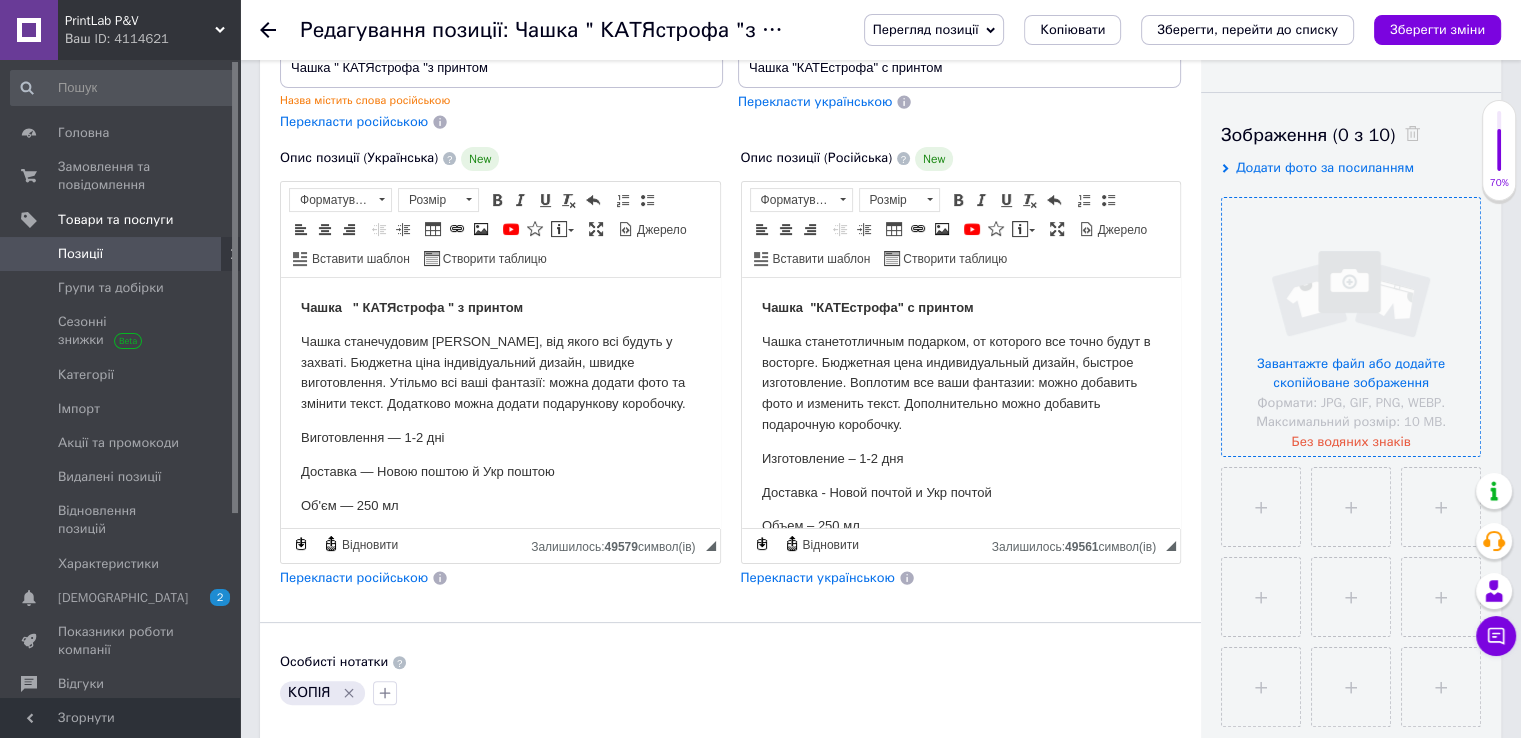 click at bounding box center (1351, 327) 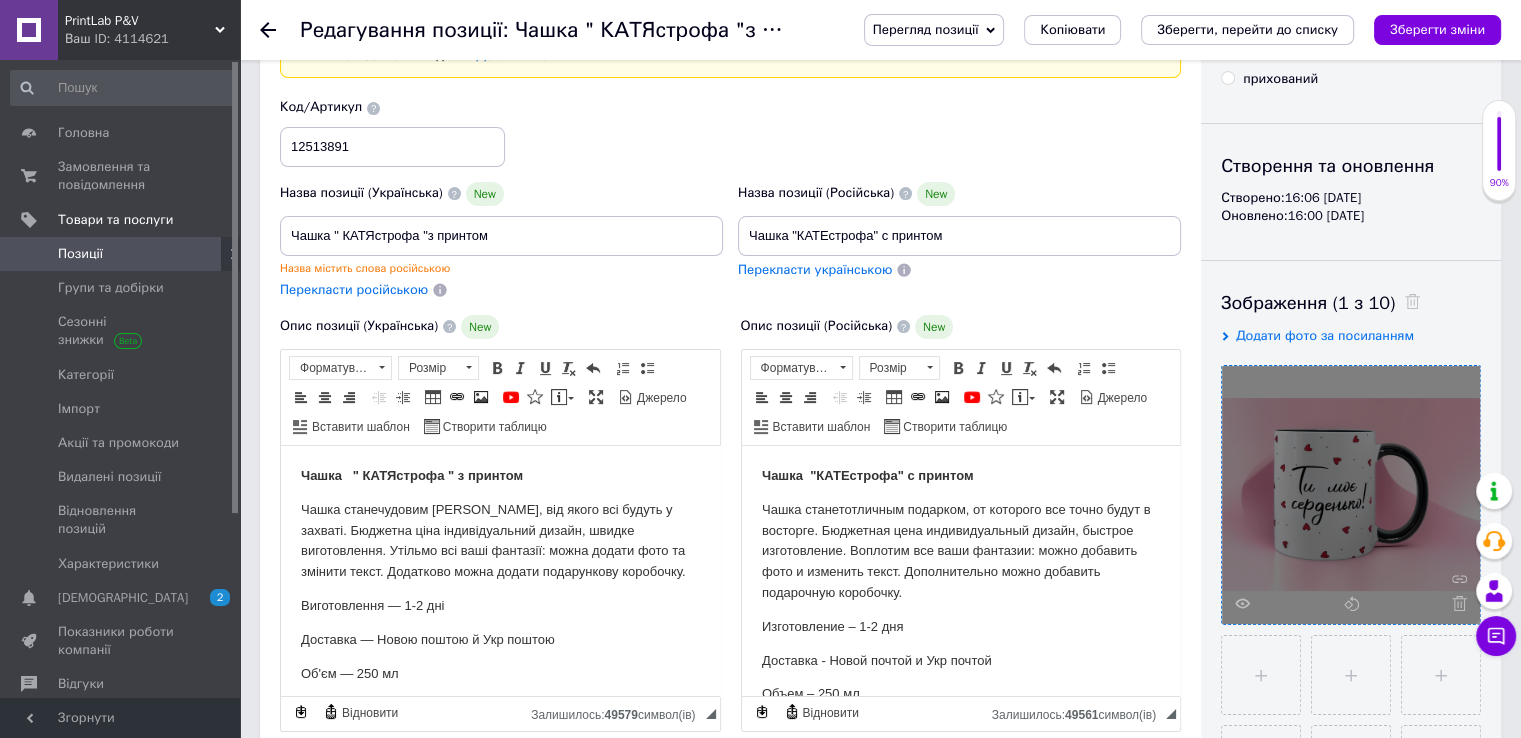 scroll, scrollTop: 100, scrollLeft: 0, axis: vertical 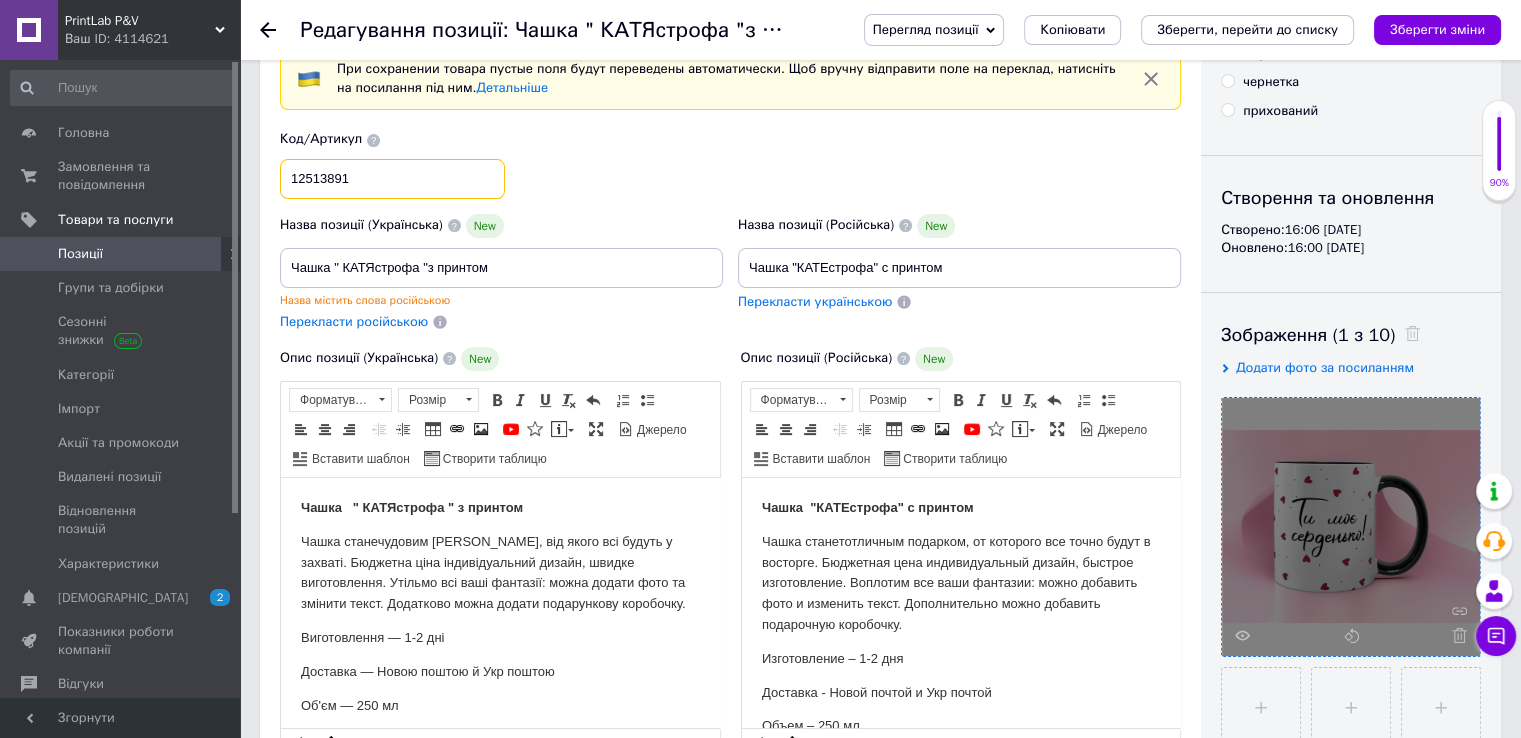 click on "12513891" at bounding box center (392, 179) 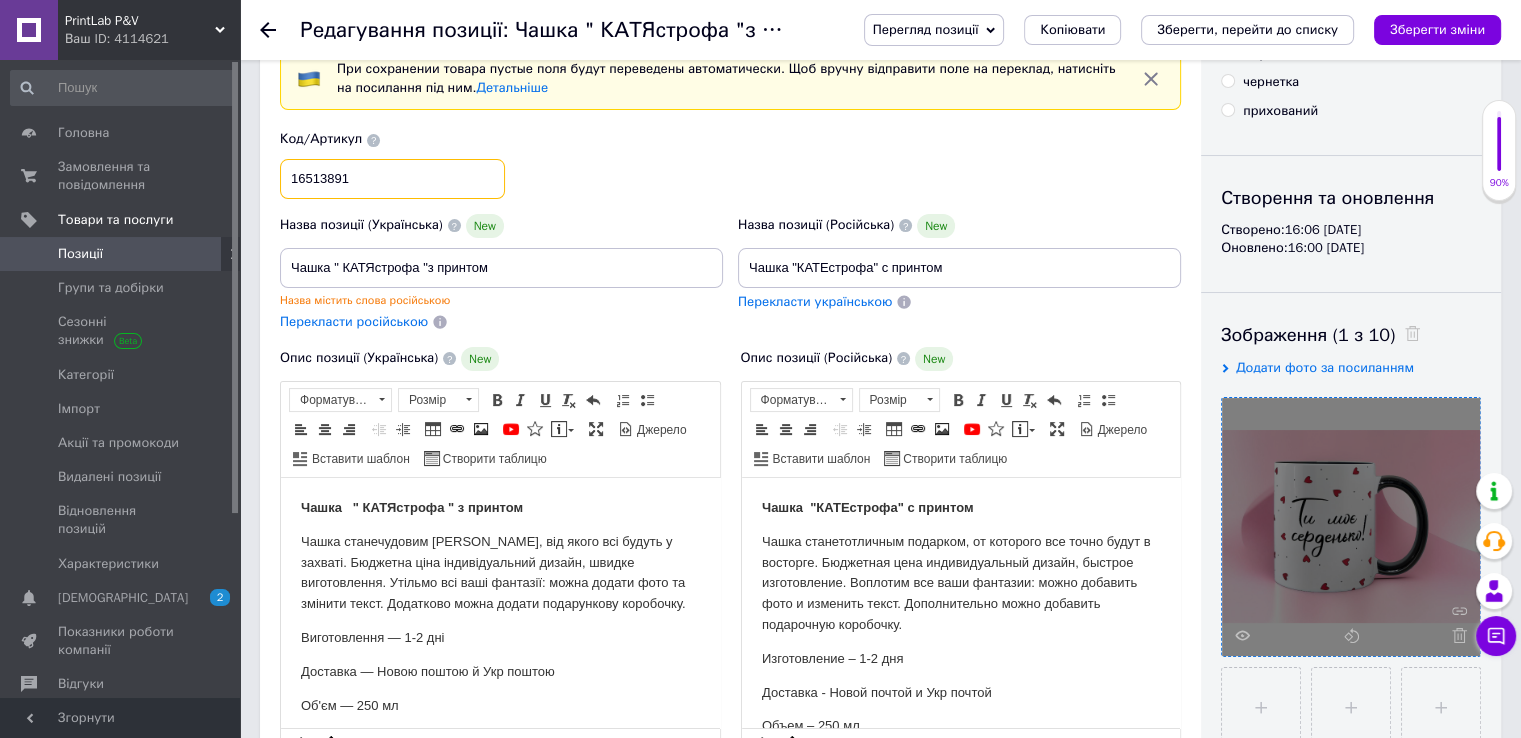 type on "16513891" 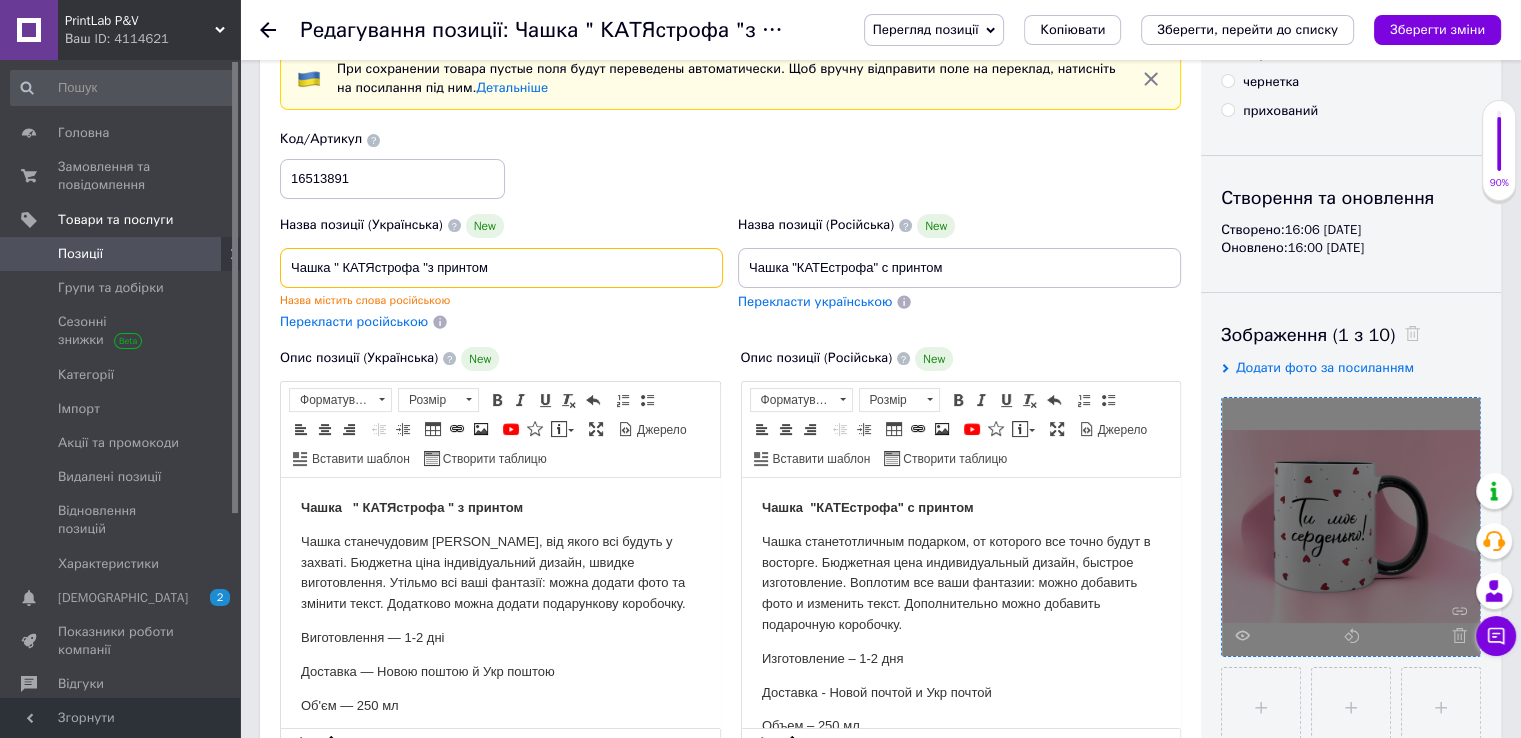 drag, startPoint x: 344, startPoint y: 263, endPoint x: 419, endPoint y: 263, distance: 75 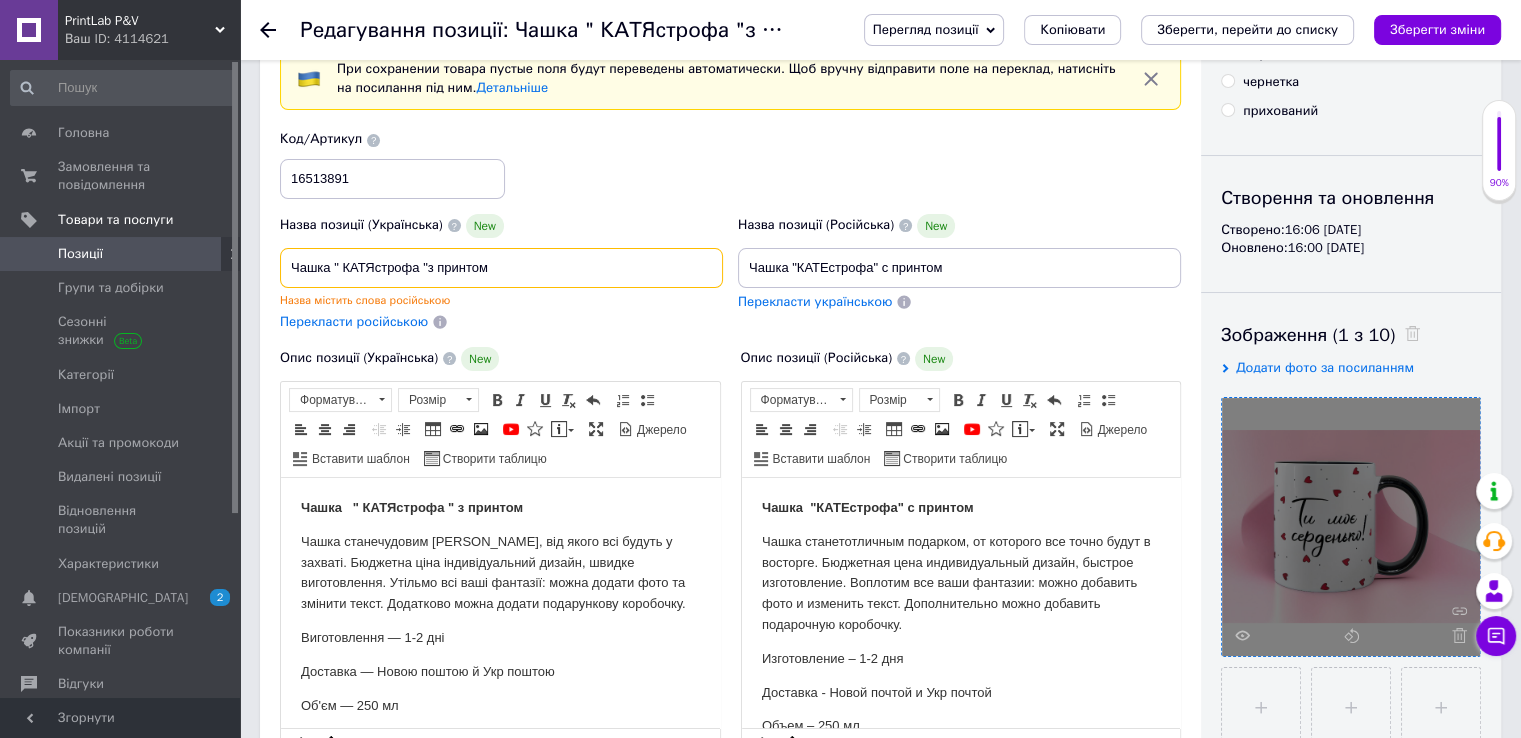 click on "Чашка " КАТЯстрофа "з принтом" at bounding box center (501, 268) 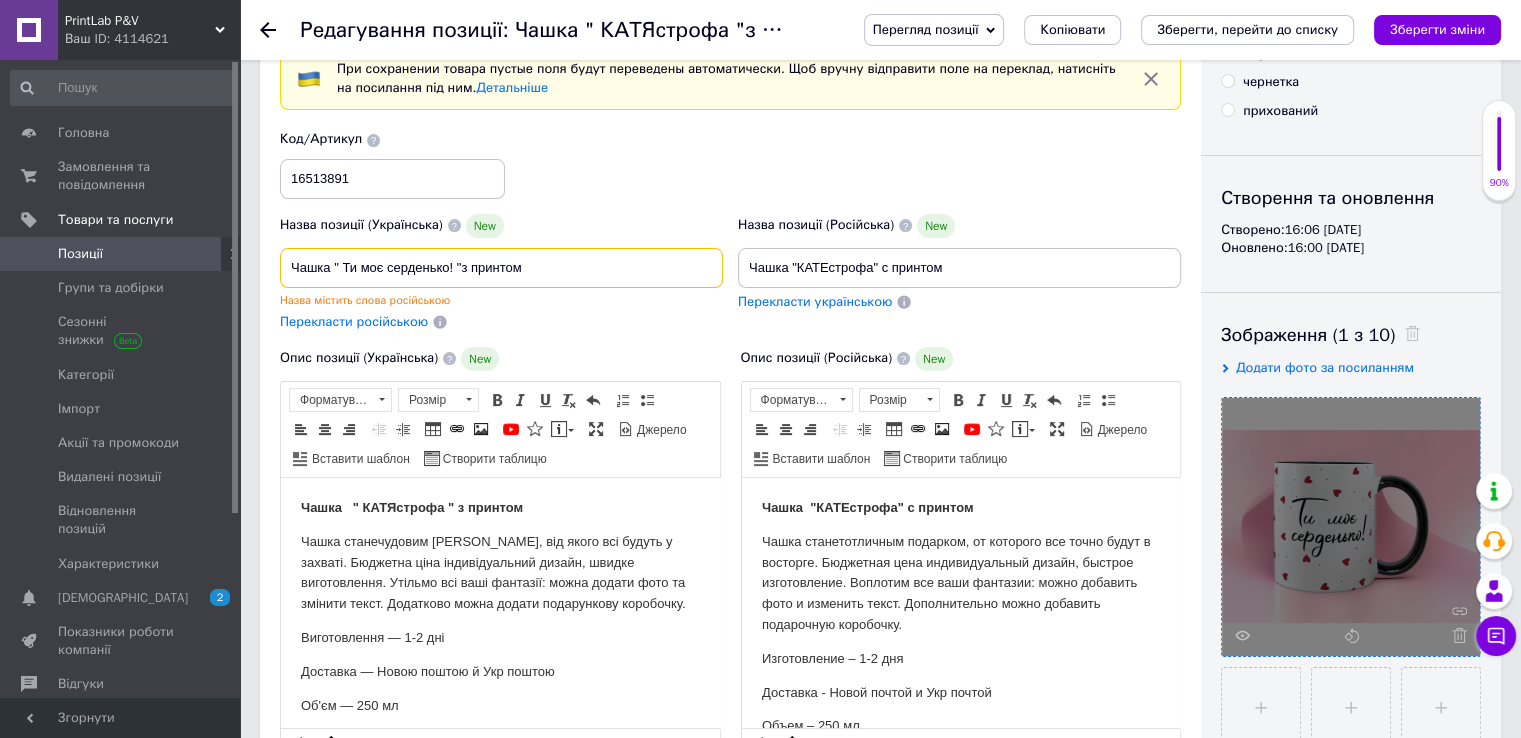 drag, startPoint x: 342, startPoint y: 264, endPoint x: 452, endPoint y: 265, distance: 110.00455 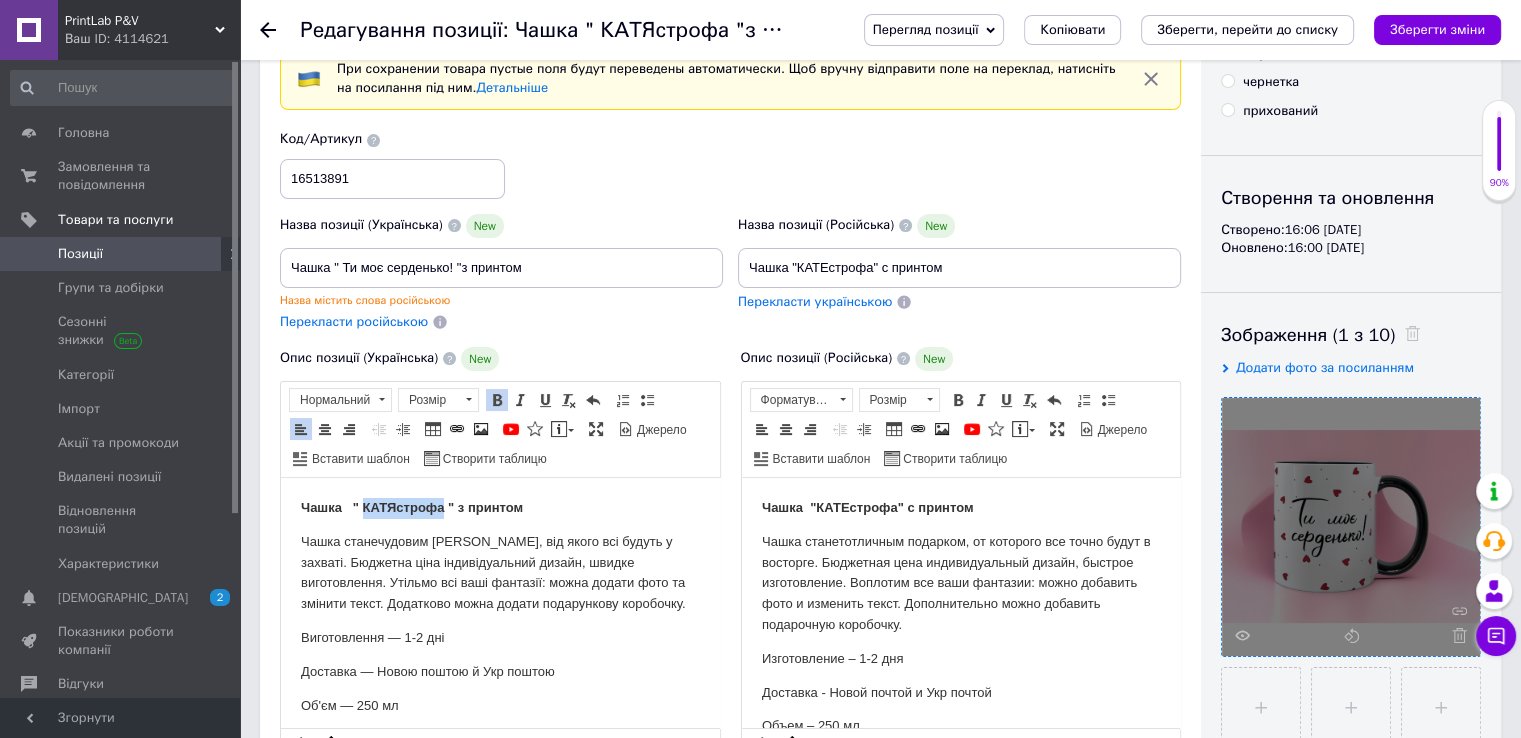 drag, startPoint x: 361, startPoint y: 505, endPoint x: 444, endPoint y: 500, distance: 83.15047 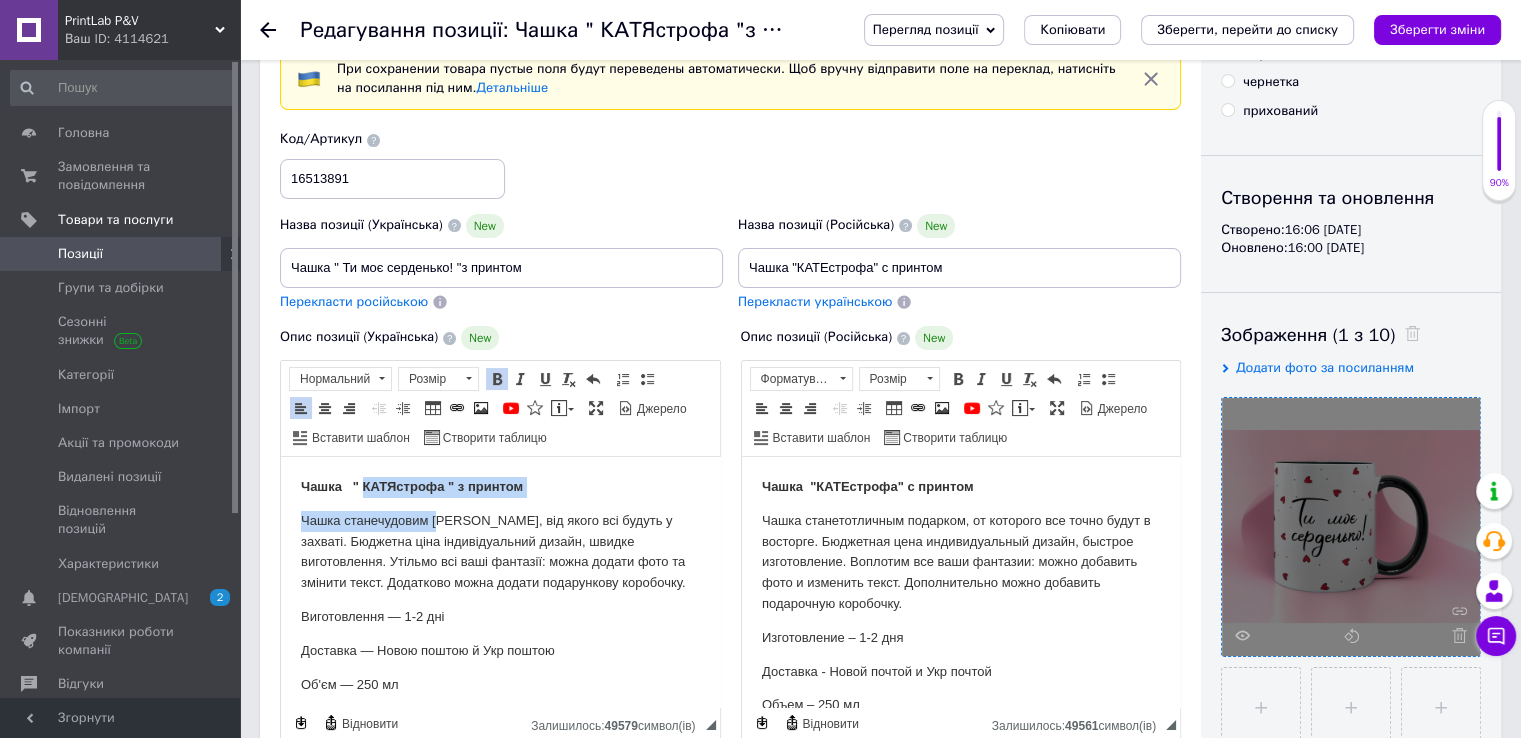 click on "Чашка   " КАТЯстрофа " з принтом" at bounding box center [412, 486] 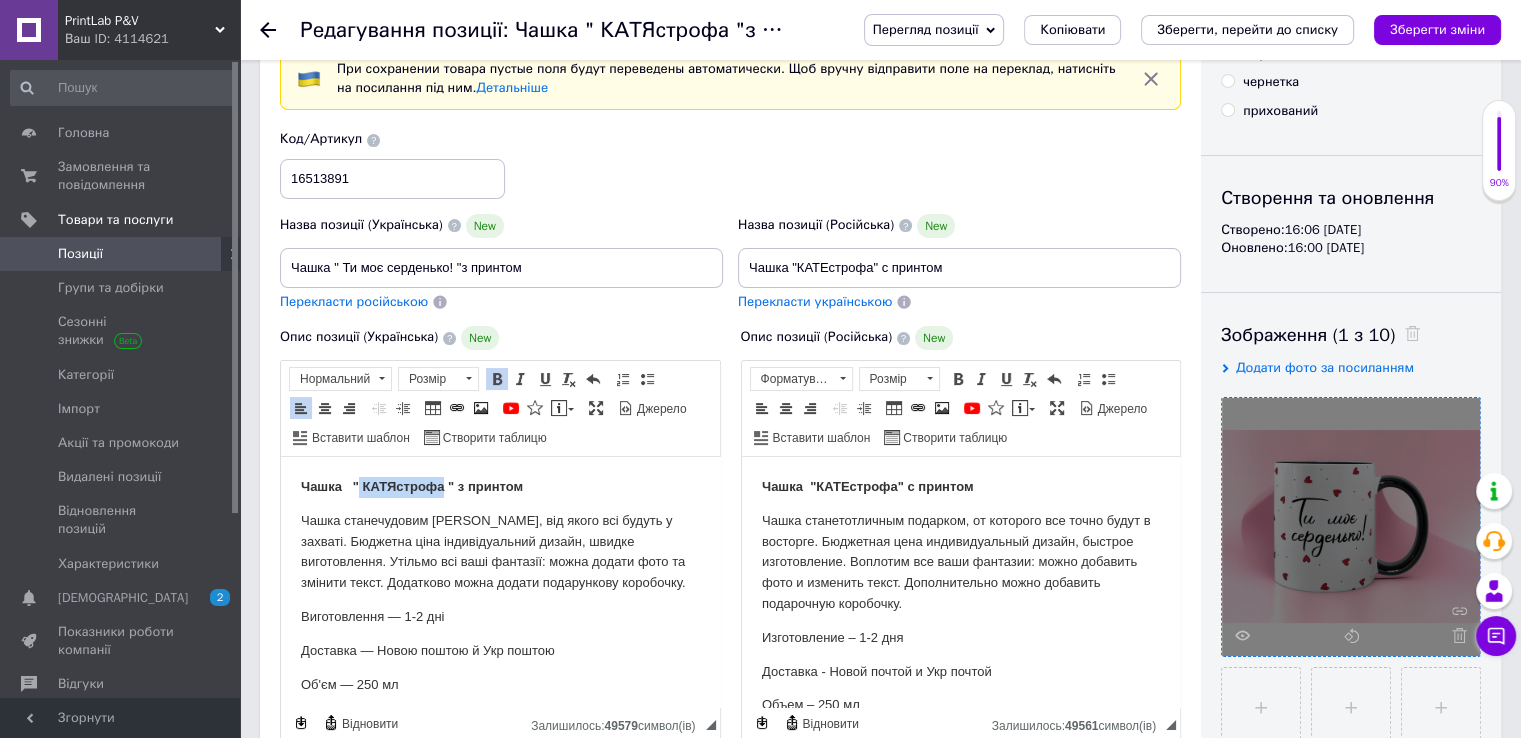 drag, startPoint x: 359, startPoint y: 486, endPoint x: 445, endPoint y: 490, distance: 86.09297 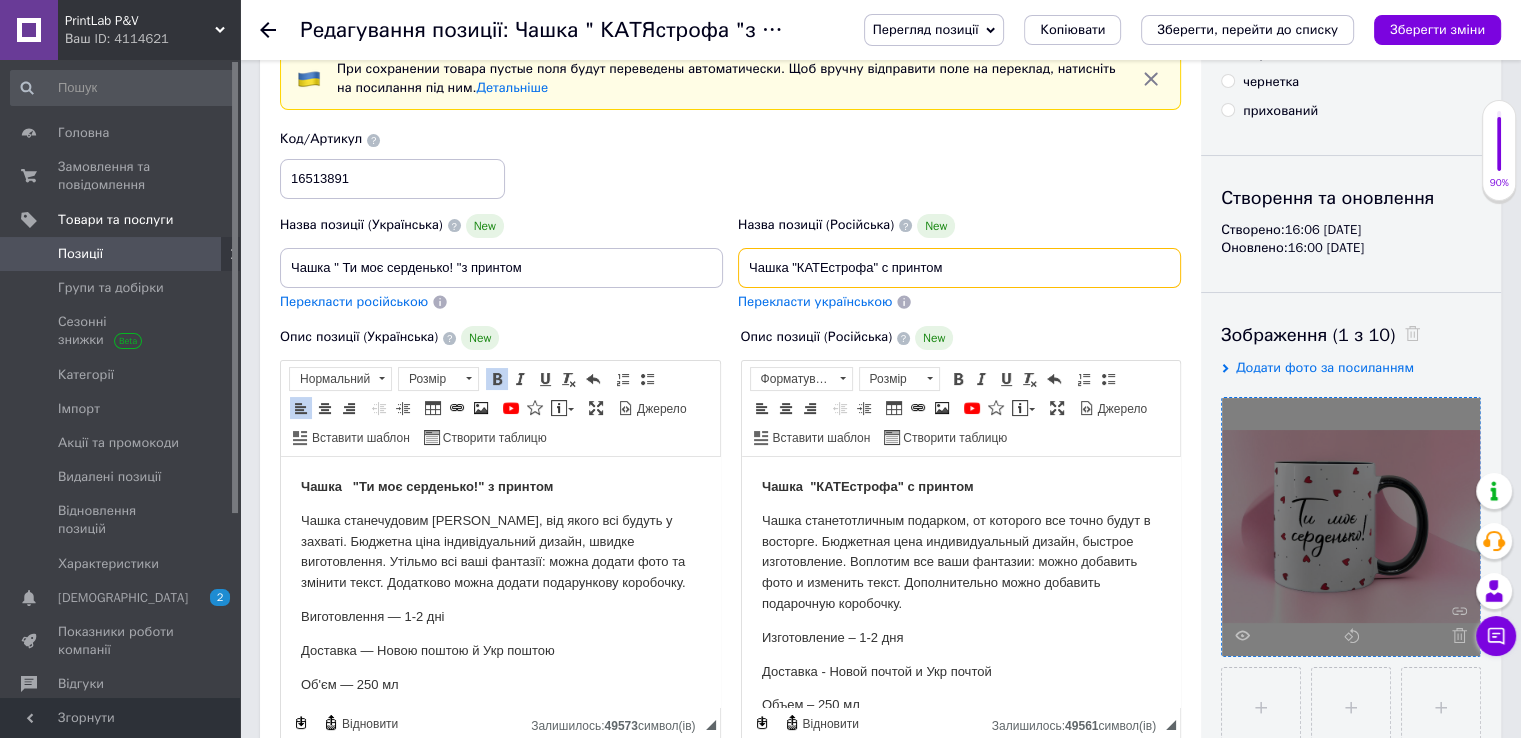 click on "Чашка "КАТЕстрофа" с принтом" at bounding box center [959, 268] 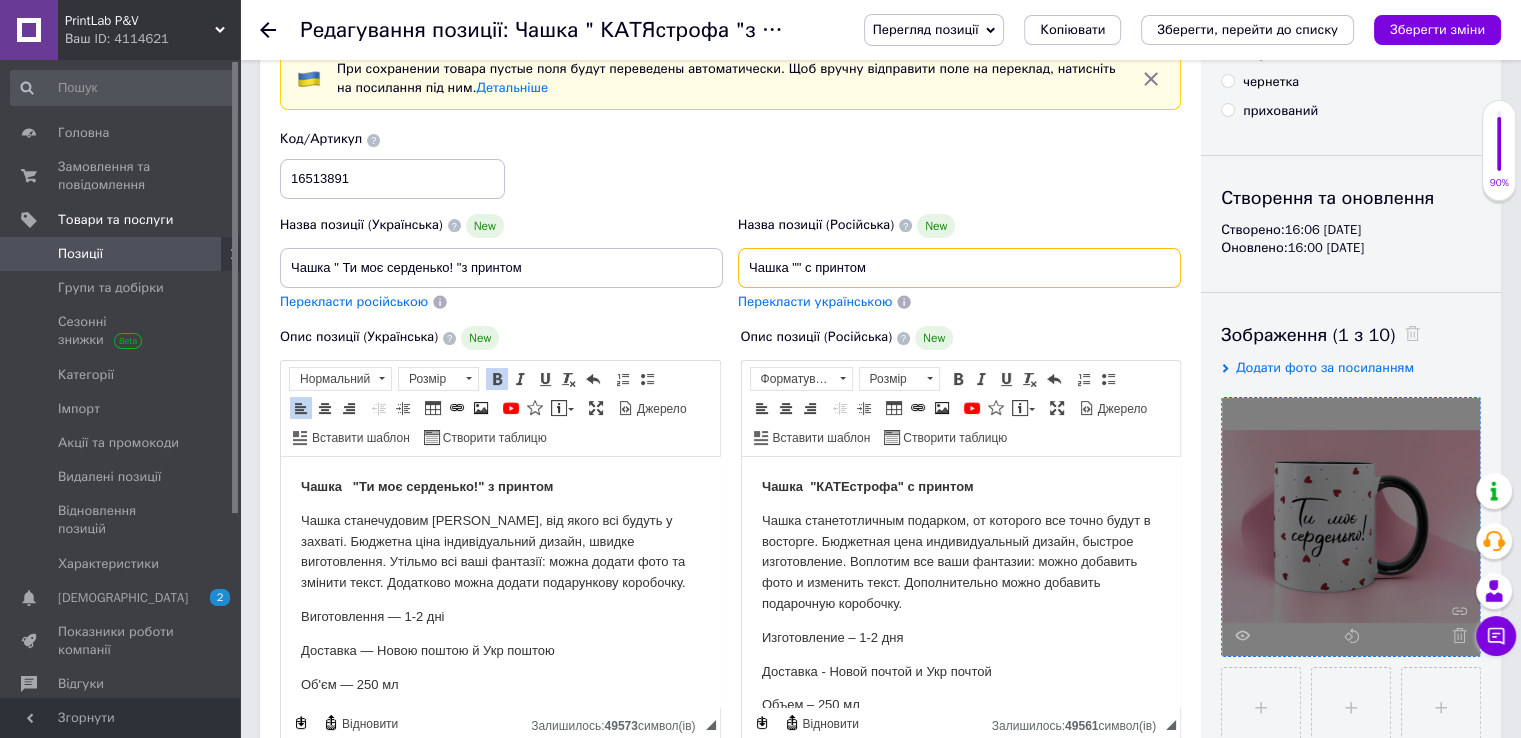 paste on "Ты мое сердечко!" 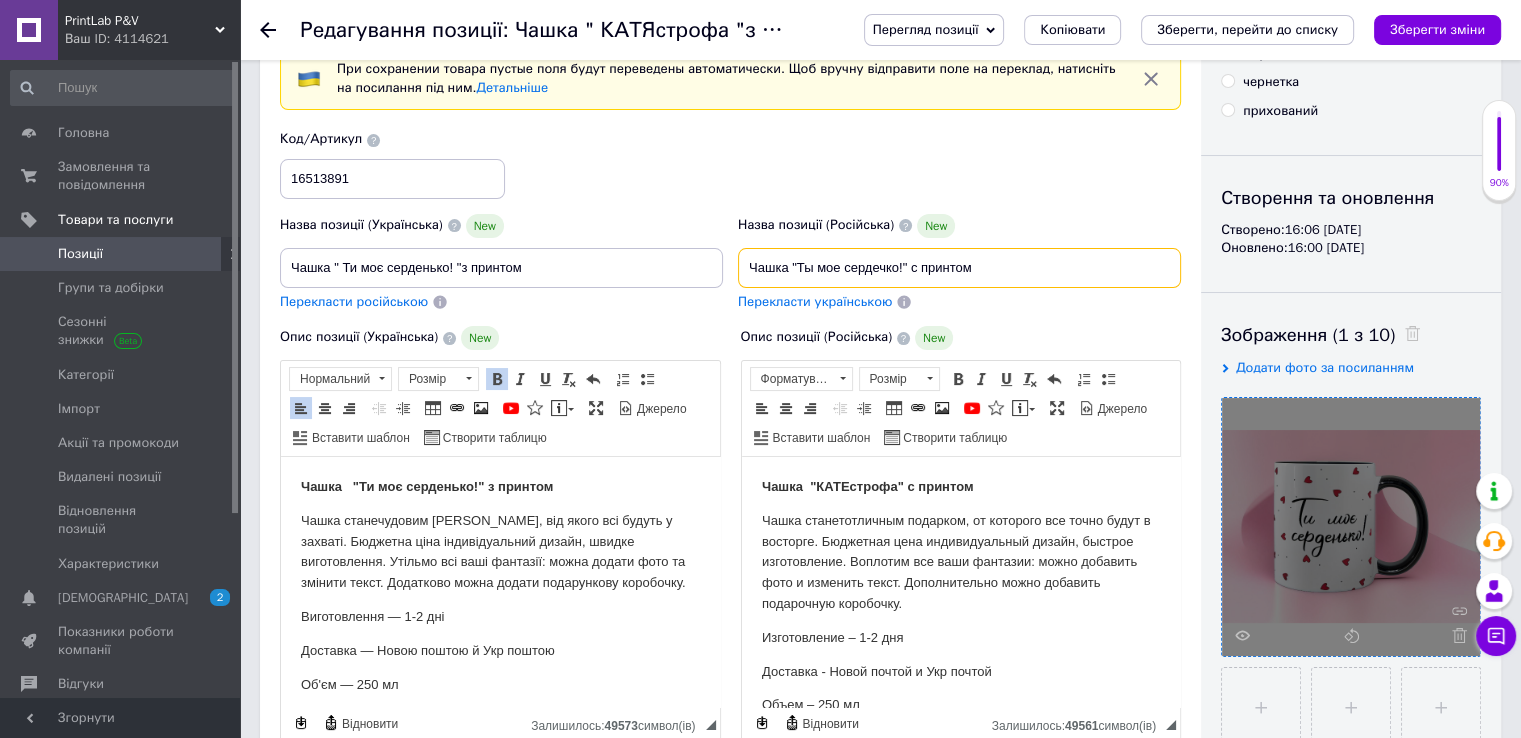 type on "Чашка "Ты мое сердечко!" с принтом" 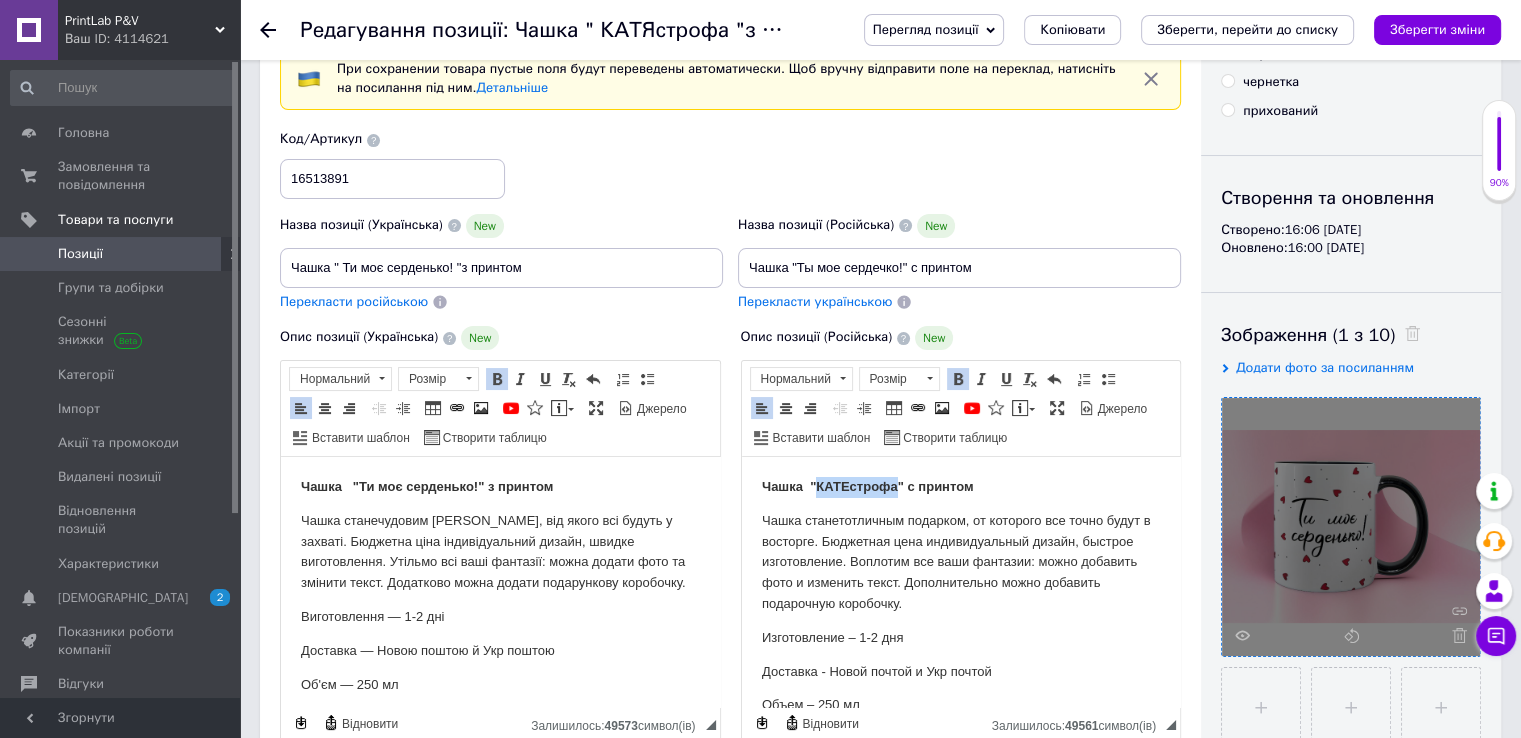drag, startPoint x: 813, startPoint y: 478, endPoint x: 884, endPoint y: 473, distance: 71.17584 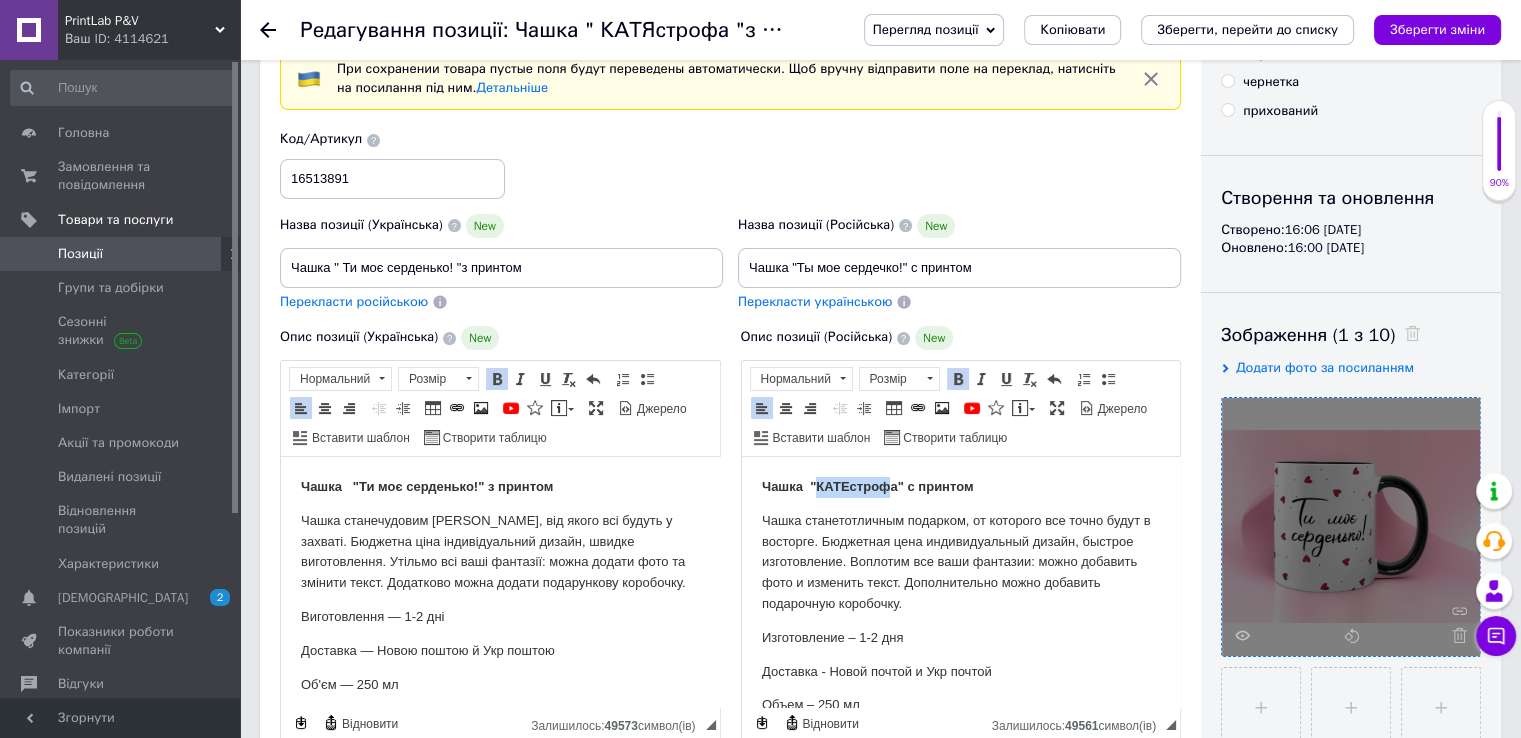 type 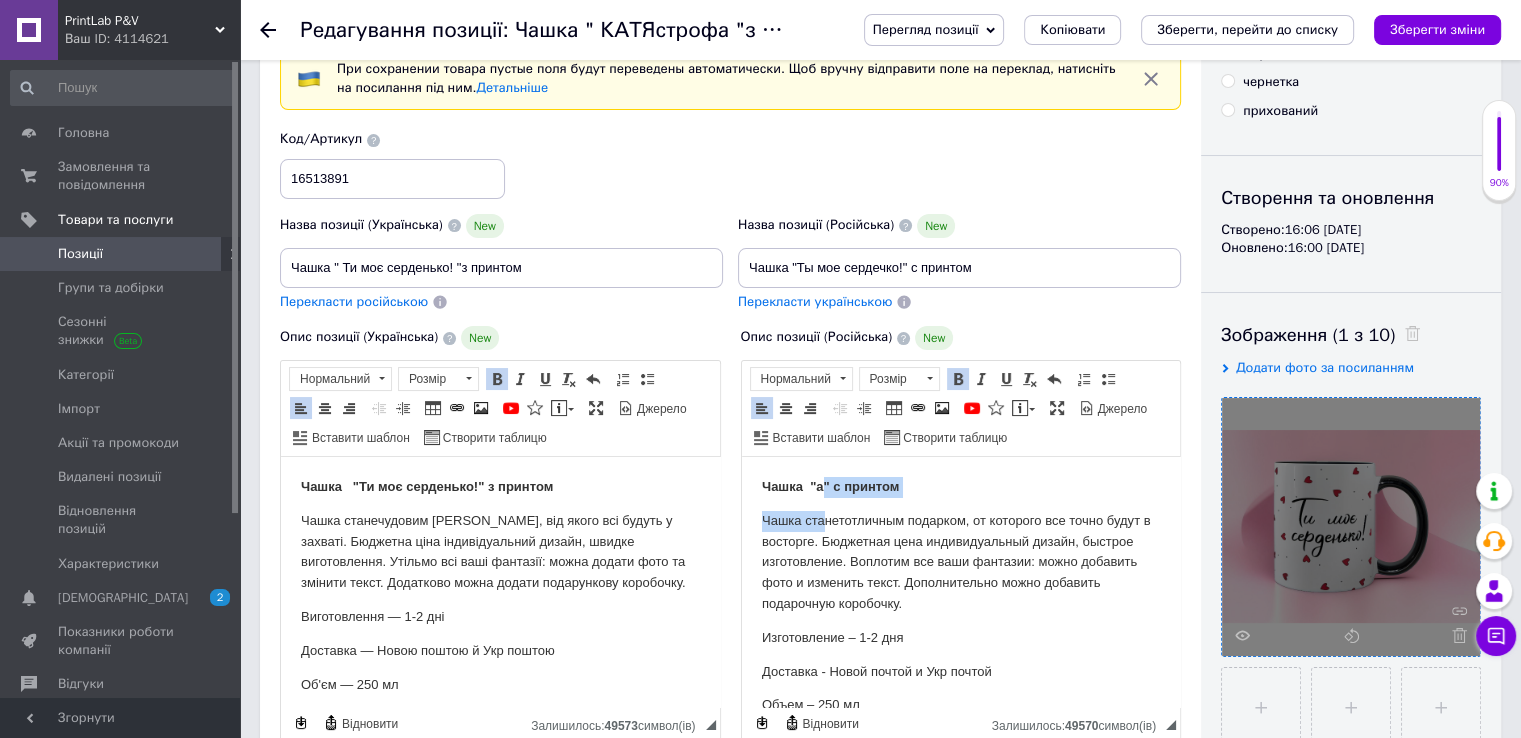 click on "Чашка  "а" с принтом Чашка станет  отличным подарком, от которого все точно будут в восторге. Бюджетная цена индивидуальный дизайн, быстрое изготовление. Воплотим все ваши фантазии: можно добавить фото и изменить текст. Дополнительно можно добавить подарочную коробочку.  Изготовление – 1-2 дня  Доставка - Новой почтой и Укр почтой  Объем – 250 мл  Высота - 95 мм. Н[DEMOGRAPHIC_DATA]�зображения: сублимационное  Материал: керамика" at bounding box center (960, 647) 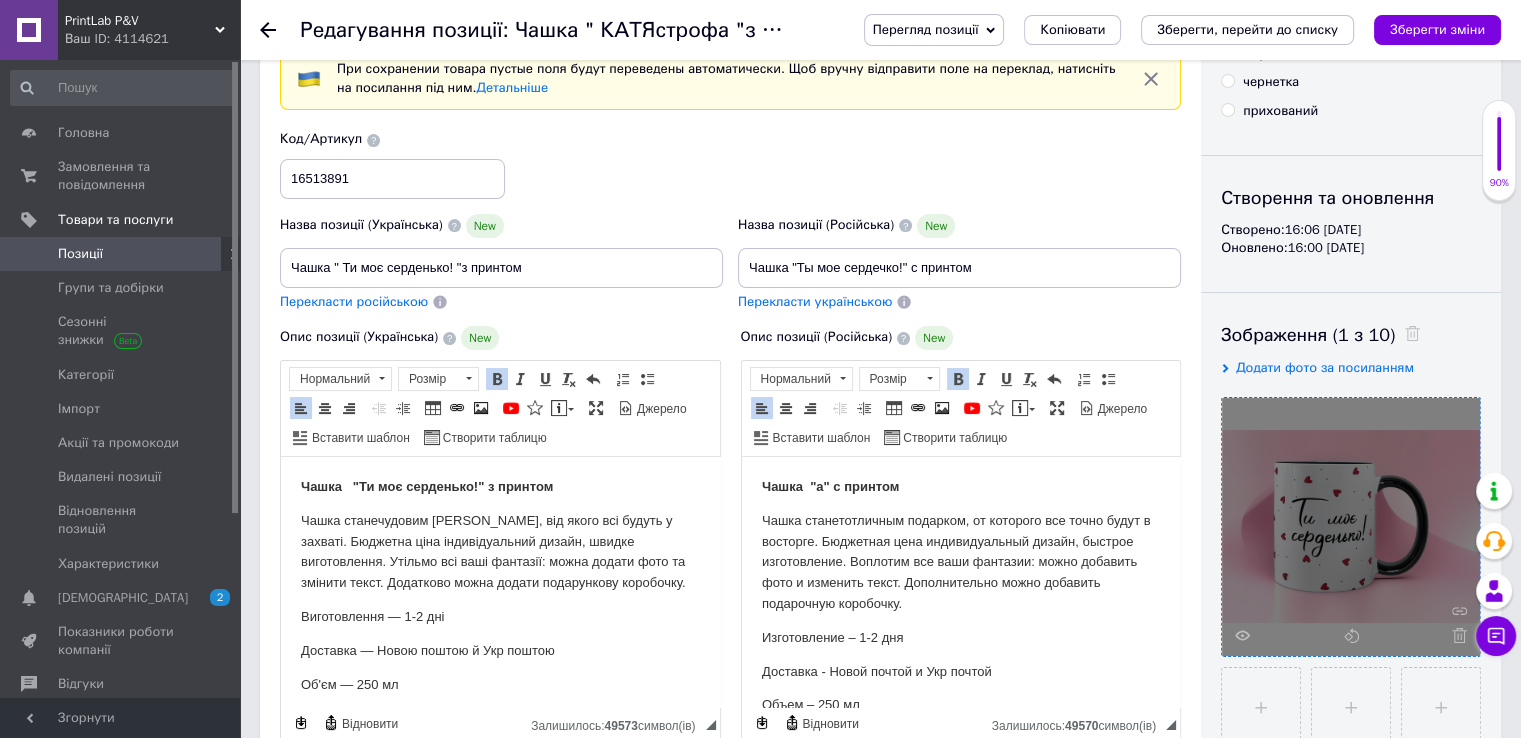 click on "отличным подарком, от которого все точно будут в восторге. Бюджетная цена индивидуальный дизайн, быстрое изготовление. Воплотим все ваши фантазии: можно добавить фото и изменить текст. Дополнительно можно добавить подарочную коробочку." at bounding box center [955, 562] 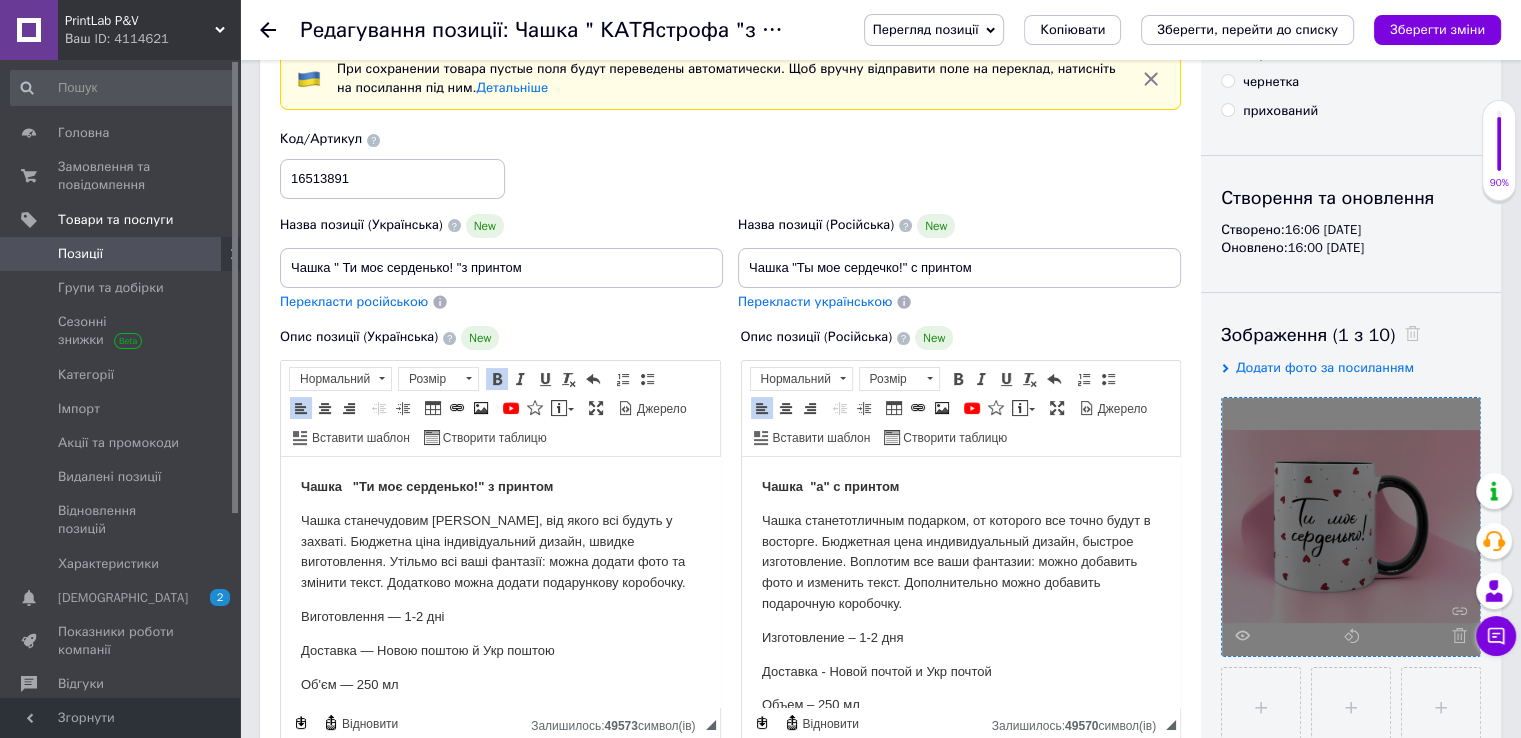 click on "Чашка  "а" с принтом" at bounding box center [960, 487] 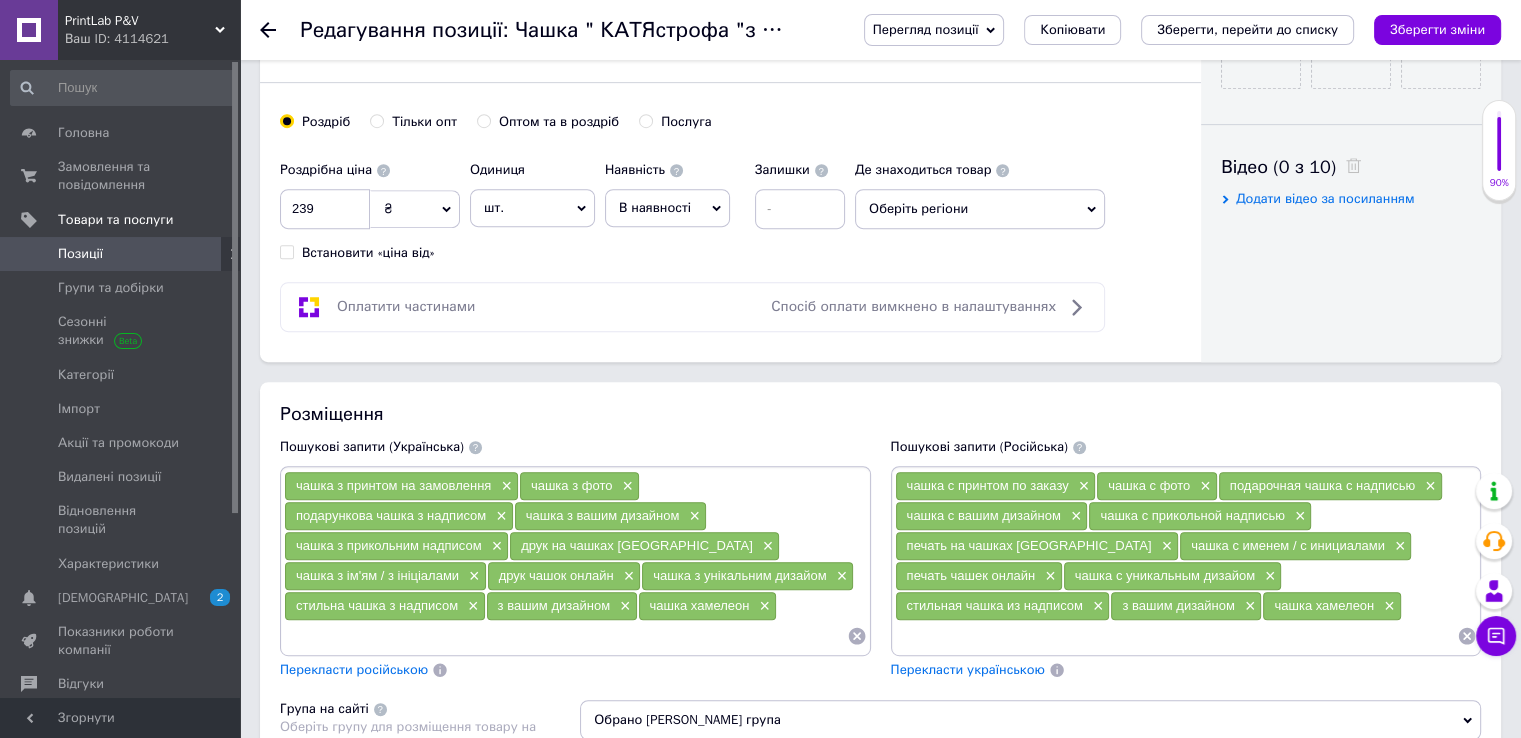 scroll, scrollTop: 1000, scrollLeft: 0, axis: vertical 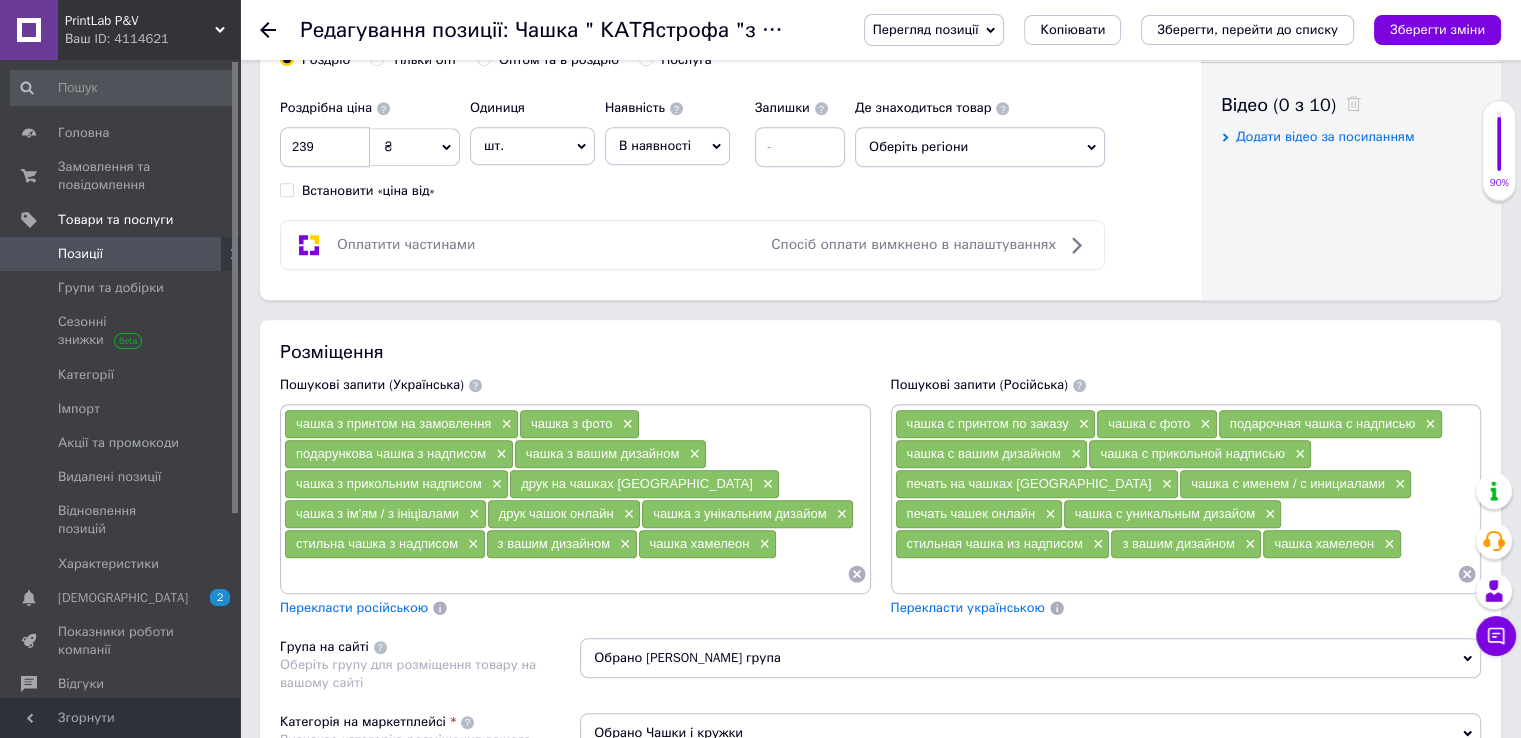 click at bounding box center [565, 574] 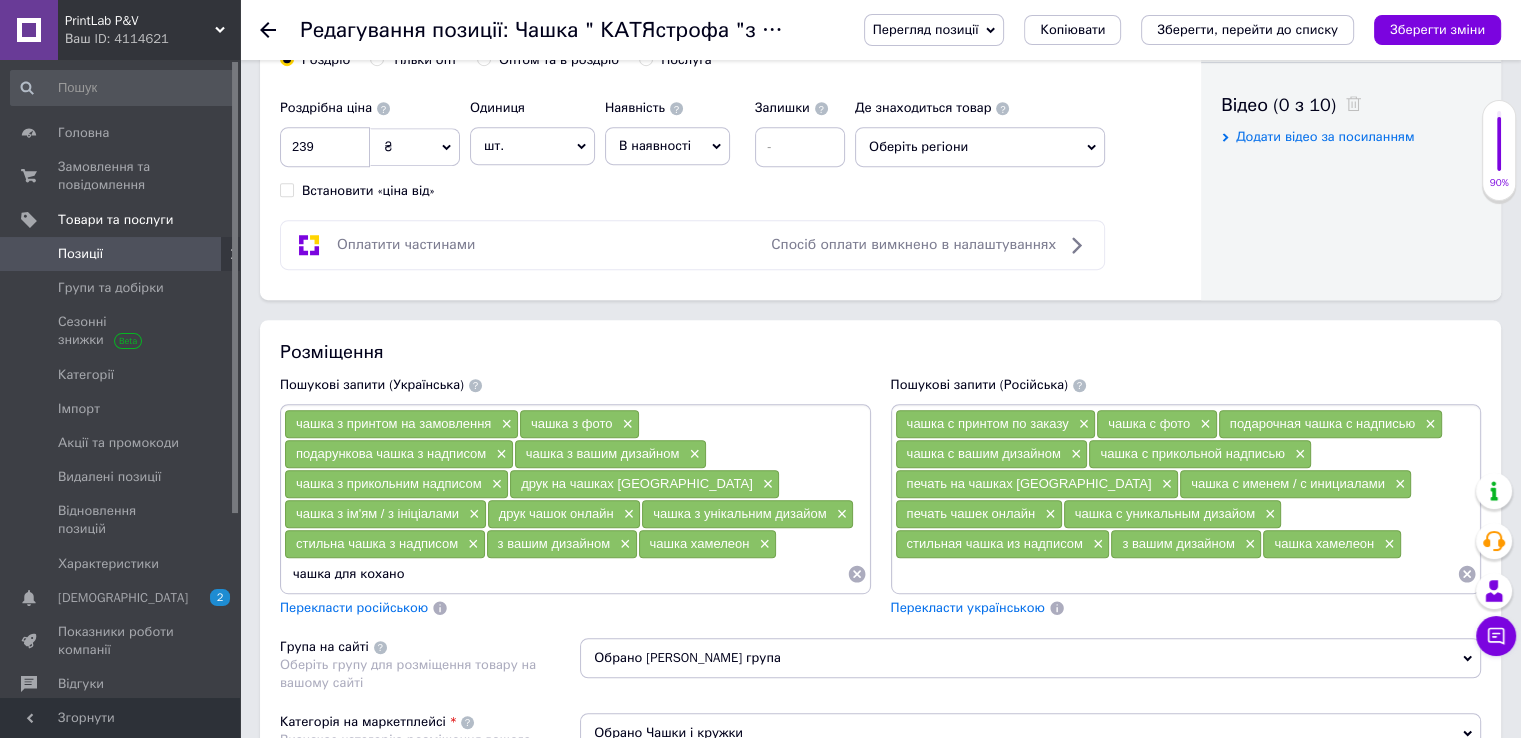 type on "чашка для коханої" 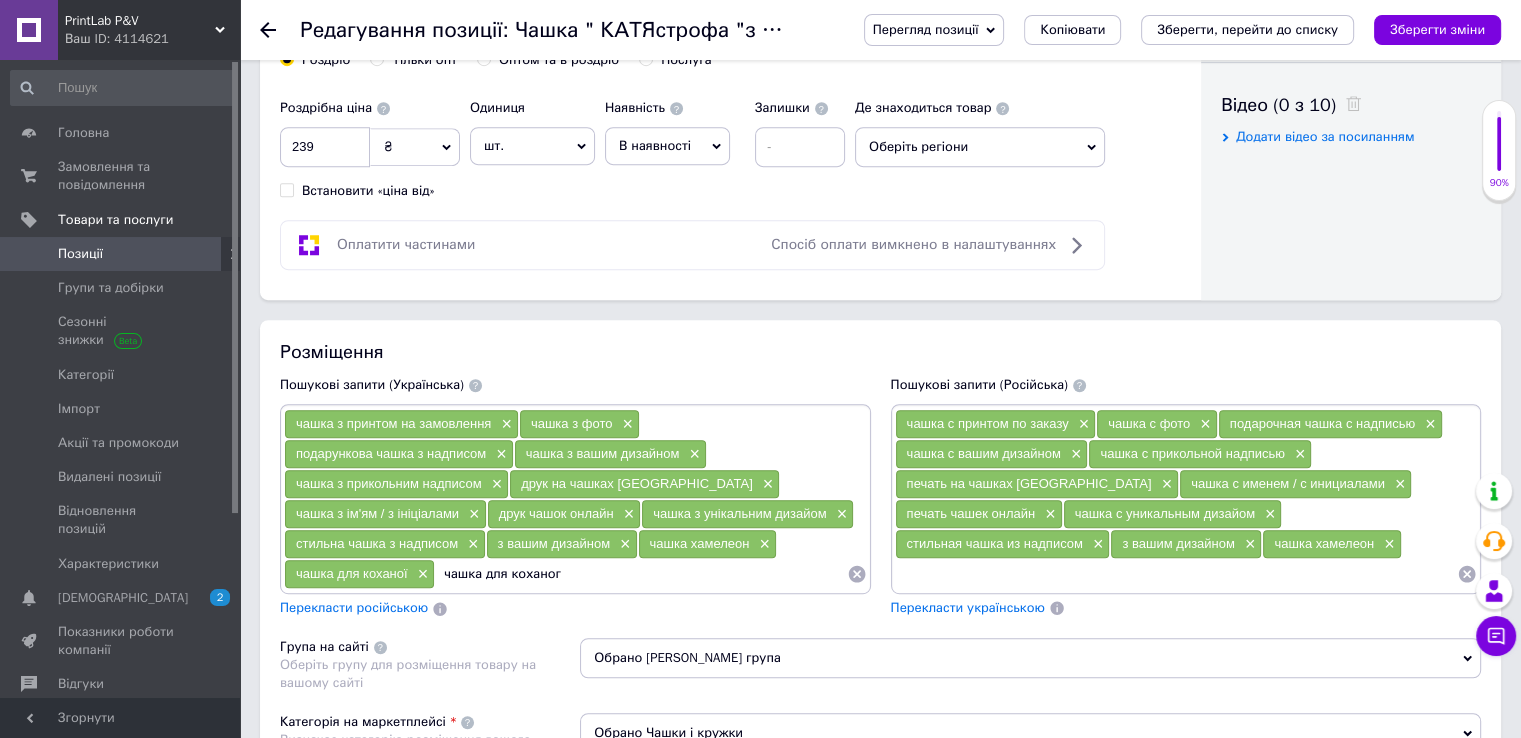 type on "чашка для коханого" 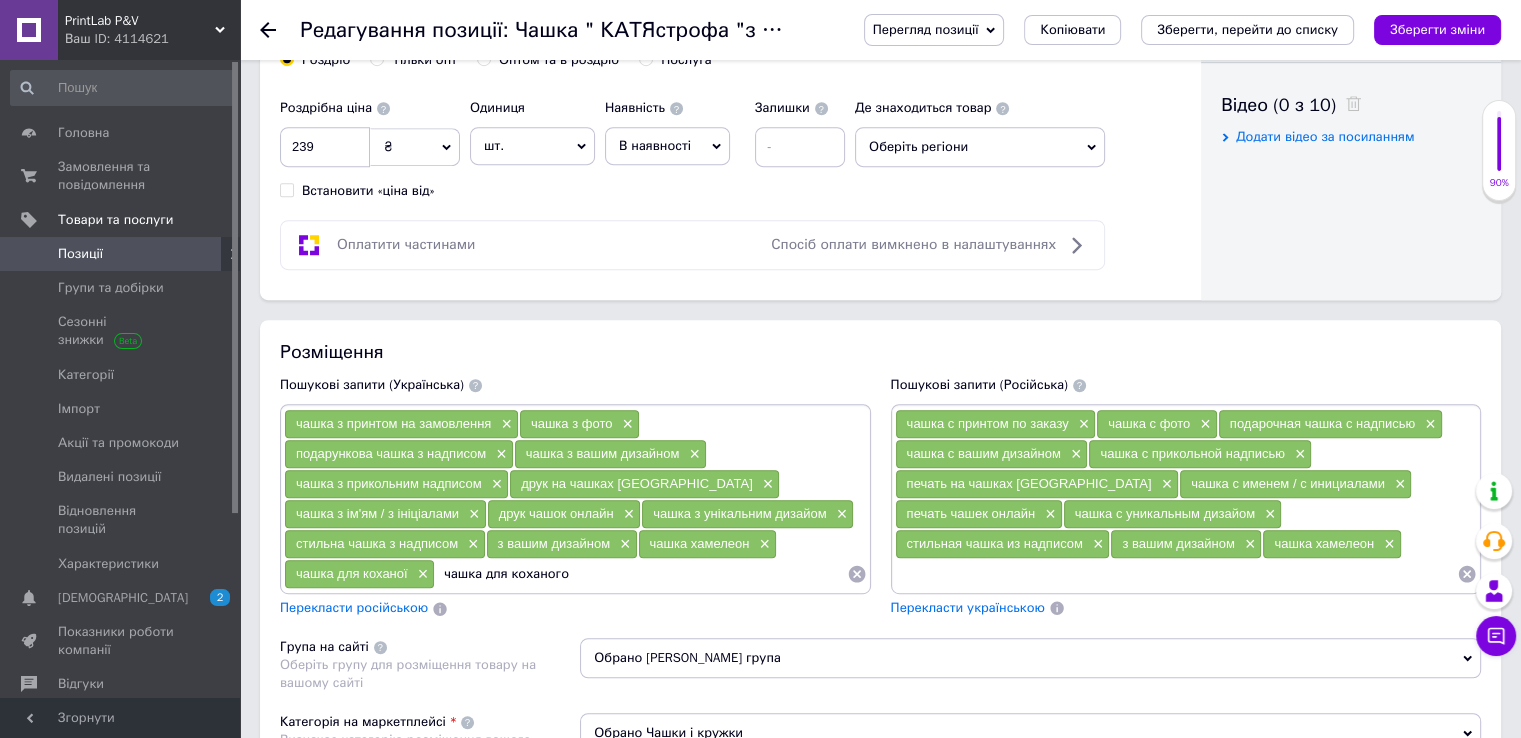 type 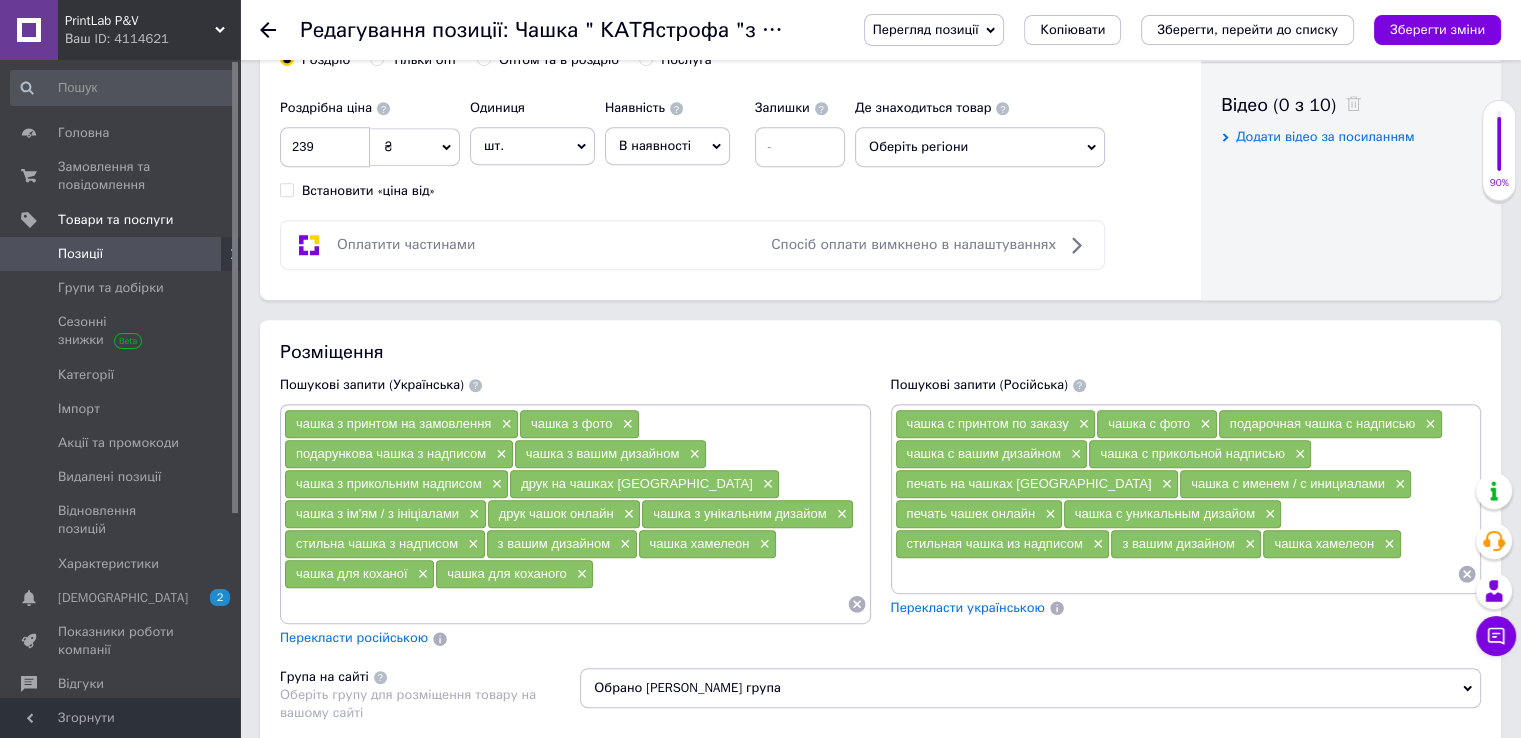 click at bounding box center (1176, 574) 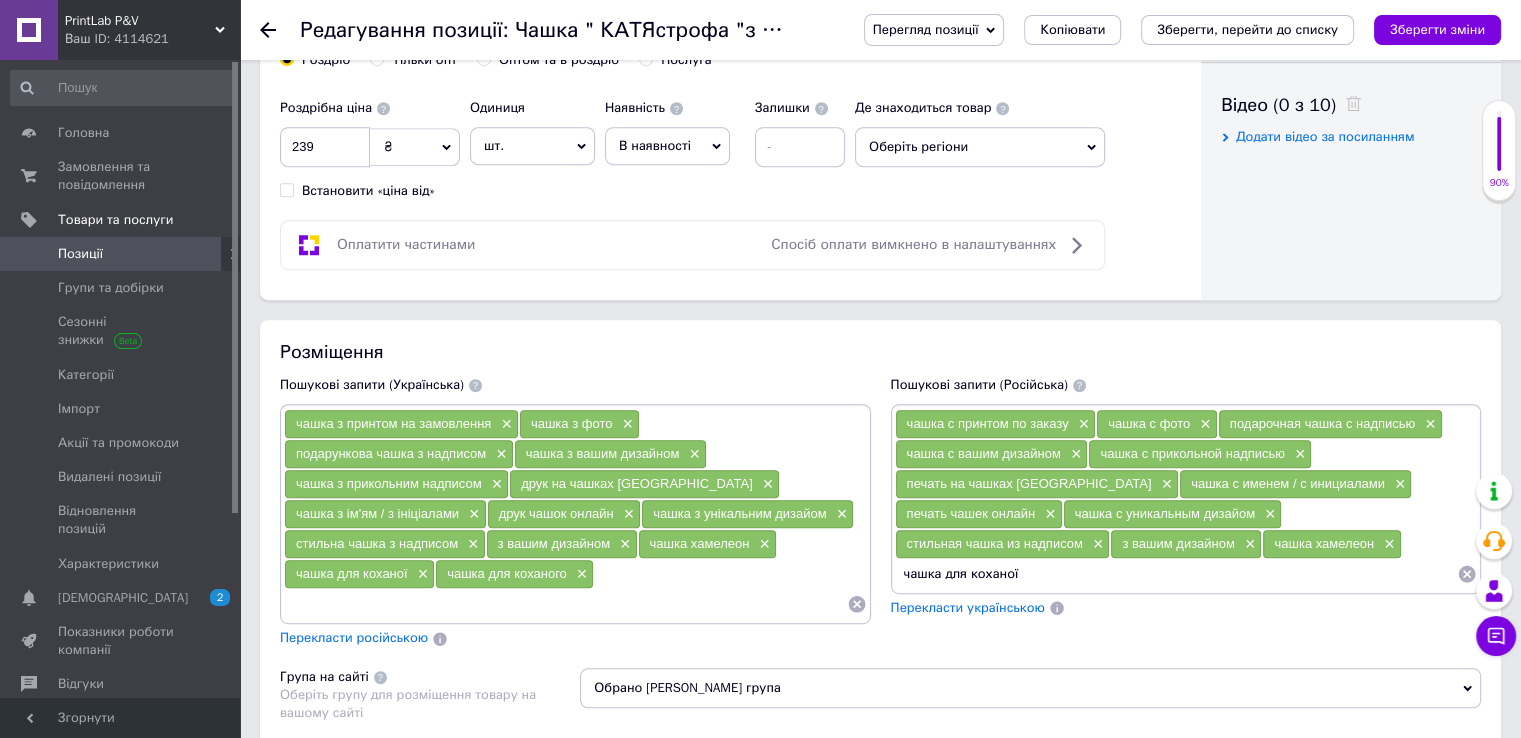 type on "чашка для коханої" 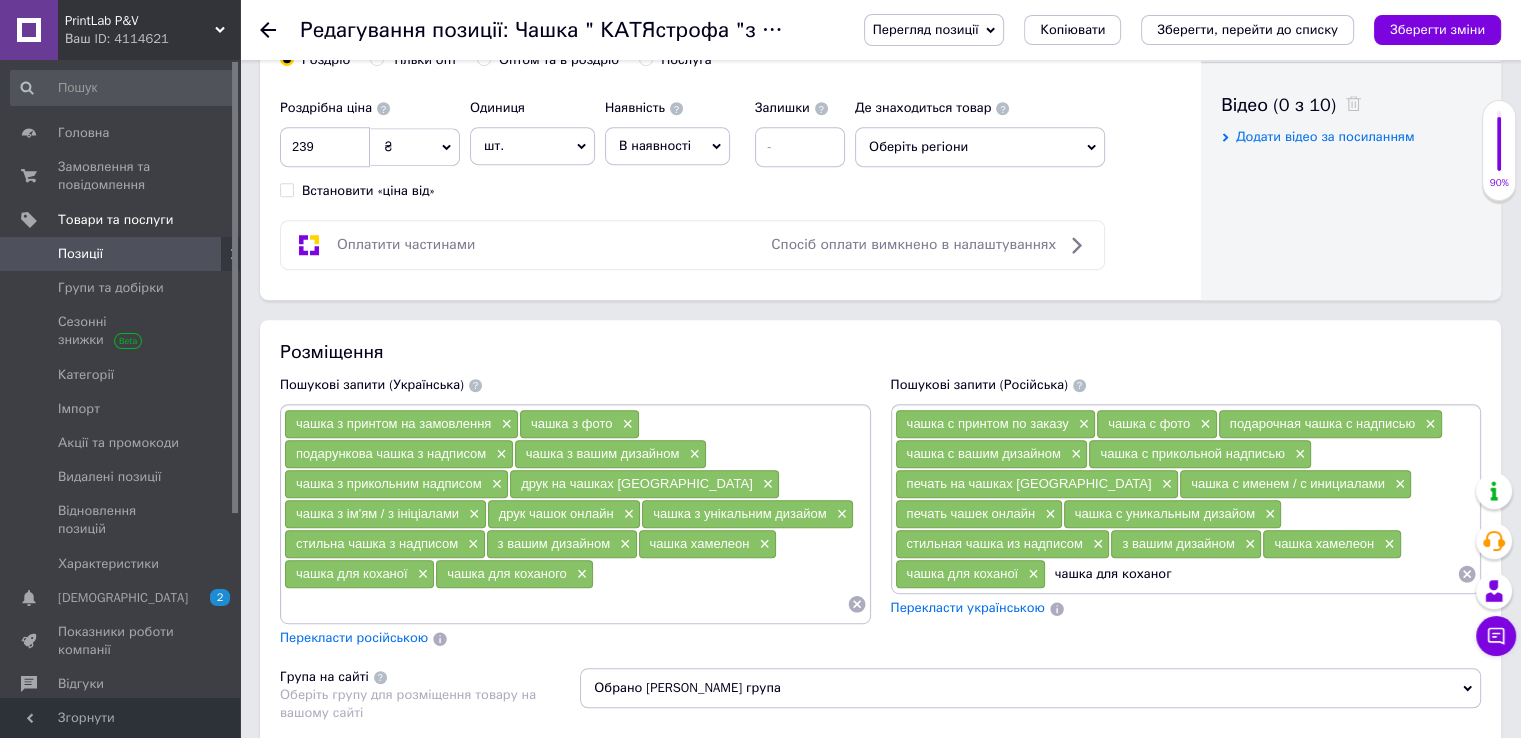 type on "чашка для коханого" 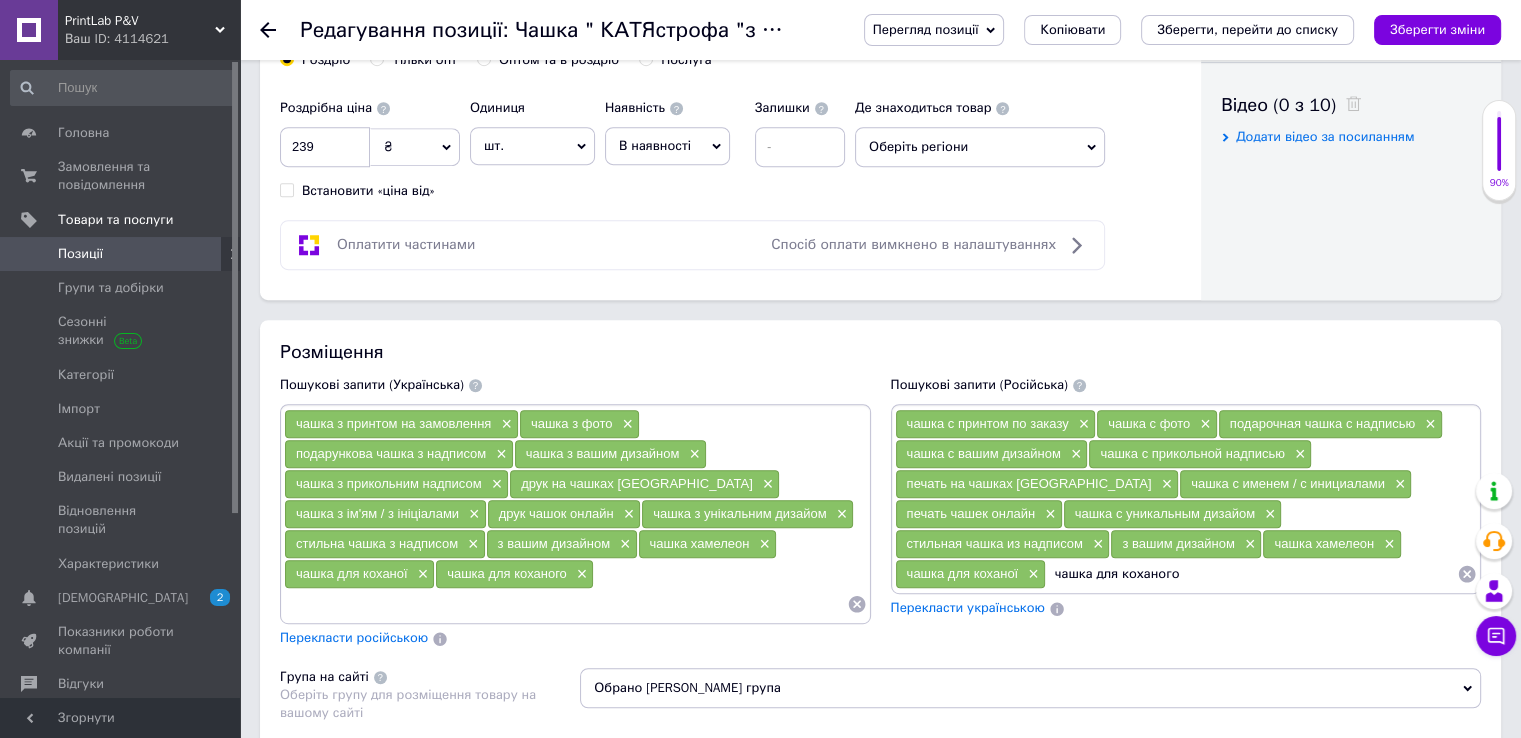 type 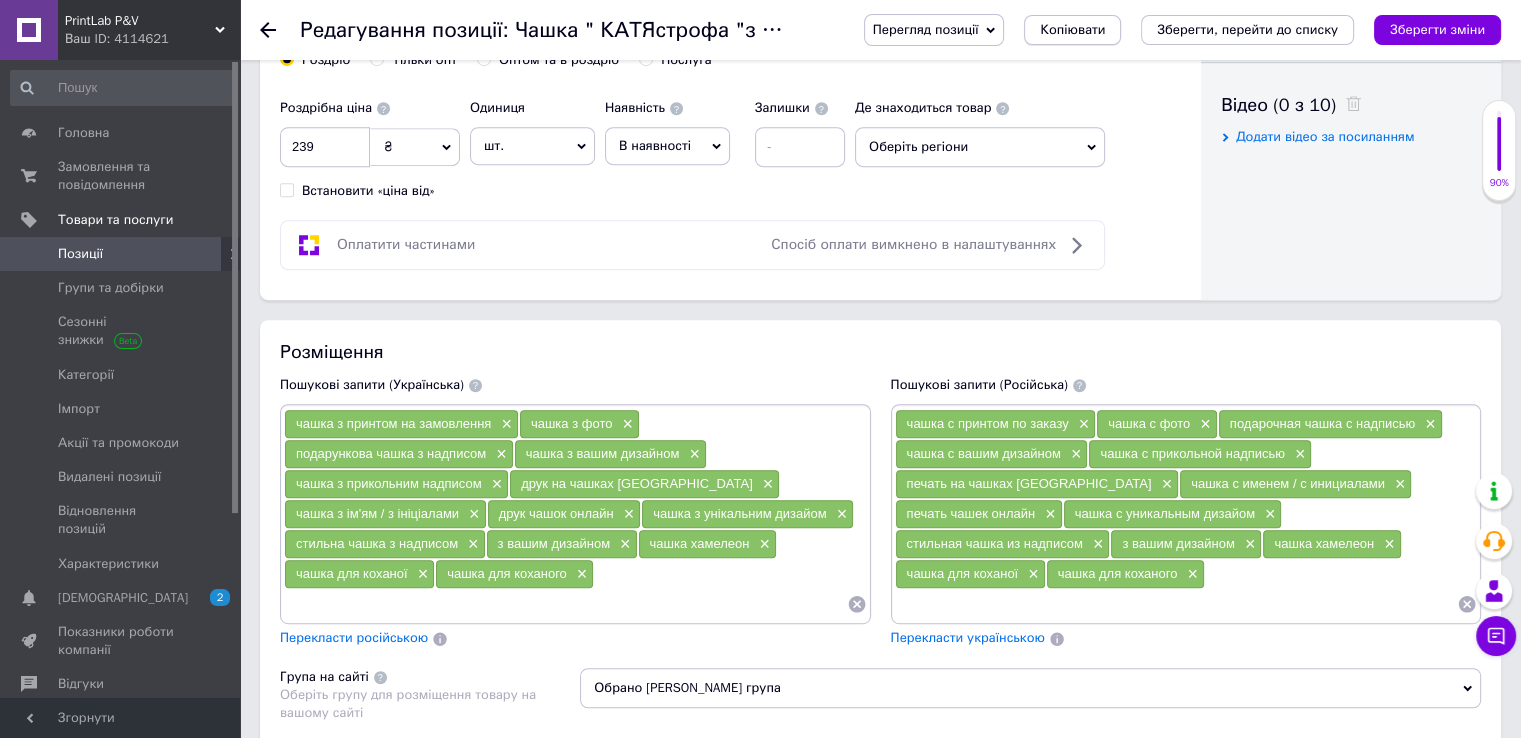 click on "Копіювати" at bounding box center (1072, 30) 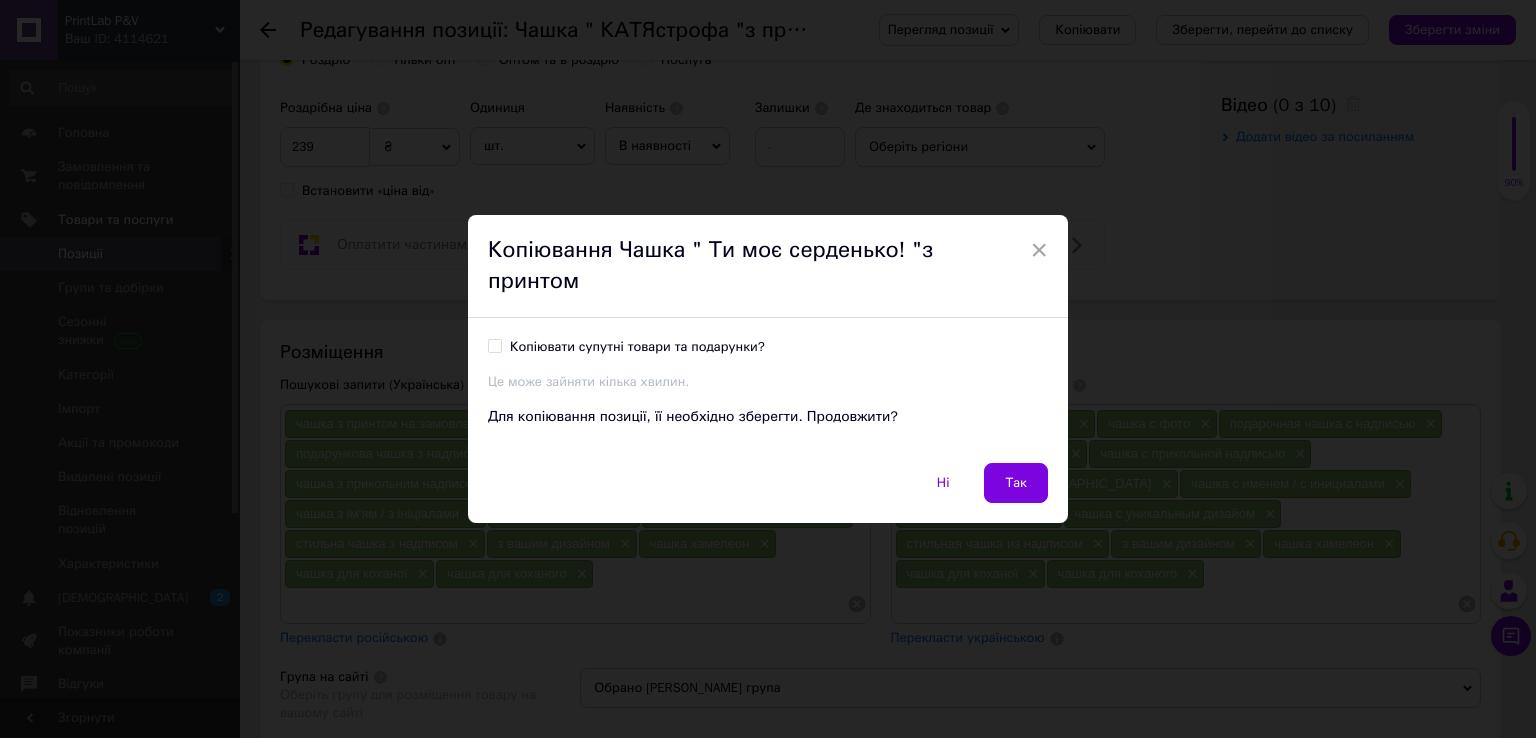 click on "Копіювати супутні товари та подарунки?" at bounding box center [637, 347] 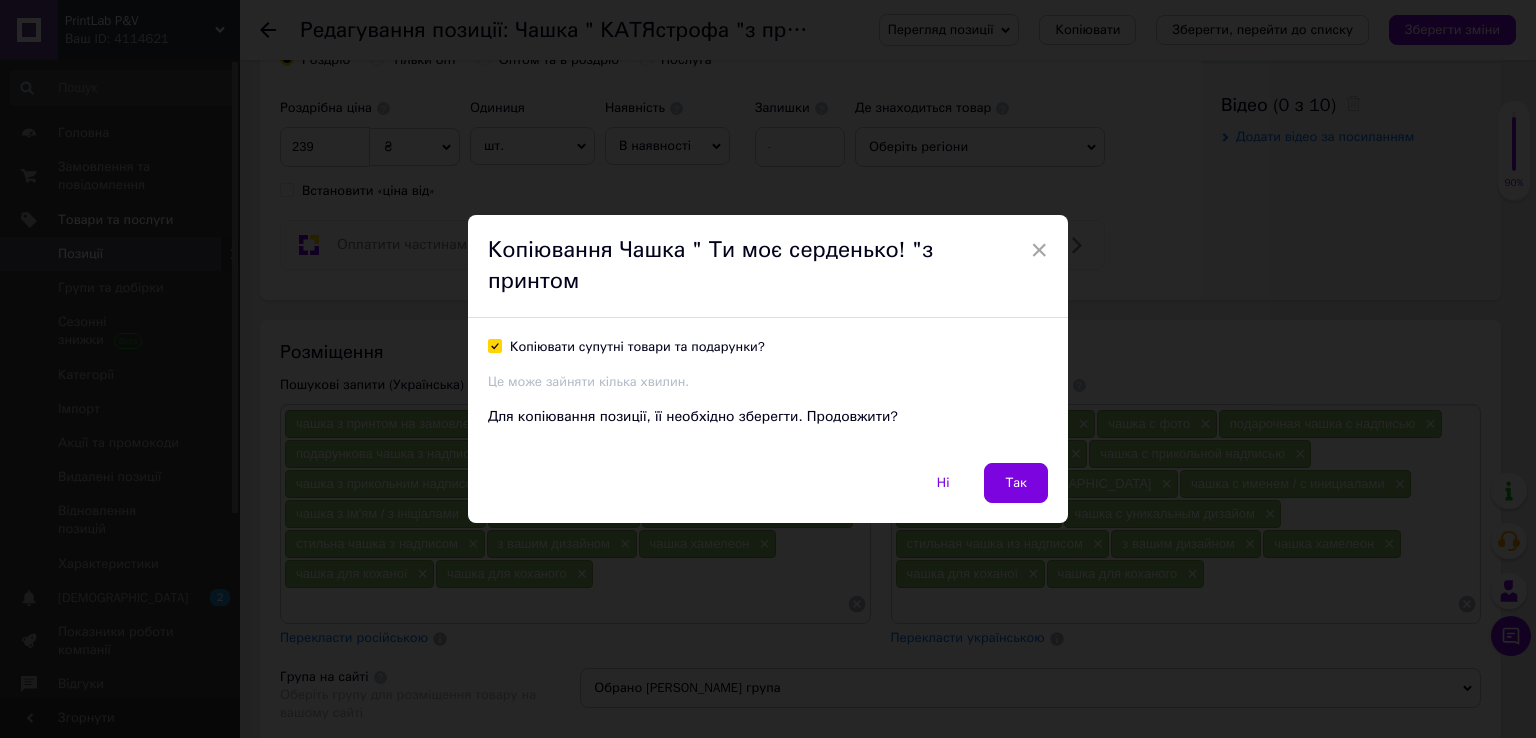 checkbox on "true" 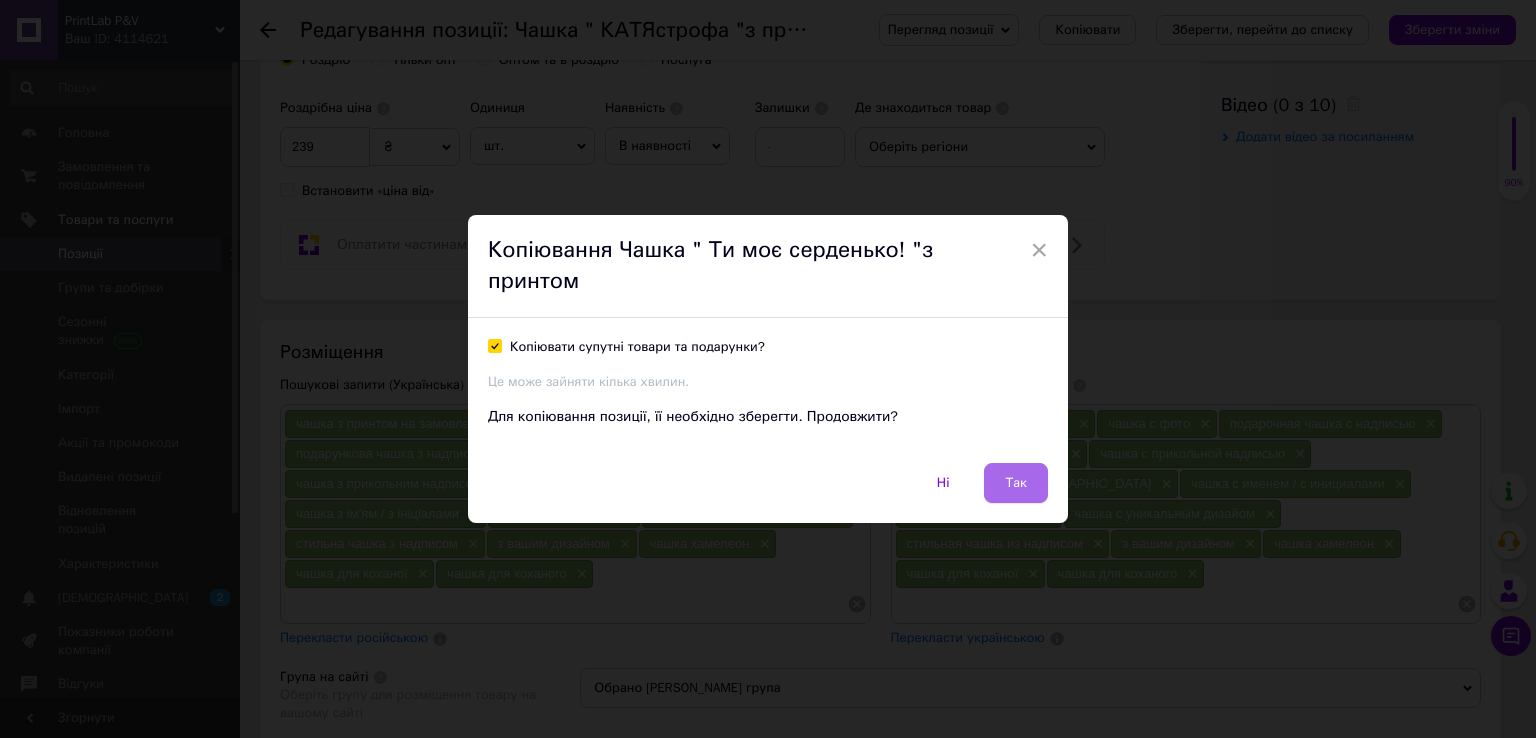 click on "Так" at bounding box center [1016, 483] 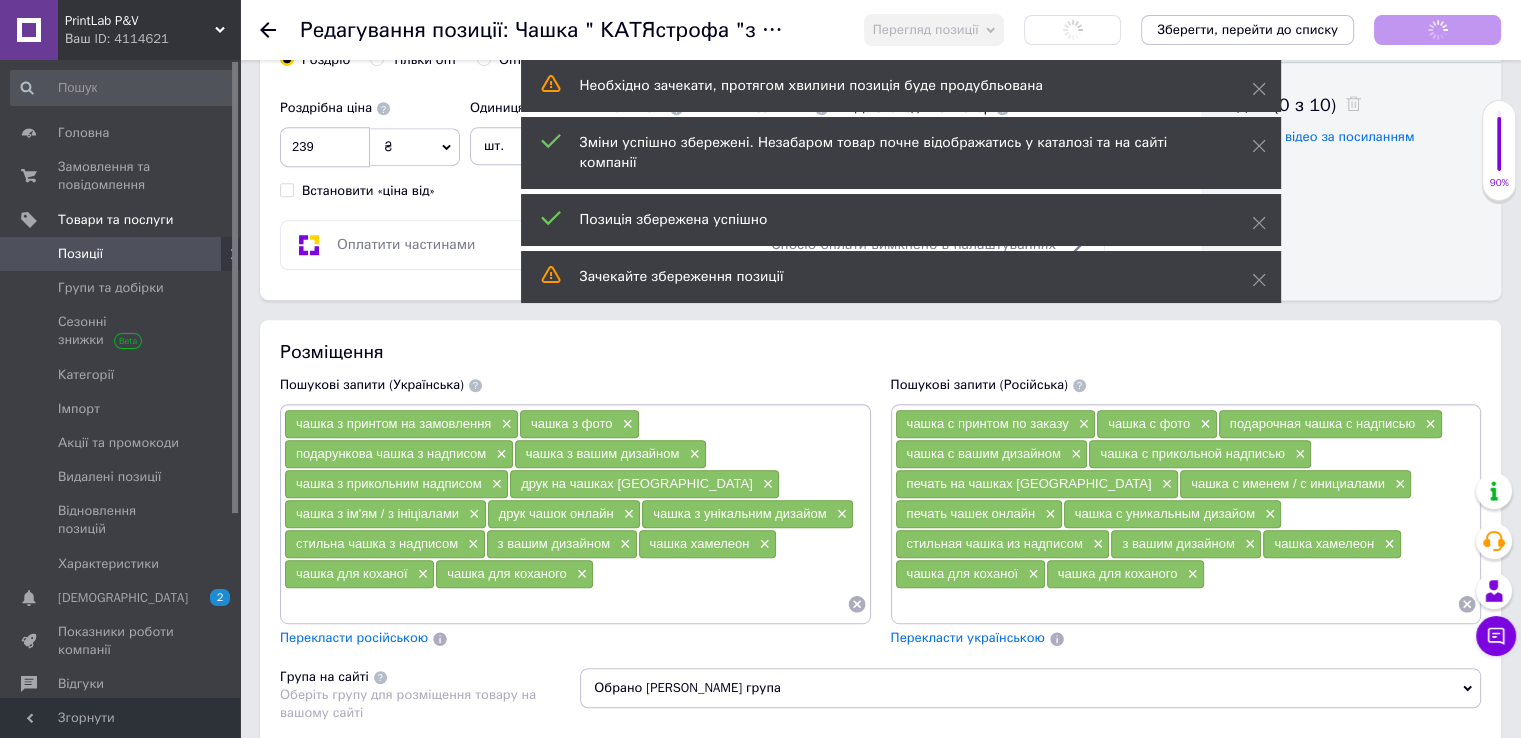 scroll, scrollTop: 36, scrollLeft: 0, axis: vertical 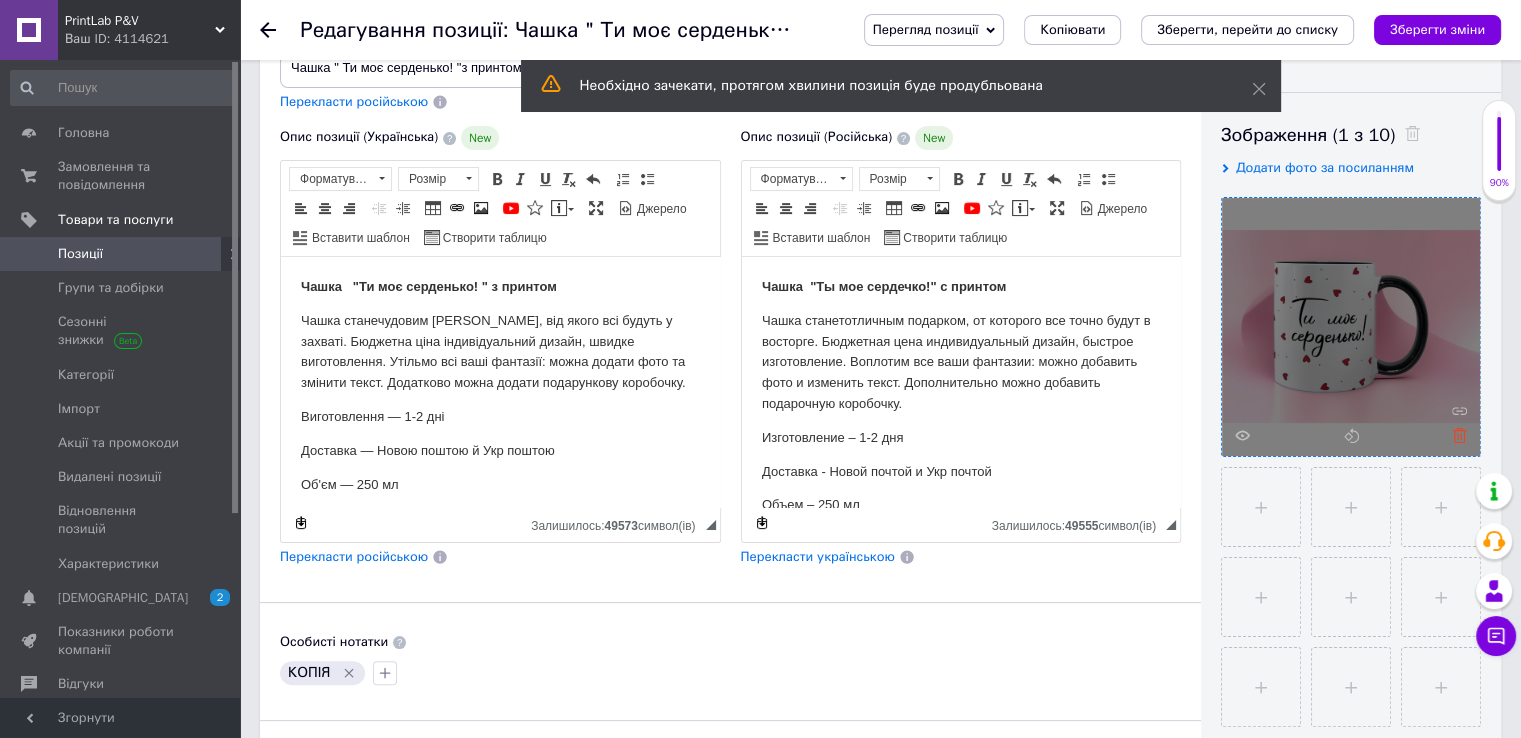 click 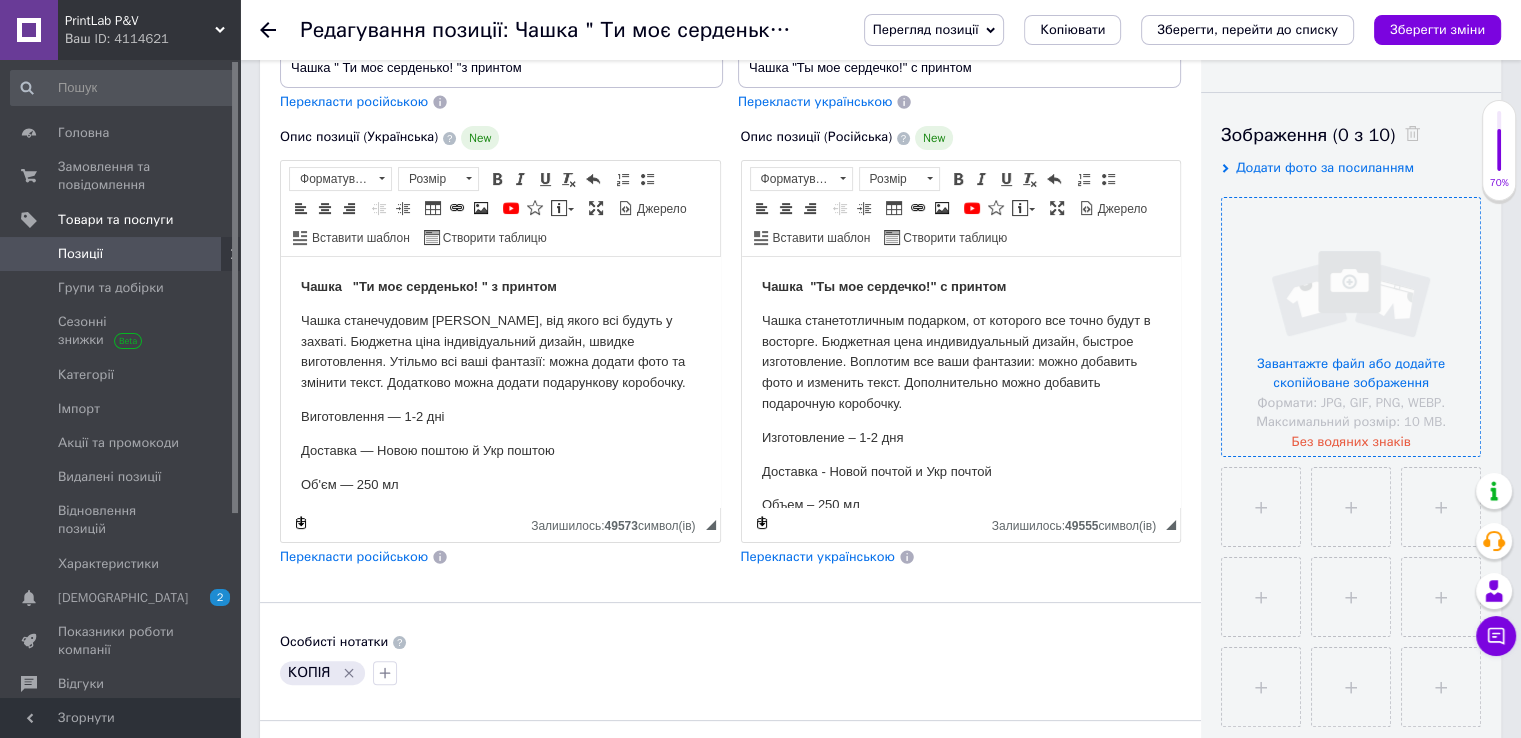 click at bounding box center (1351, 327) 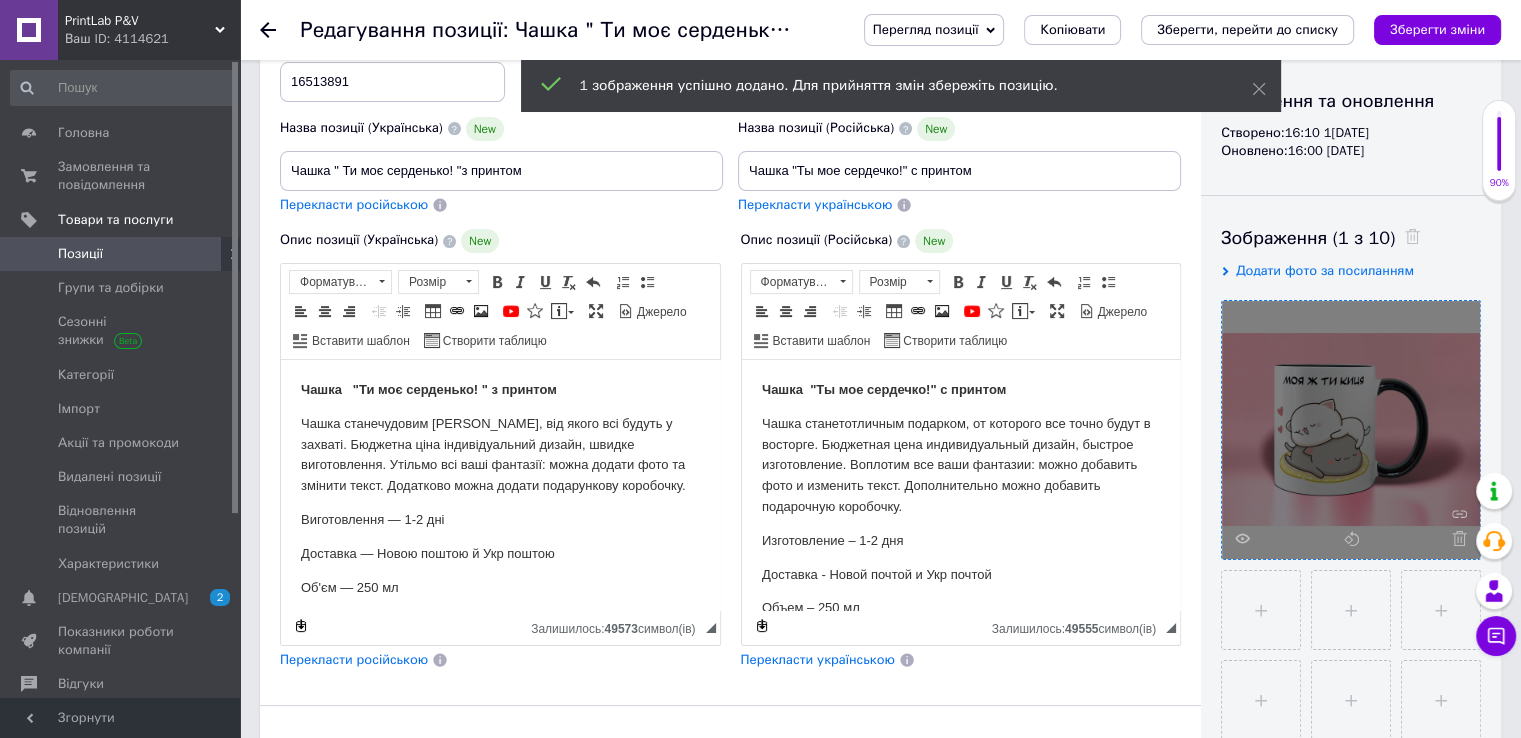 scroll, scrollTop: 100, scrollLeft: 0, axis: vertical 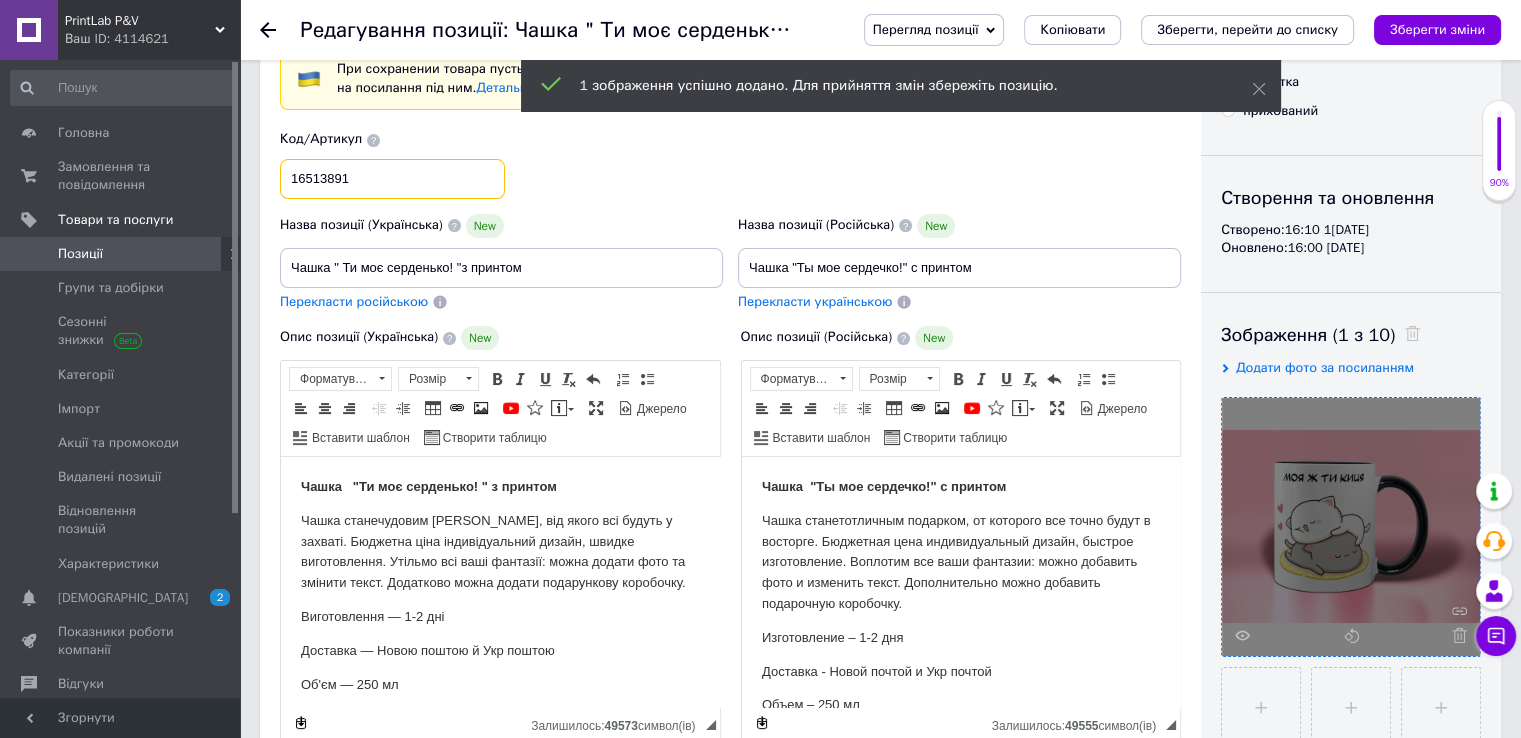 click on "16513891" at bounding box center [392, 179] 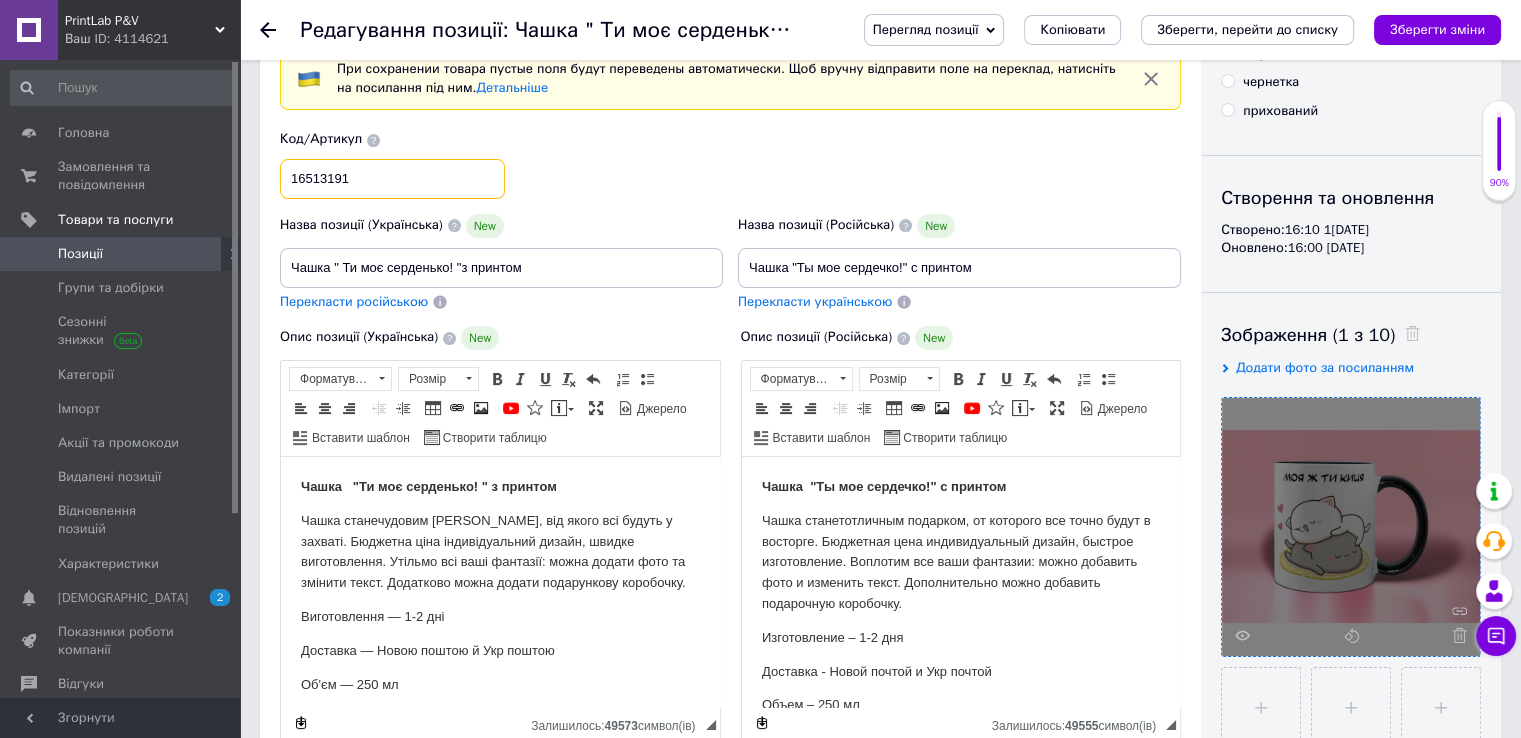type on "16513191" 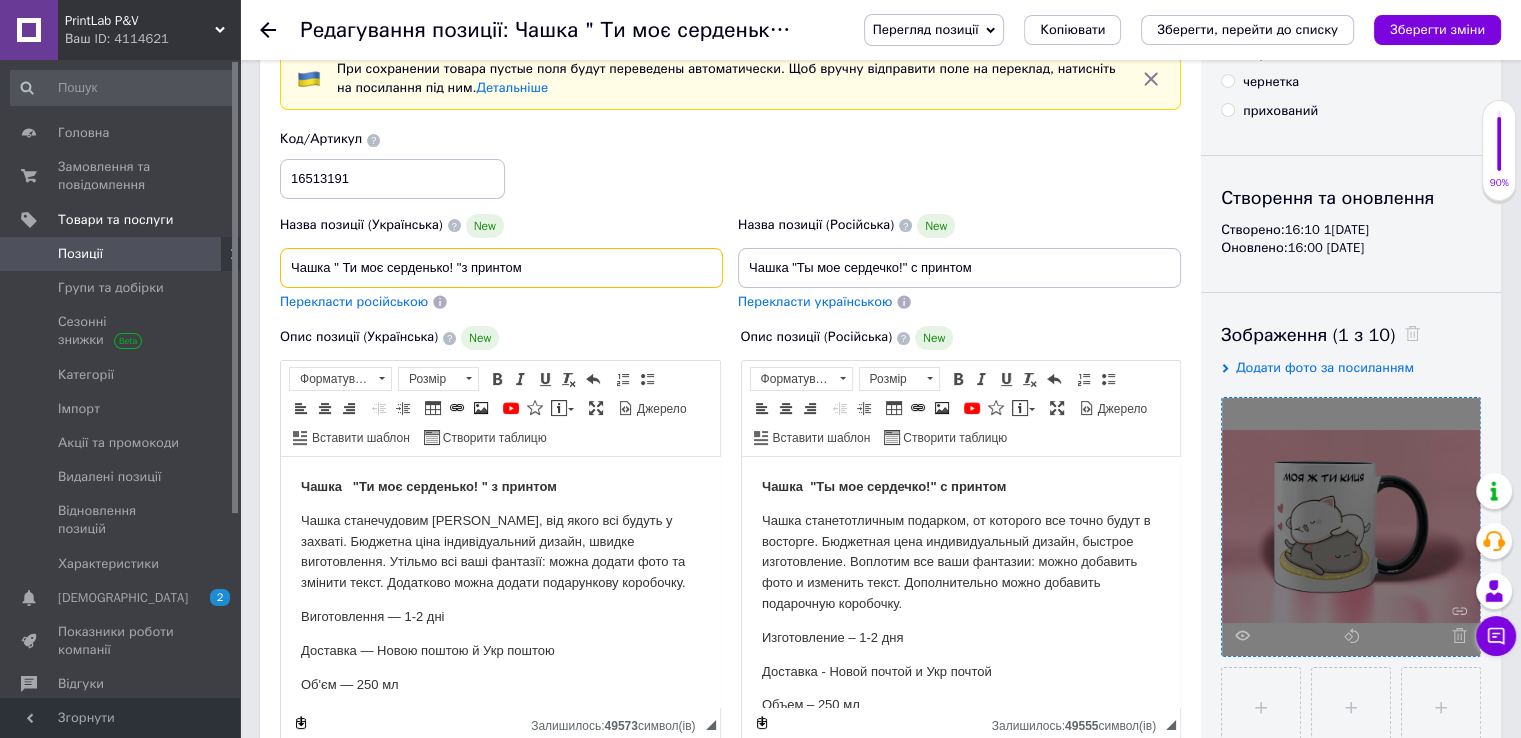 drag, startPoint x: 342, startPoint y: 262, endPoint x: 452, endPoint y: 263, distance: 110.00455 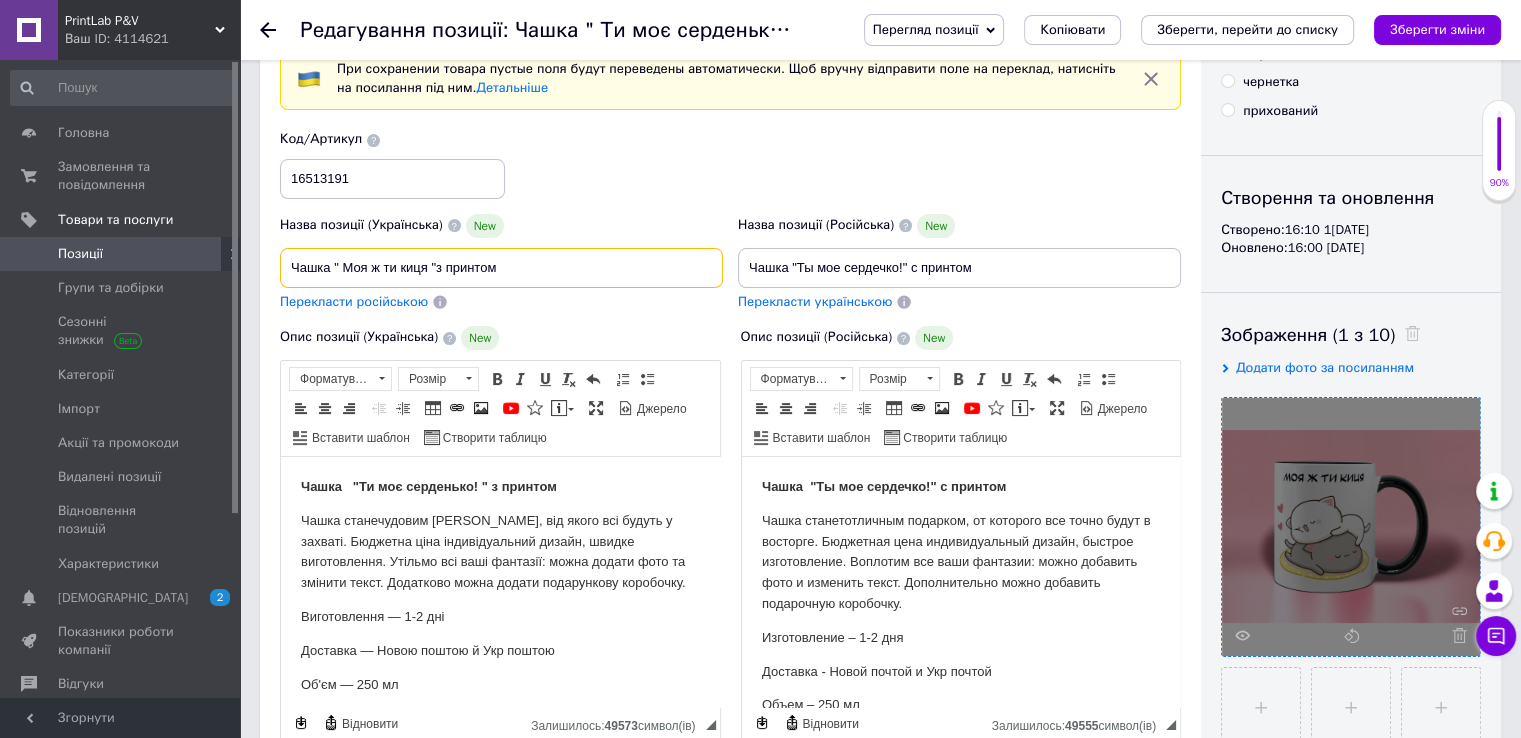 drag, startPoint x: 338, startPoint y: 268, endPoint x: 428, endPoint y: 263, distance: 90.13878 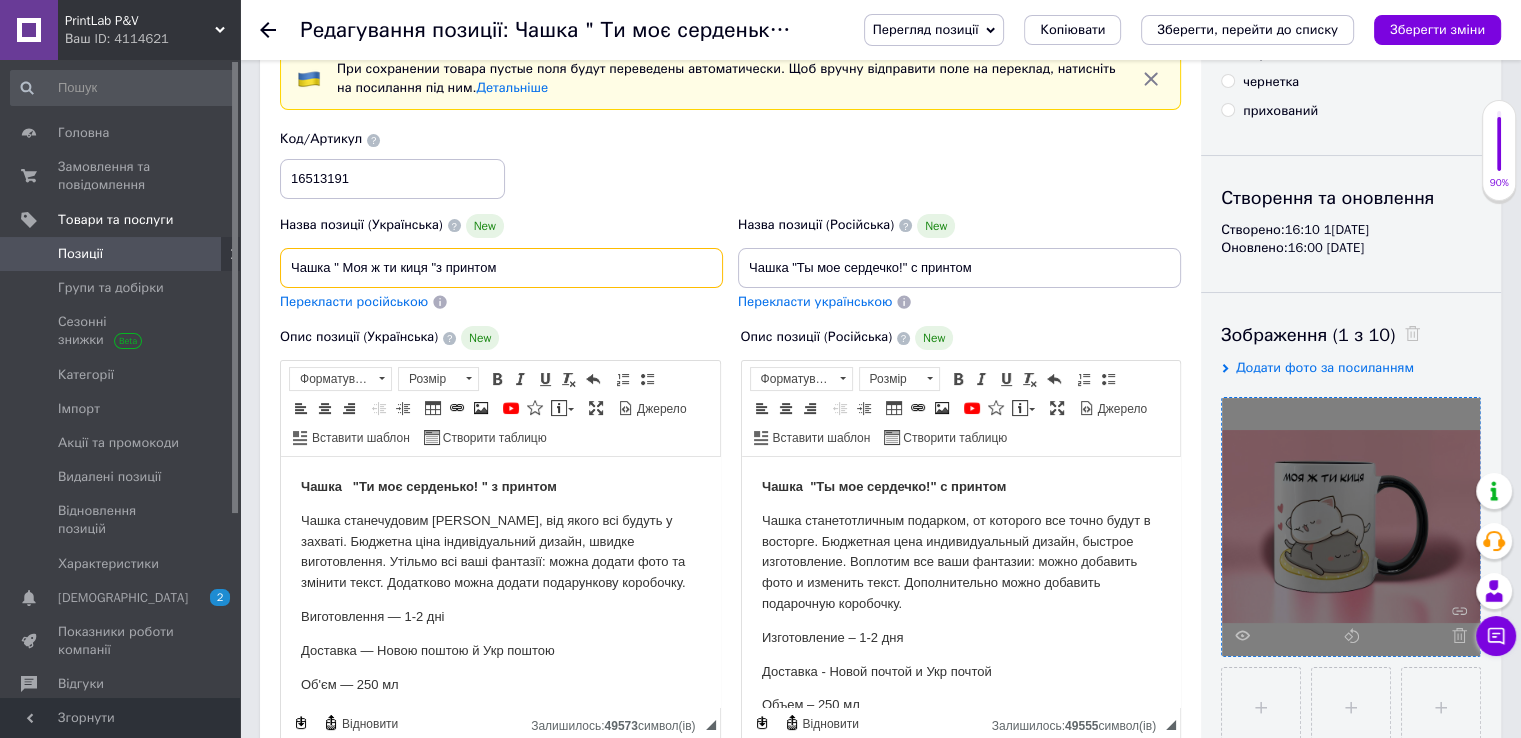 click on "Чашка " Моя ж ти киця "з принтом" at bounding box center (501, 268) 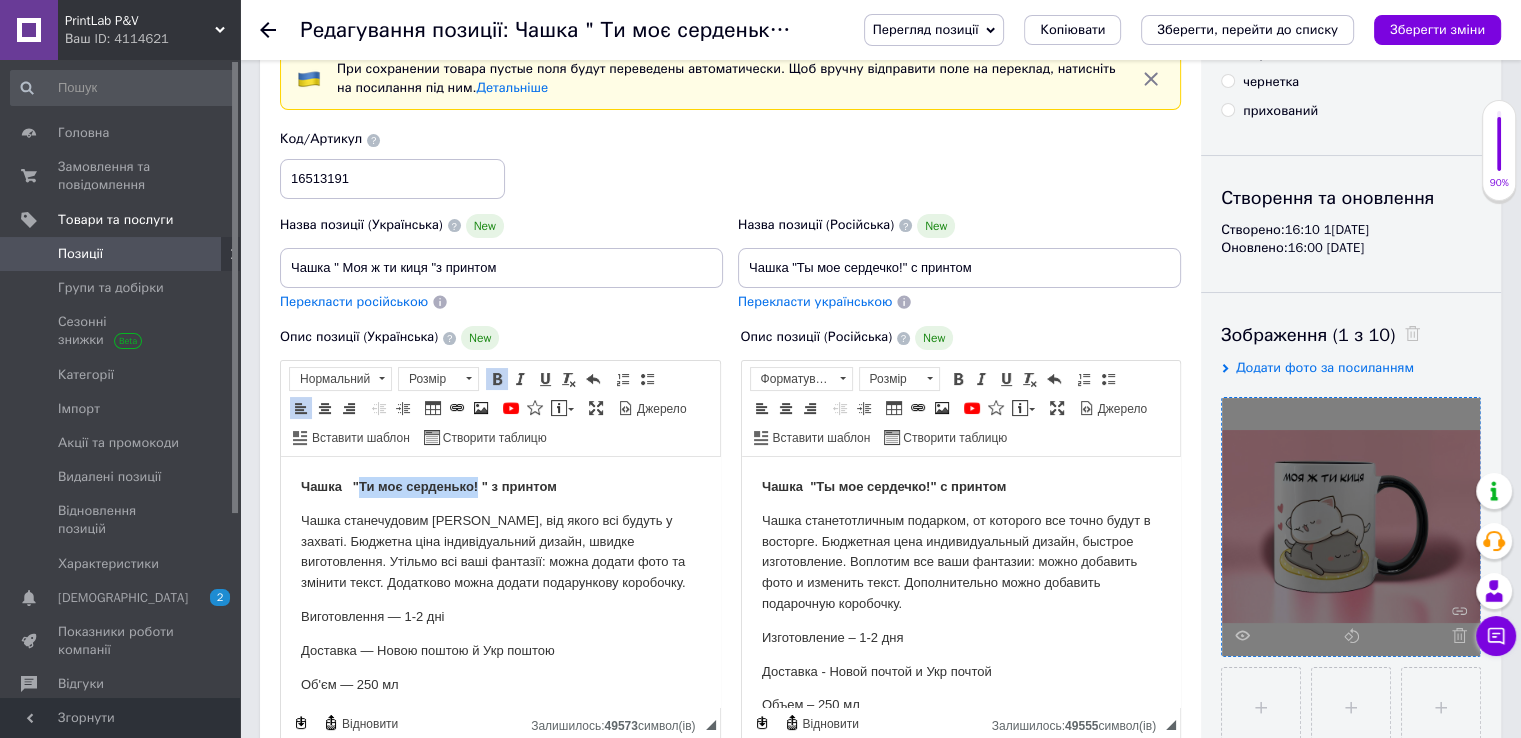 drag, startPoint x: 359, startPoint y: 483, endPoint x: 478, endPoint y: 483, distance: 119 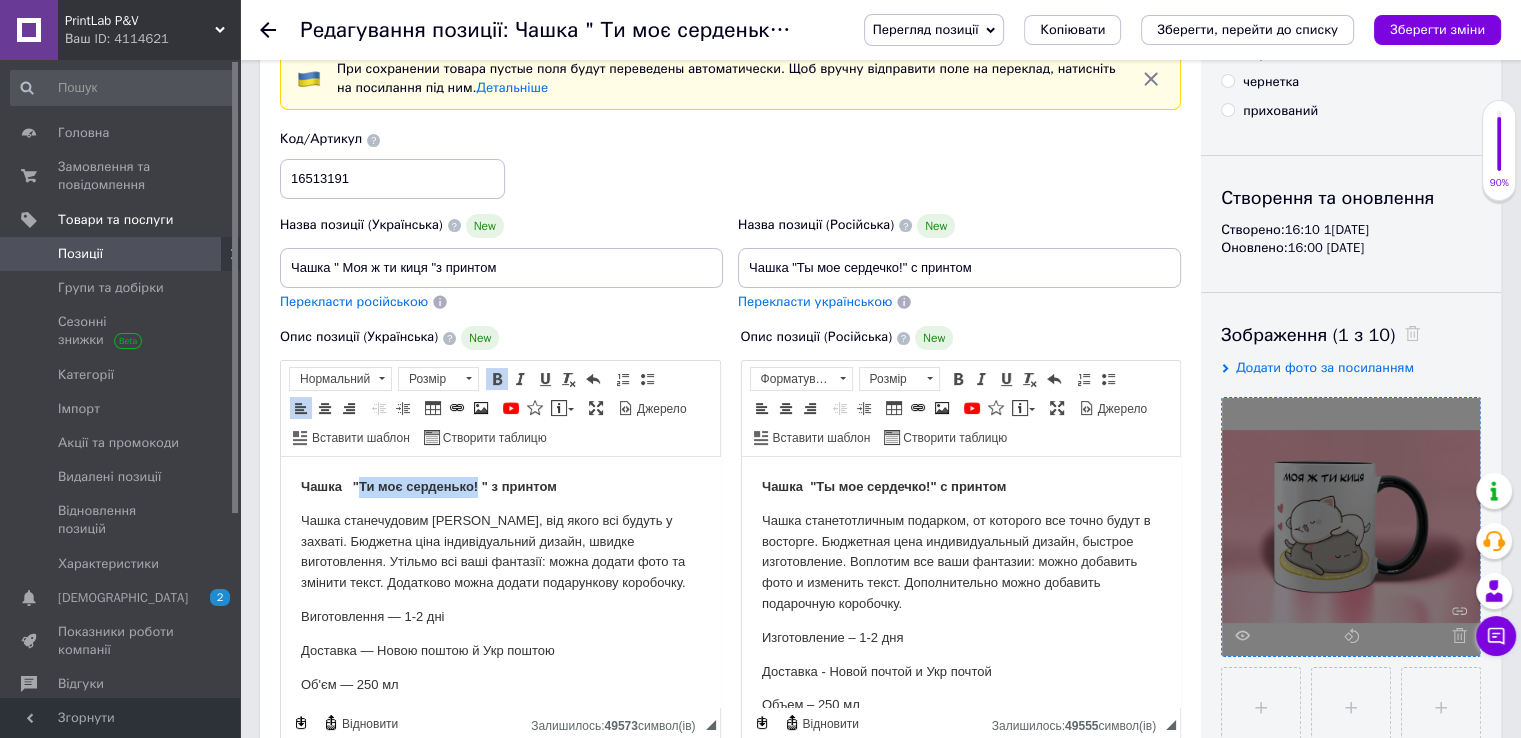 click on "Чашка   "Ти моє серденько! " з принтом" at bounding box center [429, 486] 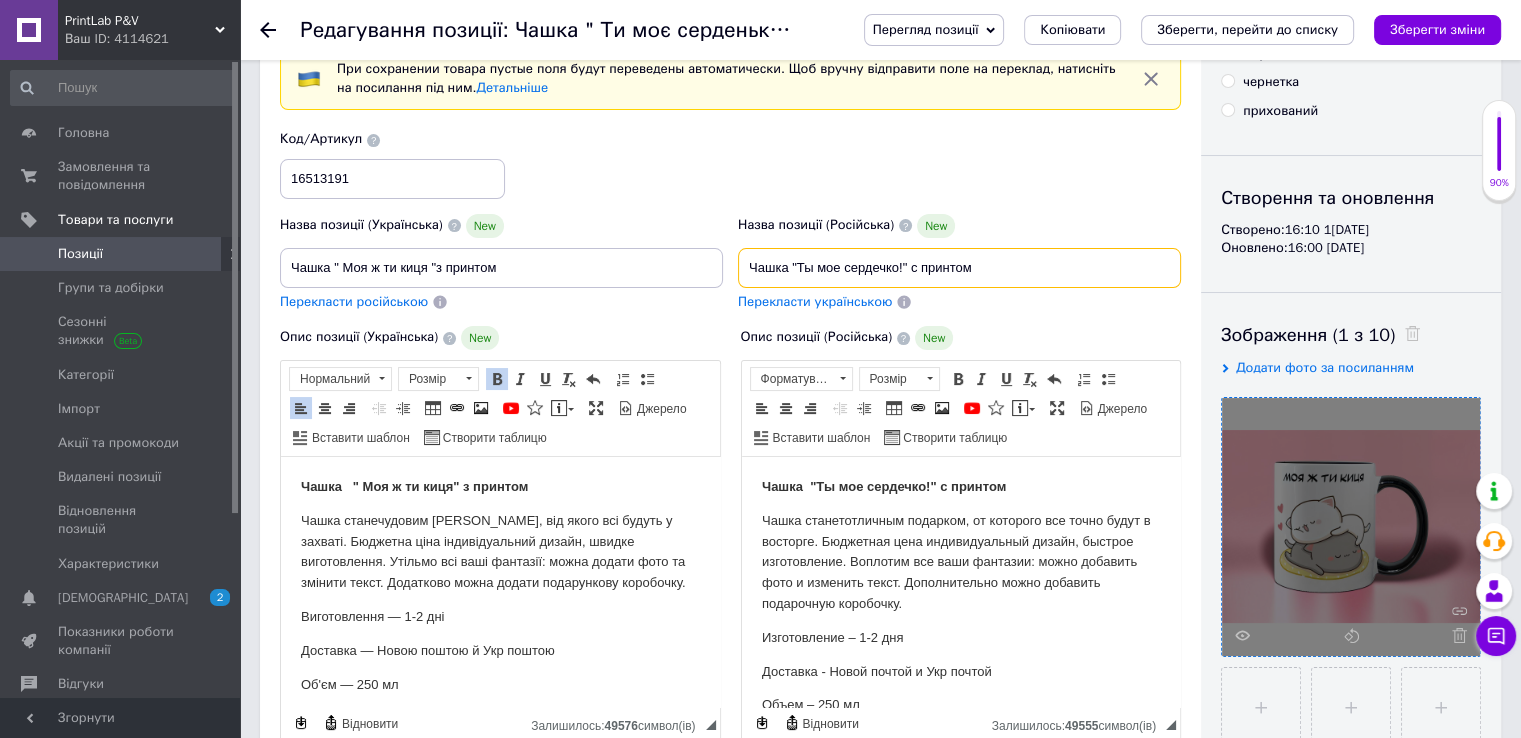 drag, startPoint x: 796, startPoint y: 265, endPoint x: 904, endPoint y: 265, distance: 108 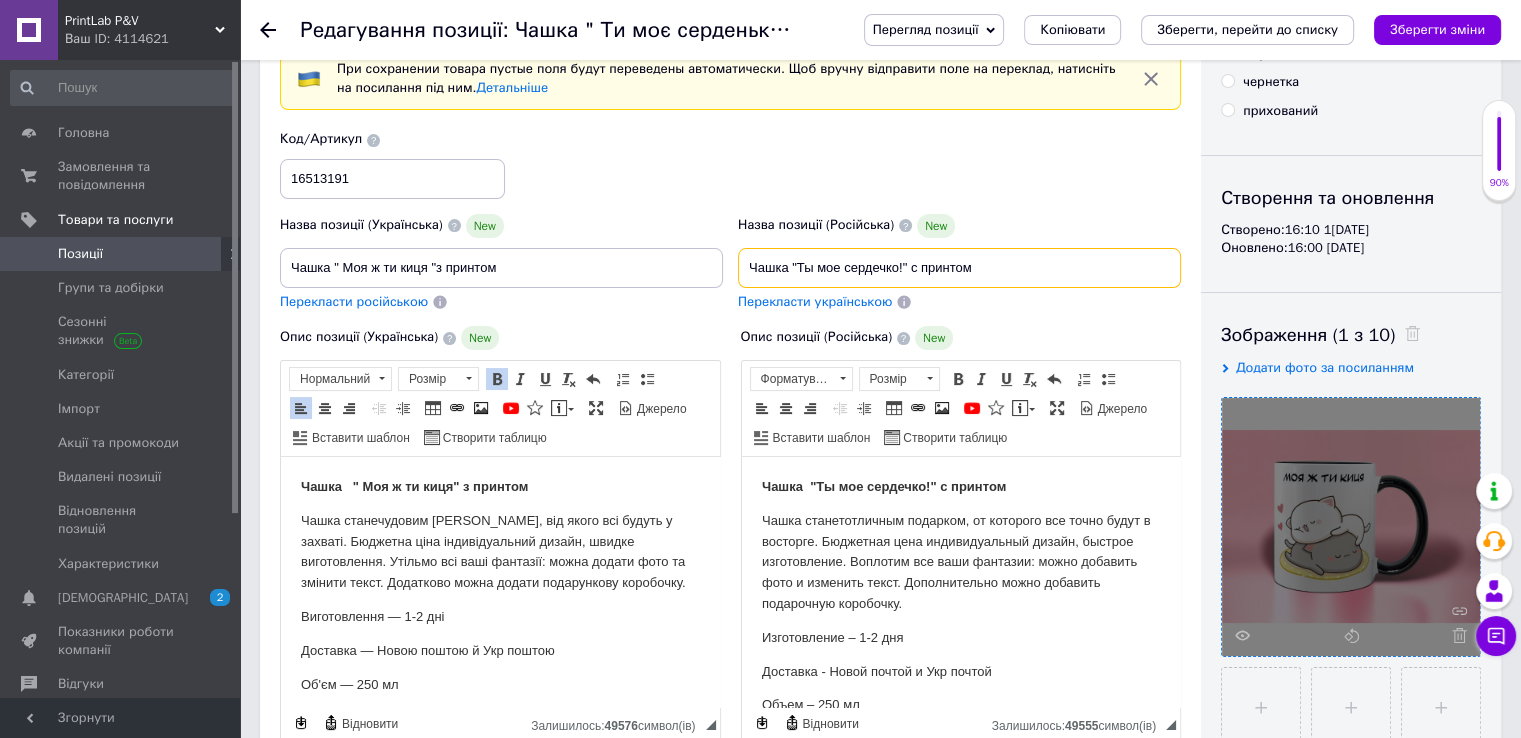 click on "Чашка "Ты мое сердечко!" с принтом" at bounding box center (959, 268) 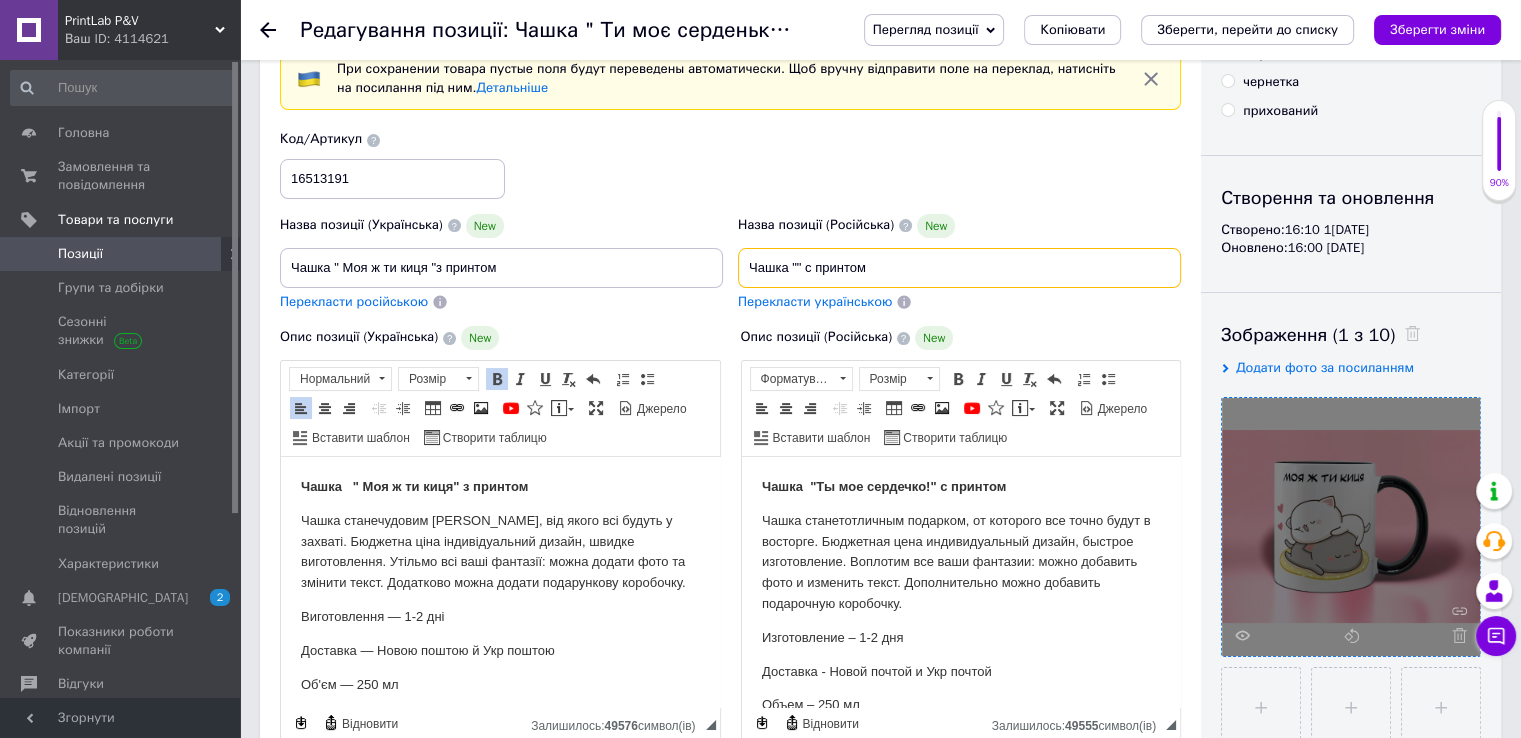 paste on "Моя же ты кошка" 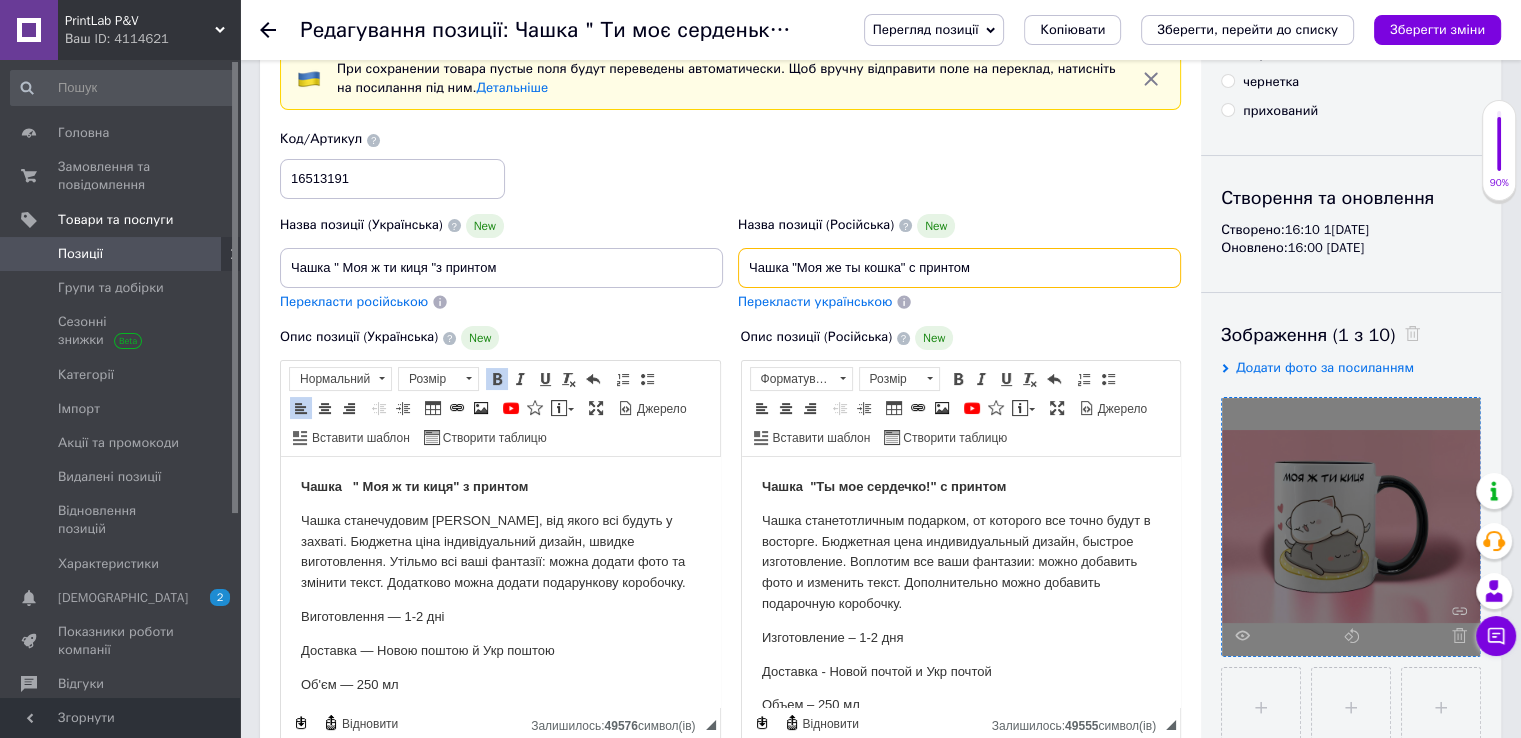 type on "Чашка "Моя же ты кошка" с принтом" 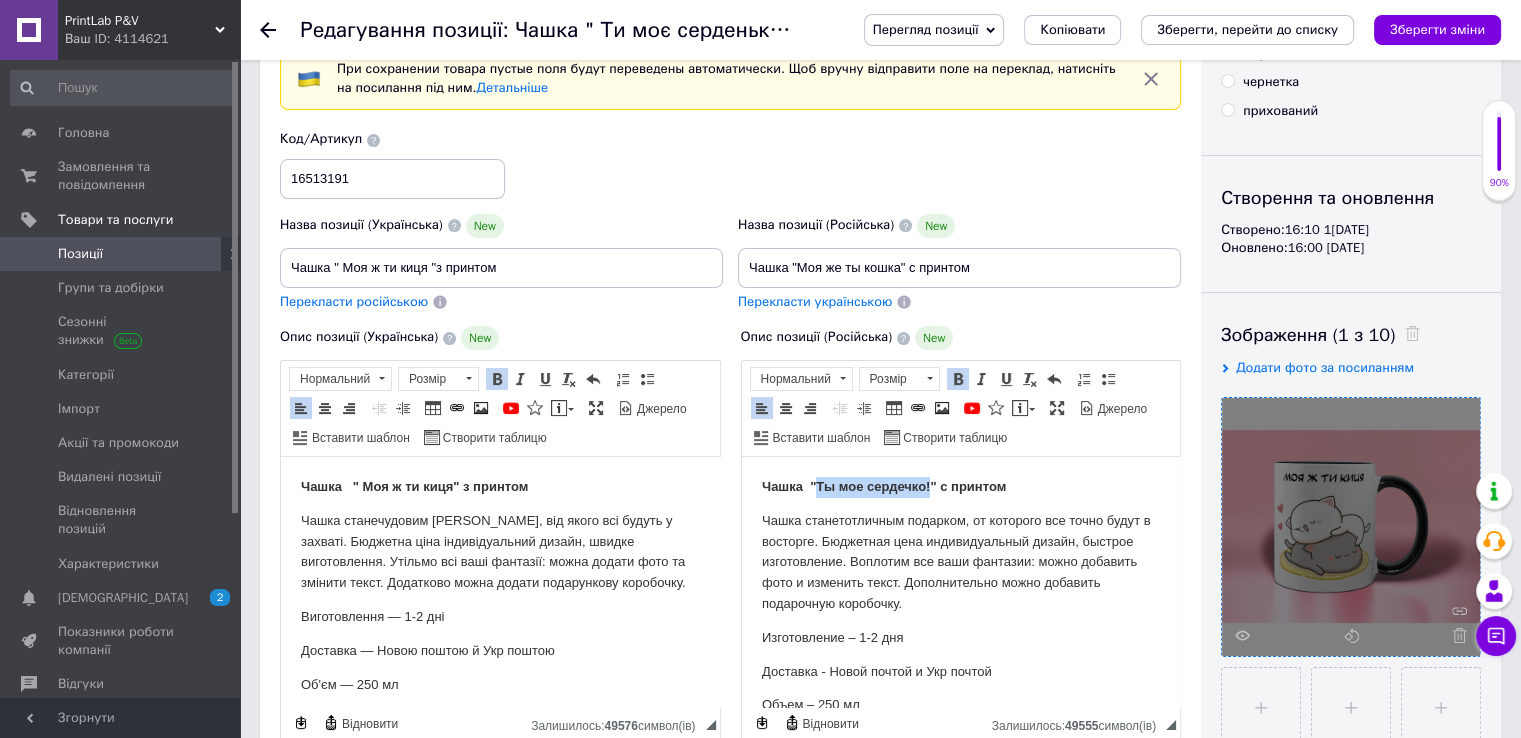 drag, startPoint x: 815, startPoint y: 482, endPoint x: 930, endPoint y: 480, distance: 115.01739 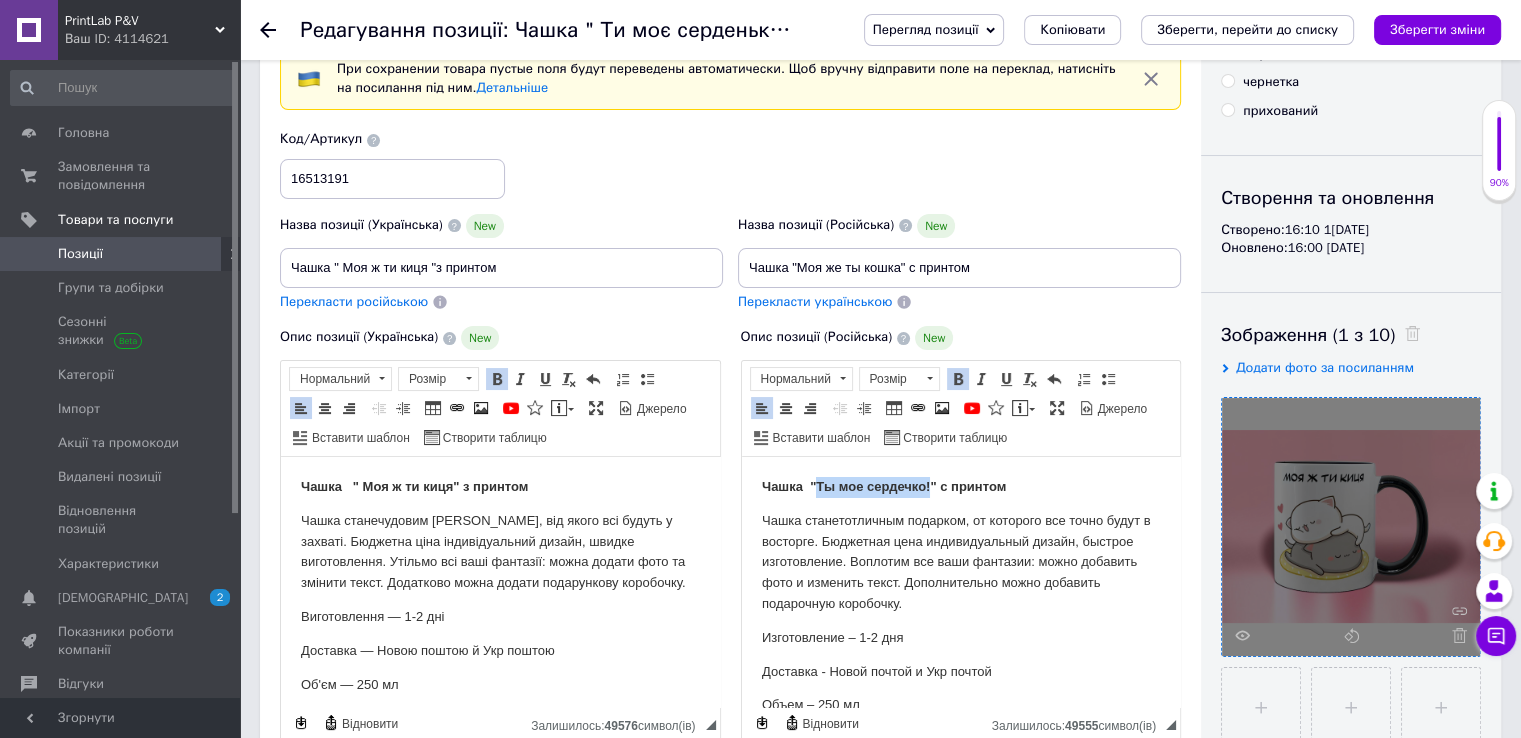 click on "Чашка  "Ты мое сердечко!" с принтом" at bounding box center [883, 486] 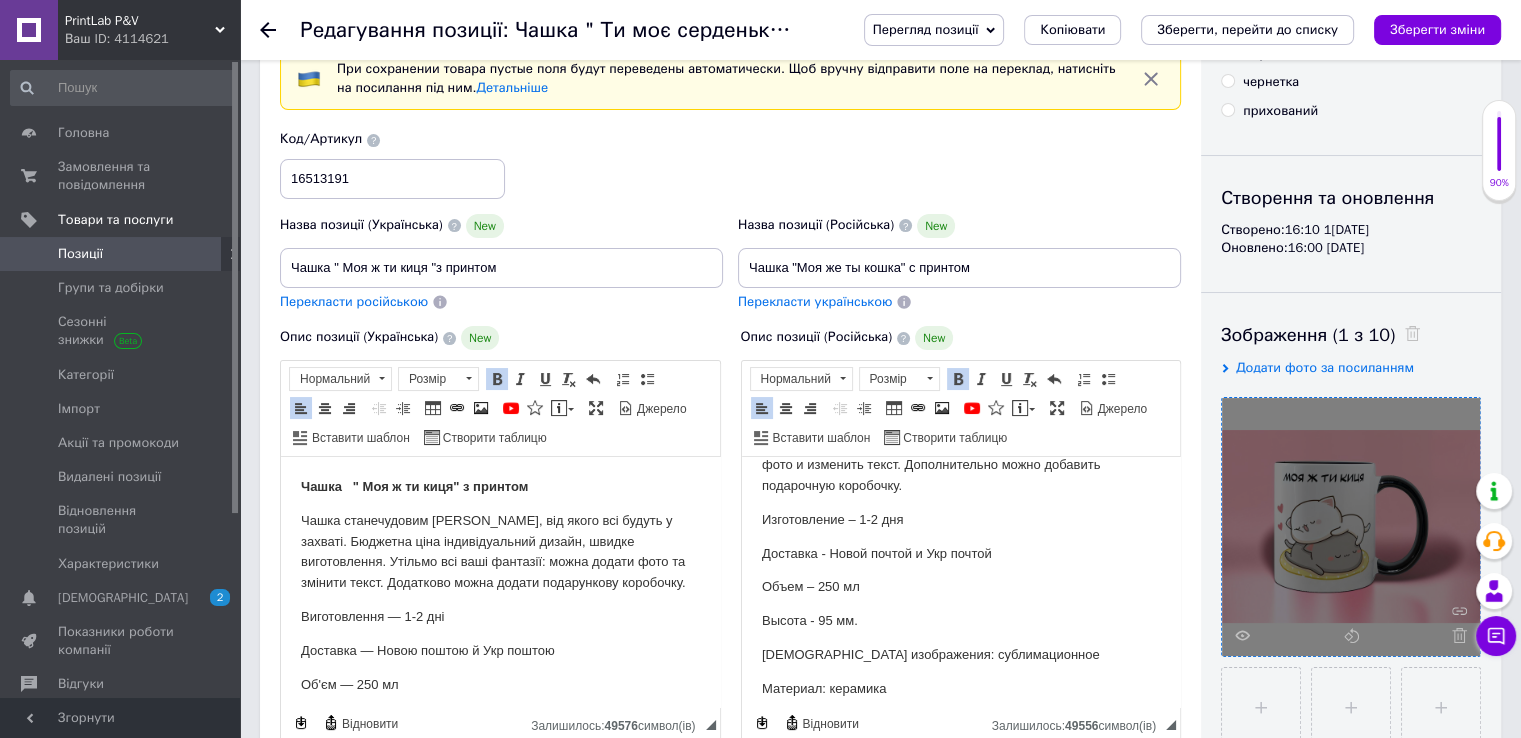 scroll, scrollTop: 130, scrollLeft: 0, axis: vertical 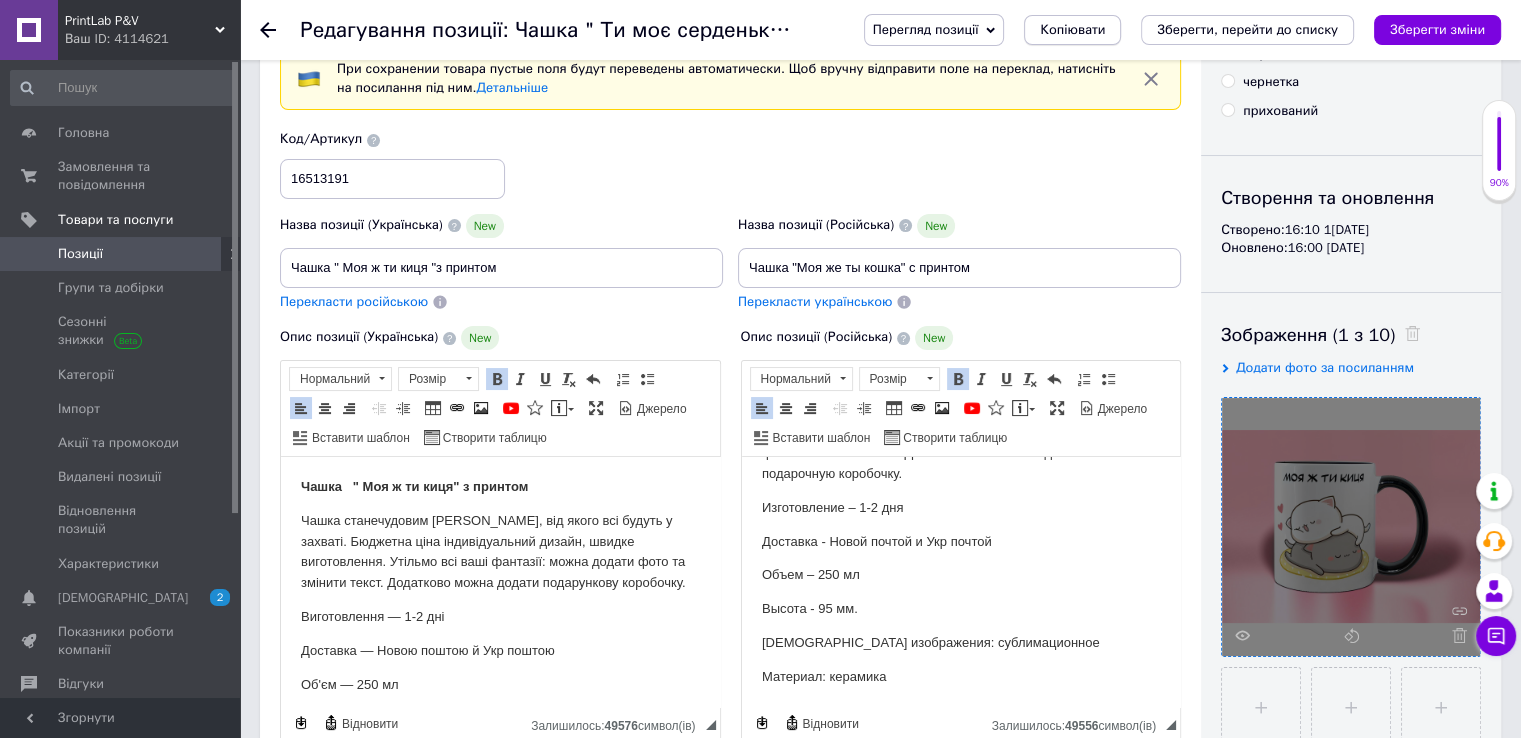 click on "Копіювати" at bounding box center [1072, 30] 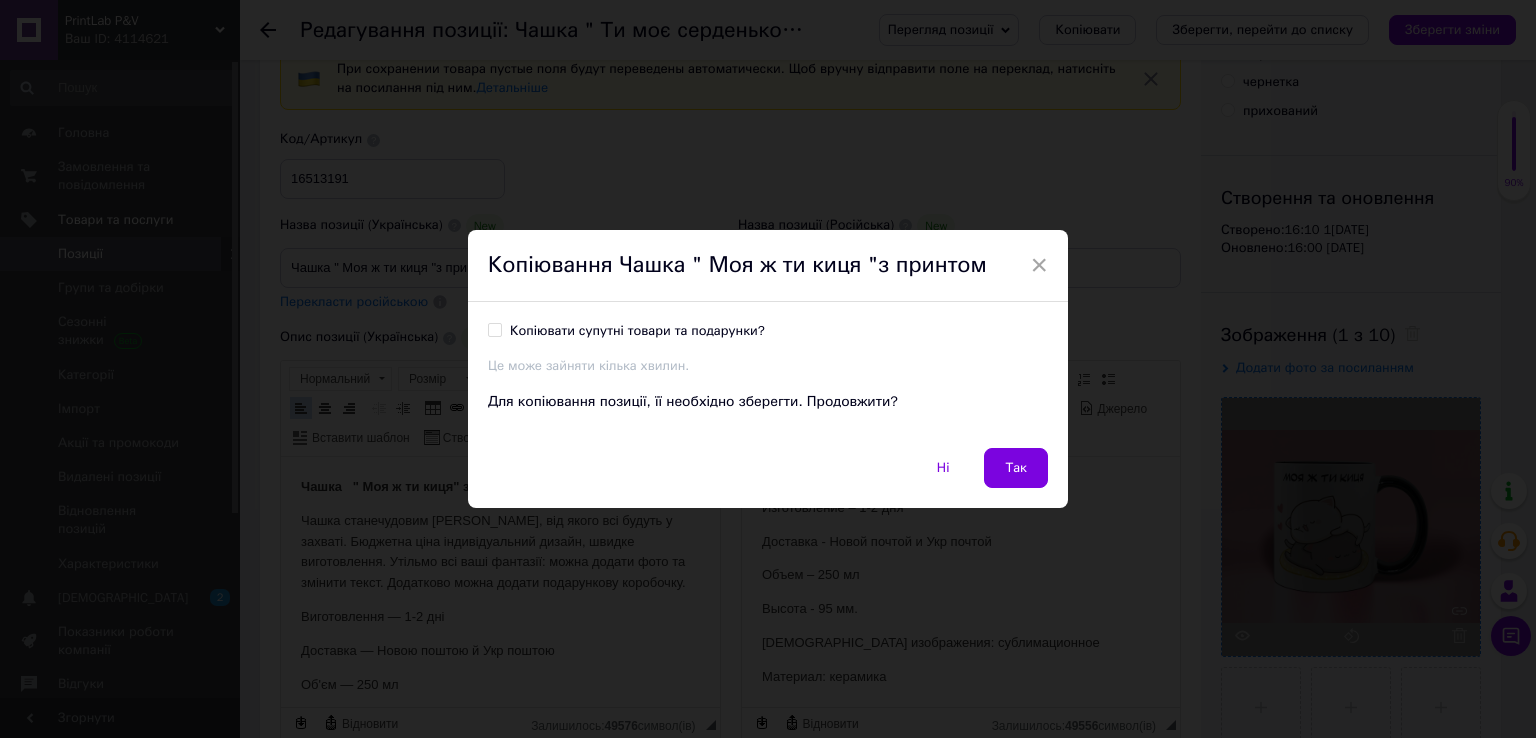click on "Копіювати супутні товари та подарунки?" at bounding box center (637, 331) 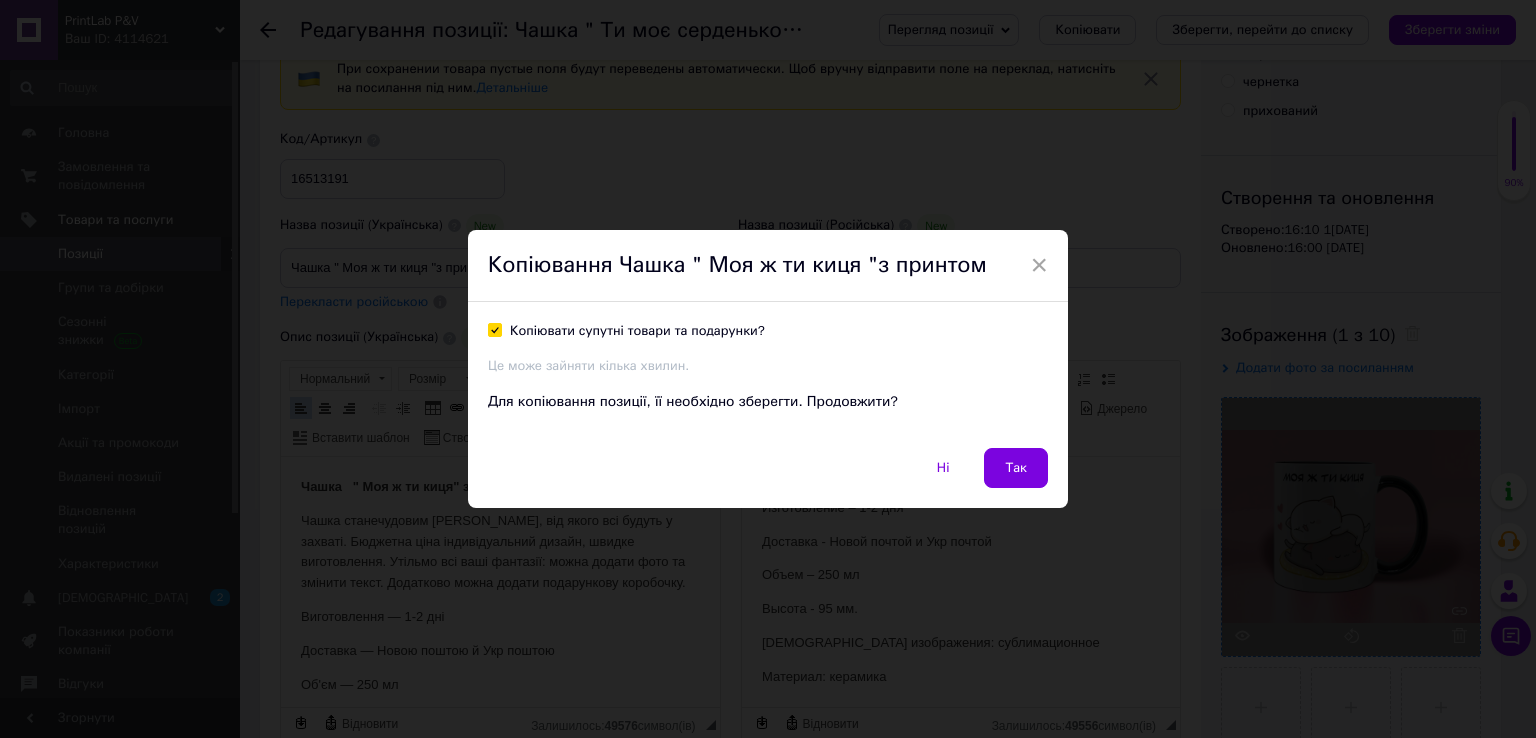 checkbox on "true" 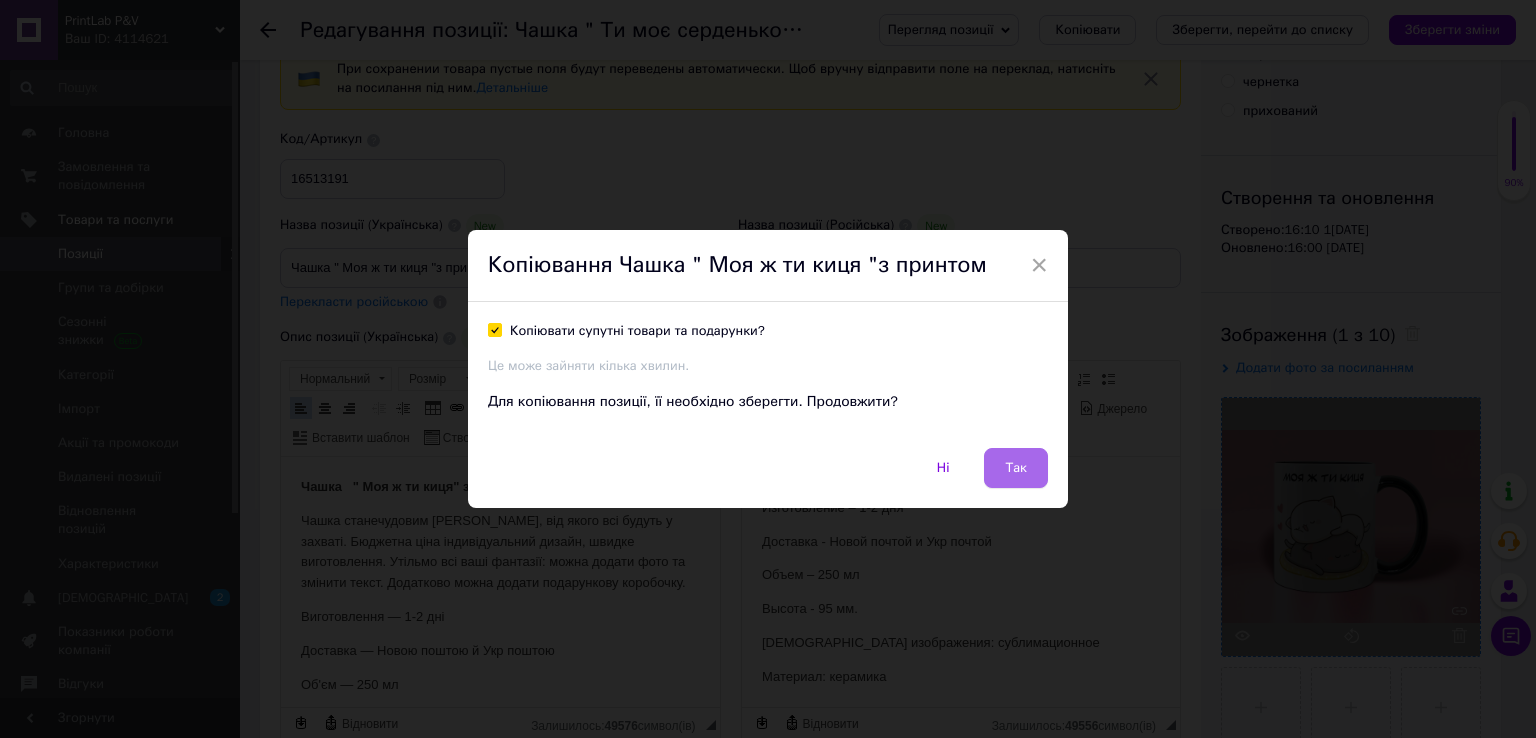 click on "Так" at bounding box center [1016, 468] 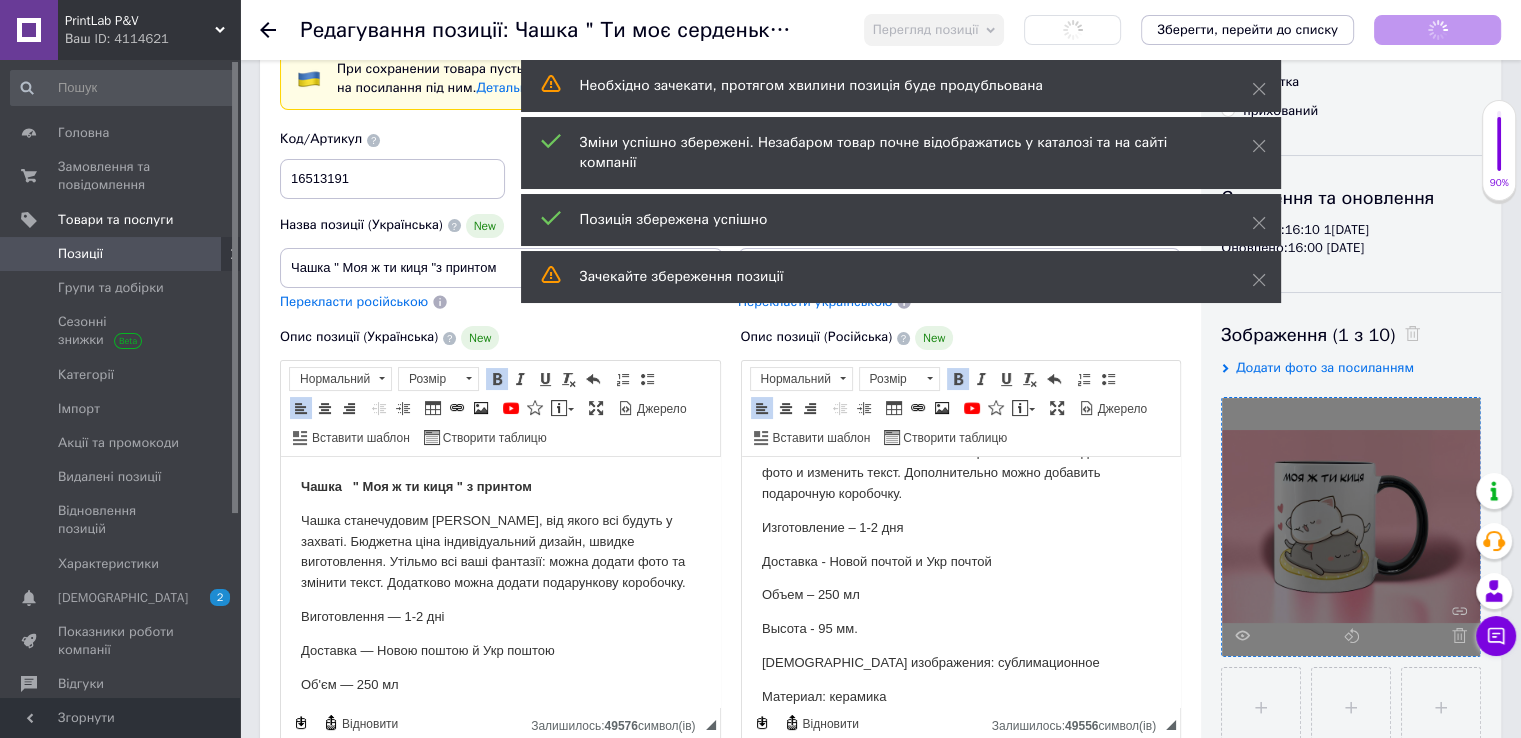 scroll, scrollTop: 36, scrollLeft: 0, axis: vertical 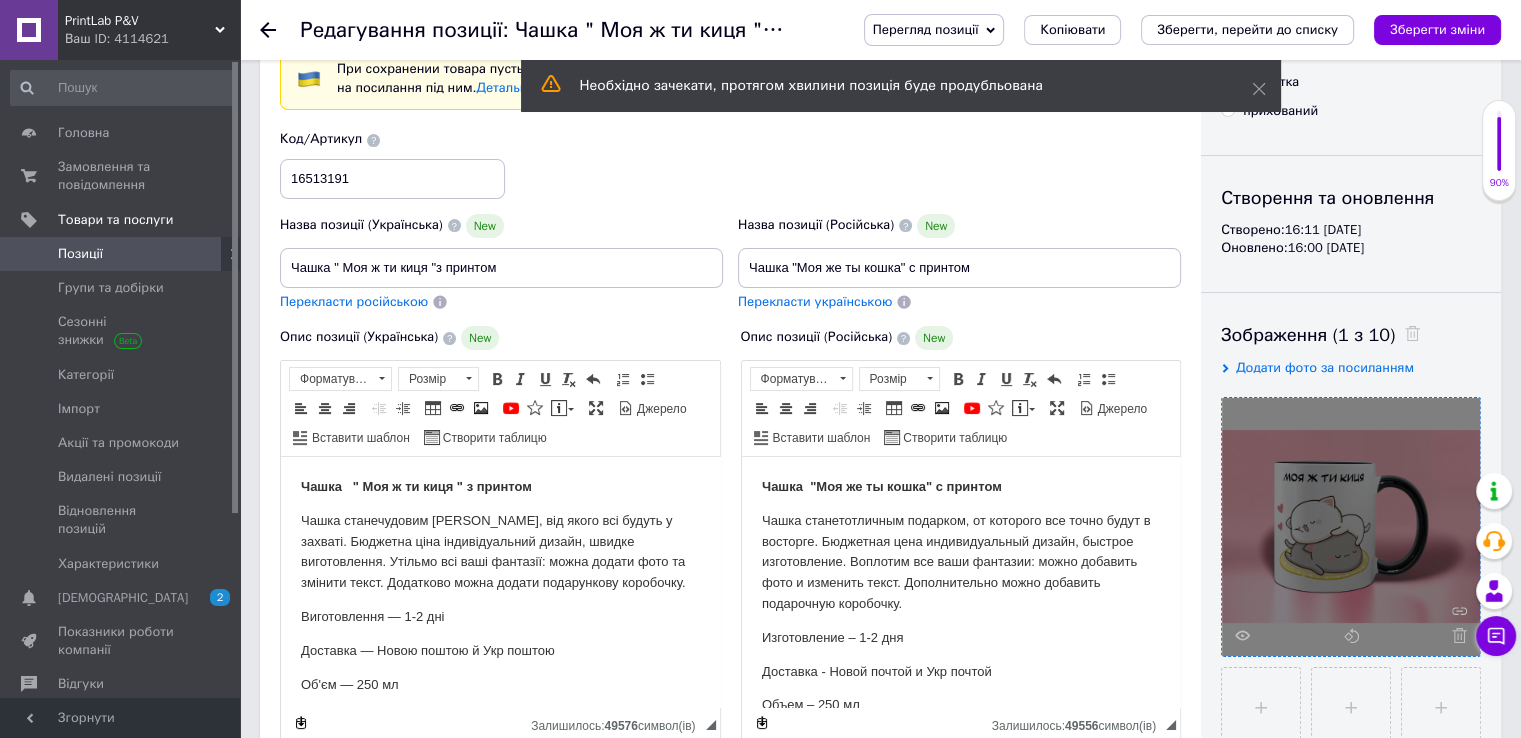 click at bounding box center [1454, 635] 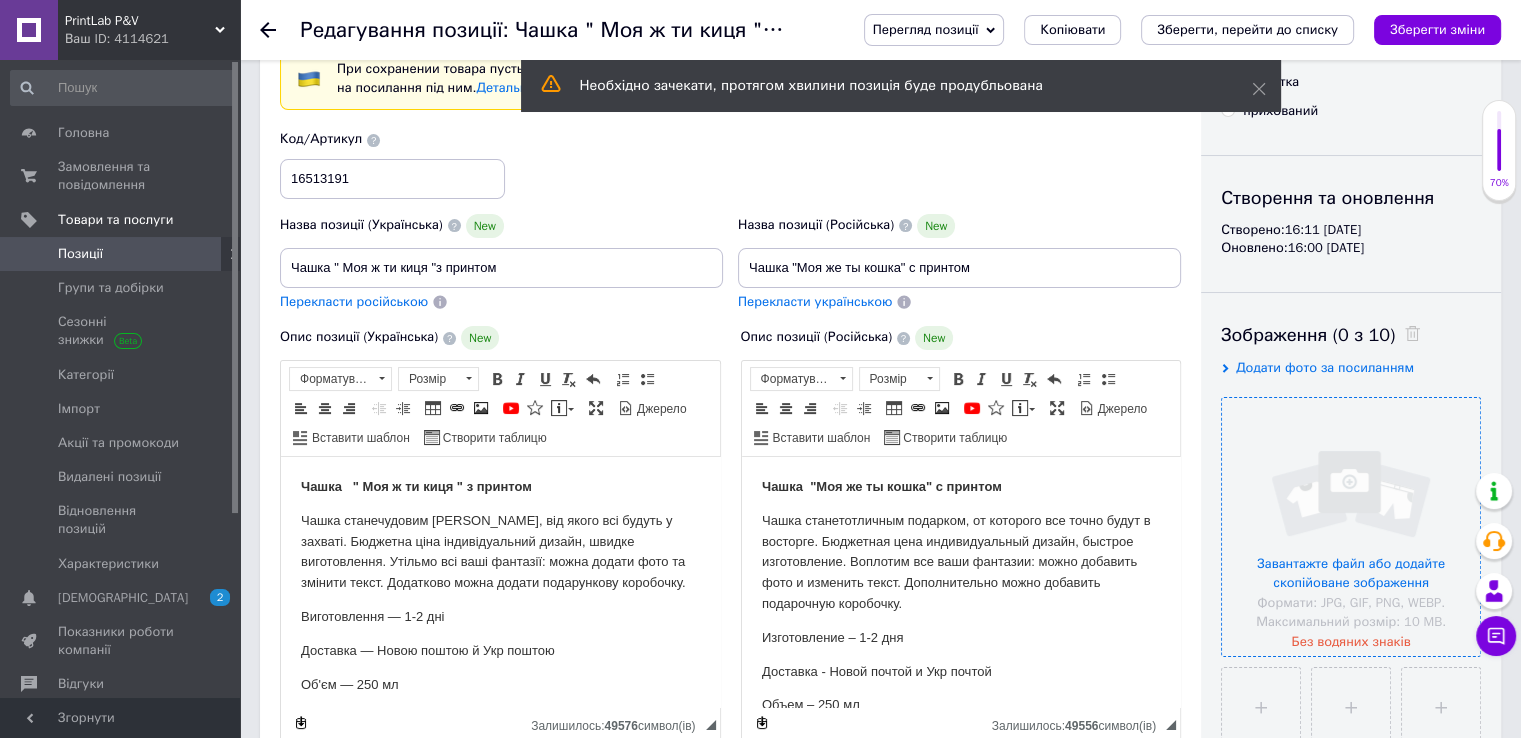 click at bounding box center (1351, 527) 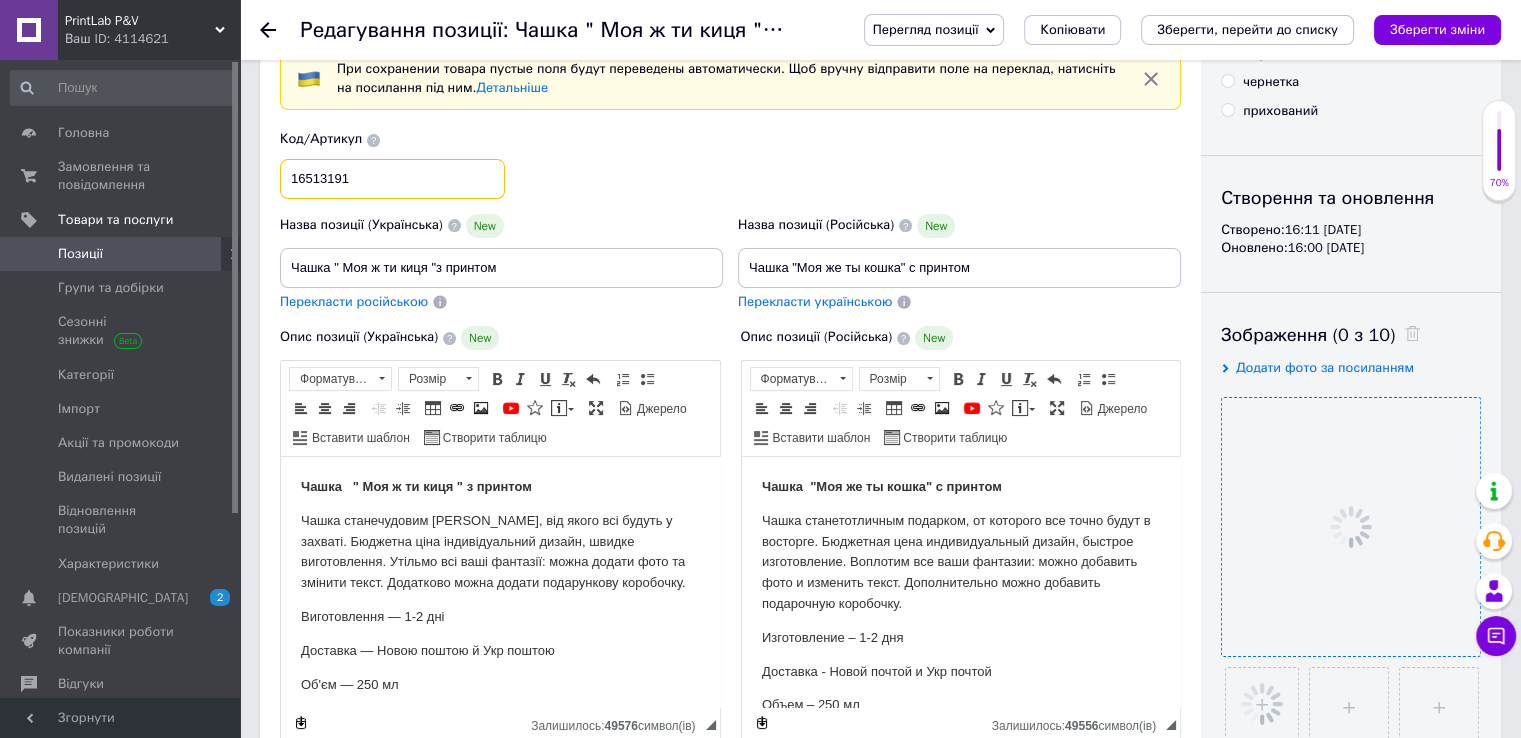 click on "16513191" at bounding box center (392, 179) 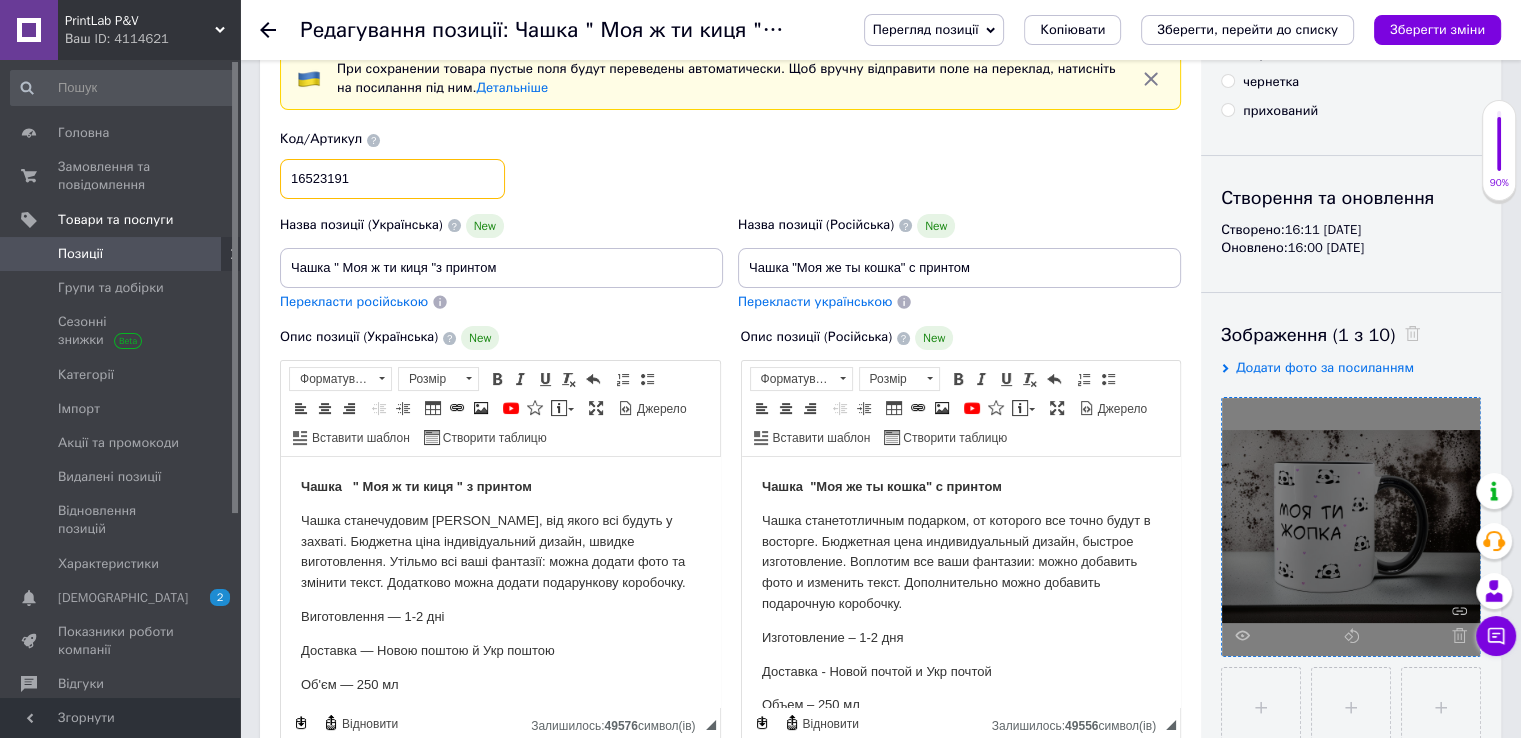 type on "16523191" 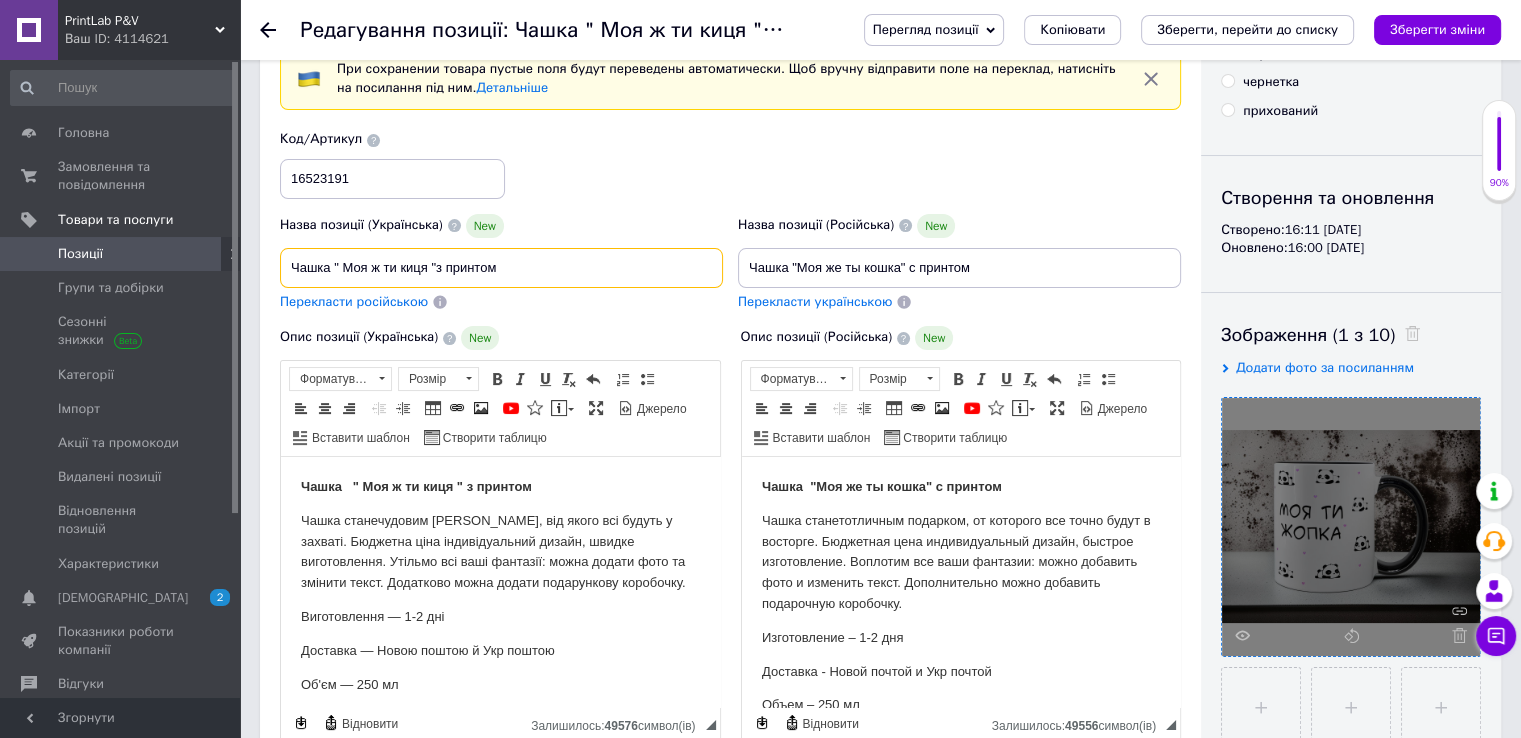 drag, startPoint x: 363, startPoint y: 264, endPoint x: 424, endPoint y: 265, distance: 61.008198 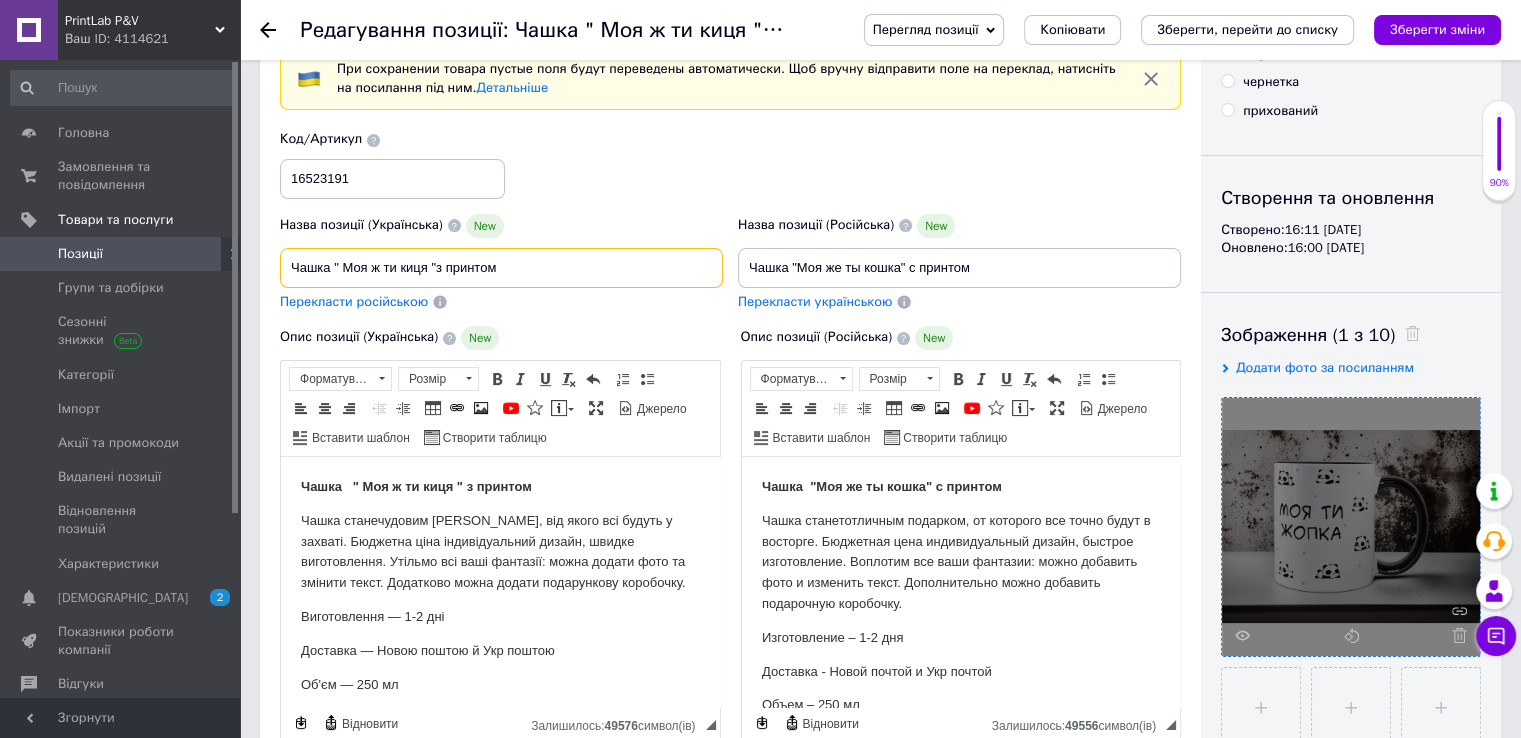 click on "Чашка " Моя ж ти киця "з принтом" at bounding box center (501, 268) 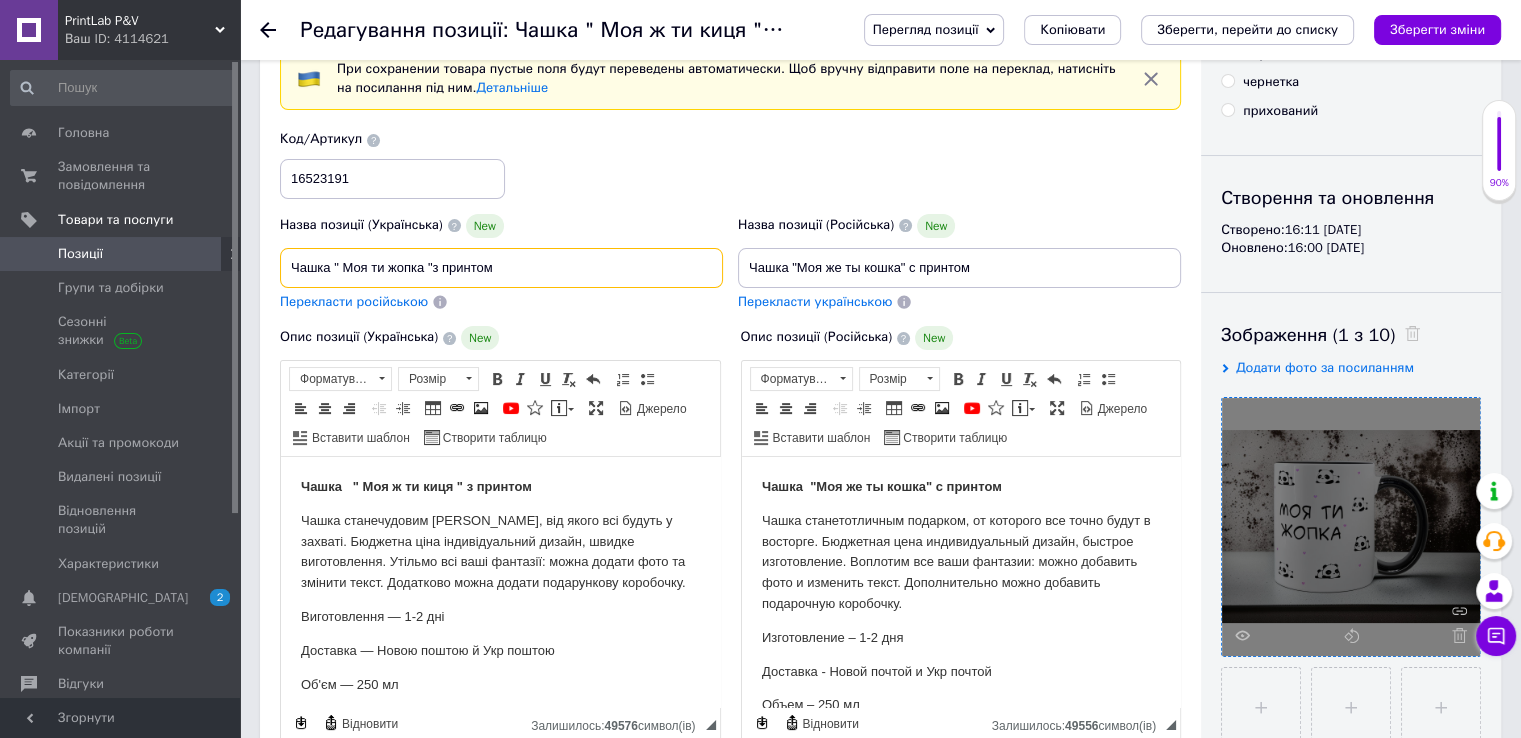drag, startPoint x: 340, startPoint y: 265, endPoint x: 423, endPoint y: 263, distance: 83.02409 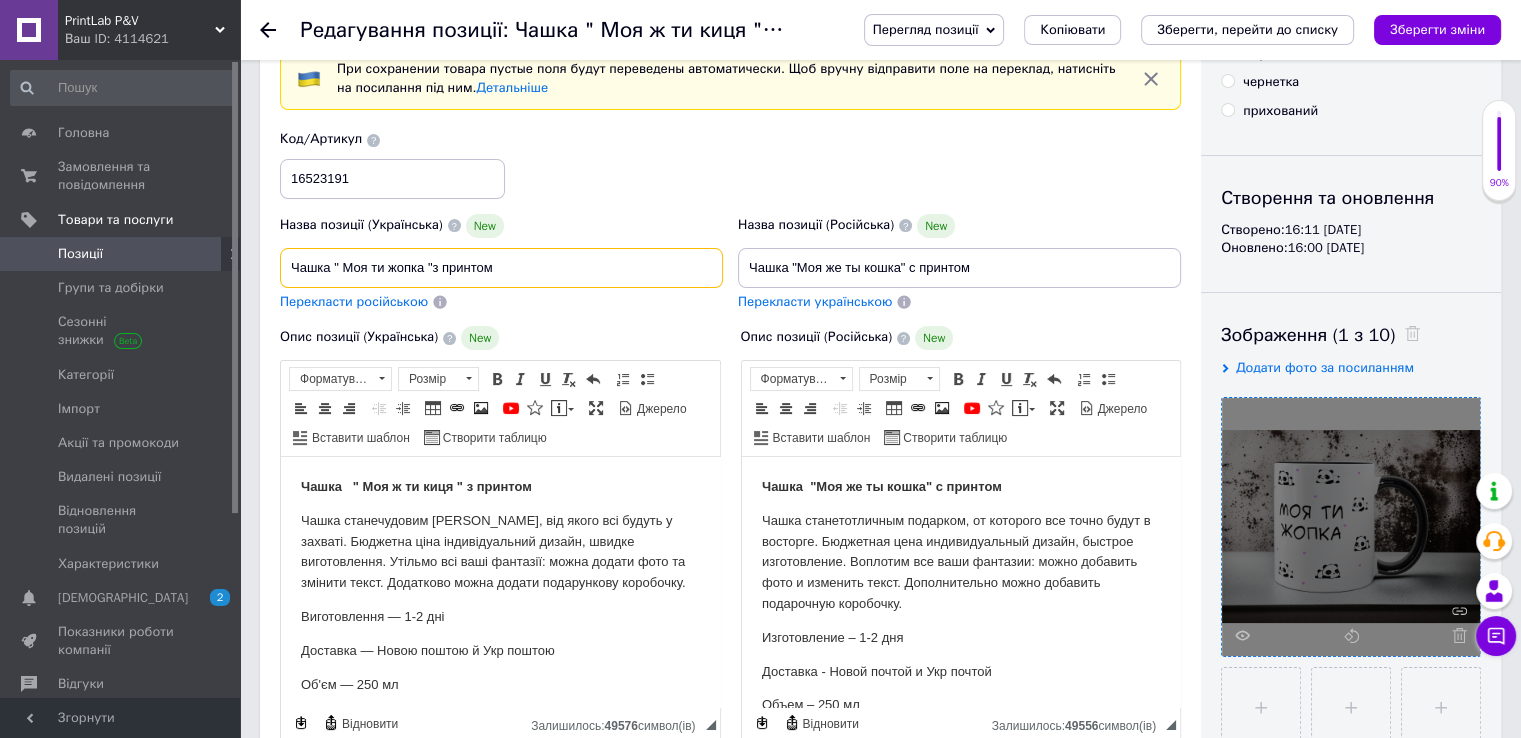 click on "Чашка " Моя ти жопка "з принтом" at bounding box center [501, 268] 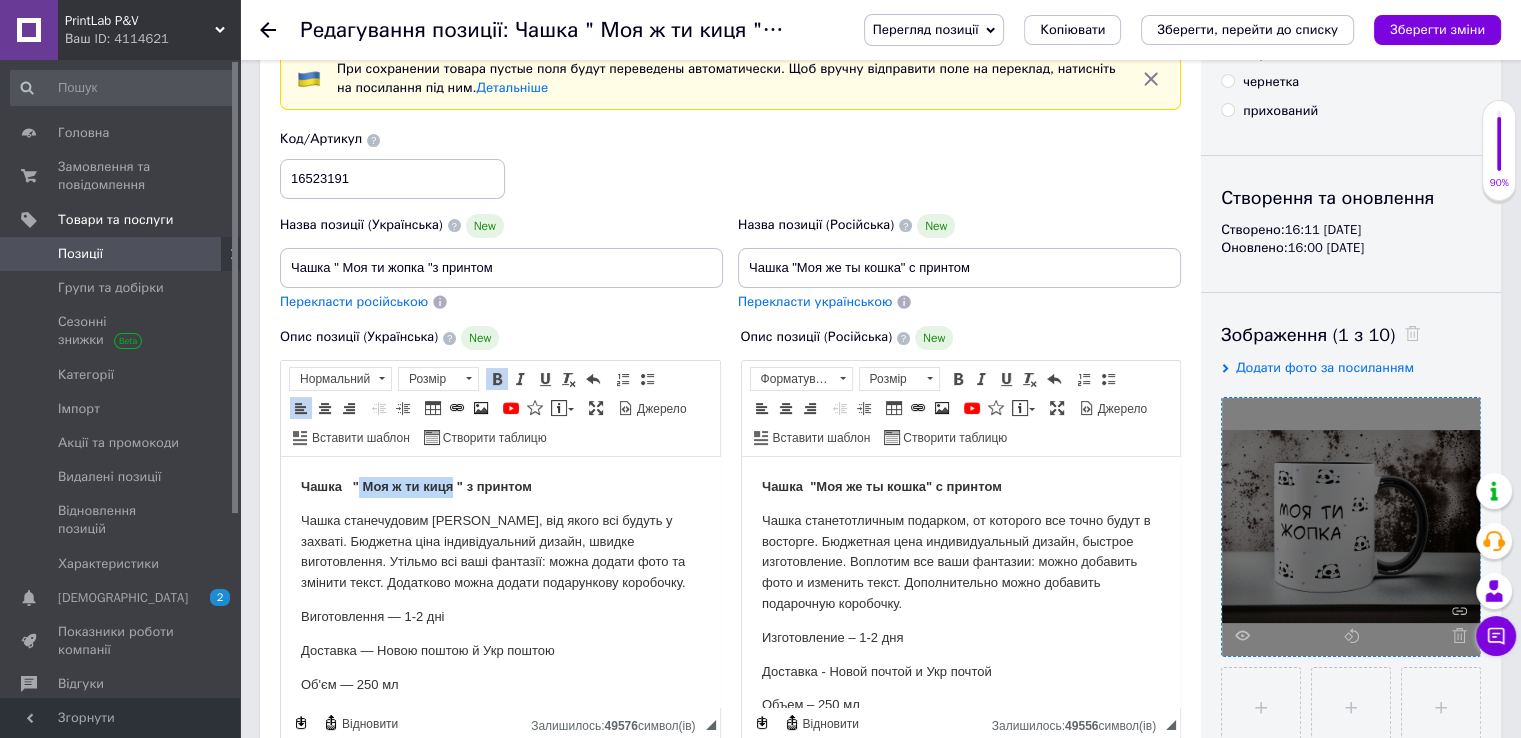 drag, startPoint x: 358, startPoint y: 486, endPoint x: 453, endPoint y: 480, distance: 95.189285 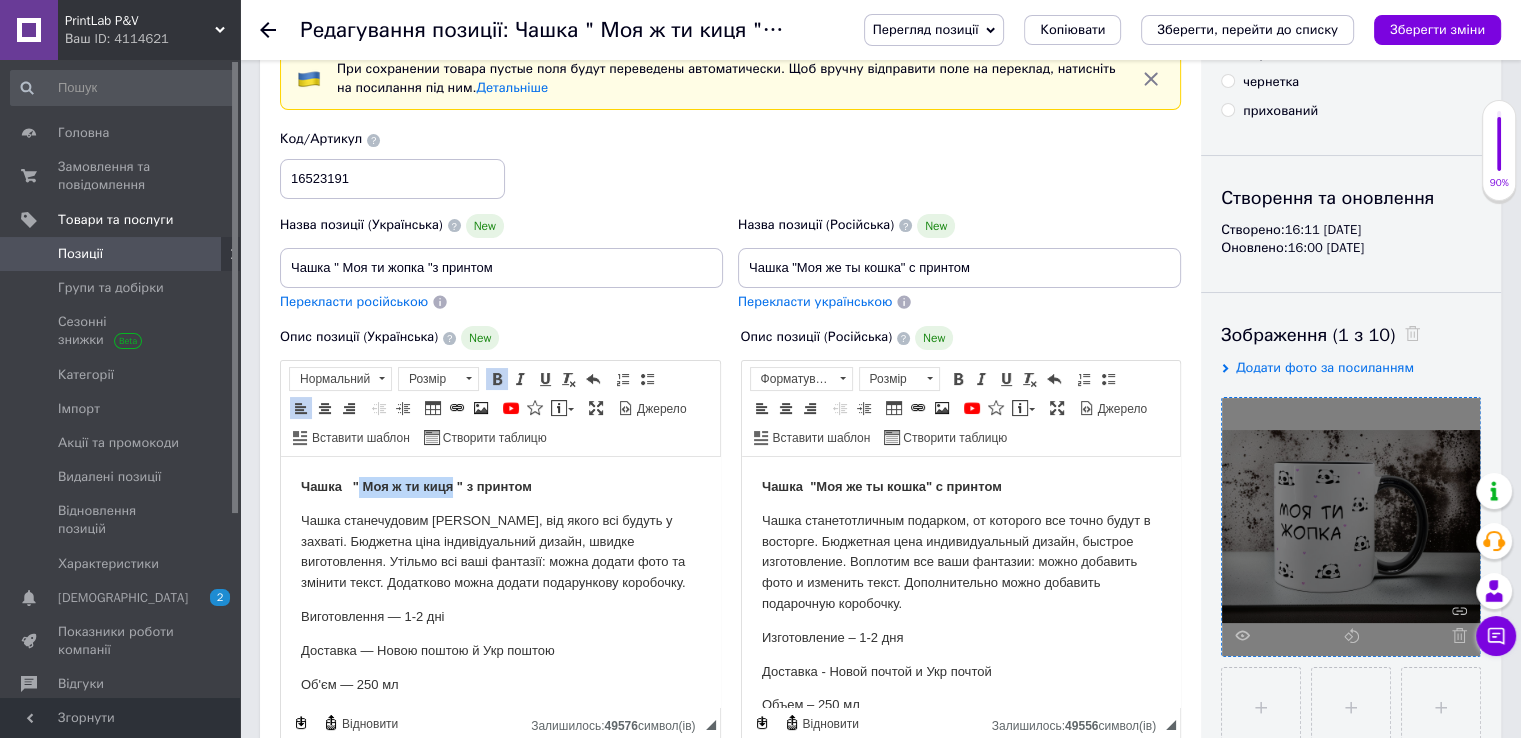 click on "Чашка   " Моя ж ти киця " з принтом" at bounding box center [416, 486] 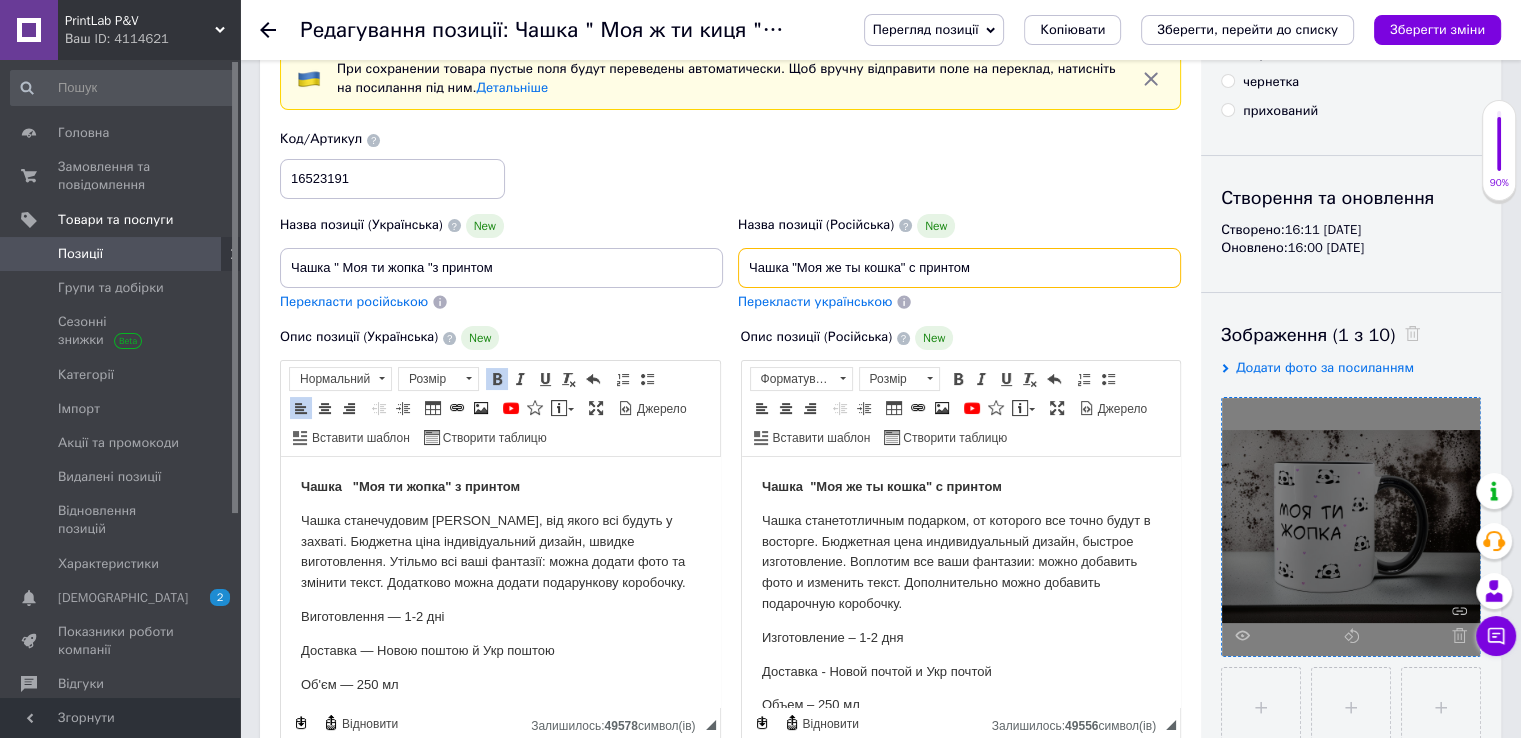 drag, startPoint x: 795, startPoint y: 266, endPoint x: 897, endPoint y: 265, distance: 102.0049 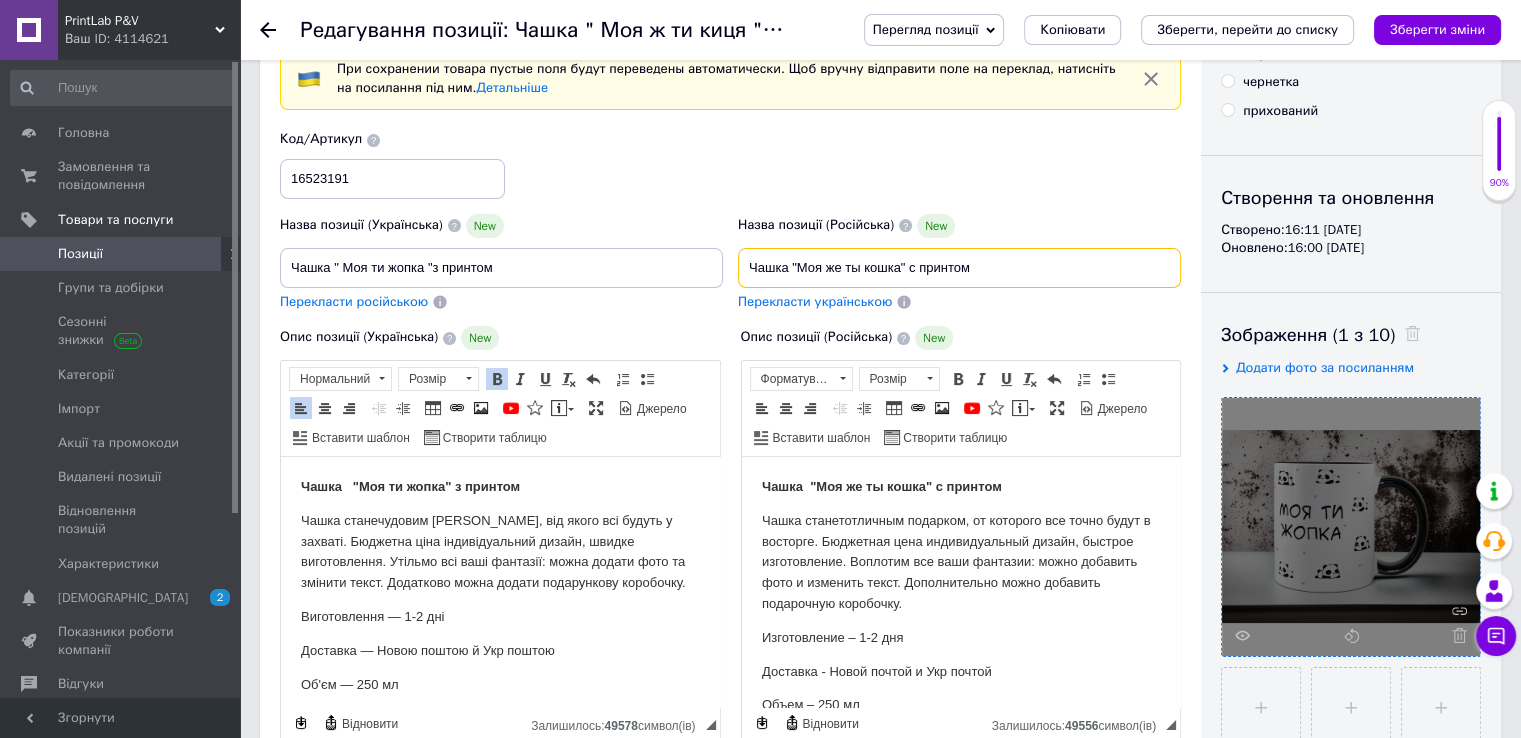 click on "Чашка "Моя же ты кошка" с принтом" at bounding box center (959, 268) 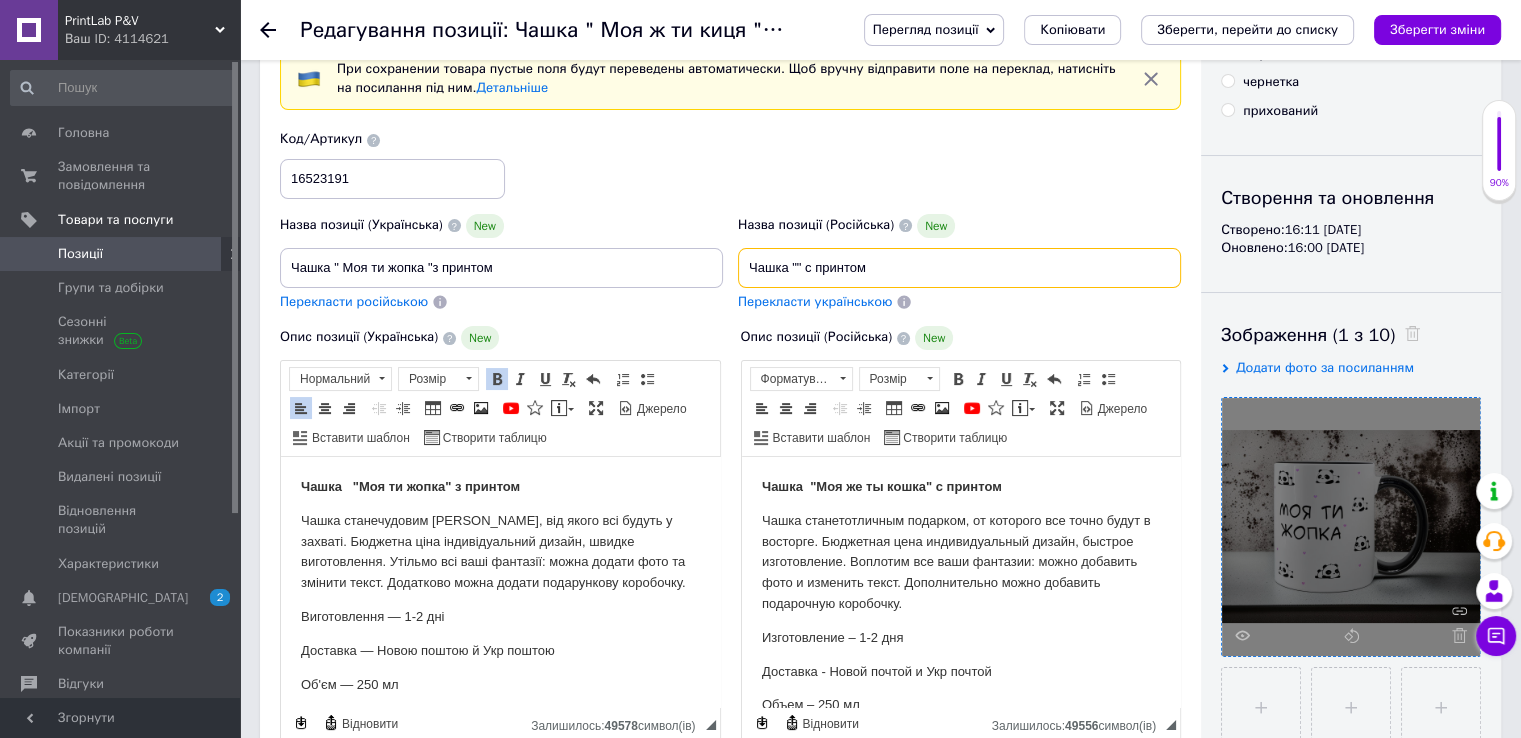 paste on "Моя ты жопка" 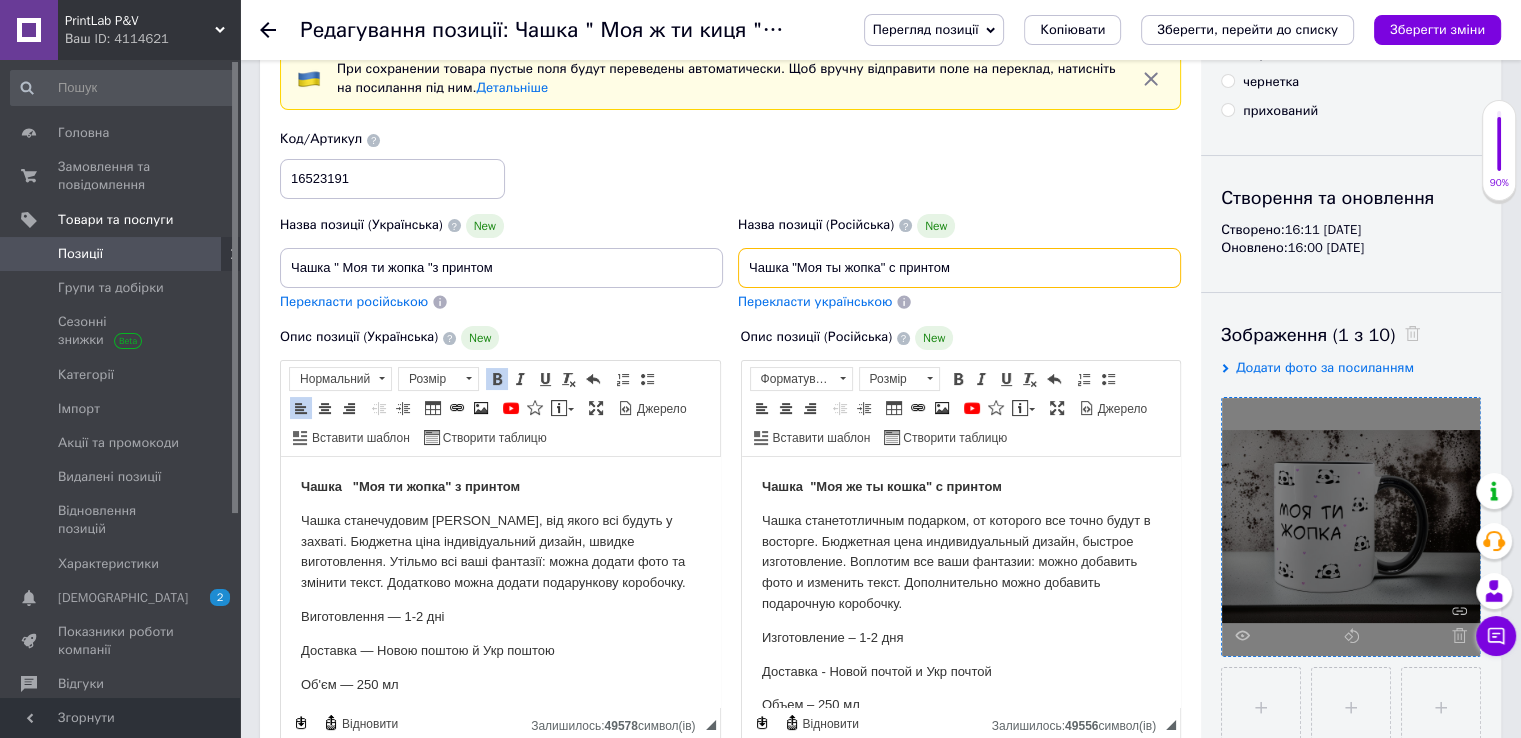 type on "Чашка "Моя ты жопка" с принтом" 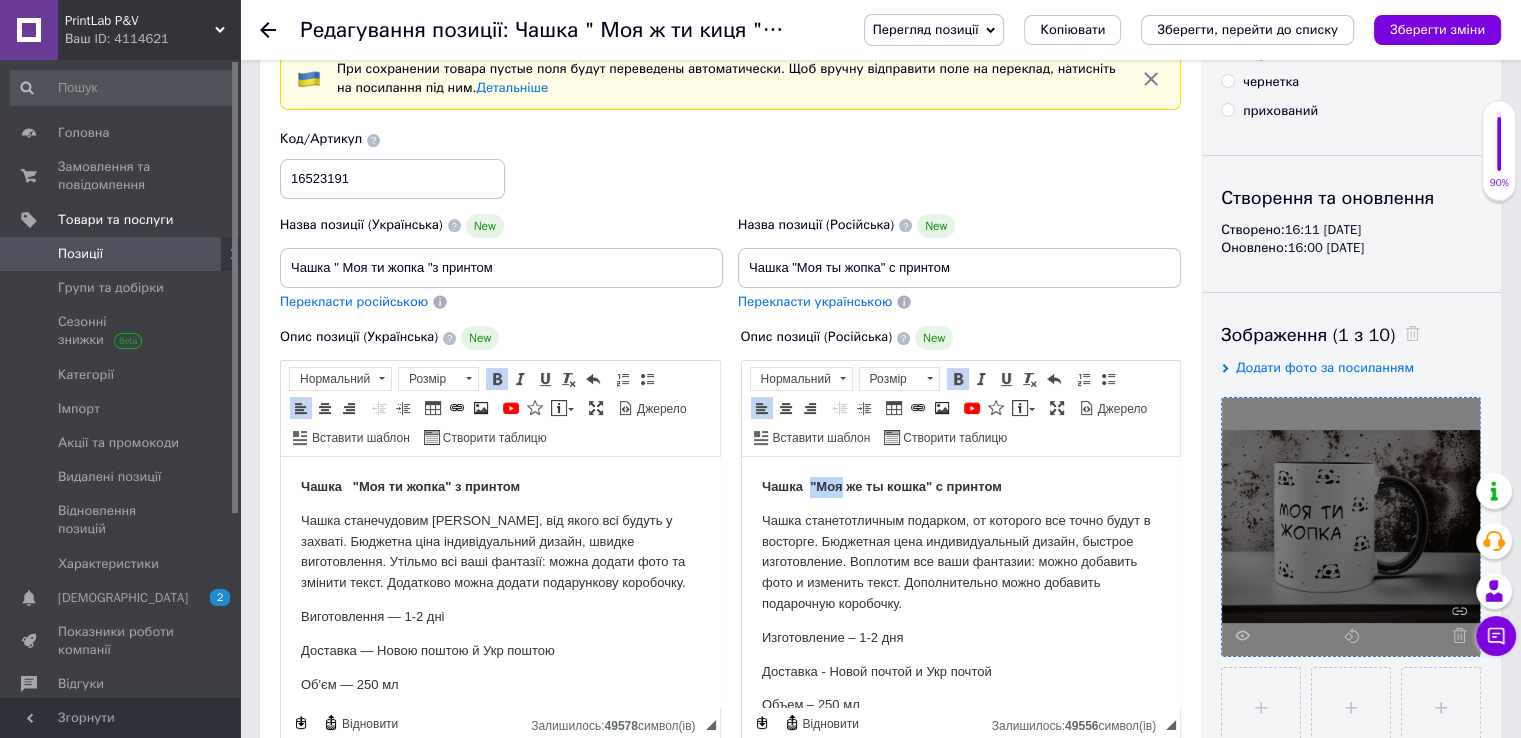 drag, startPoint x: 811, startPoint y: 486, endPoint x: 839, endPoint y: 486, distance: 28 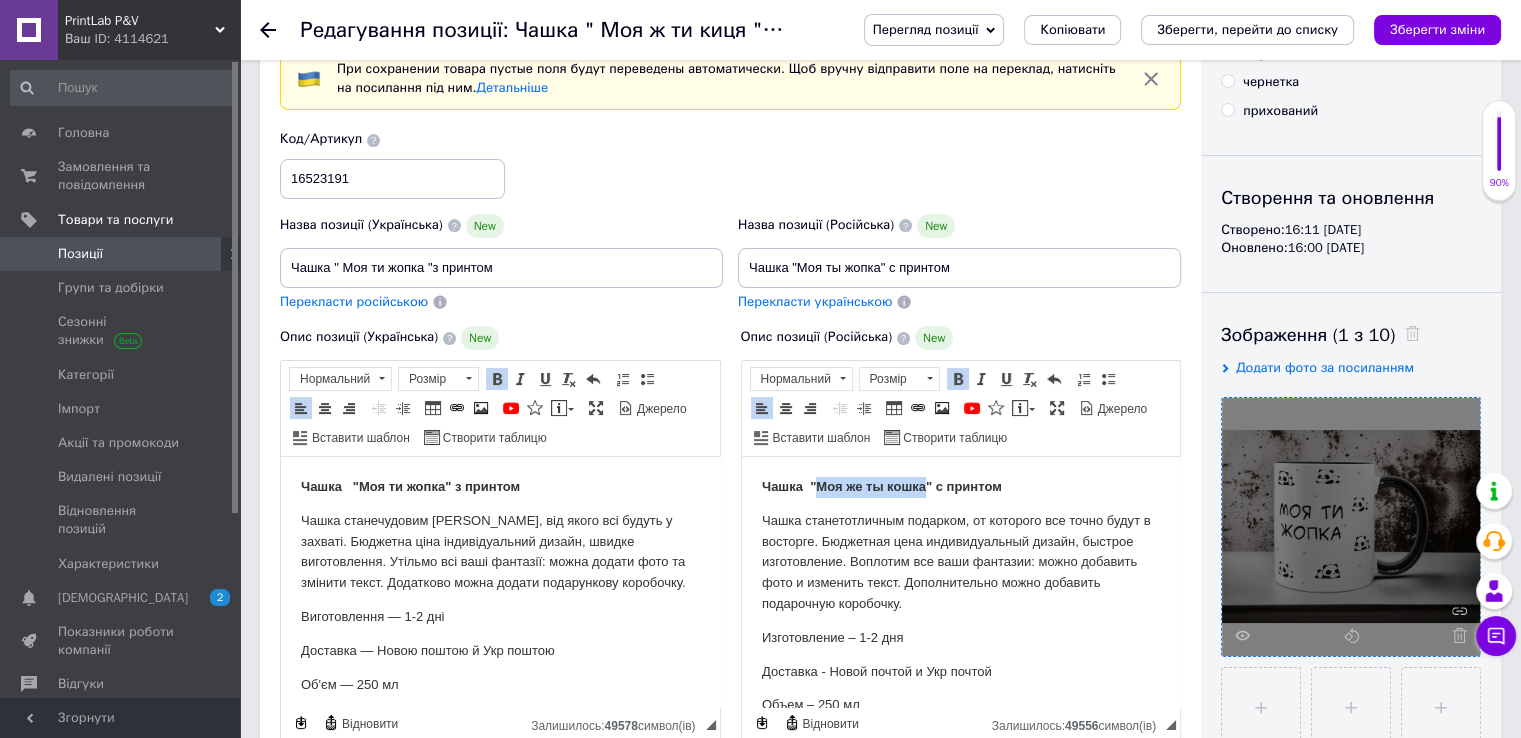 drag, startPoint x: 814, startPoint y: 486, endPoint x: 923, endPoint y: 491, distance: 109.11462 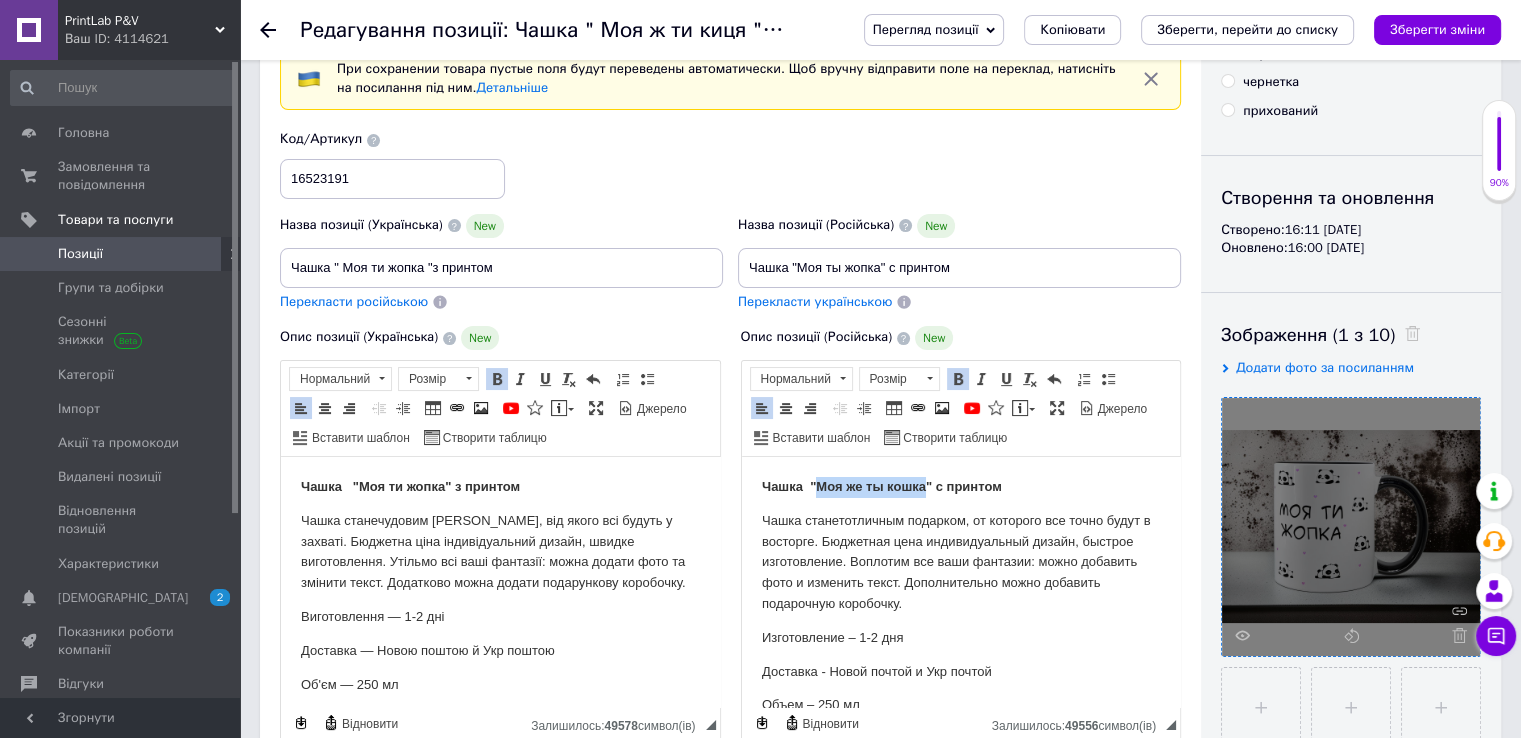 click on "Чашка  "Моя же ты кошка" с принтом" at bounding box center [881, 486] 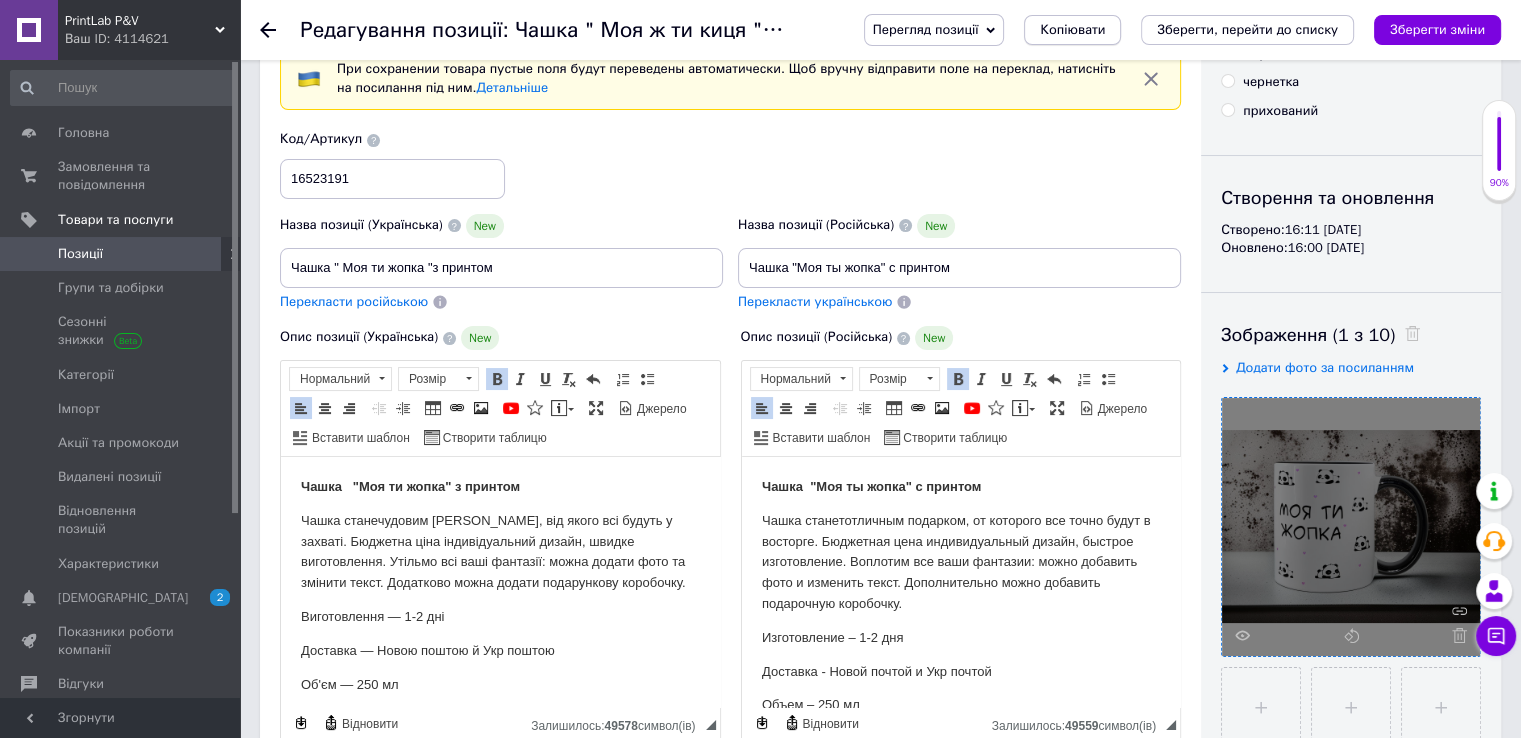 click on "Копіювати" at bounding box center [1072, 30] 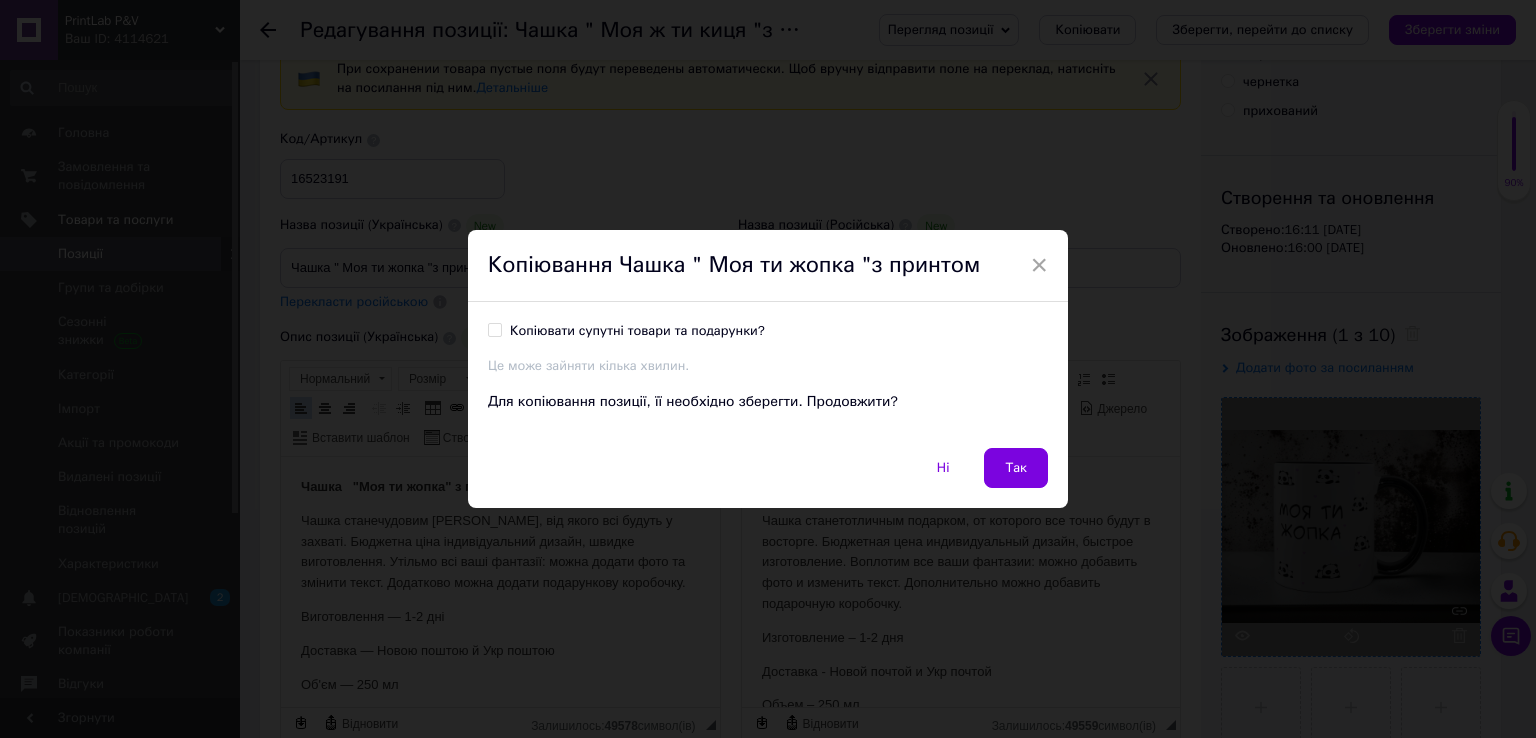 click on "Копіювати супутні товари та подарунки?" at bounding box center [637, 331] 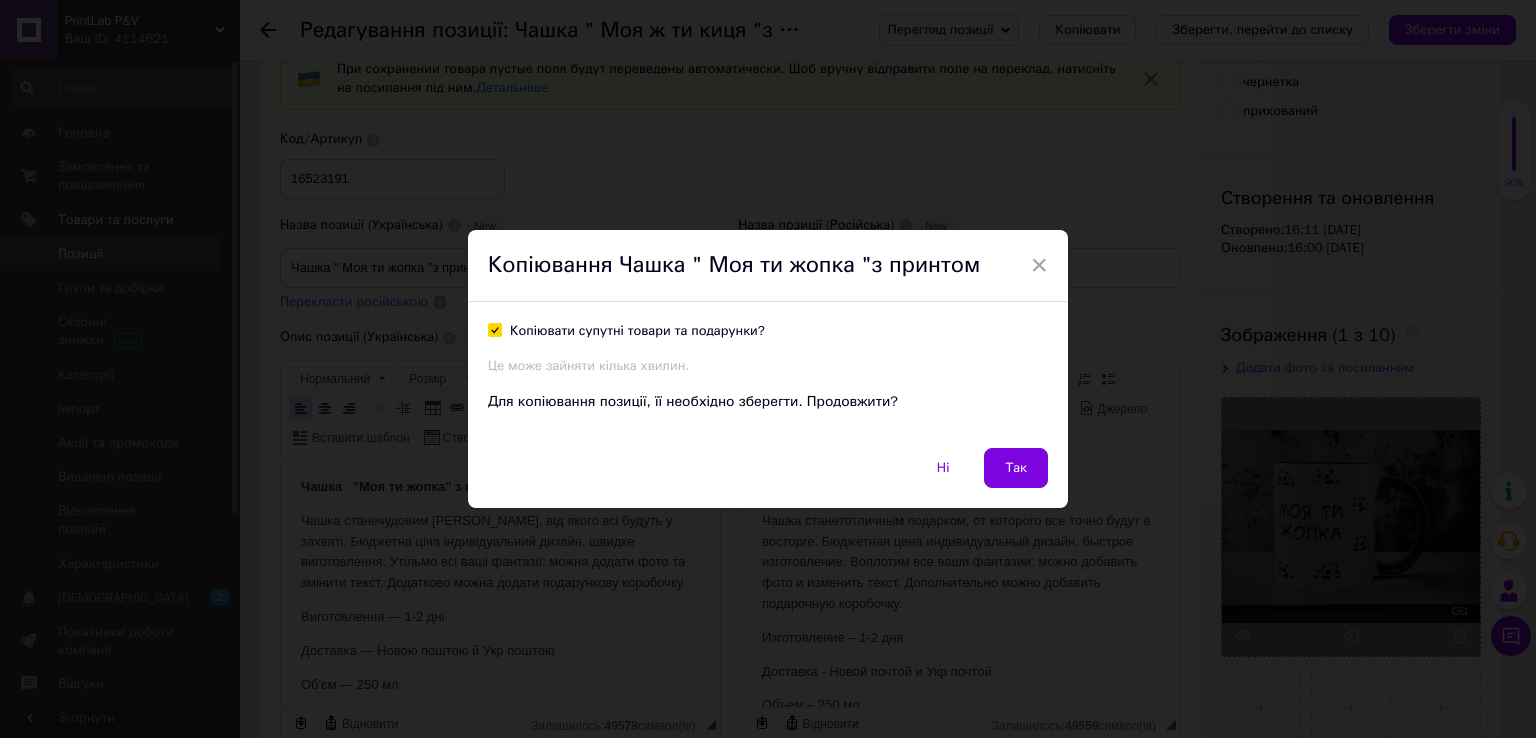 checkbox on "true" 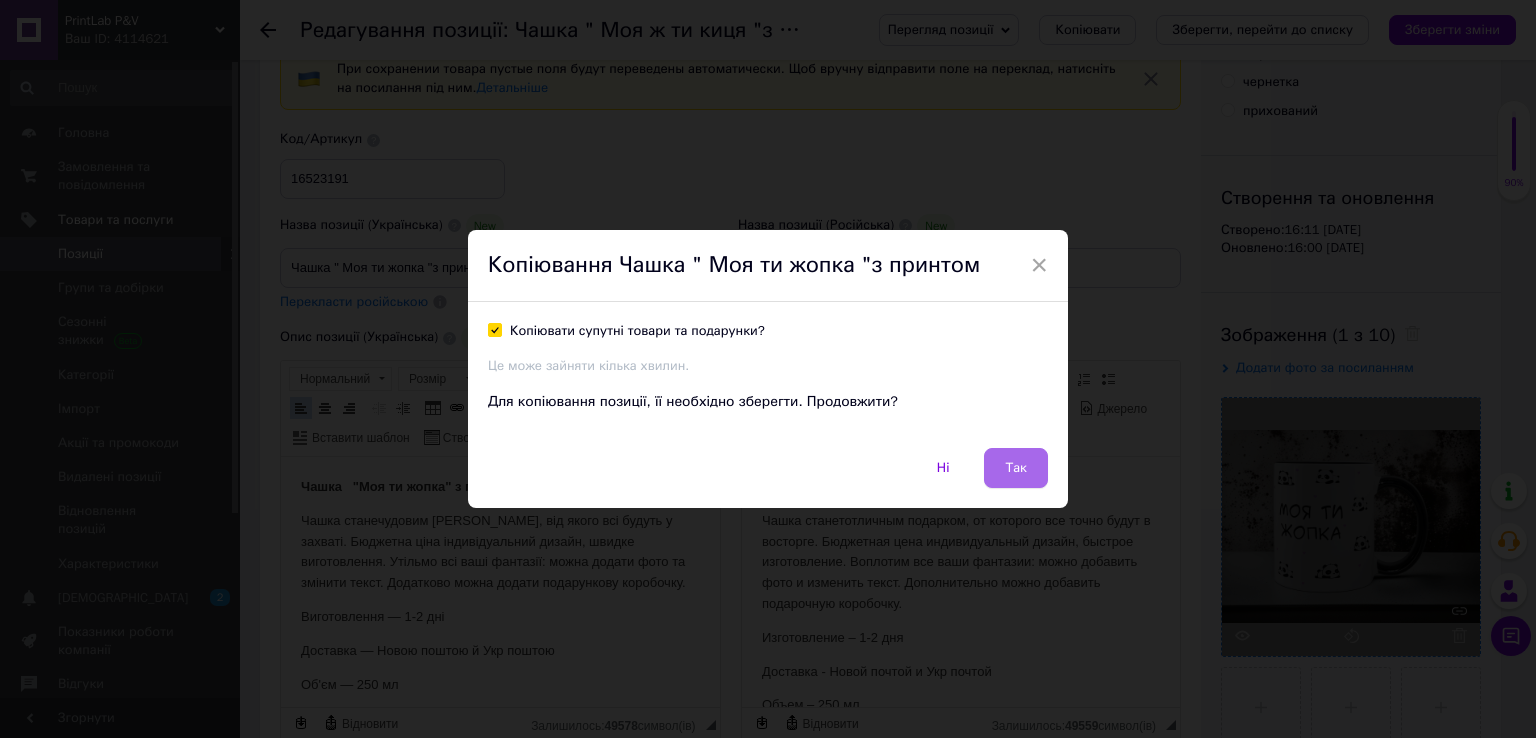 click on "Так" at bounding box center [1016, 468] 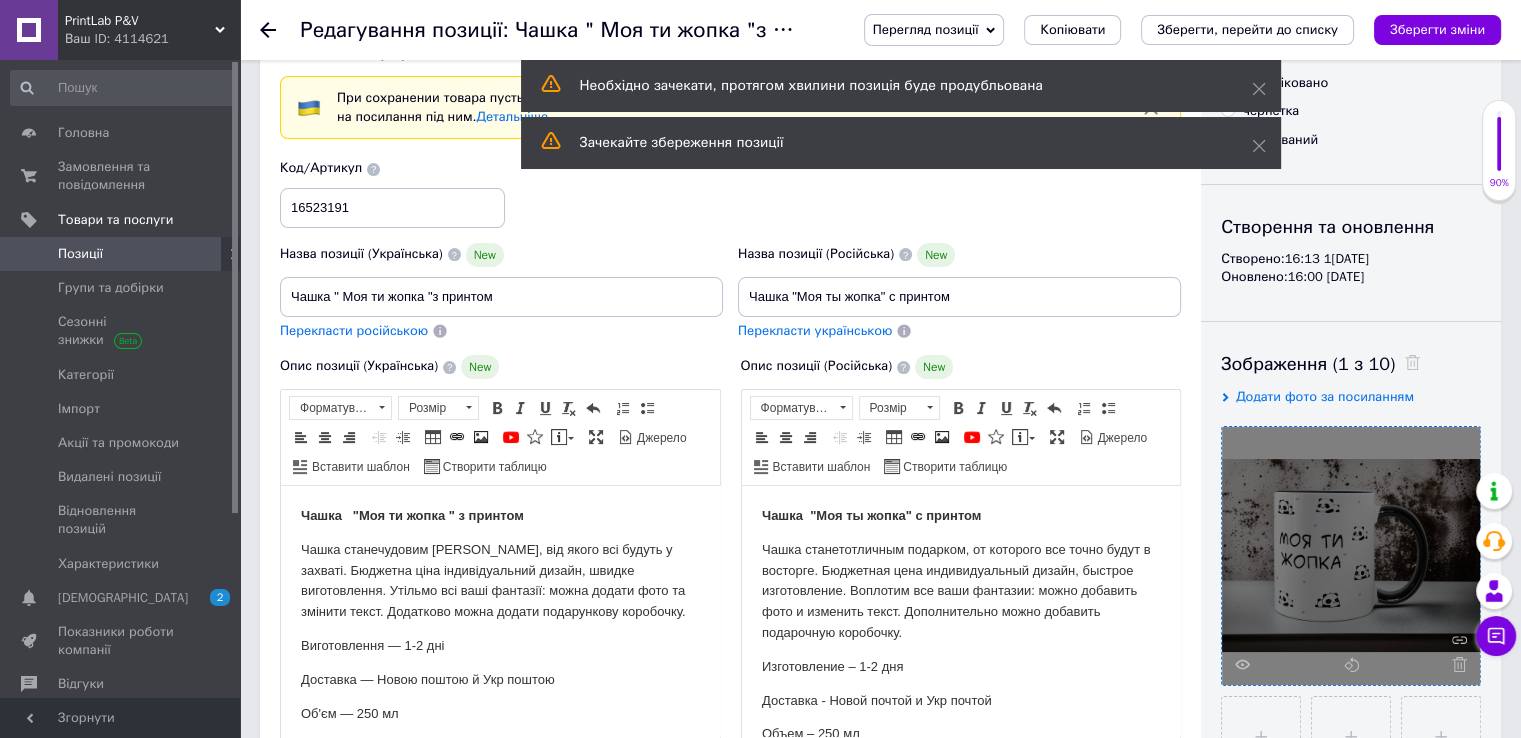 scroll, scrollTop: 200, scrollLeft: 0, axis: vertical 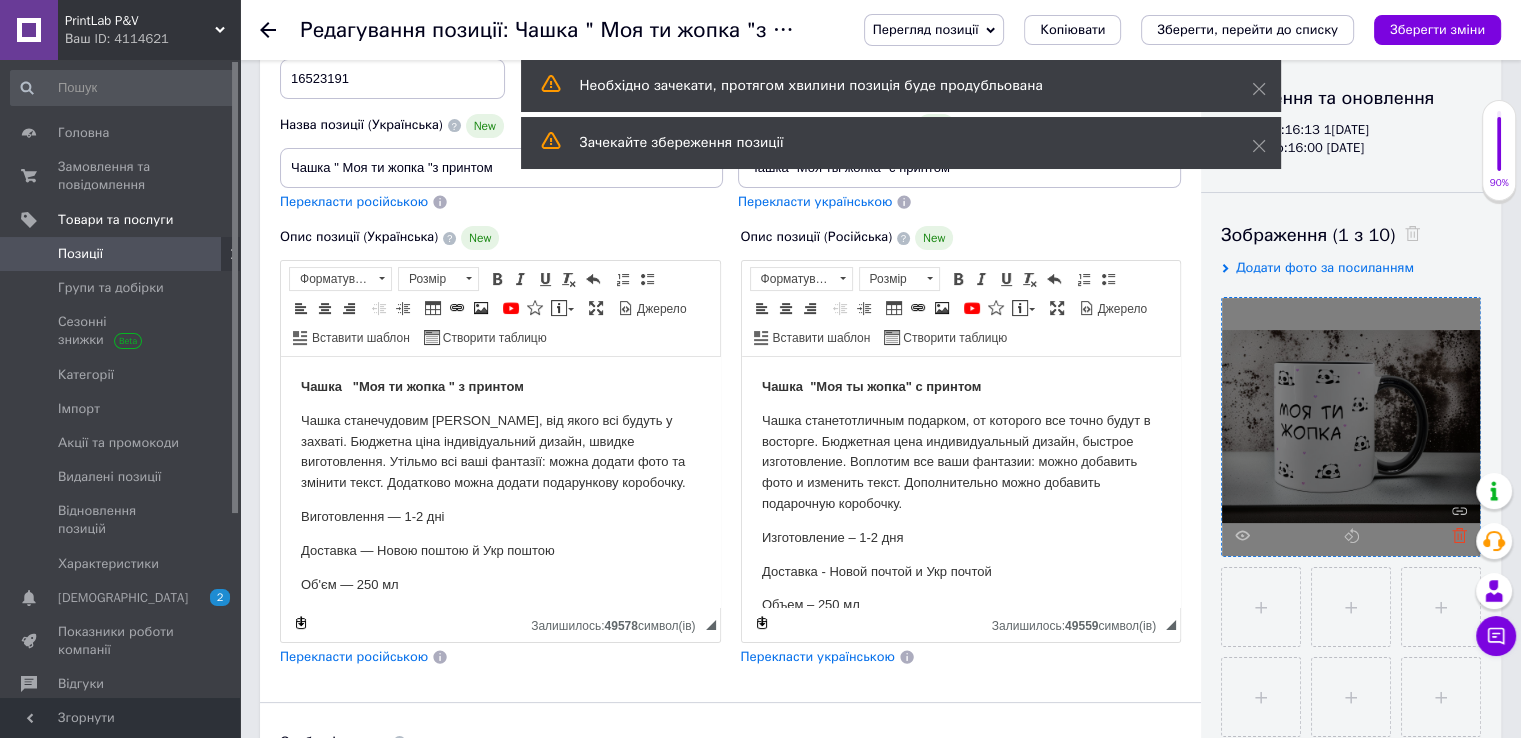 click 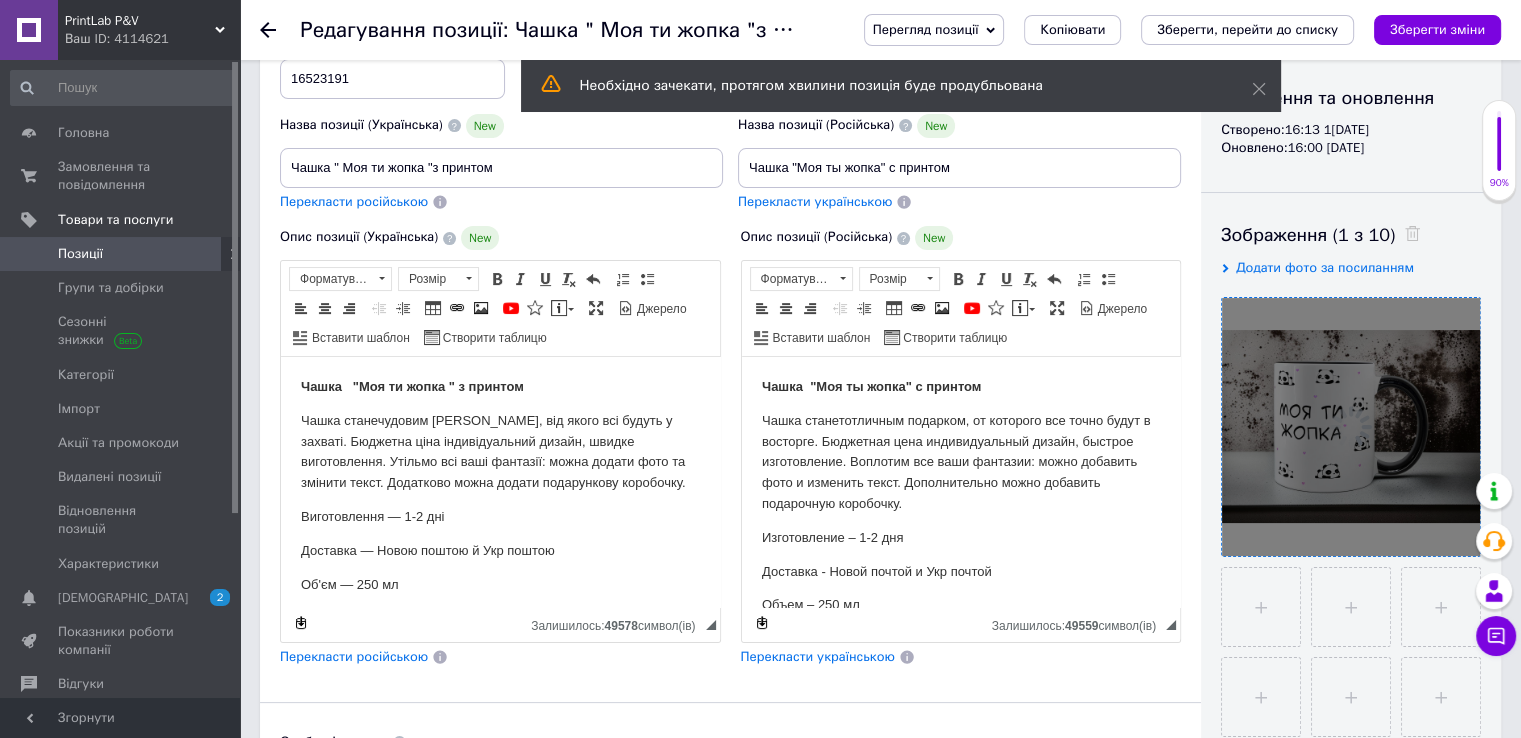 click at bounding box center (1351, 427) 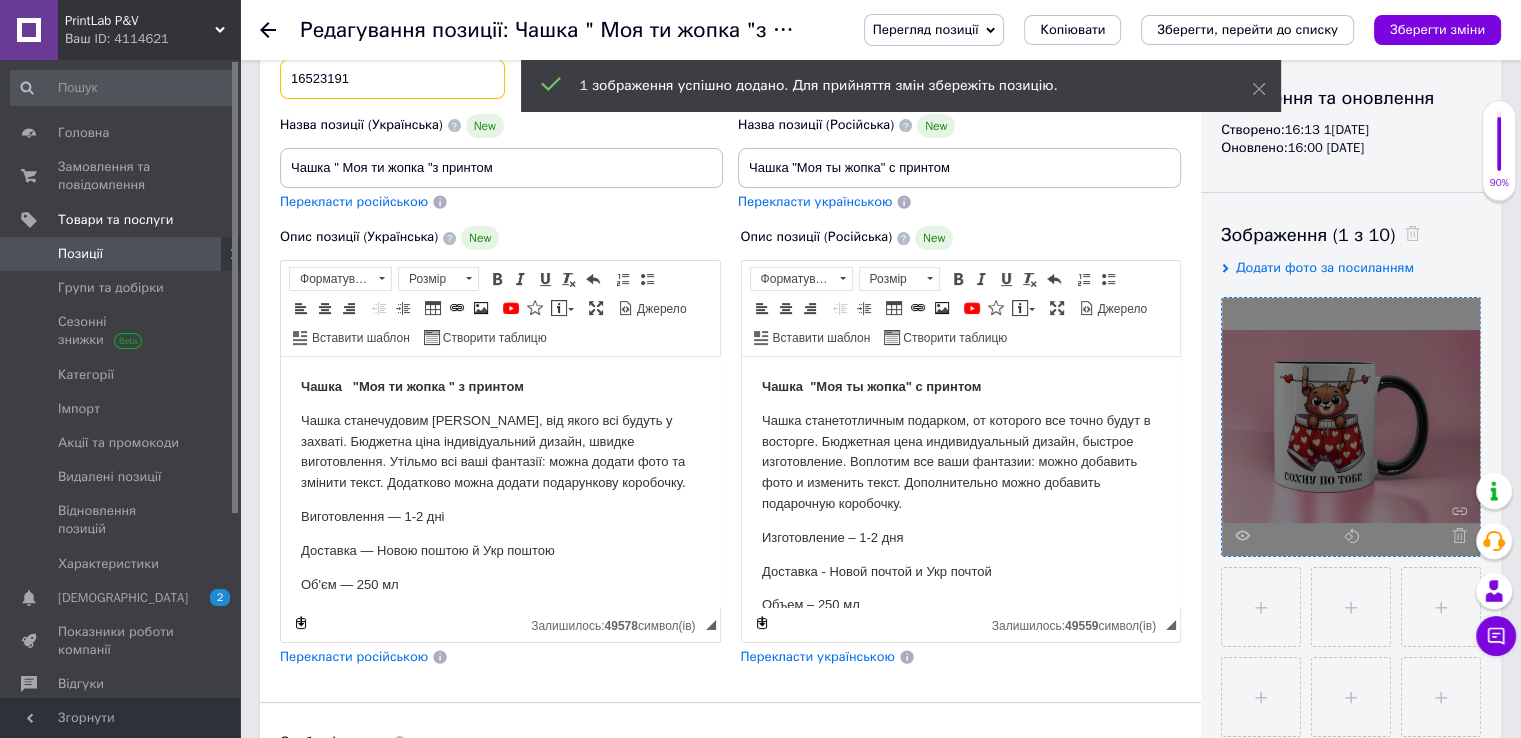 click on "16523191" at bounding box center (392, 79) 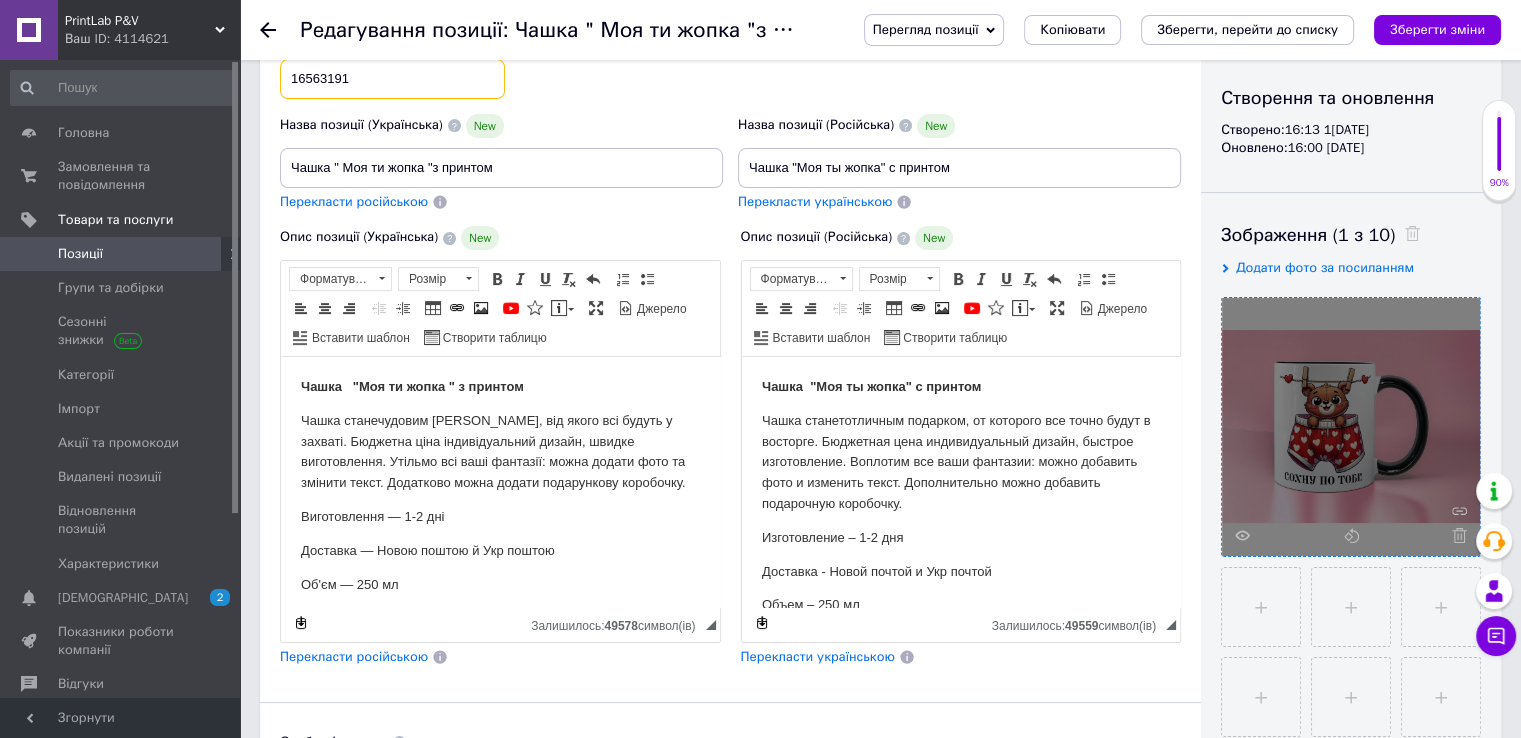 type on "16563191" 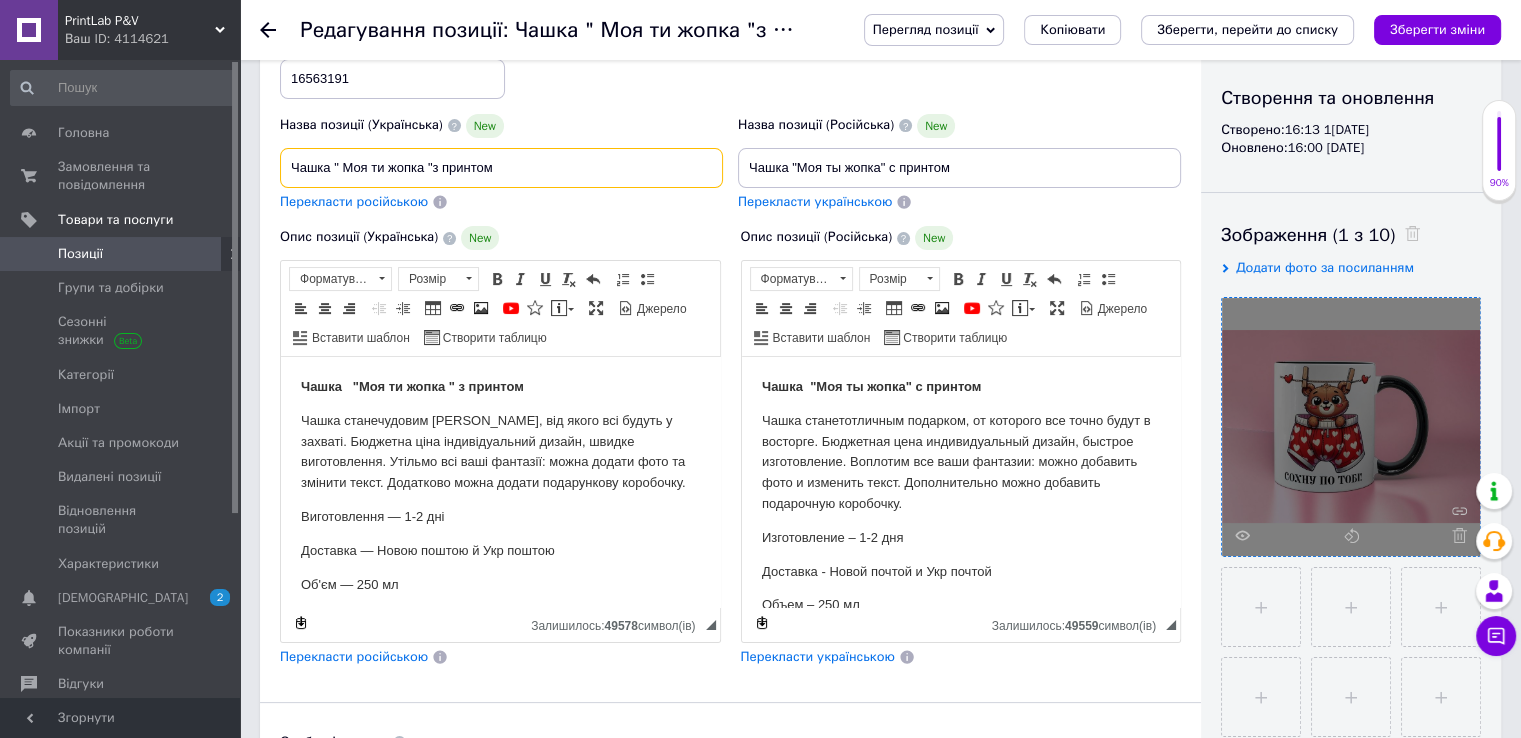 drag, startPoint x: 339, startPoint y: 166, endPoint x: 420, endPoint y: 166, distance: 81 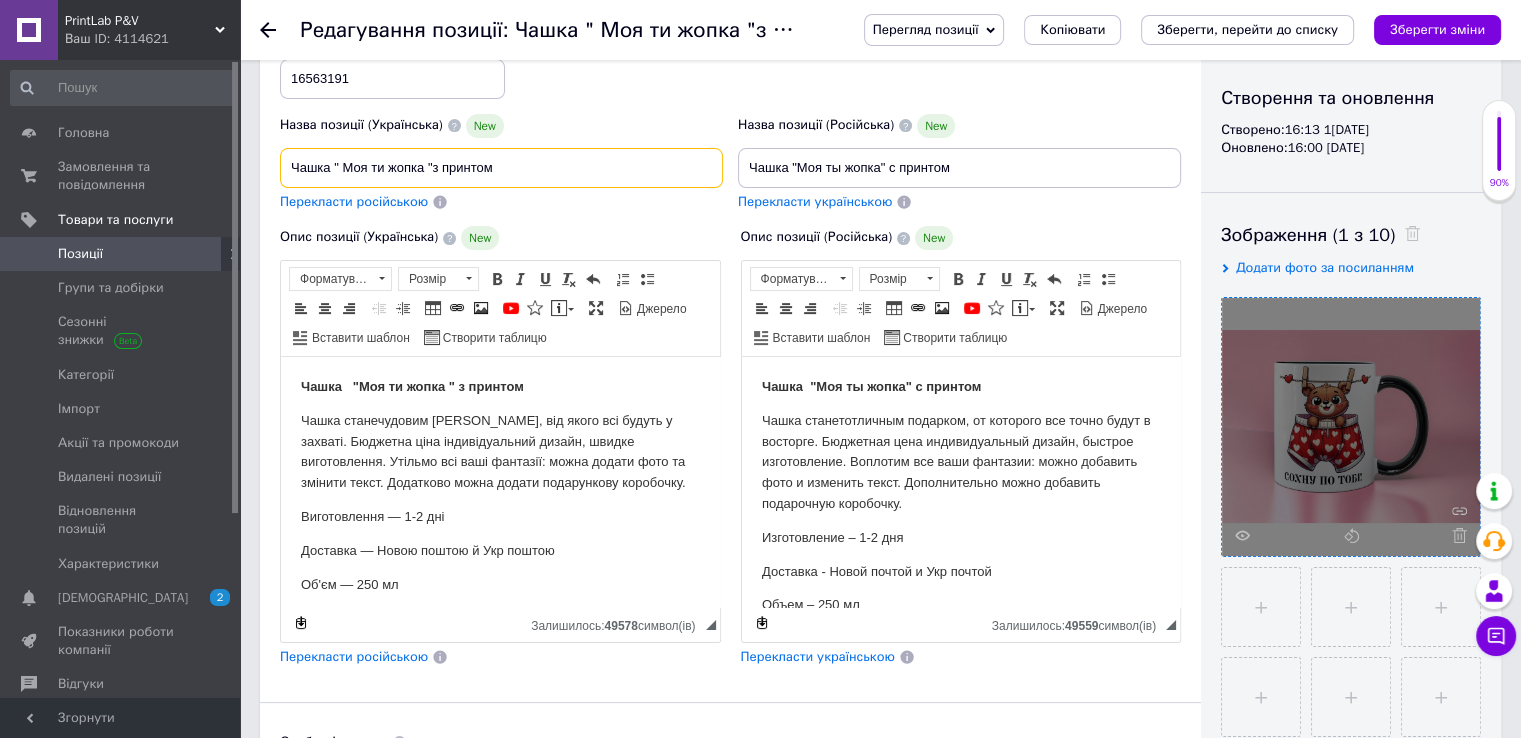 click on "Чашка " Моя ти жопка "з принтом" at bounding box center (501, 168) 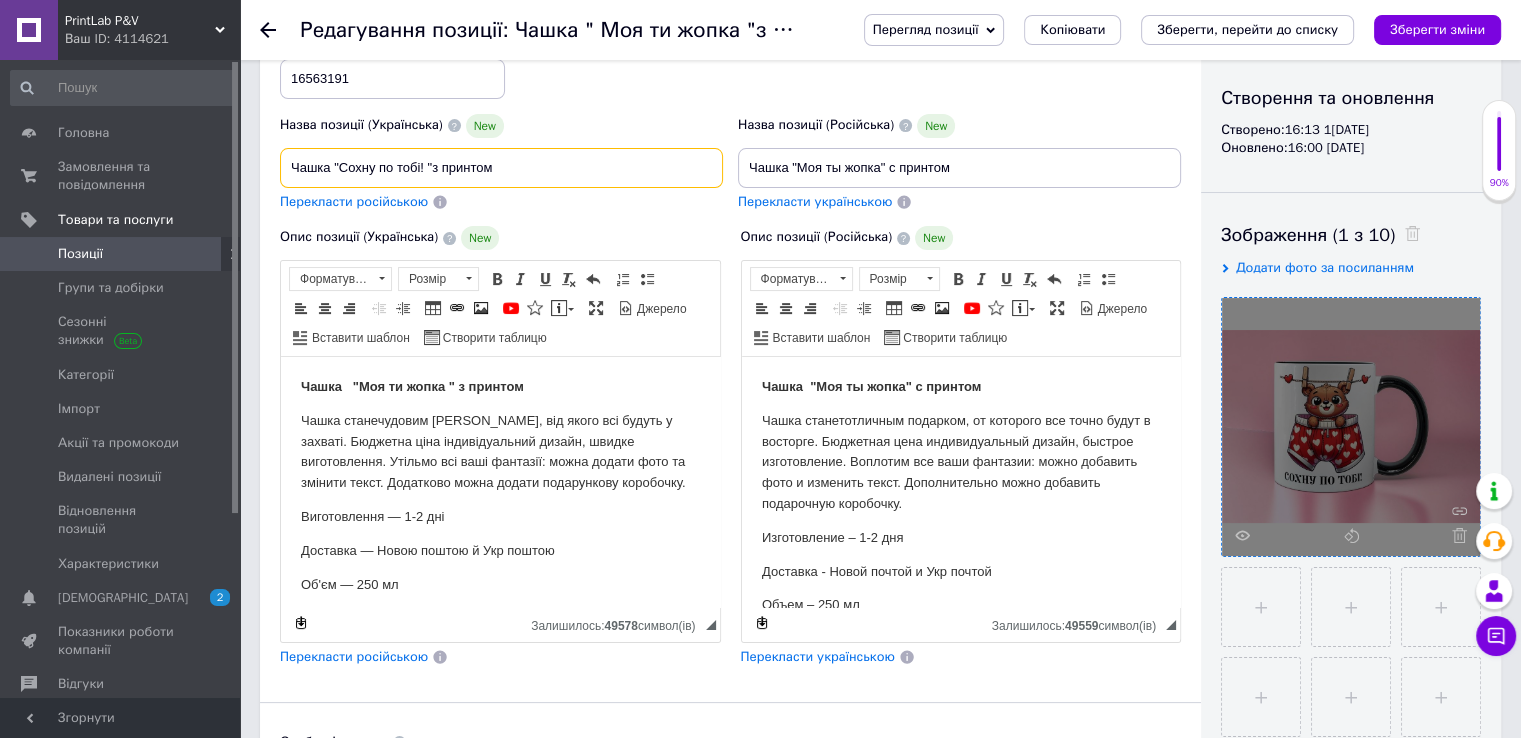 drag, startPoint x: 340, startPoint y: 164, endPoint x: 425, endPoint y: 162, distance: 85.02353 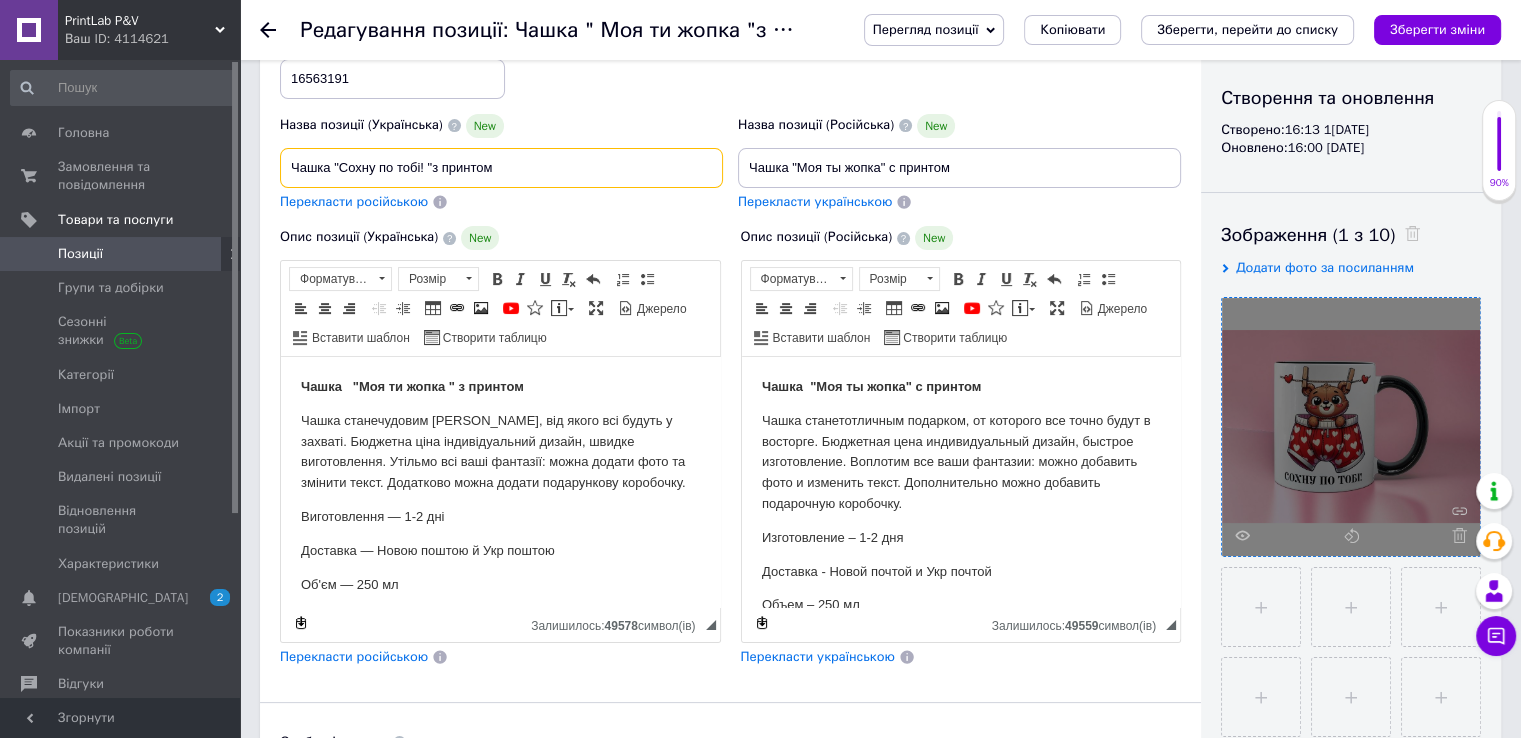 click on "Чашка "Сохну по тобі! "з принтом" at bounding box center [501, 168] 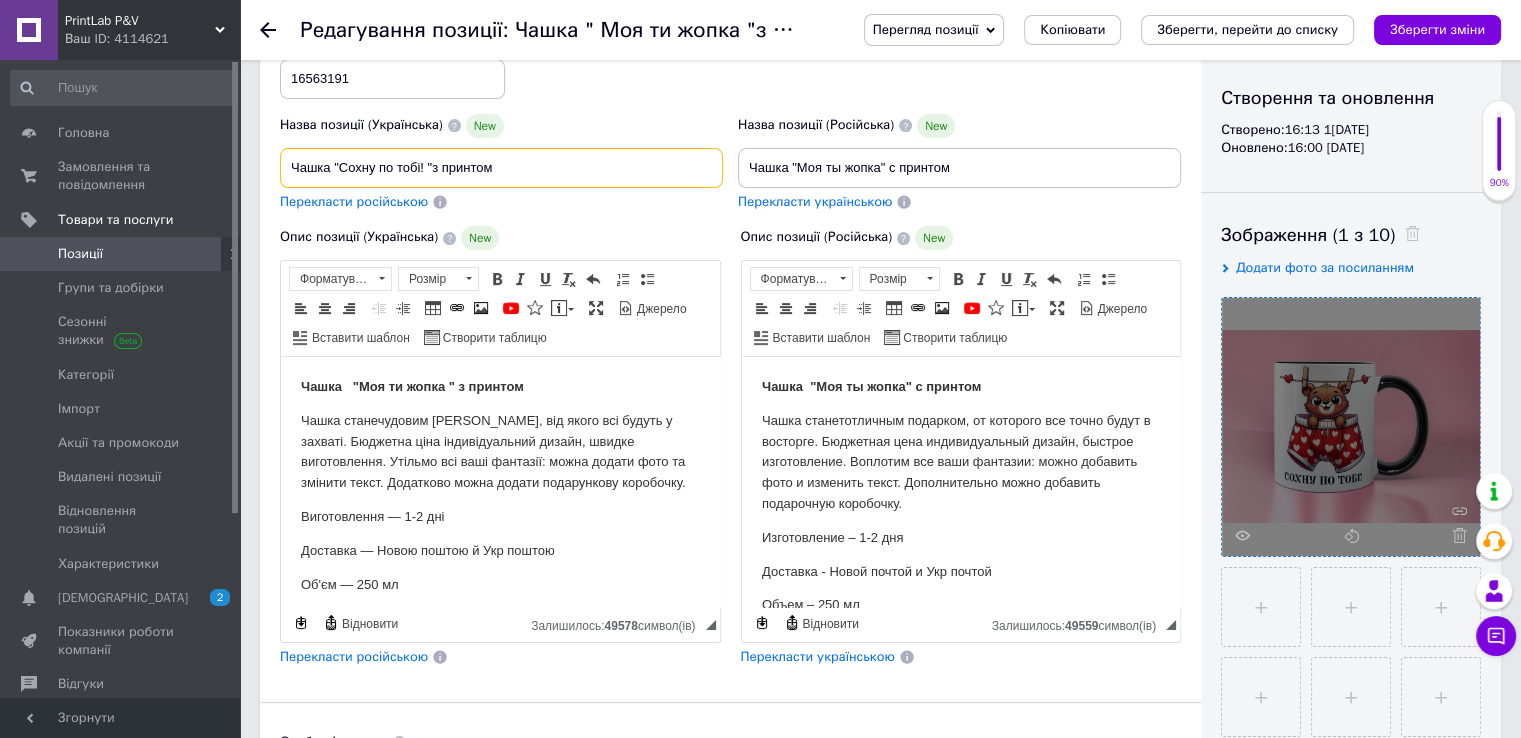 type on "Чашка "Сохну по тобі! "з принтом" 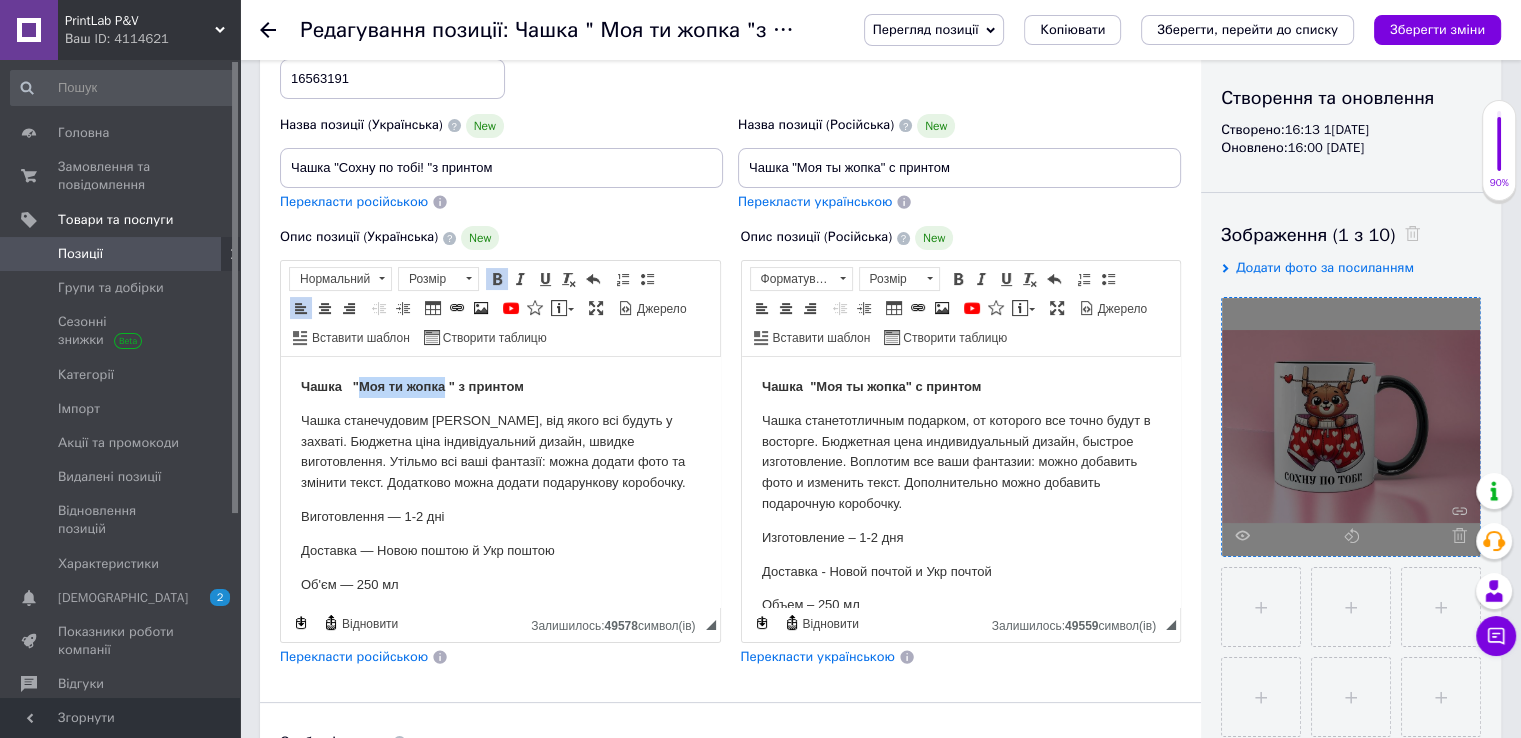 drag, startPoint x: 361, startPoint y: 382, endPoint x: 442, endPoint y: 383, distance: 81.00617 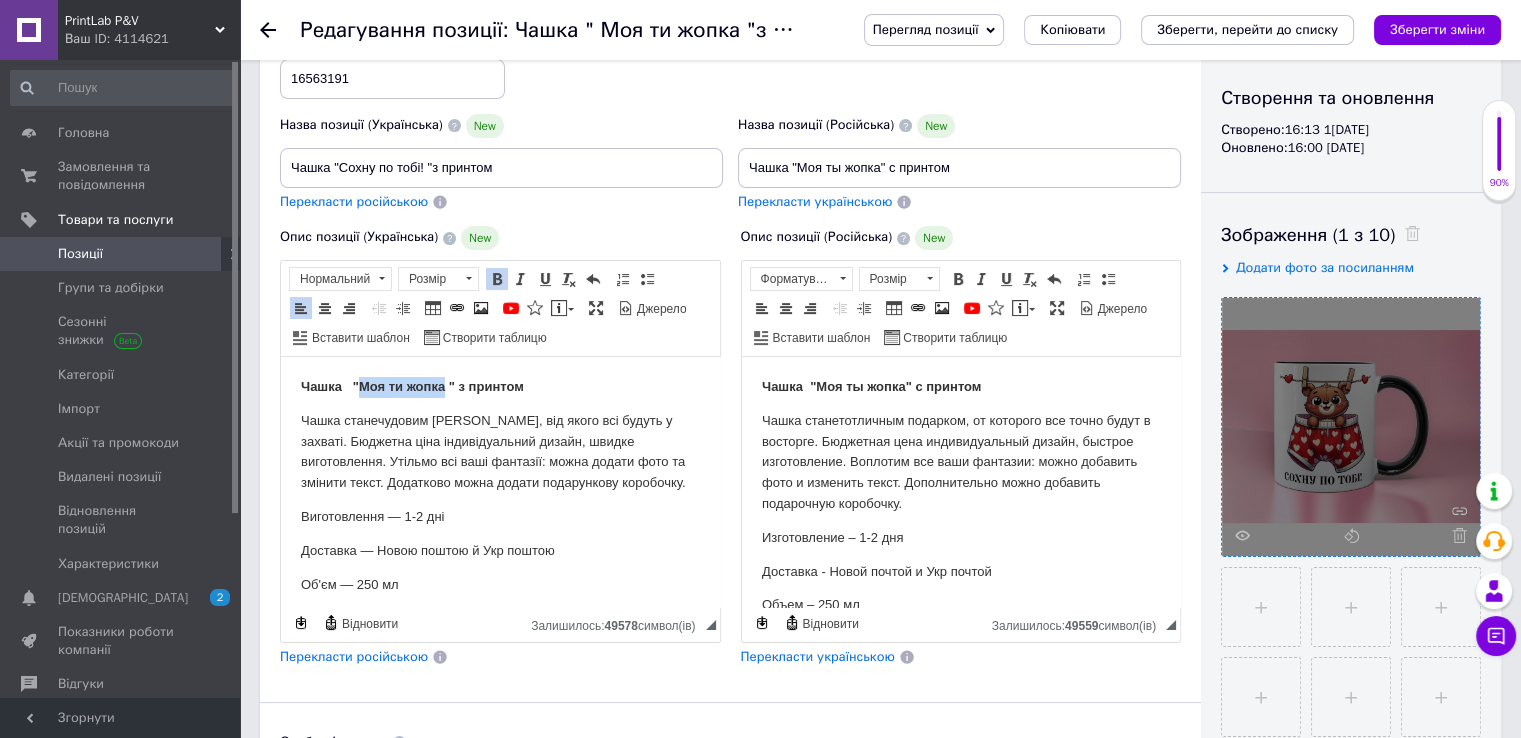 click on "Чашка   "Моя ти жопка " з принтом" at bounding box center (412, 386) 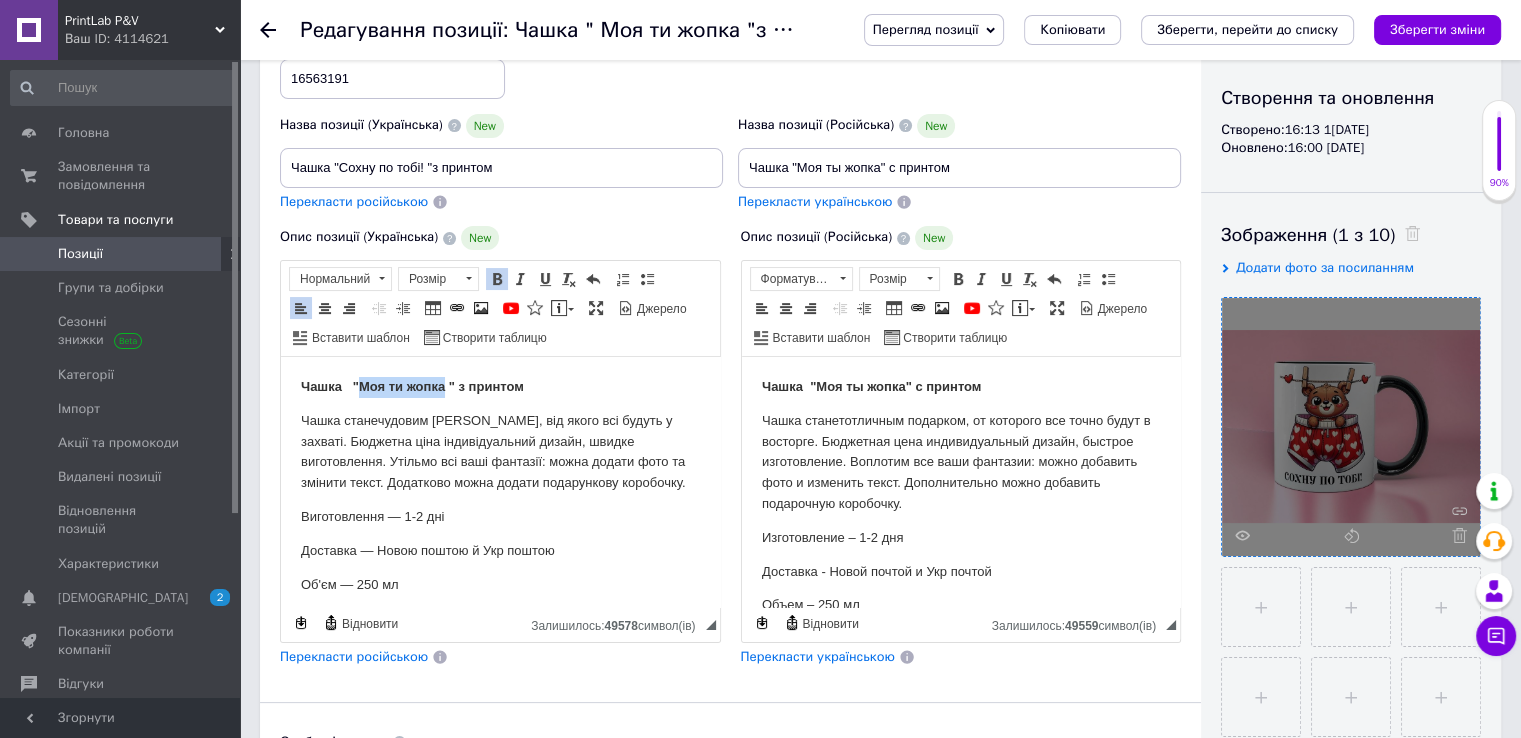 type 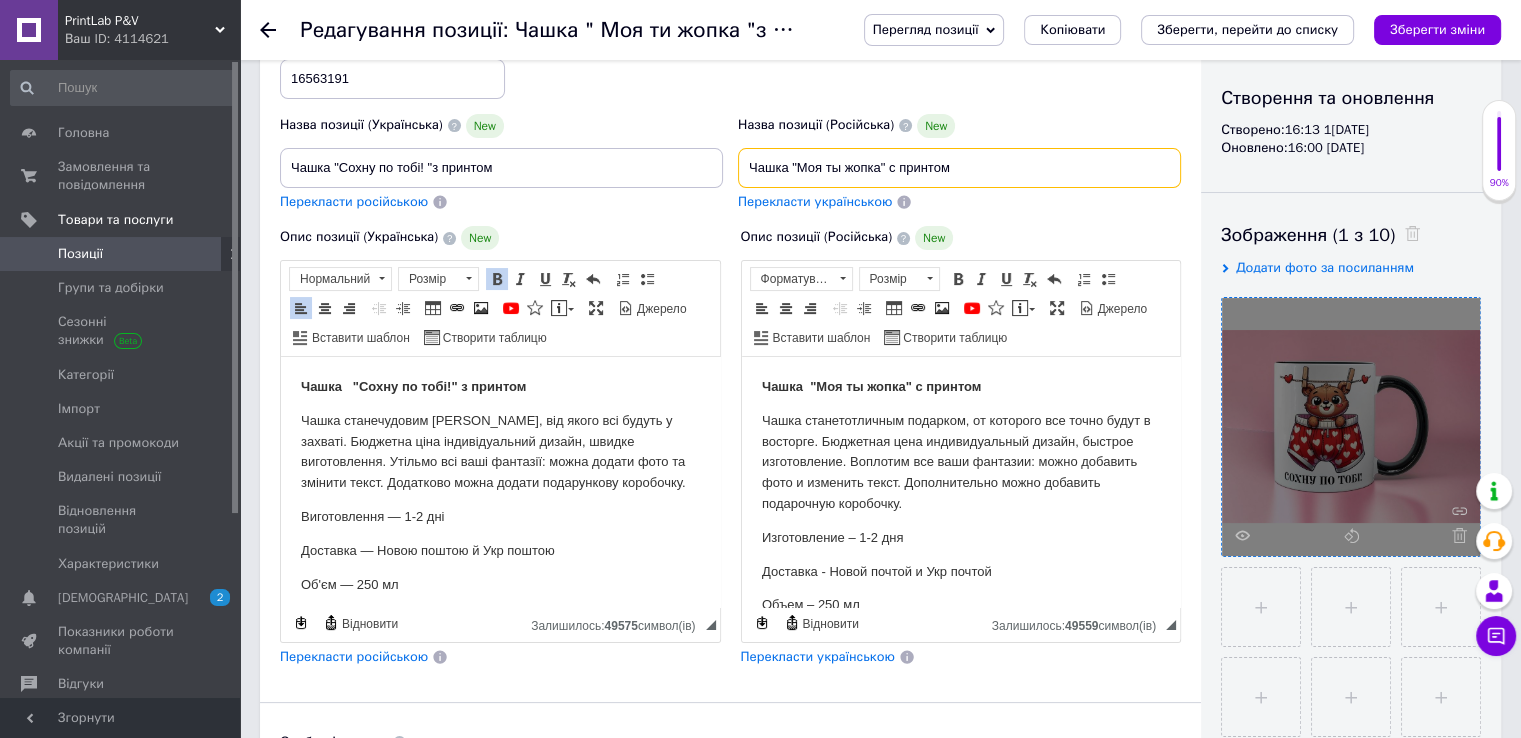 drag, startPoint x: 797, startPoint y: 164, endPoint x: 879, endPoint y: 164, distance: 82 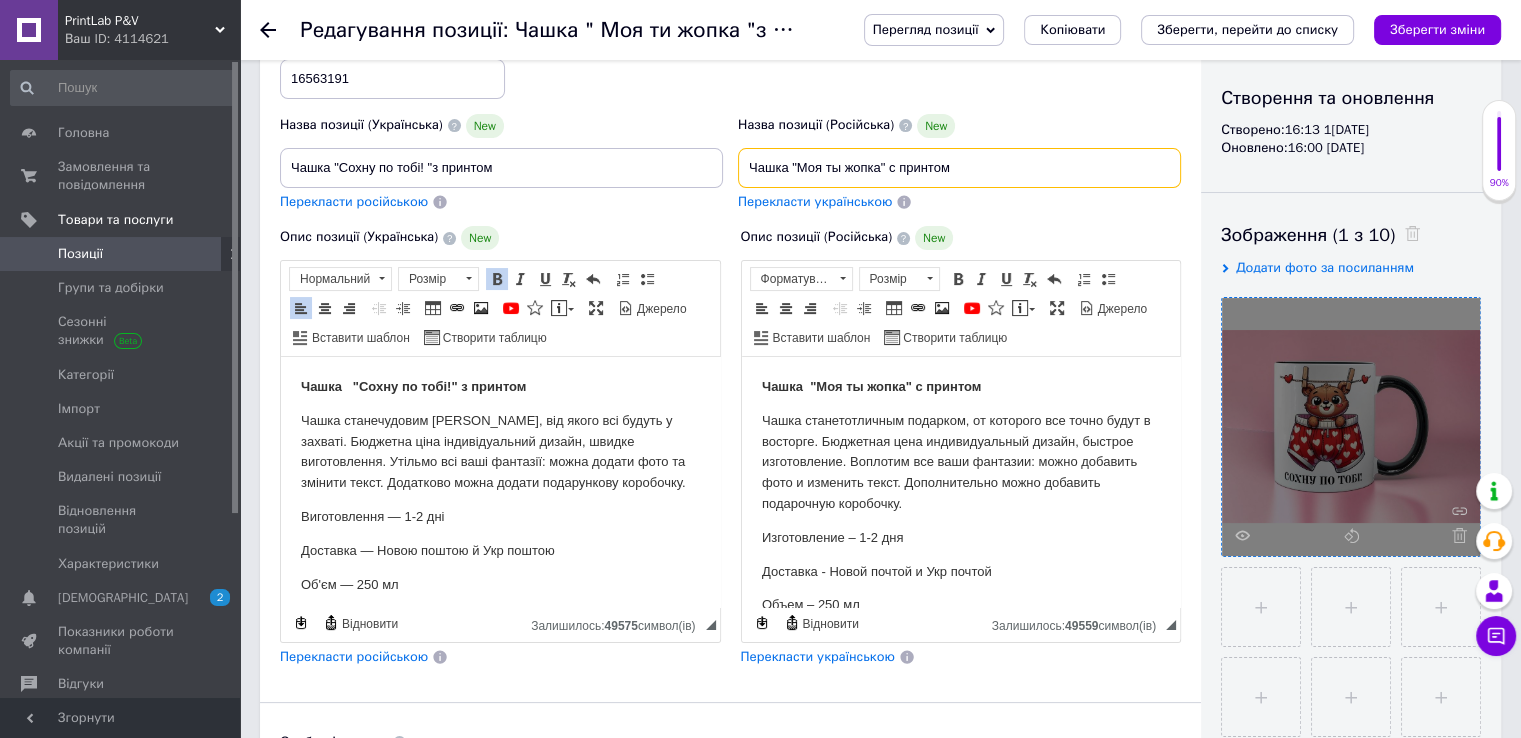 click on "Чашка "Моя ты жопка" с принтом" at bounding box center [959, 168] 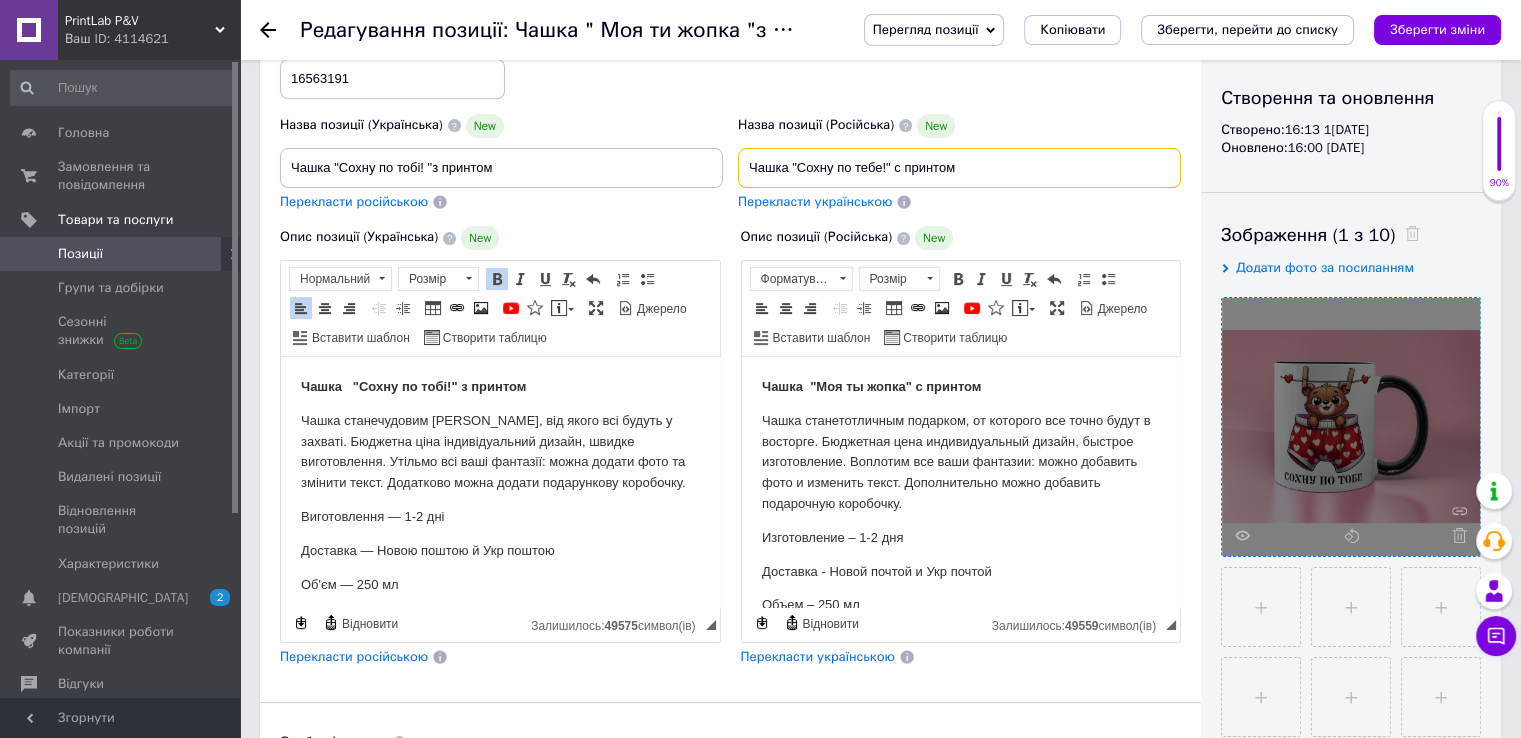 type on "Чашка "Сохну по тебе!" с принтом" 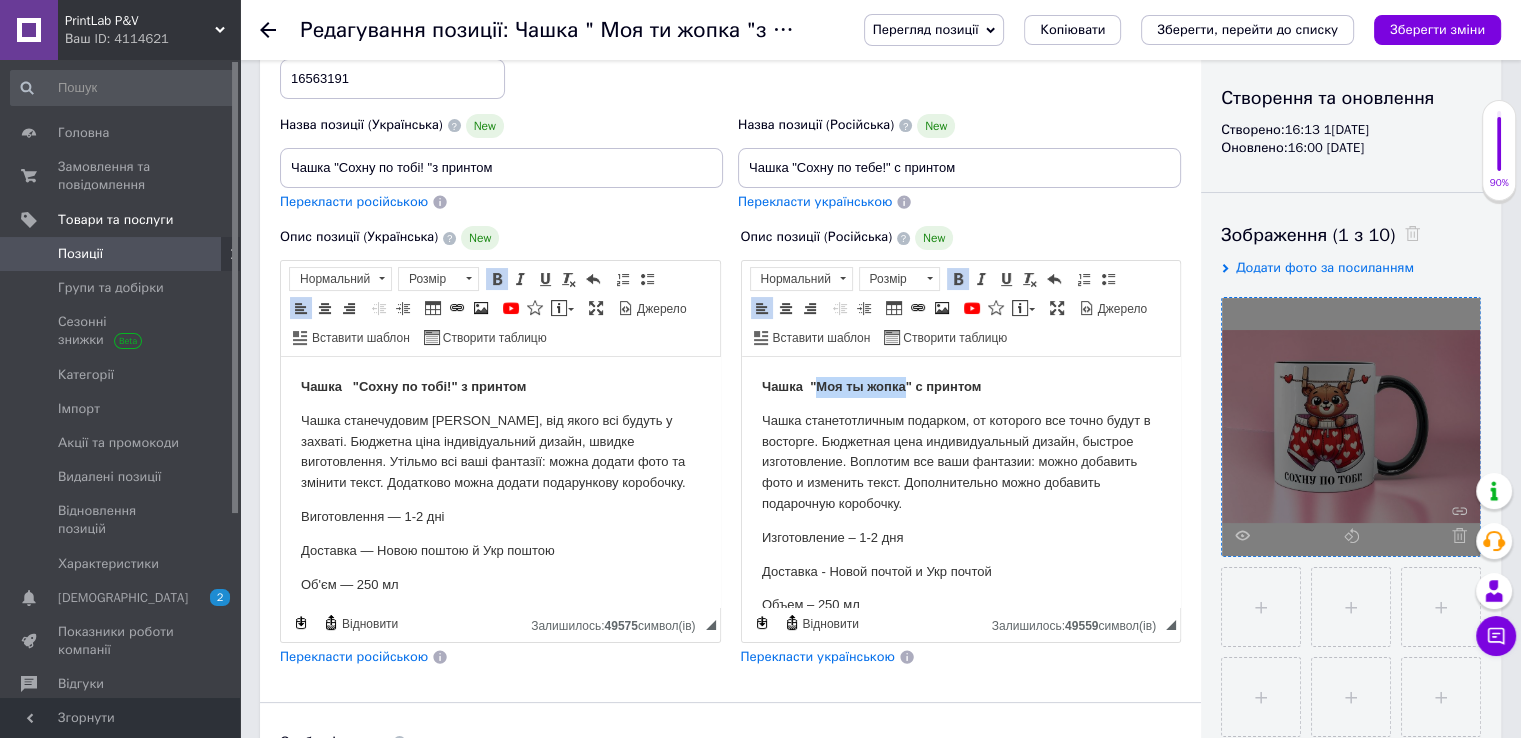 drag, startPoint x: 816, startPoint y: 383, endPoint x: 902, endPoint y: 386, distance: 86.05231 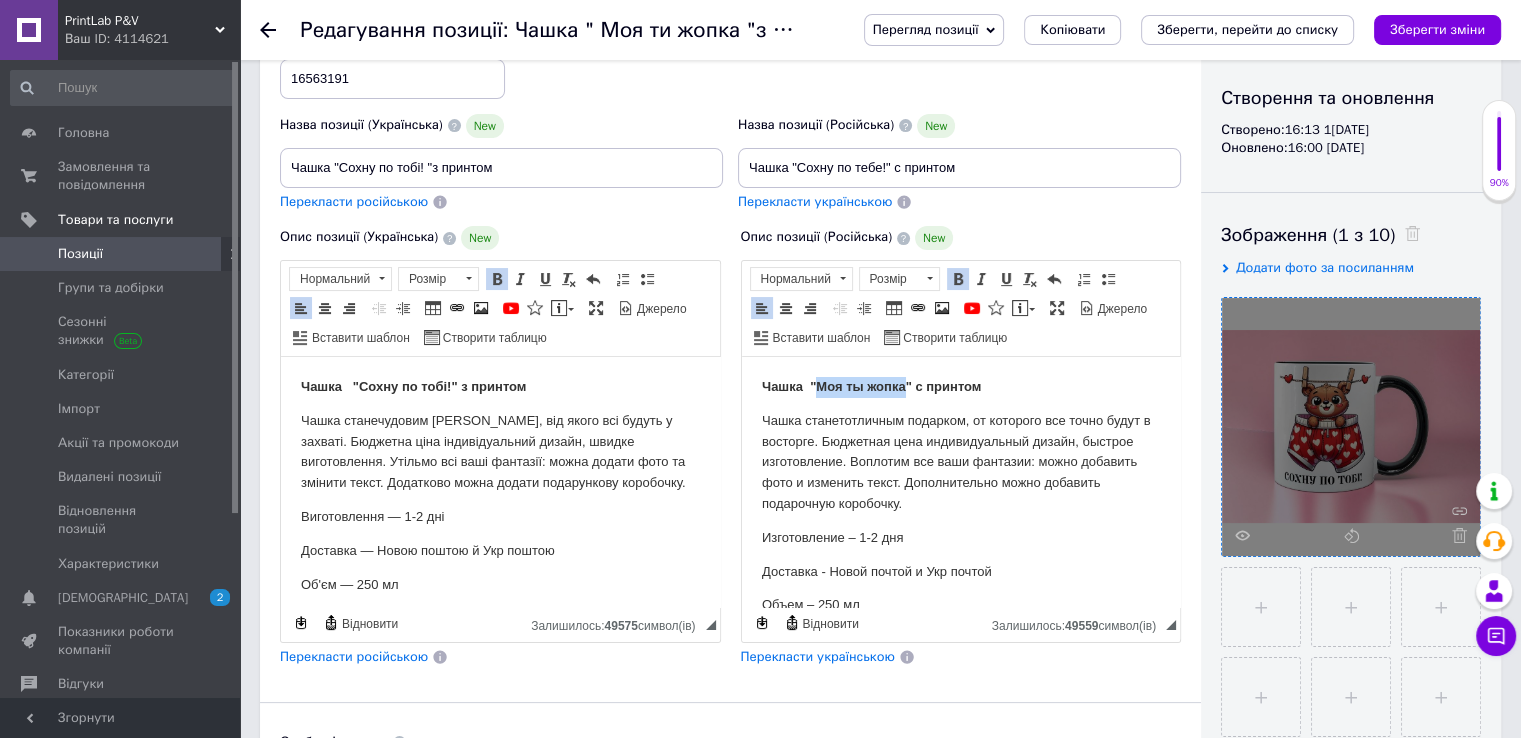 click on "Чашка  "Моя ты жопка" с принтом" at bounding box center (870, 386) 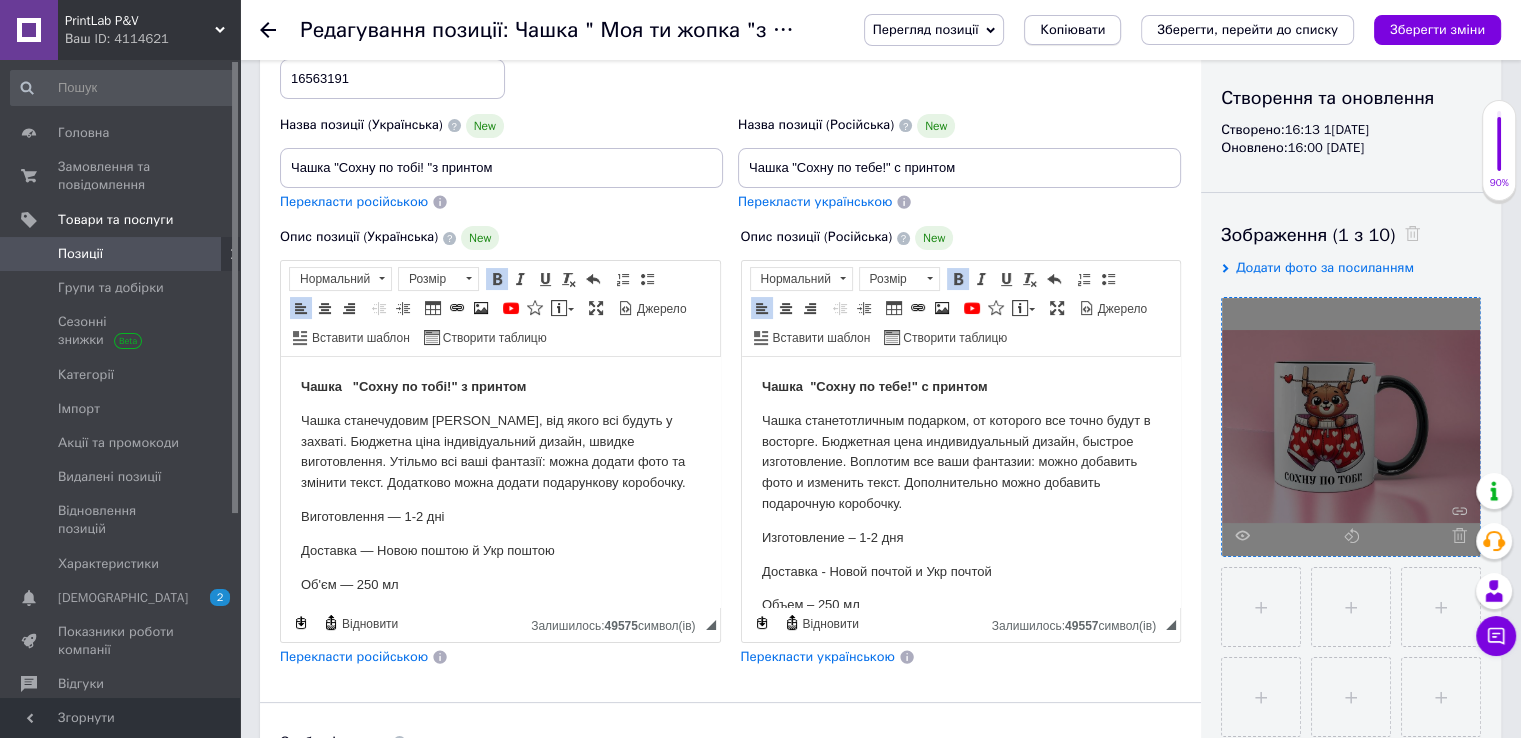 click on "Копіювати" at bounding box center (1072, 30) 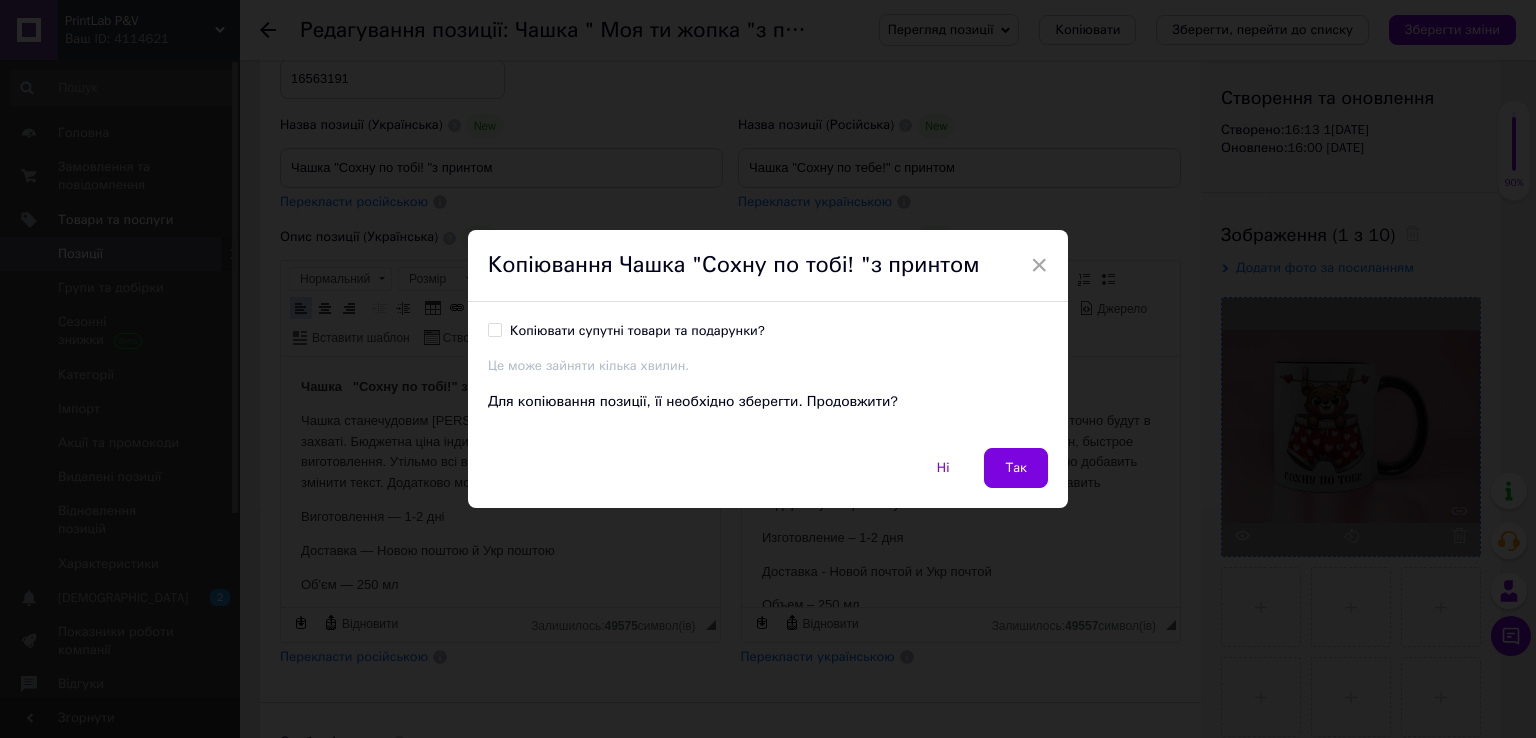 click on "Копіювати супутні товари та подарунки?" at bounding box center [637, 331] 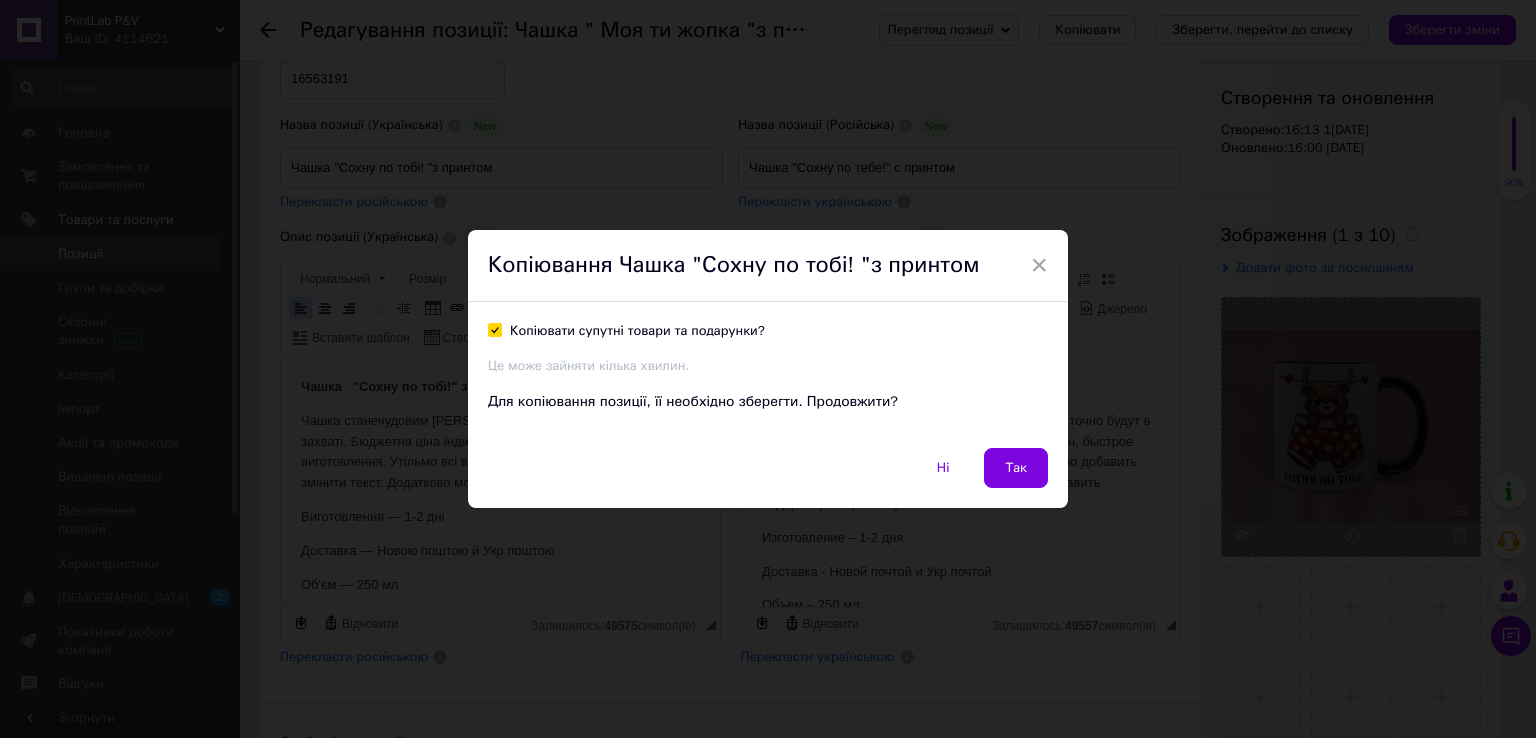 checkbox on "true" 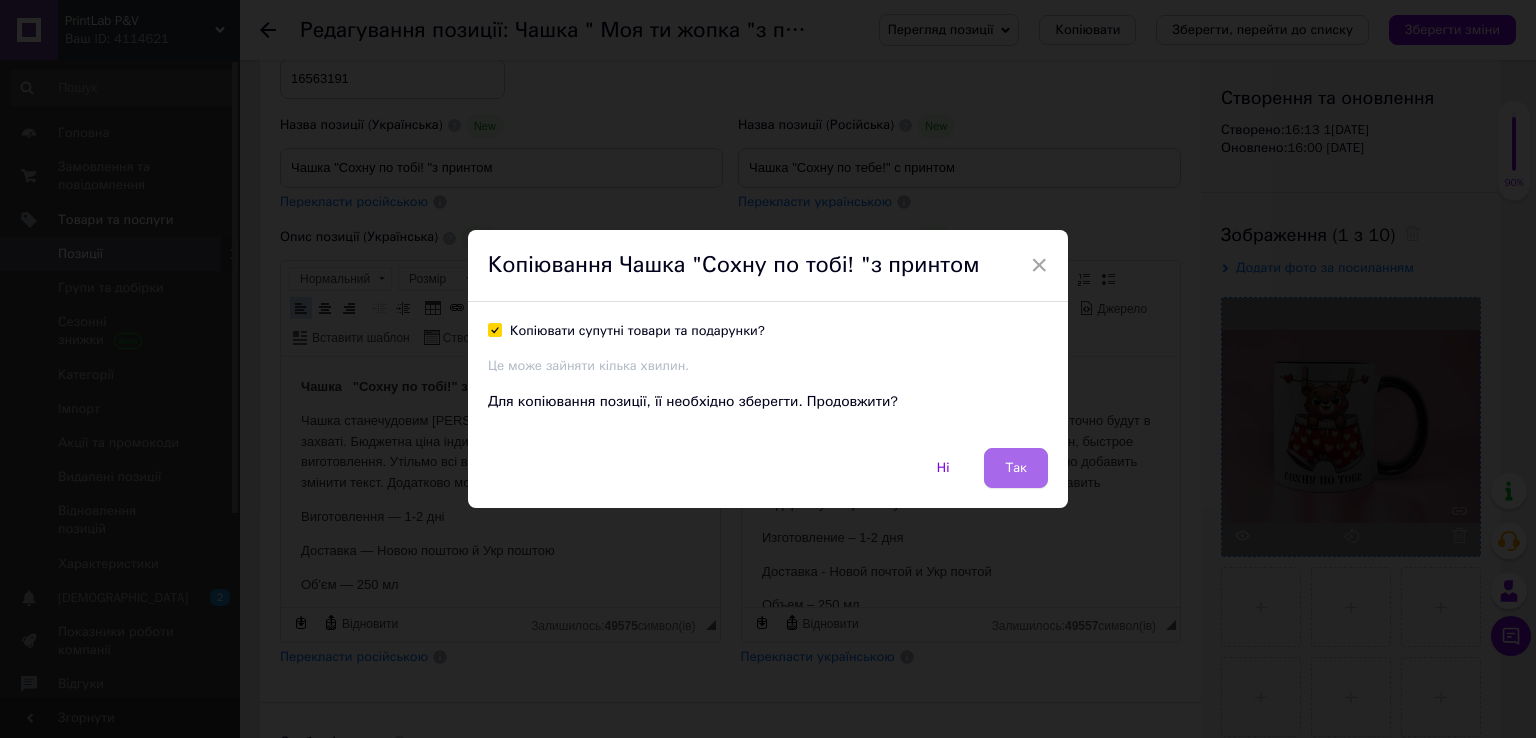 drag, startPoint x: 1015, startPoint y: 466, endPoint x: 272, endPoint y: 107, distance: 825.1848 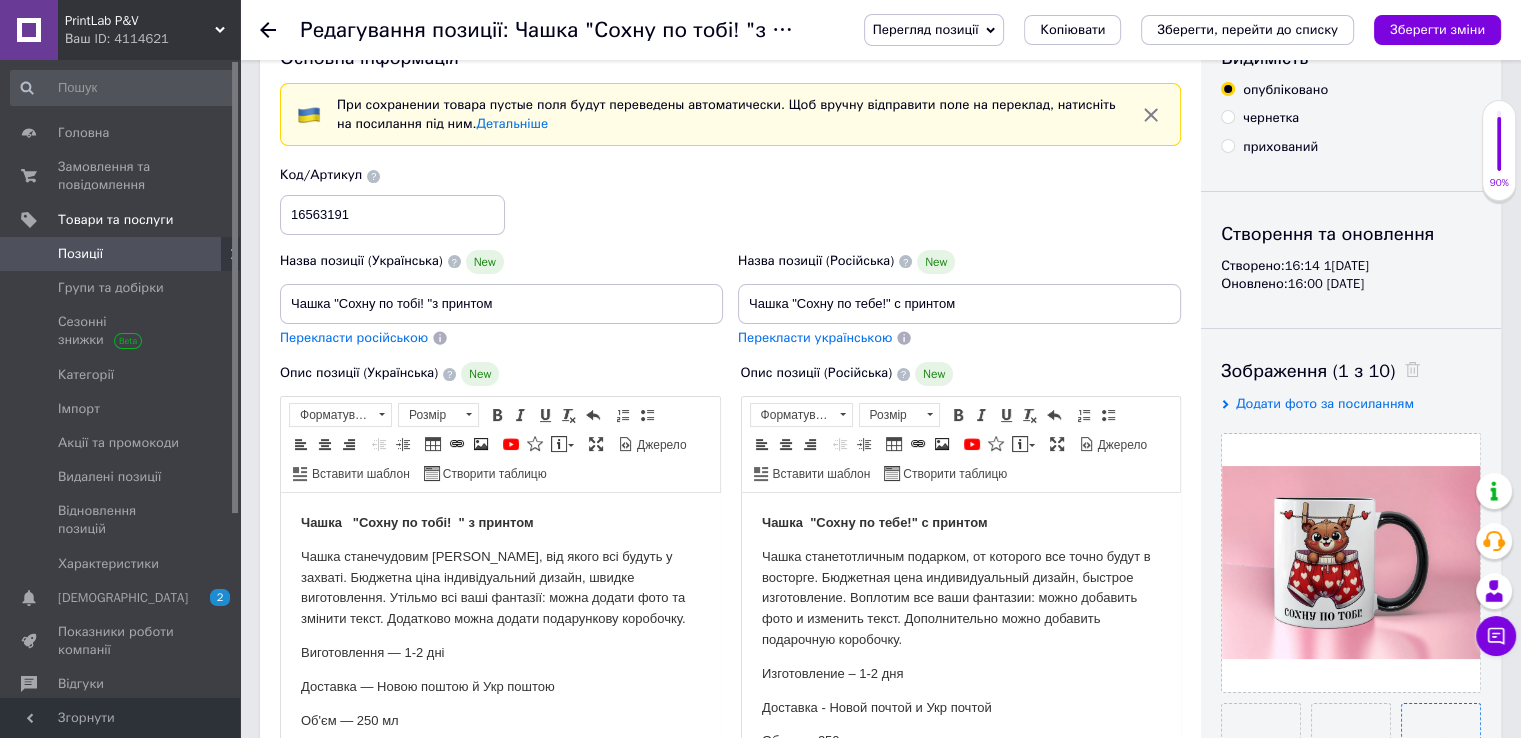 scroll, scrollTop: 100, scrollLeft: 0, axis: vertical 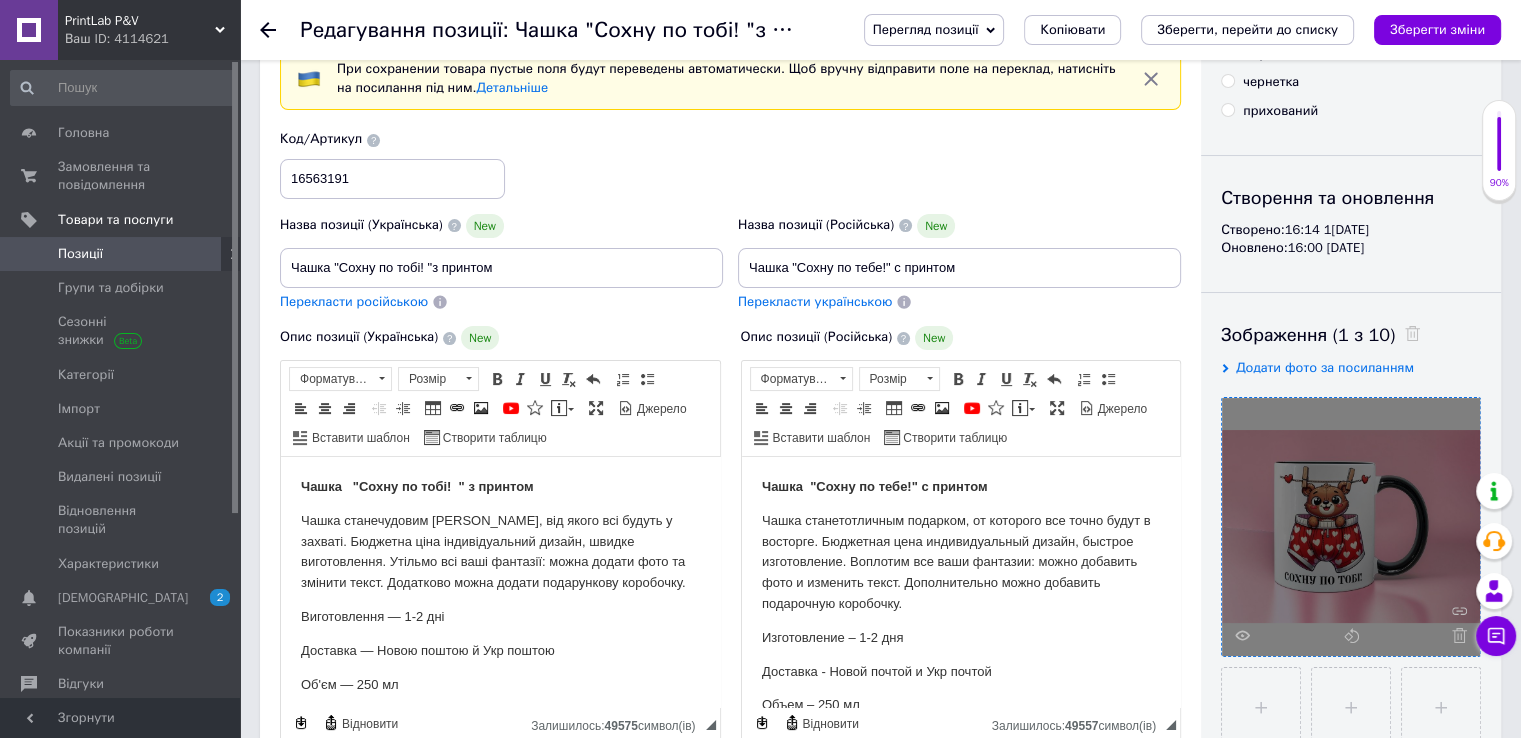 click at bounding box center (1454, 635) 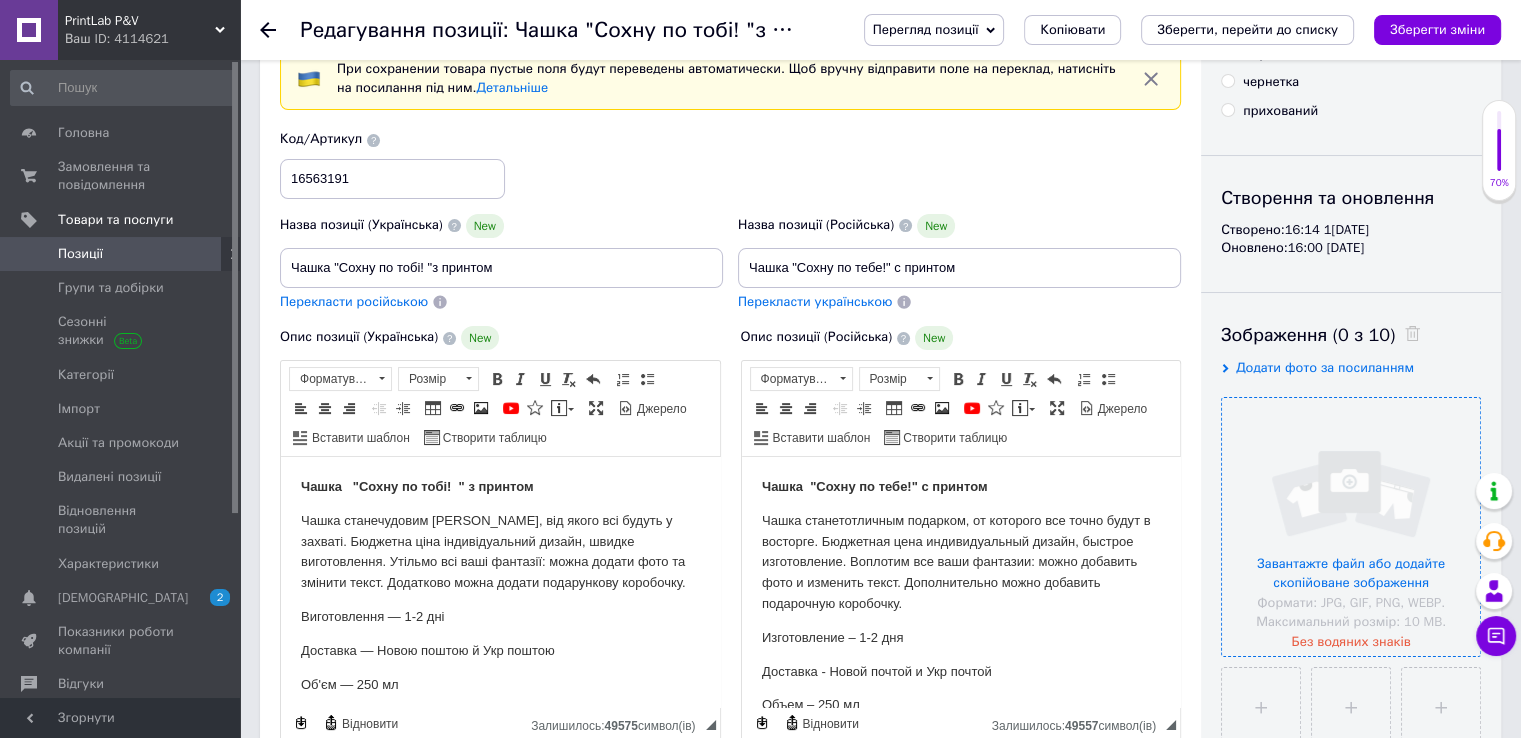 click at bounding box center (1351, 527) 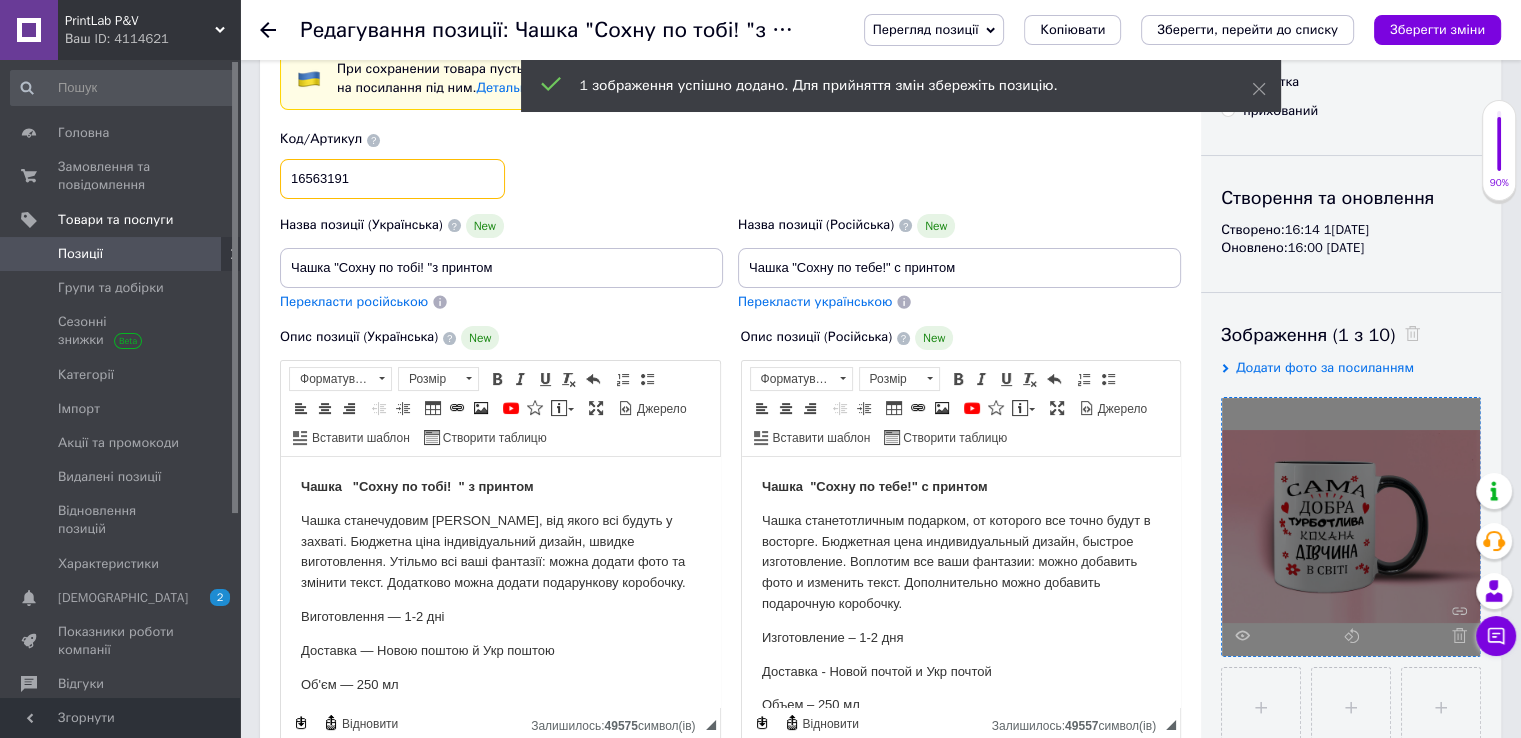 click on "16563191" at bounding box center [392, 179] 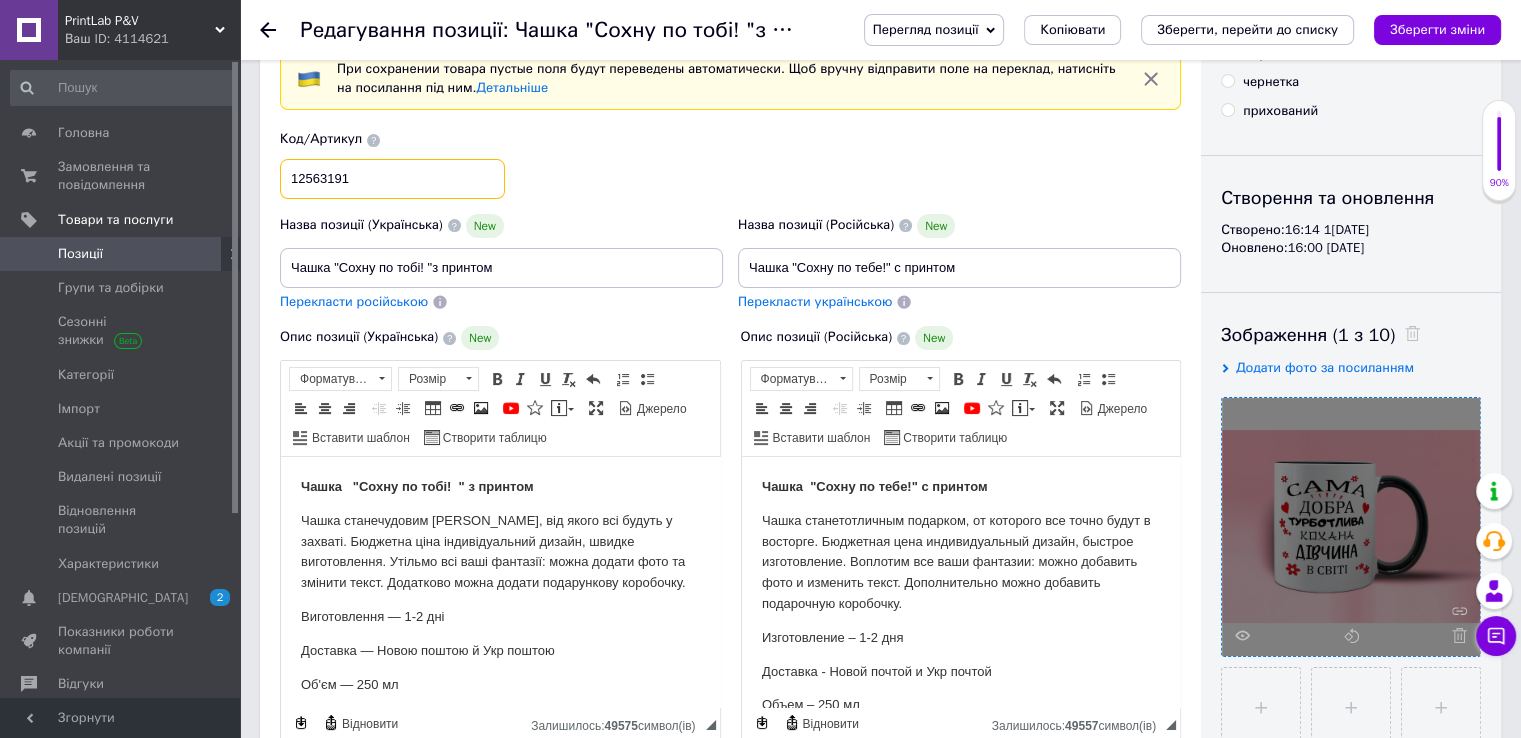 type on "12563191" 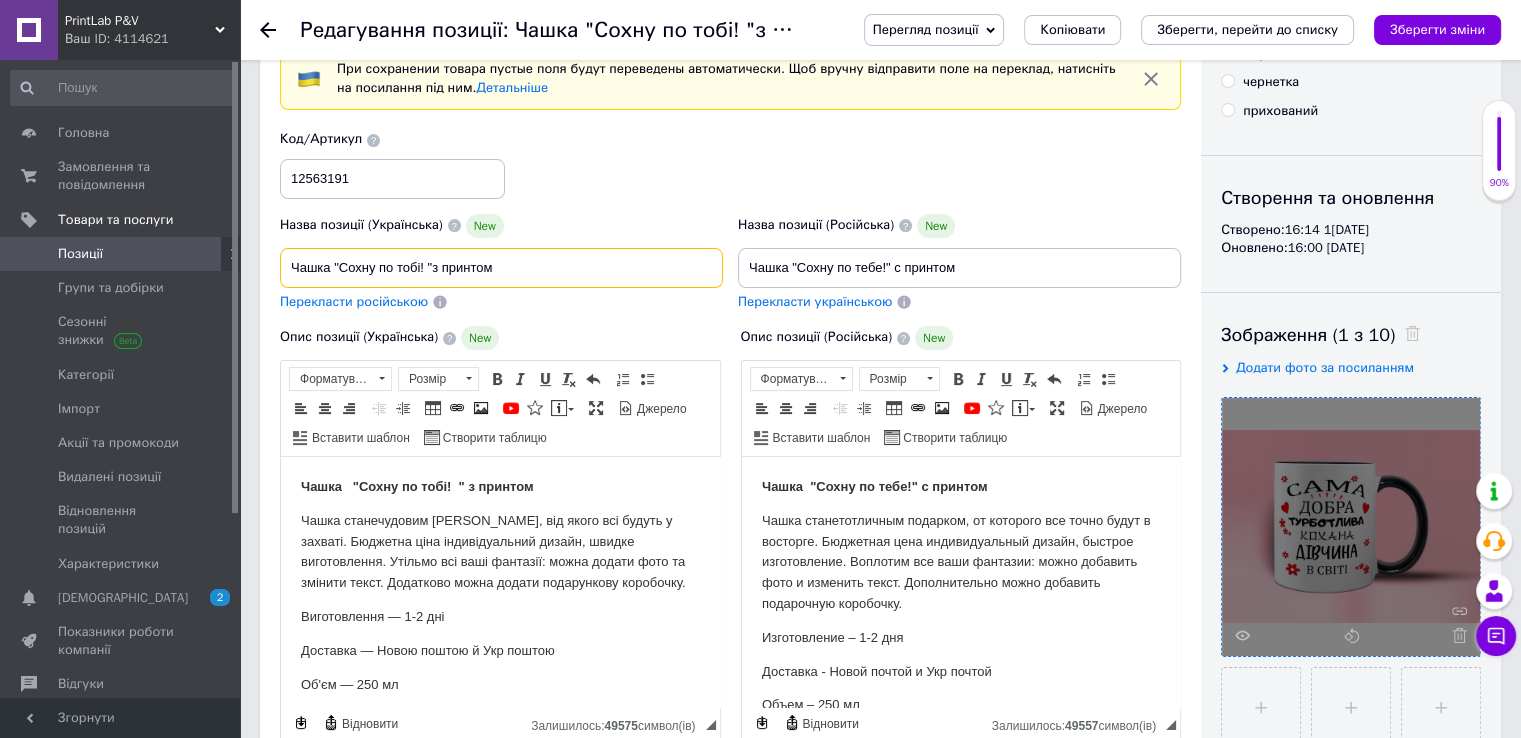 drag, startPoint x: 339, startPoint y: 269, endPoint x: 423, endPoint y: 267, distance: 84.0238 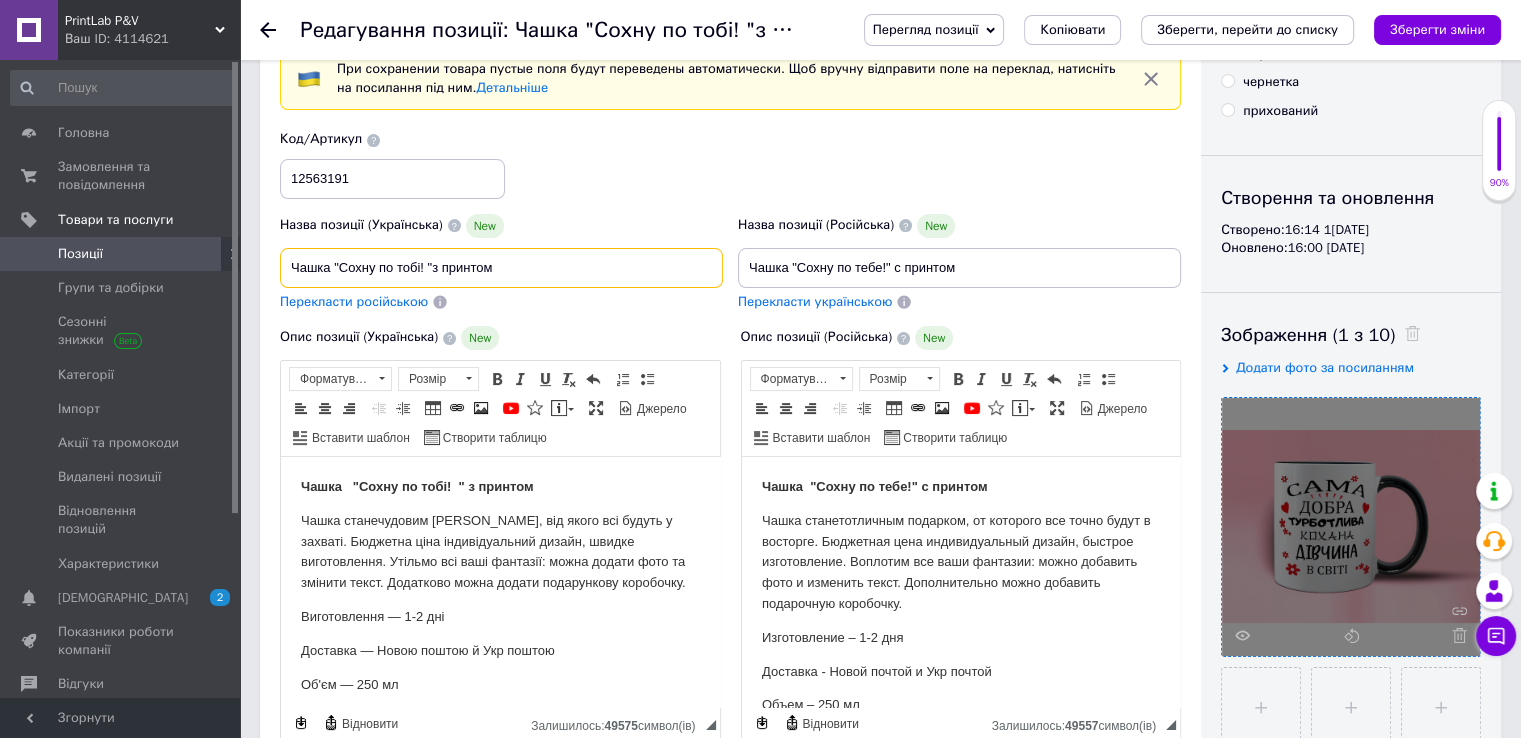 click on "Чашка "Сохну по тобі! "з принтом" at bounding box center (501, 268) 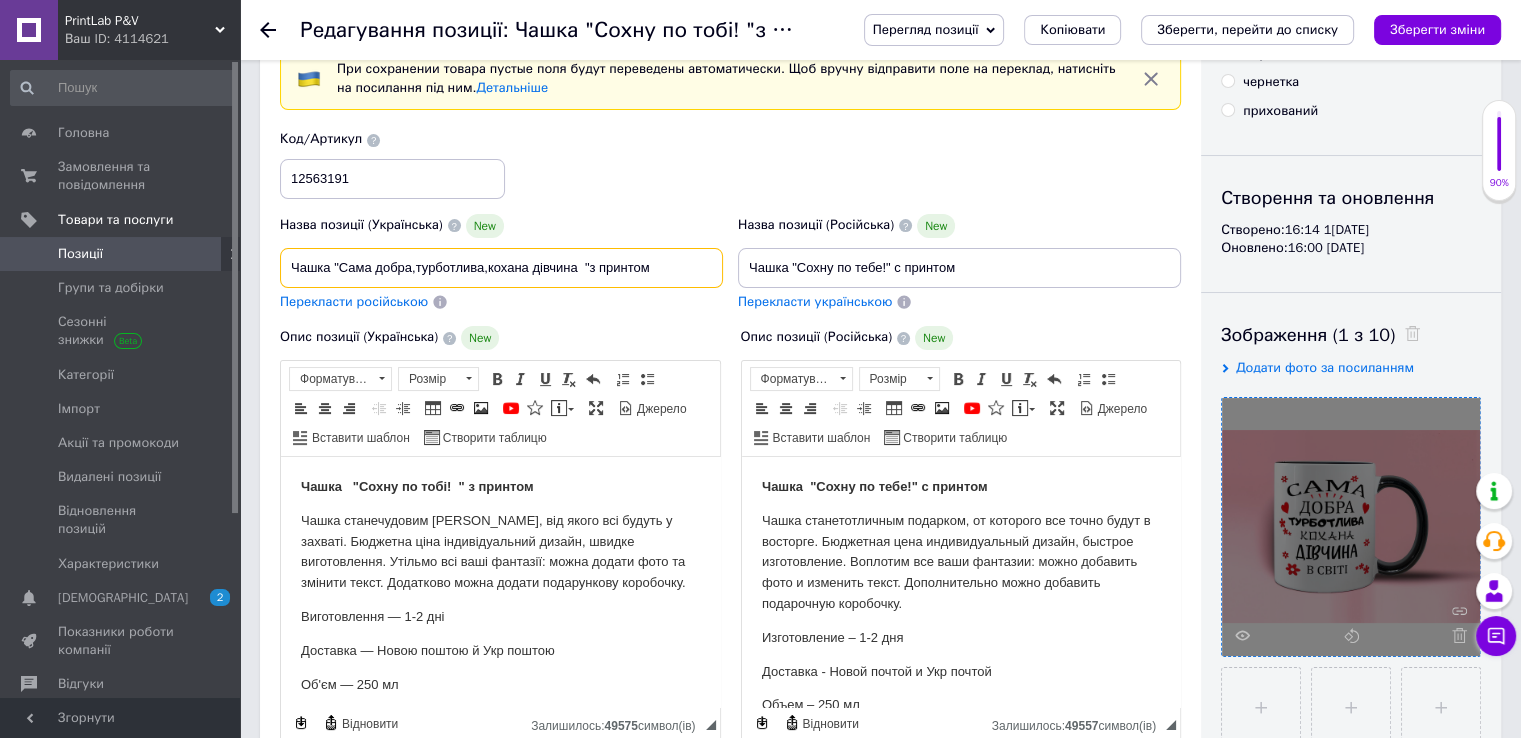 drag, startPoint x: 337, startPoint y: 266, endPoint x: 580, endPoint y: 256, distance: 243.20567 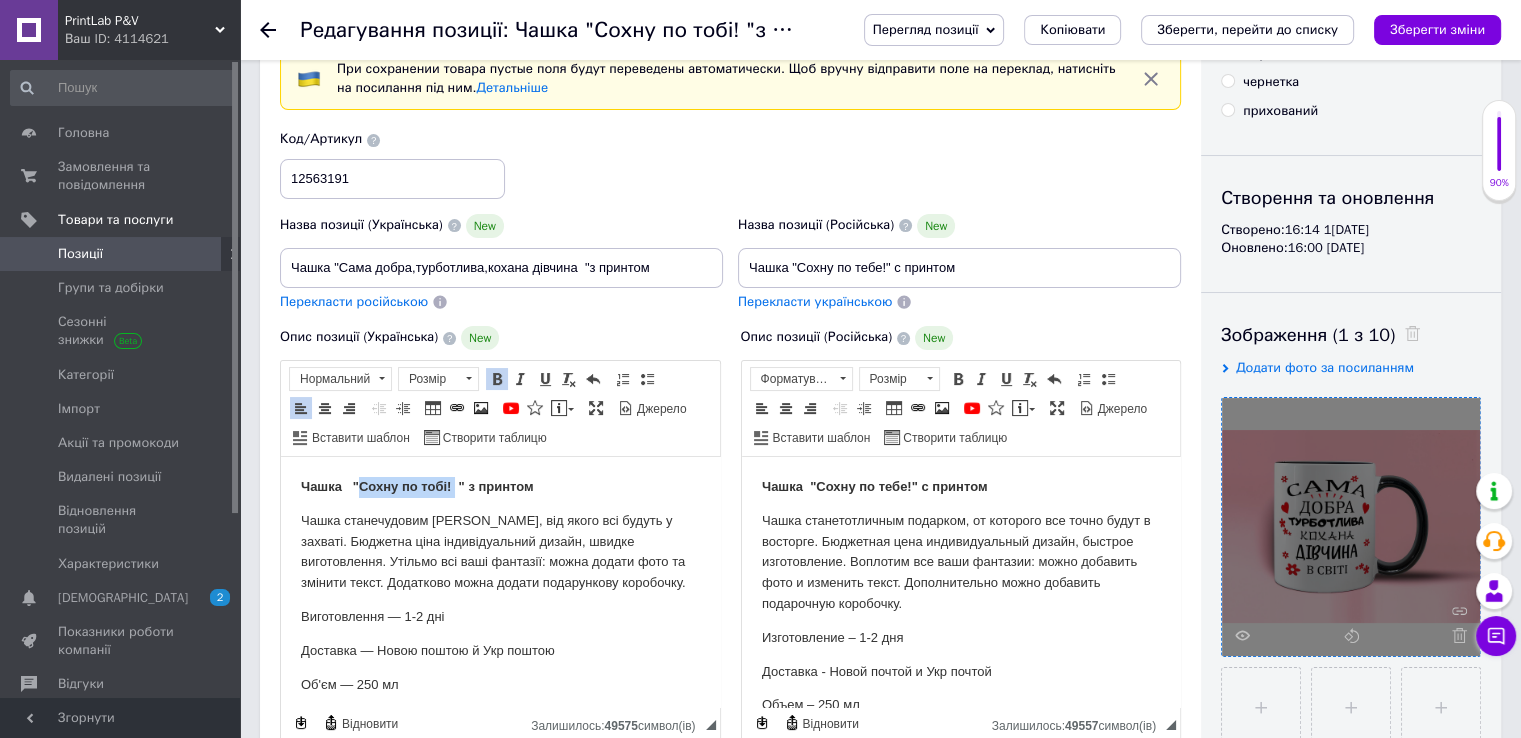 drag, startPoint x: 357, startPoint y: 485, endPoint x: 453, endPoint y: 492, distance: 96.25487 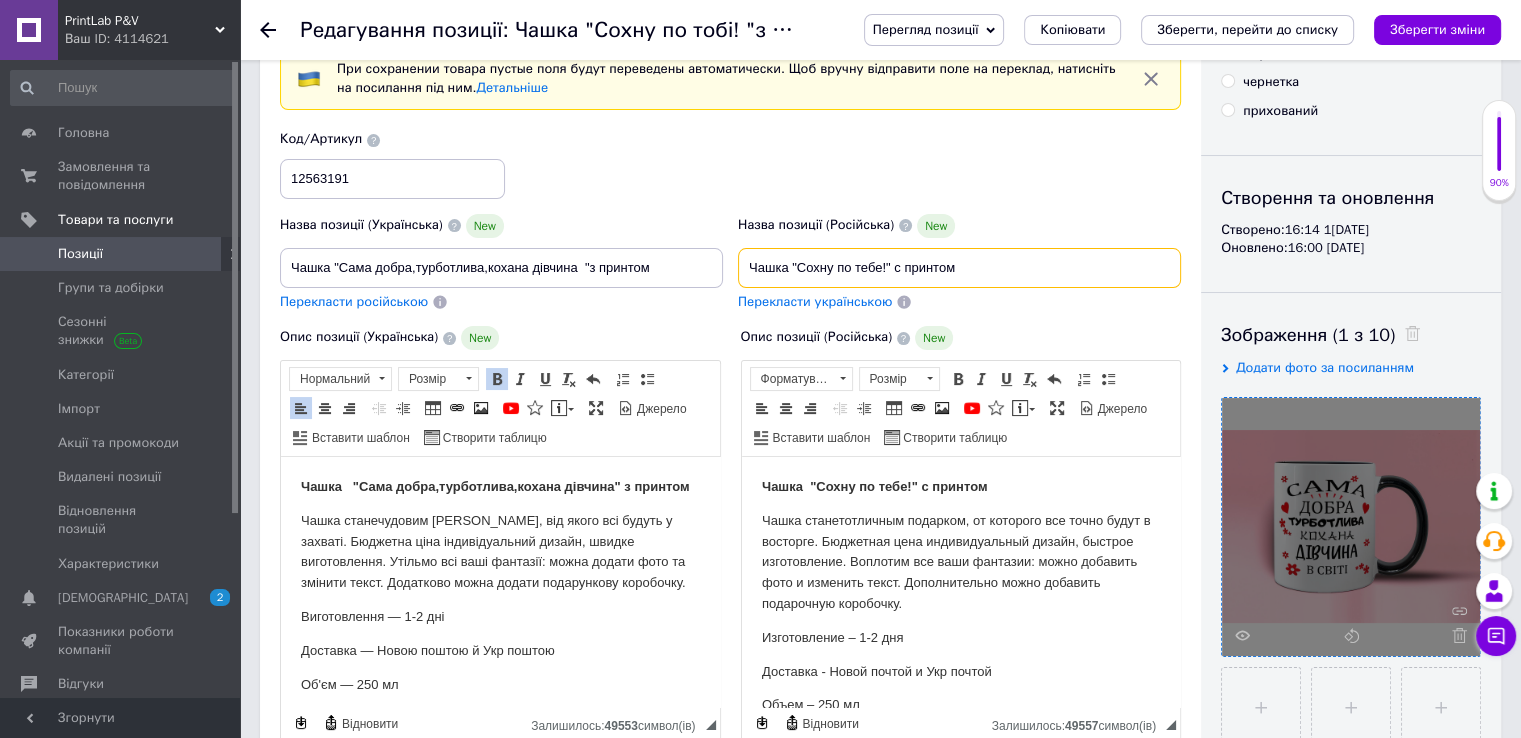 drag, startPoint x: 800, startPoint y: 262, endPoint x: 885, endPoint y: 277, distance: 86.313385 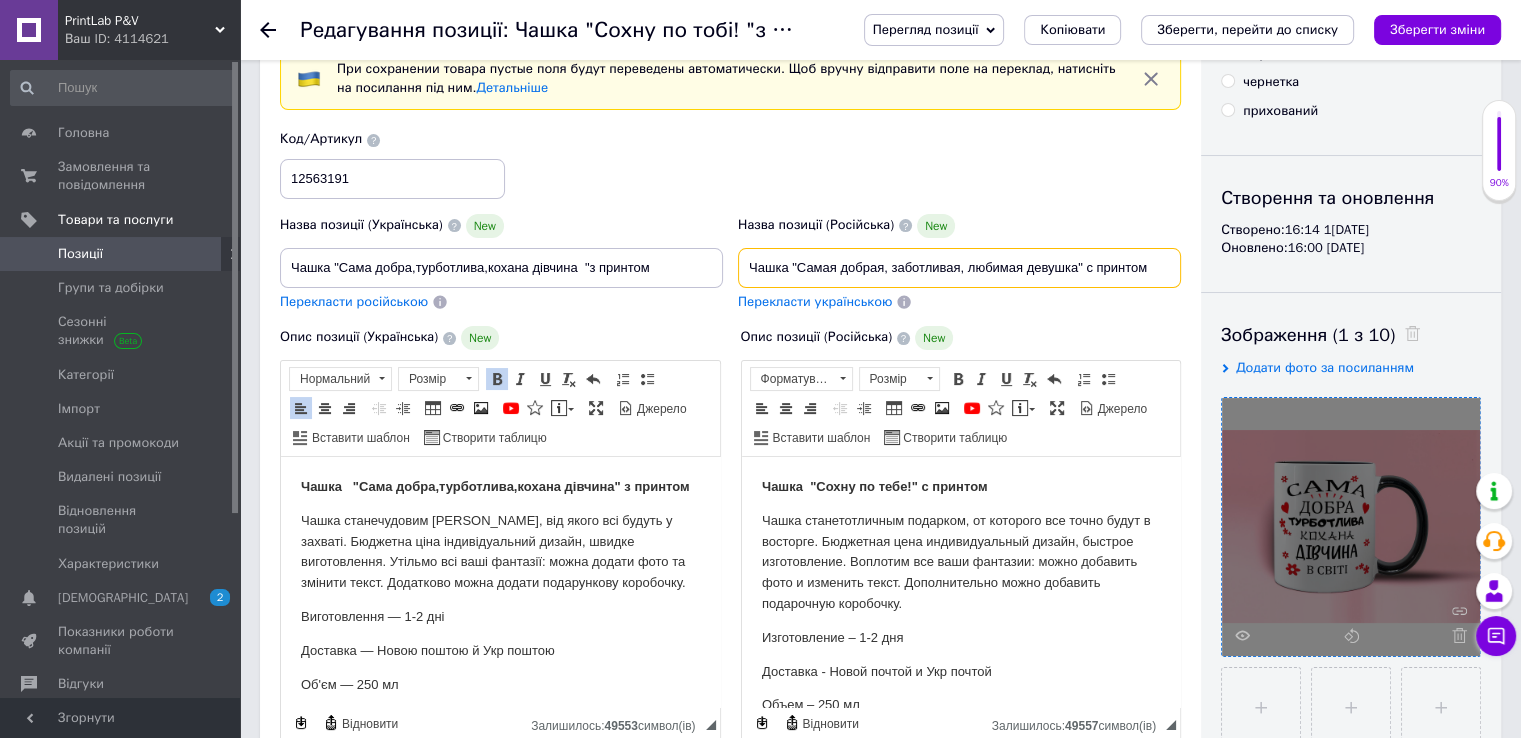 type on "Чашка "Самая добрая, заботливая, любимая девушка" с принтом" 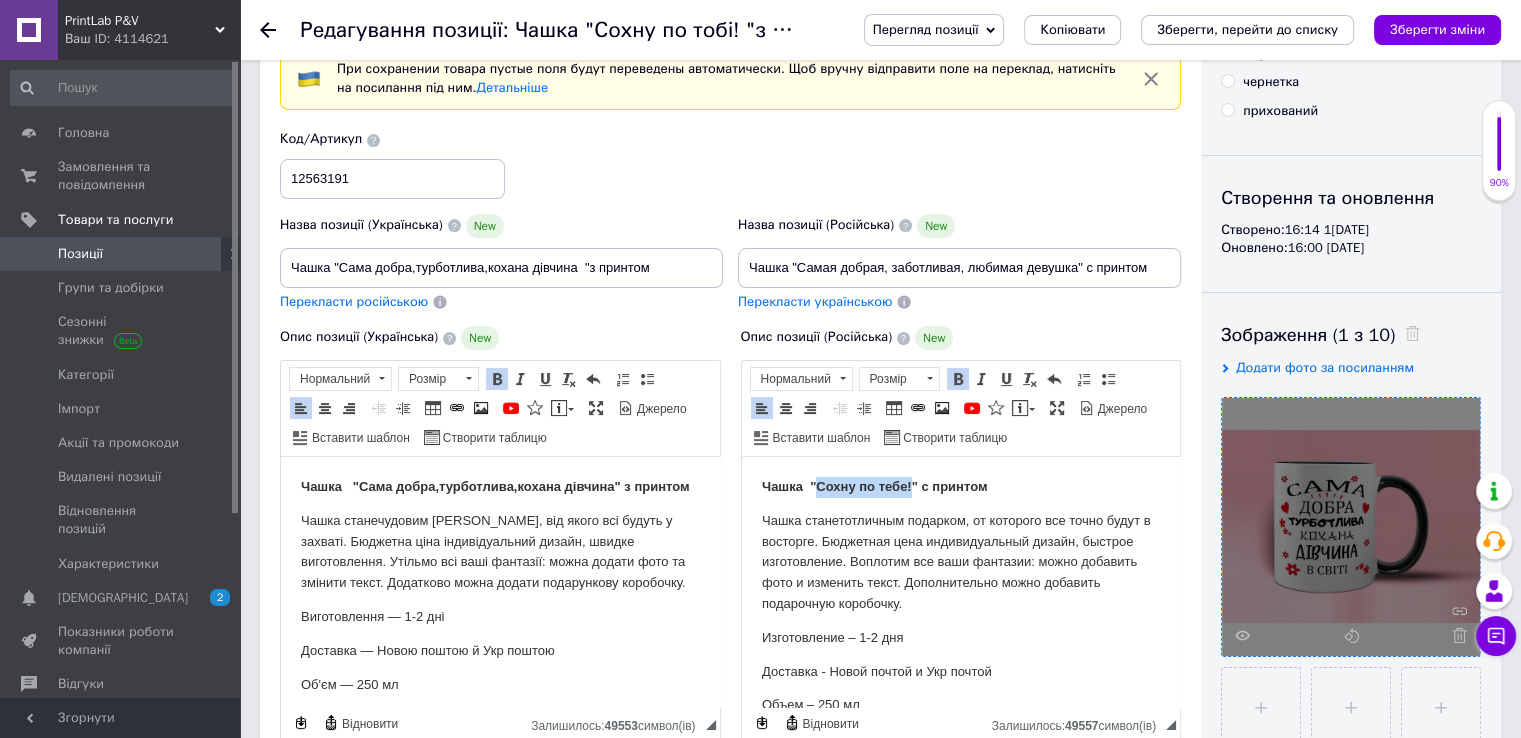 drag, startPoint x: 815, startPoint y: 490, endPoint x: 912, endPoint y: 480, distance: 97.5141 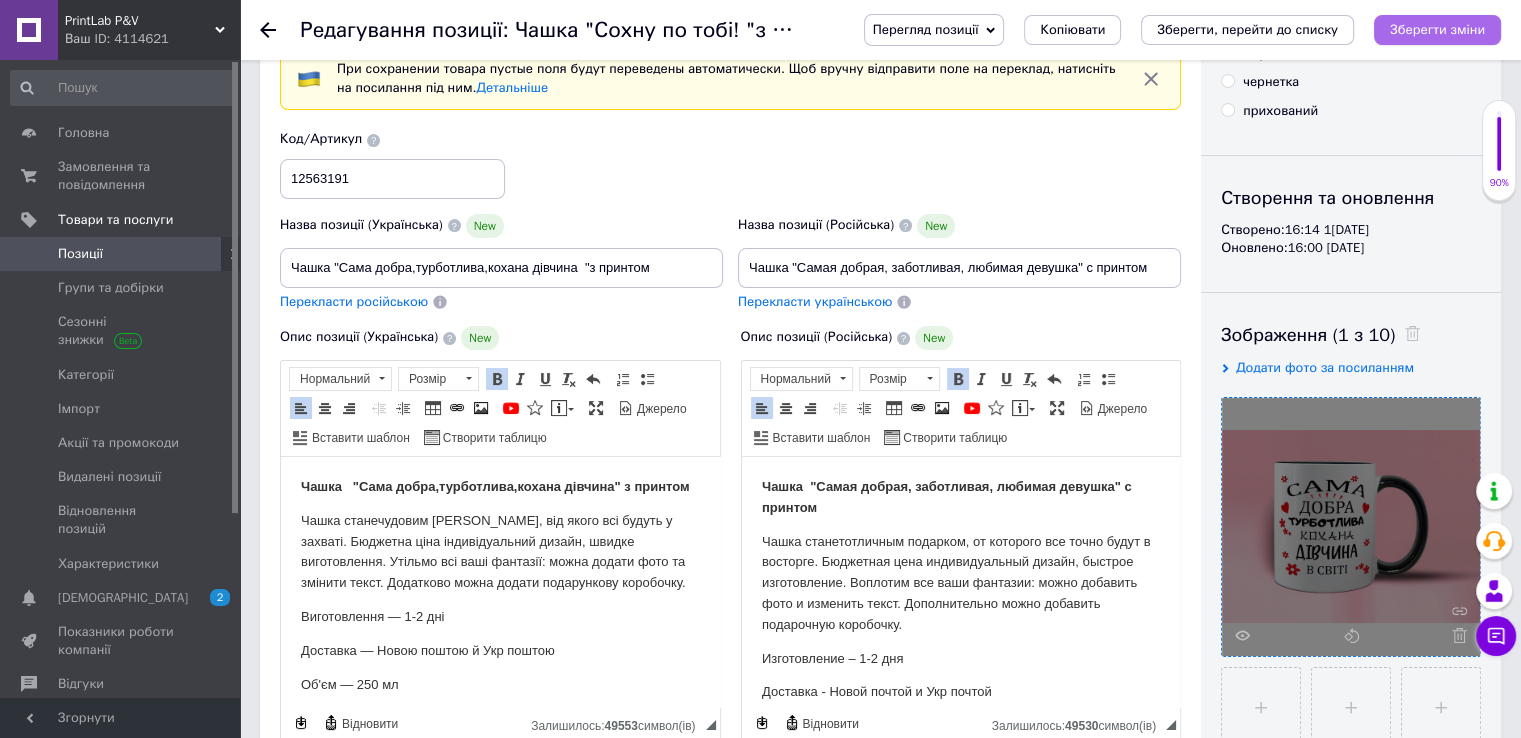 click on "Зберегти зміни" at bounding box center [1437, 29] 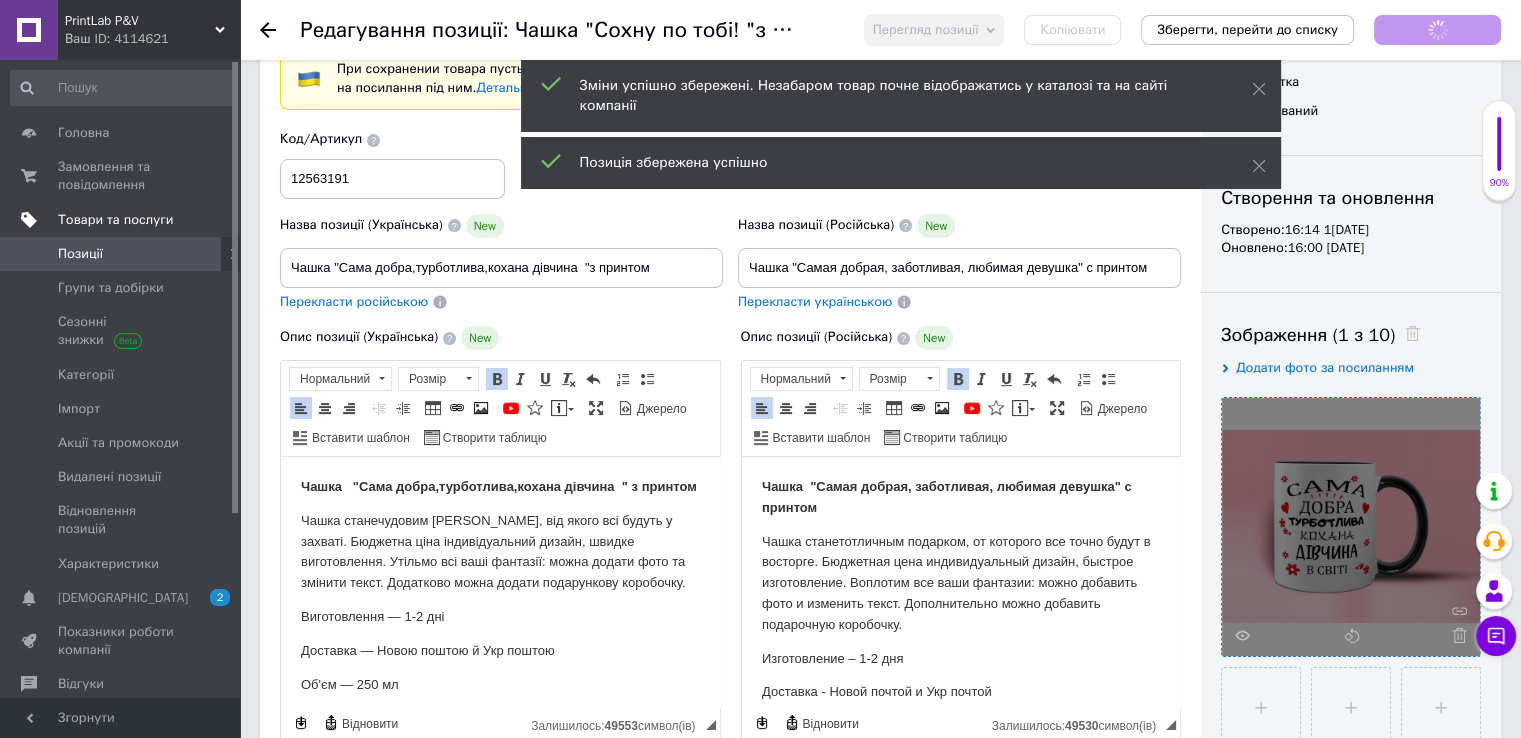 click on "Товари та послуги" at bounding box center [115, 220] 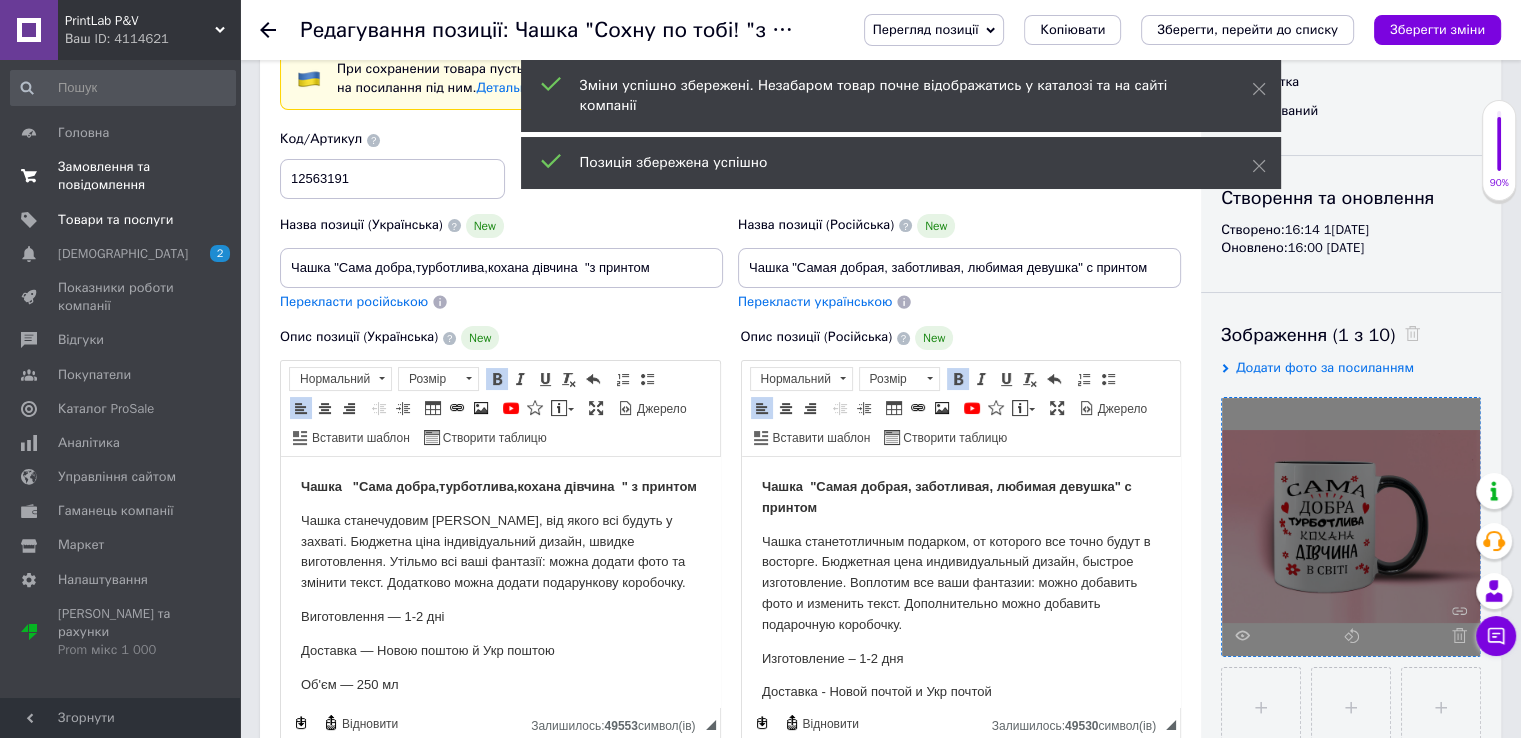 click on "Замовлення та повідомлення" at bounding box center (121, 176) 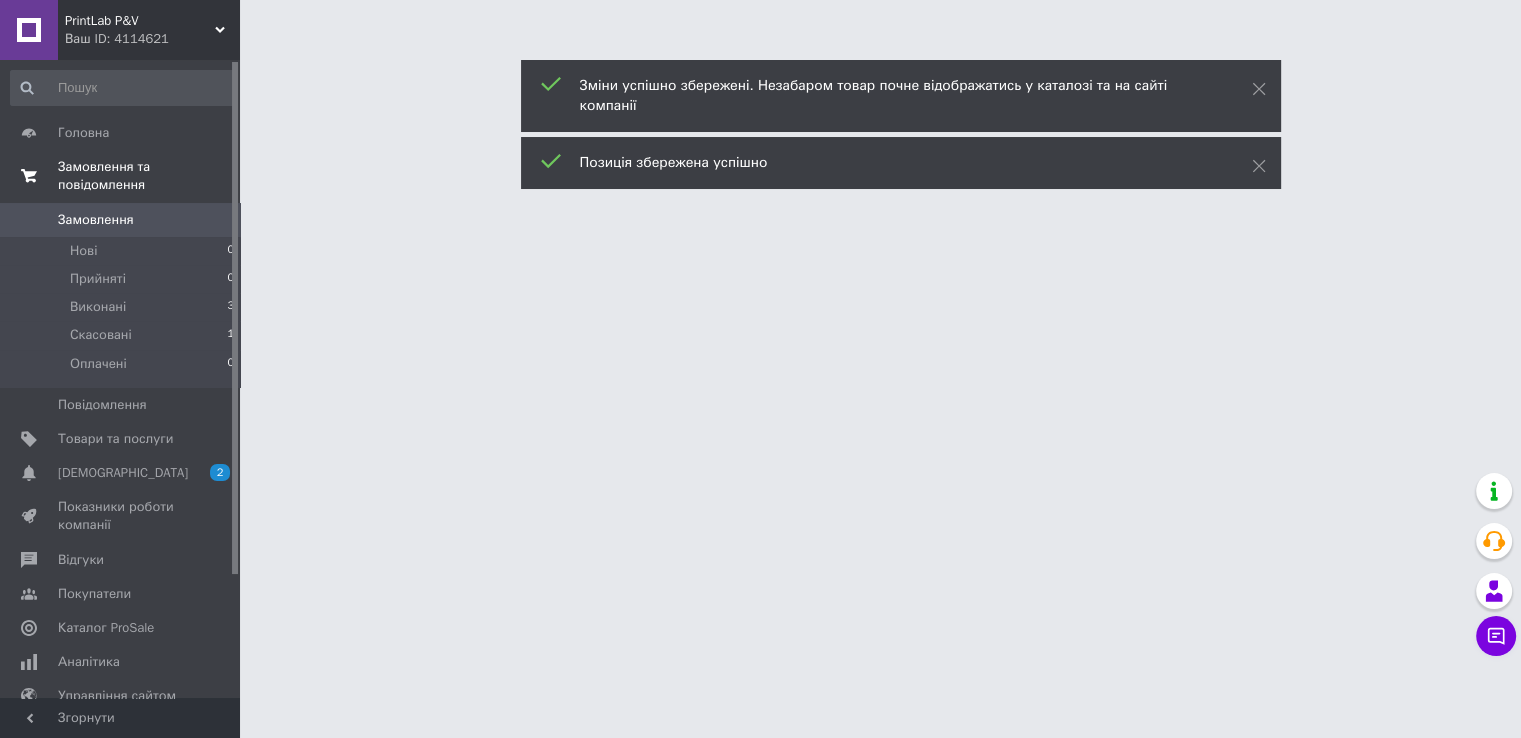 scroll, scrollTop: 0, scrollLeft: 0, axis: both 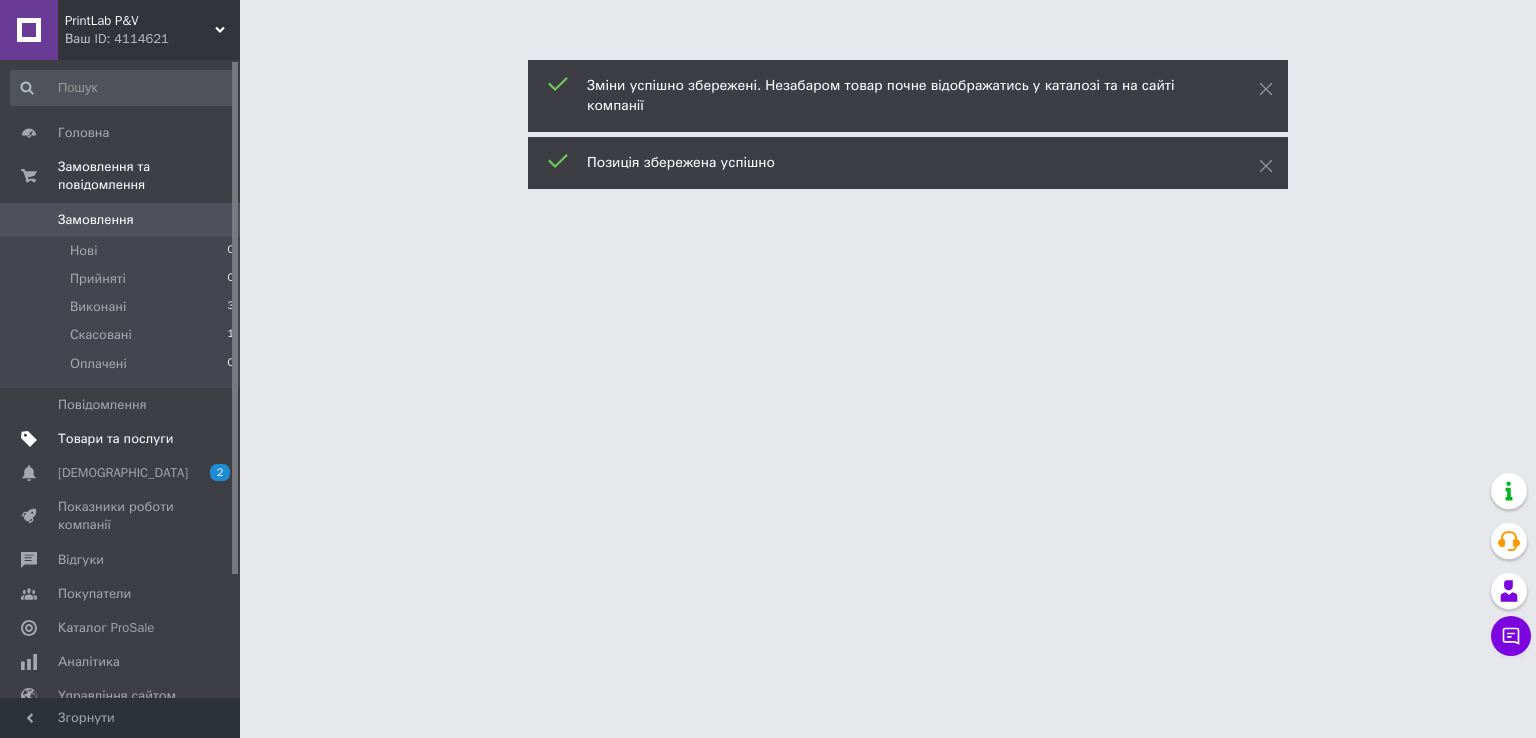 click on "Товари та послуги" at bounding box center [115, 439] 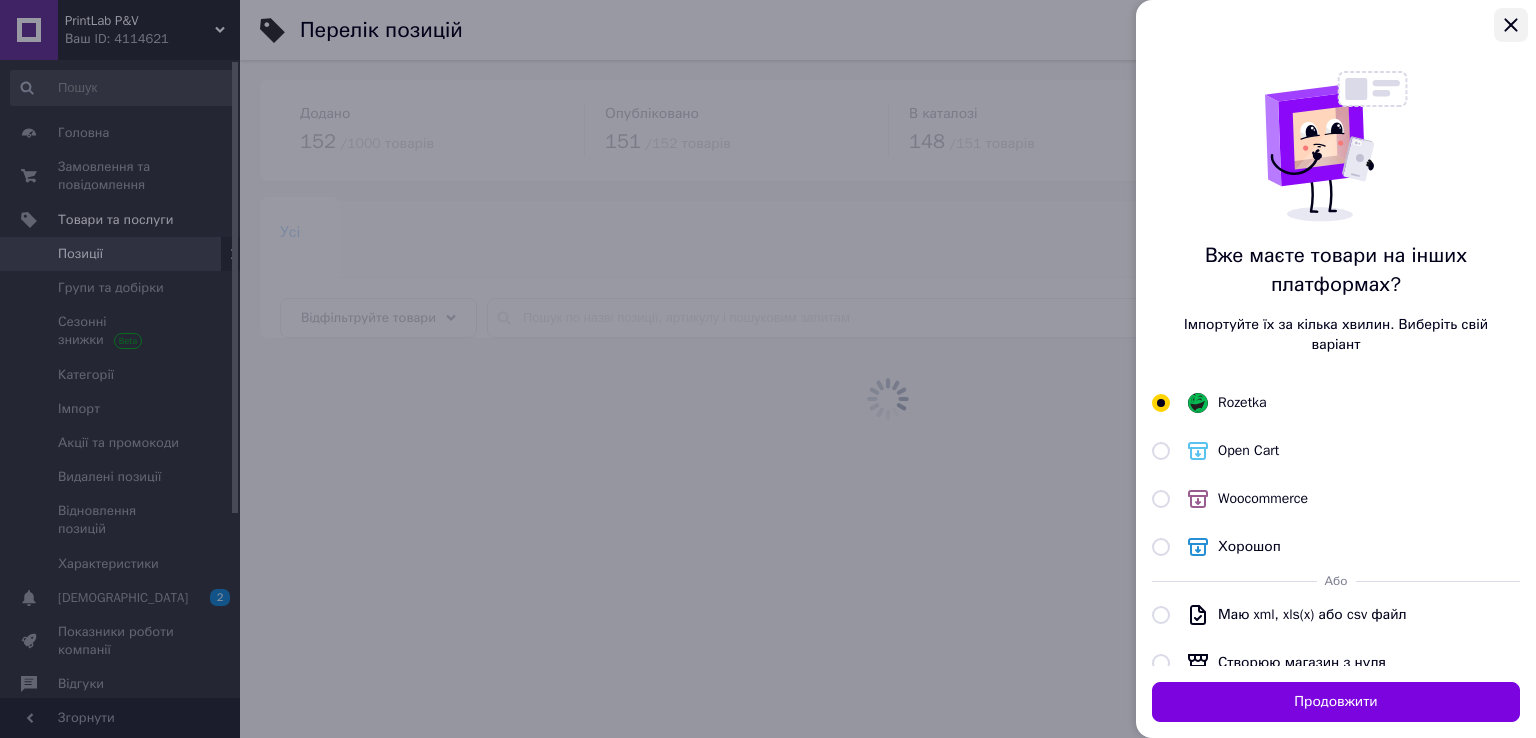 click 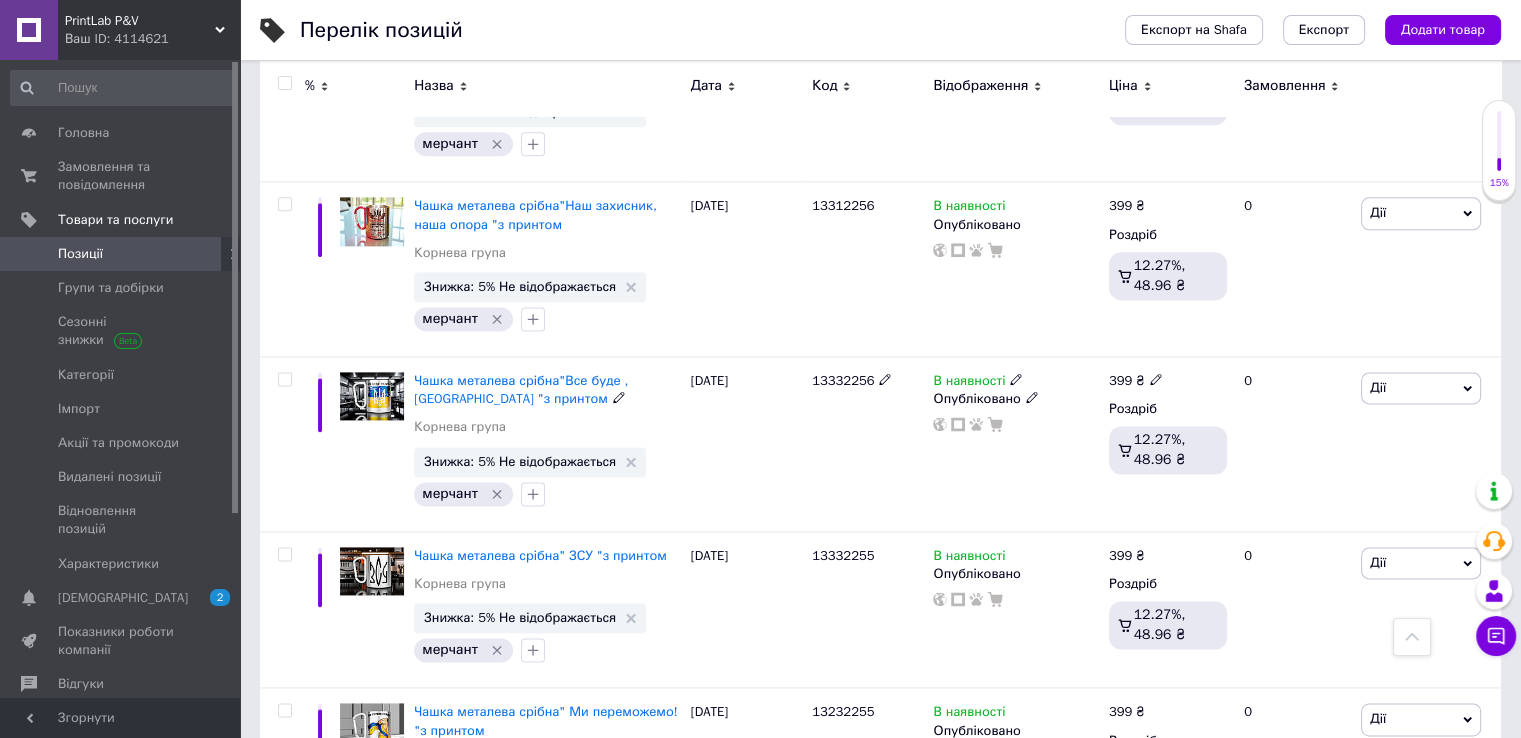 scroll, scrollTop: 2400, scrollLeft: 0, axis: vertical 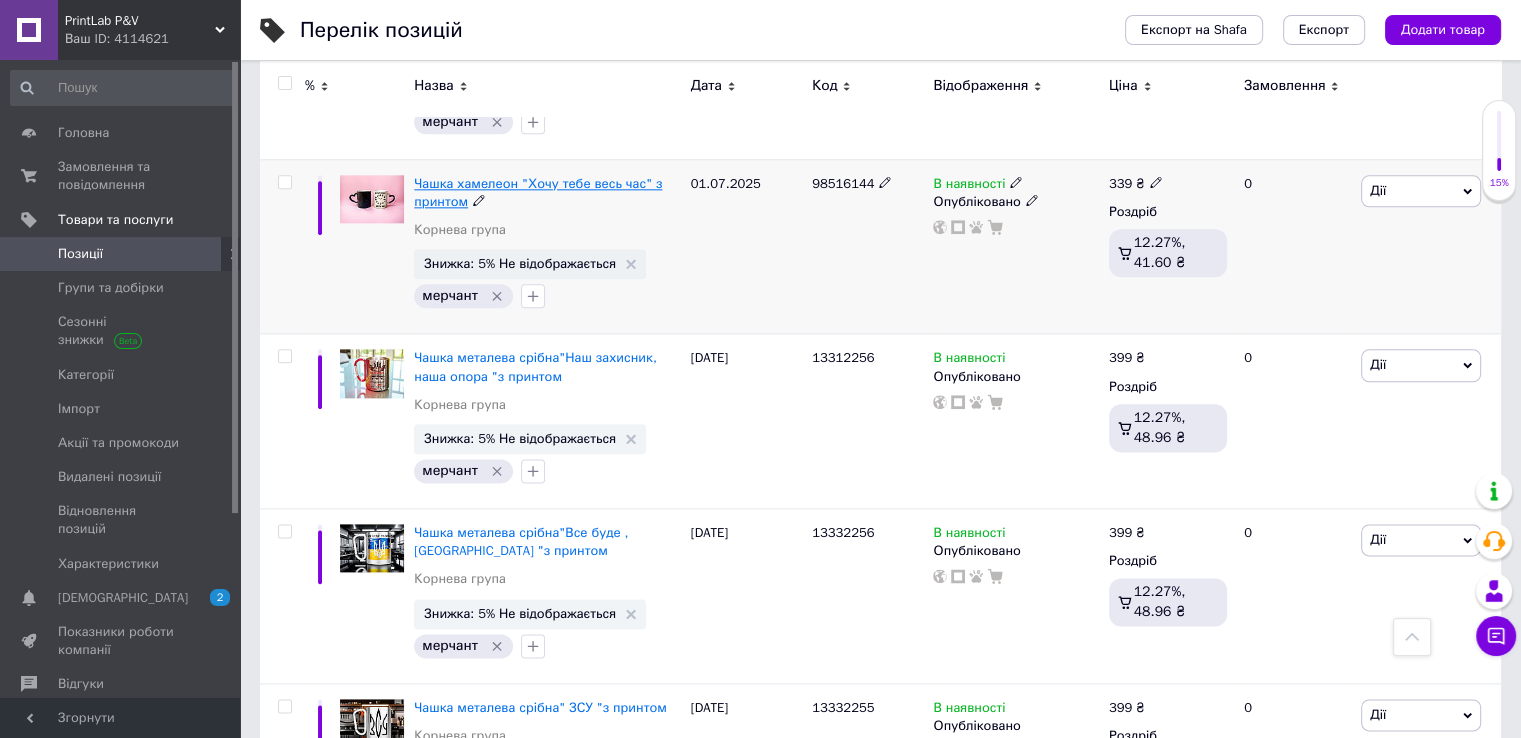 click on "Чашка хамелеон "Хочу тебе весь час" з принтом" at bounding box center (538, 192) 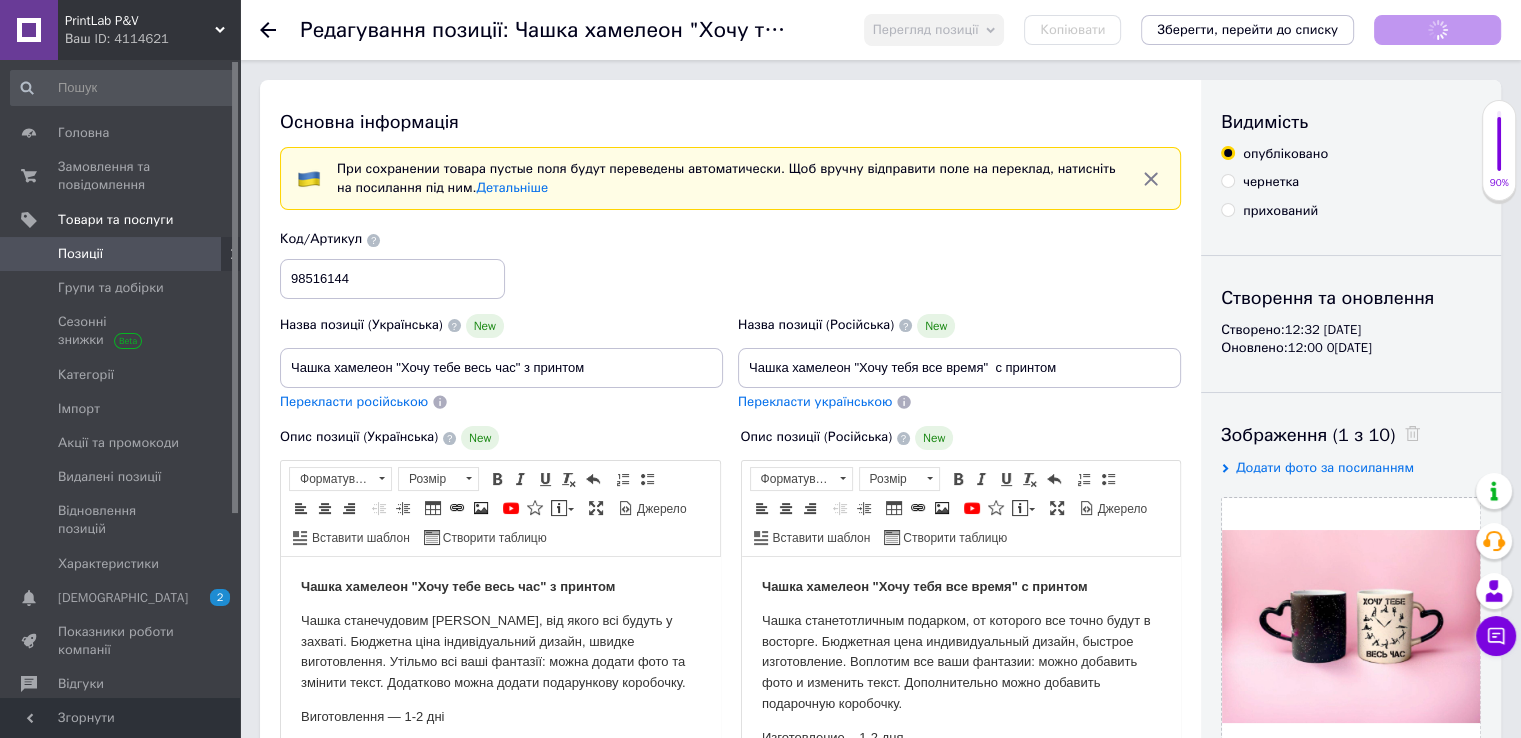 scroll, scrollTop: 0, scrollLeft: 0, axis: both 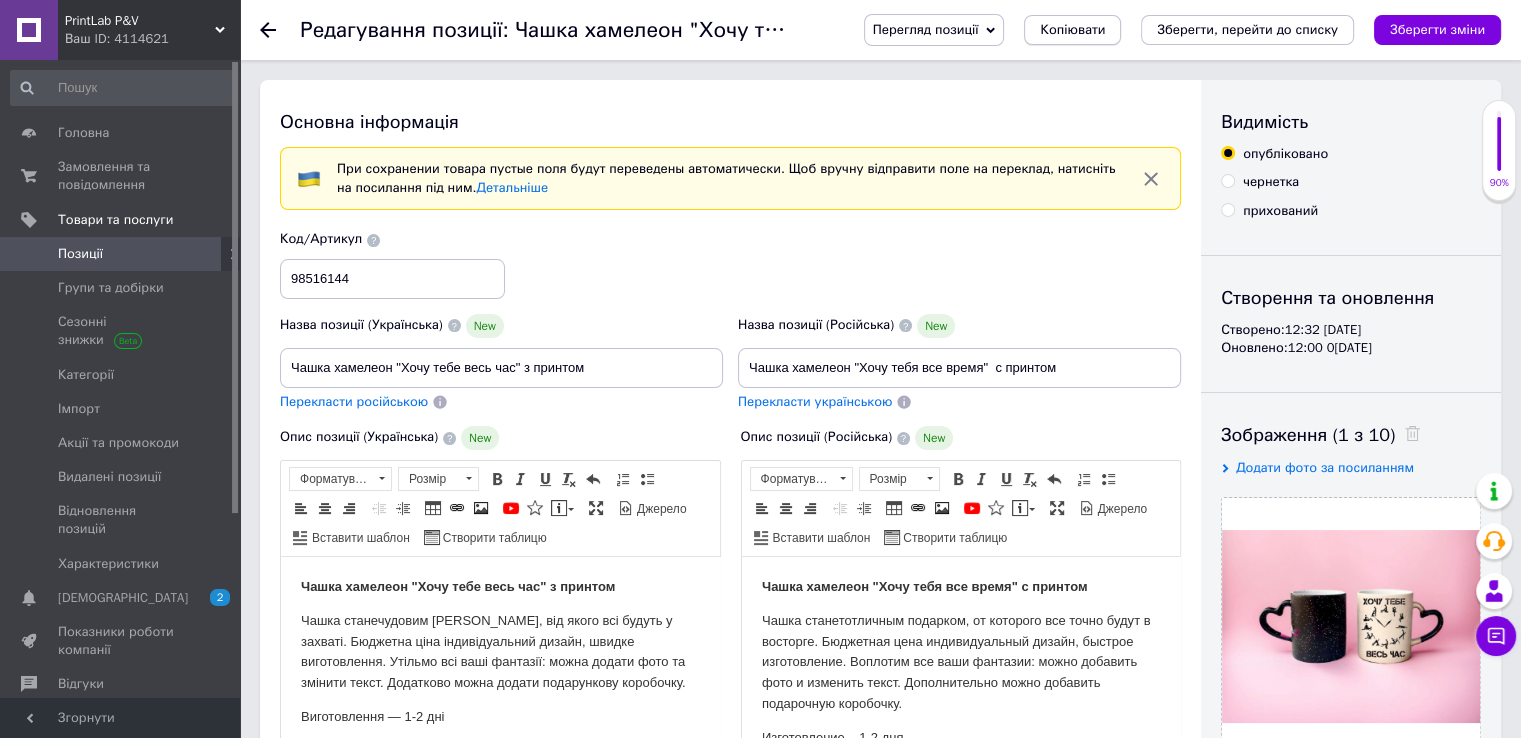 click on "Копіювати" at bounding box center [1072, 30] 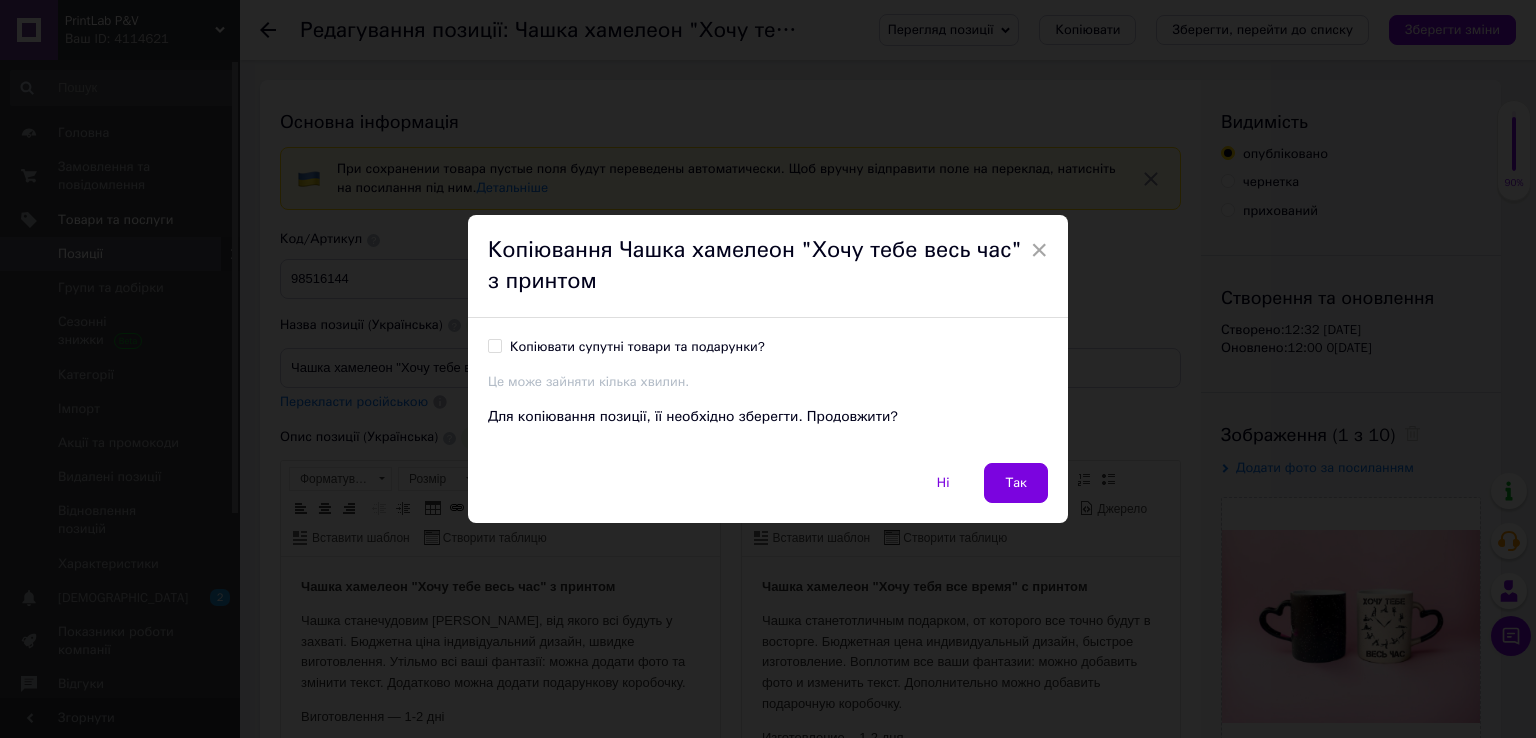 click on "Копіювати супутні товари та подарунки?" at bounding box center (637, 347) 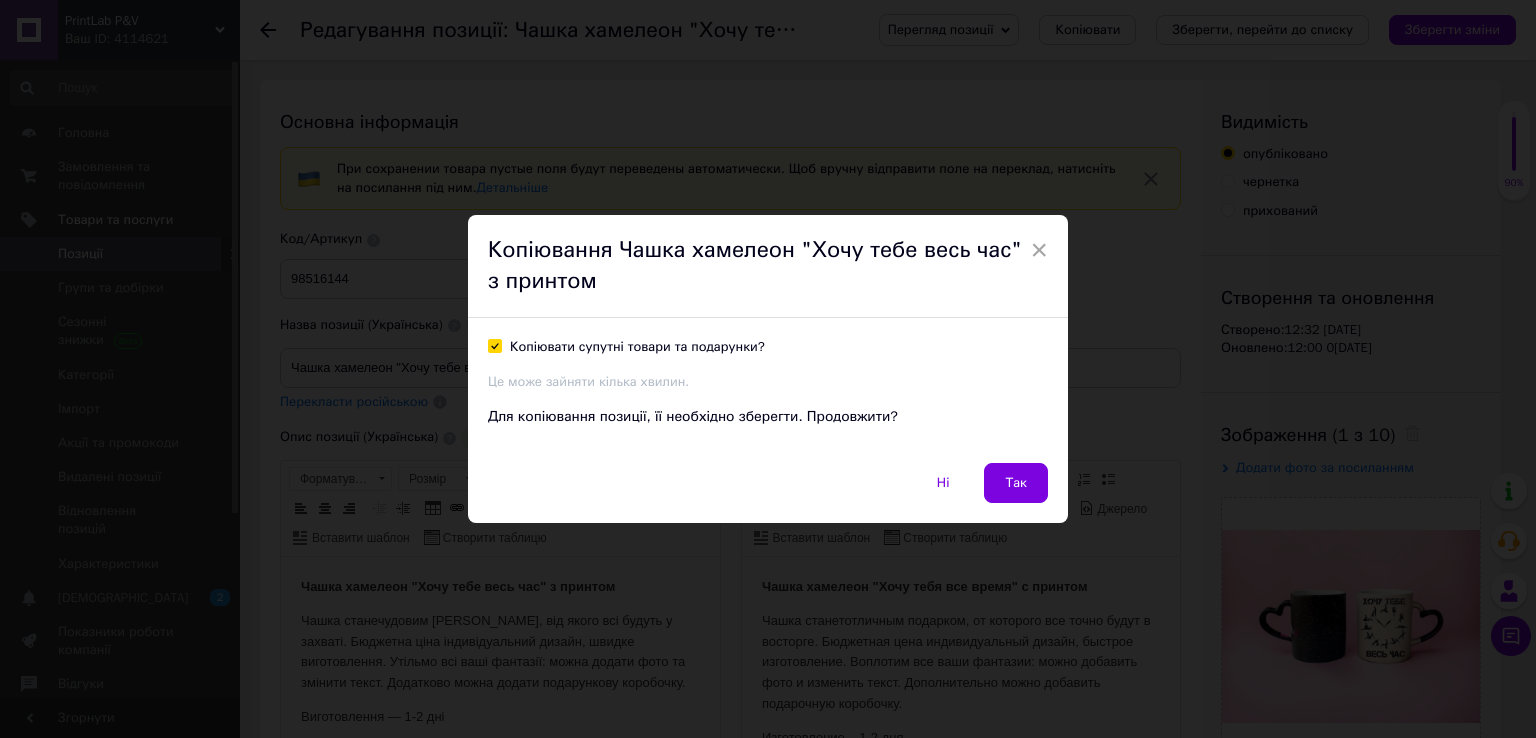checkbox on "true" 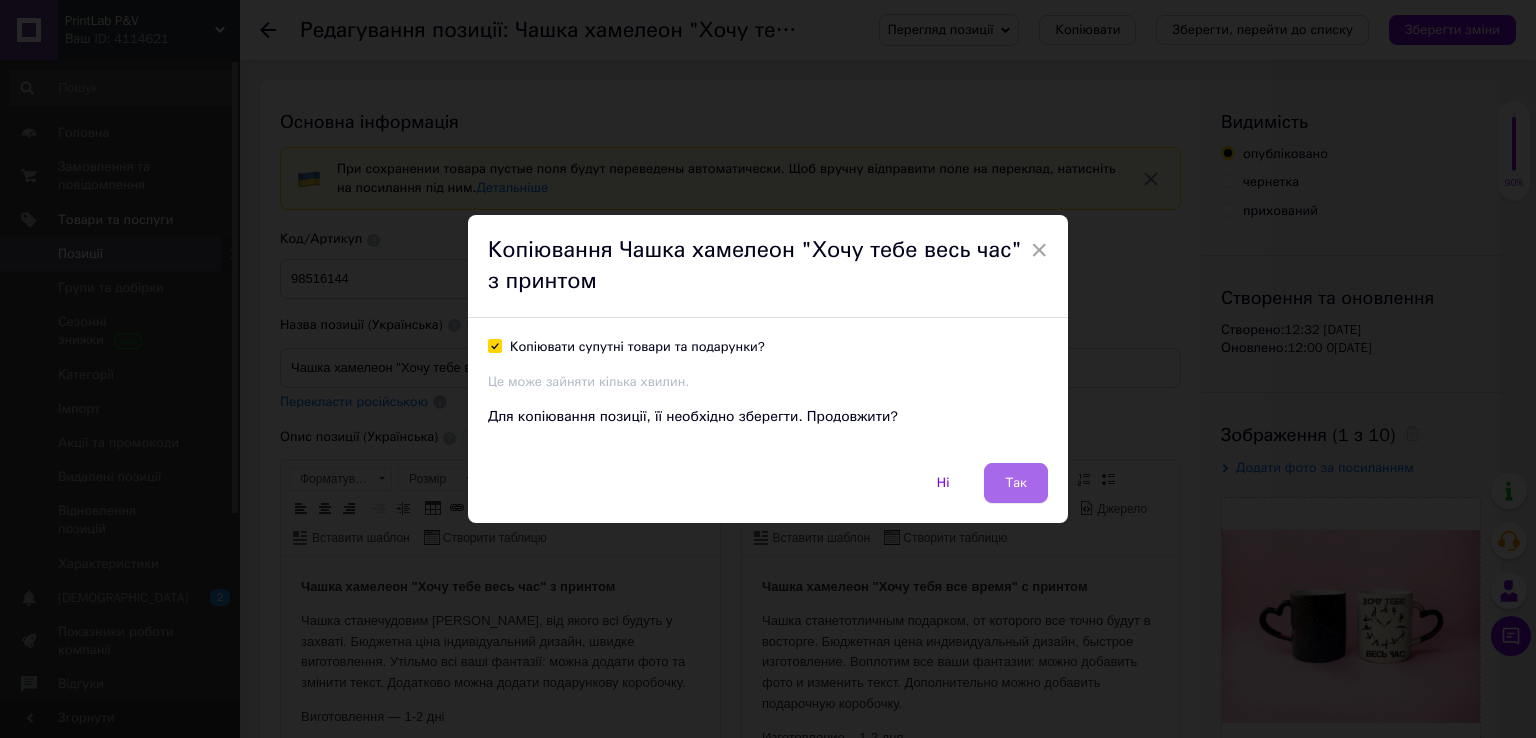 click on "Так" at bounding box center [1016, 483] 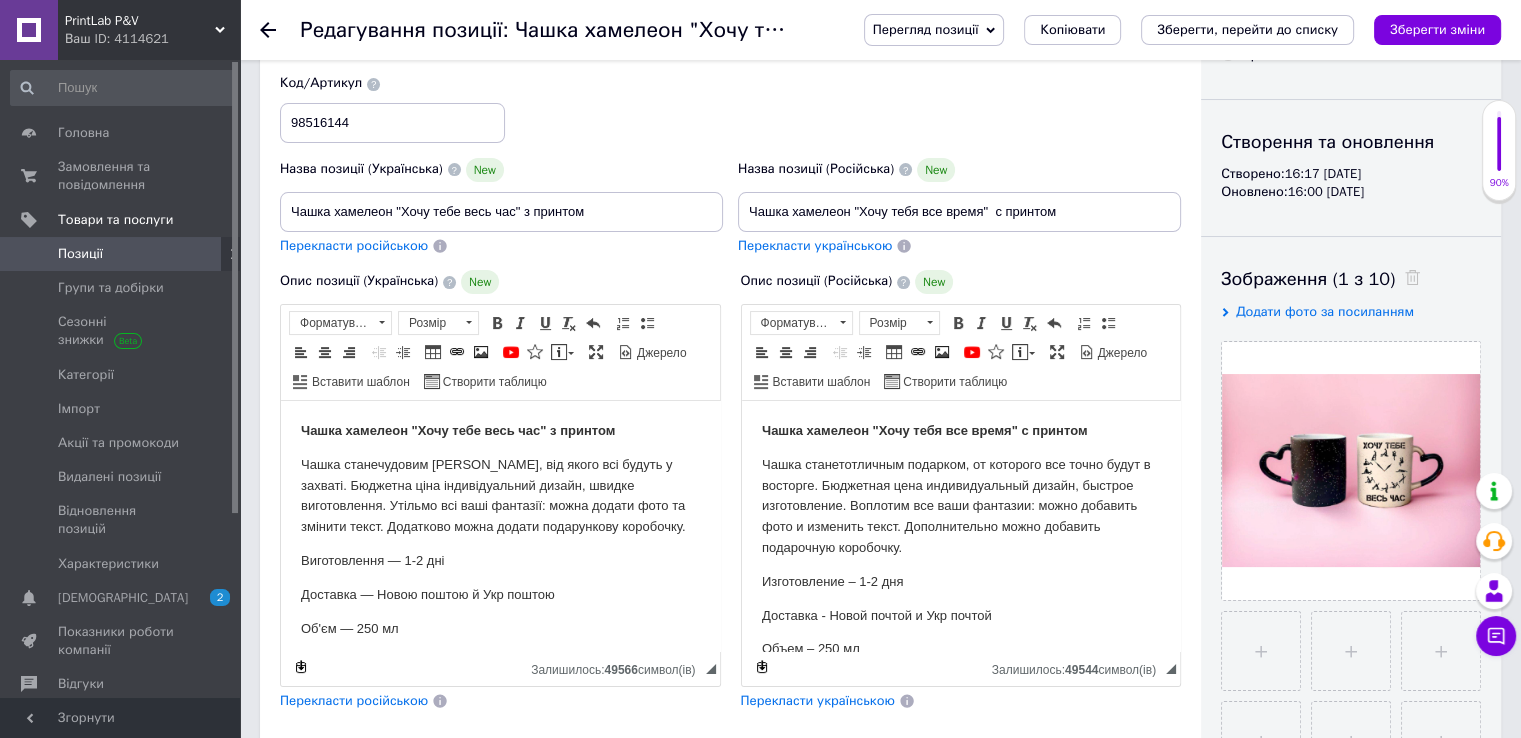 scroll, scrollTop: 400, scrollLeft: 0, axis: vertical 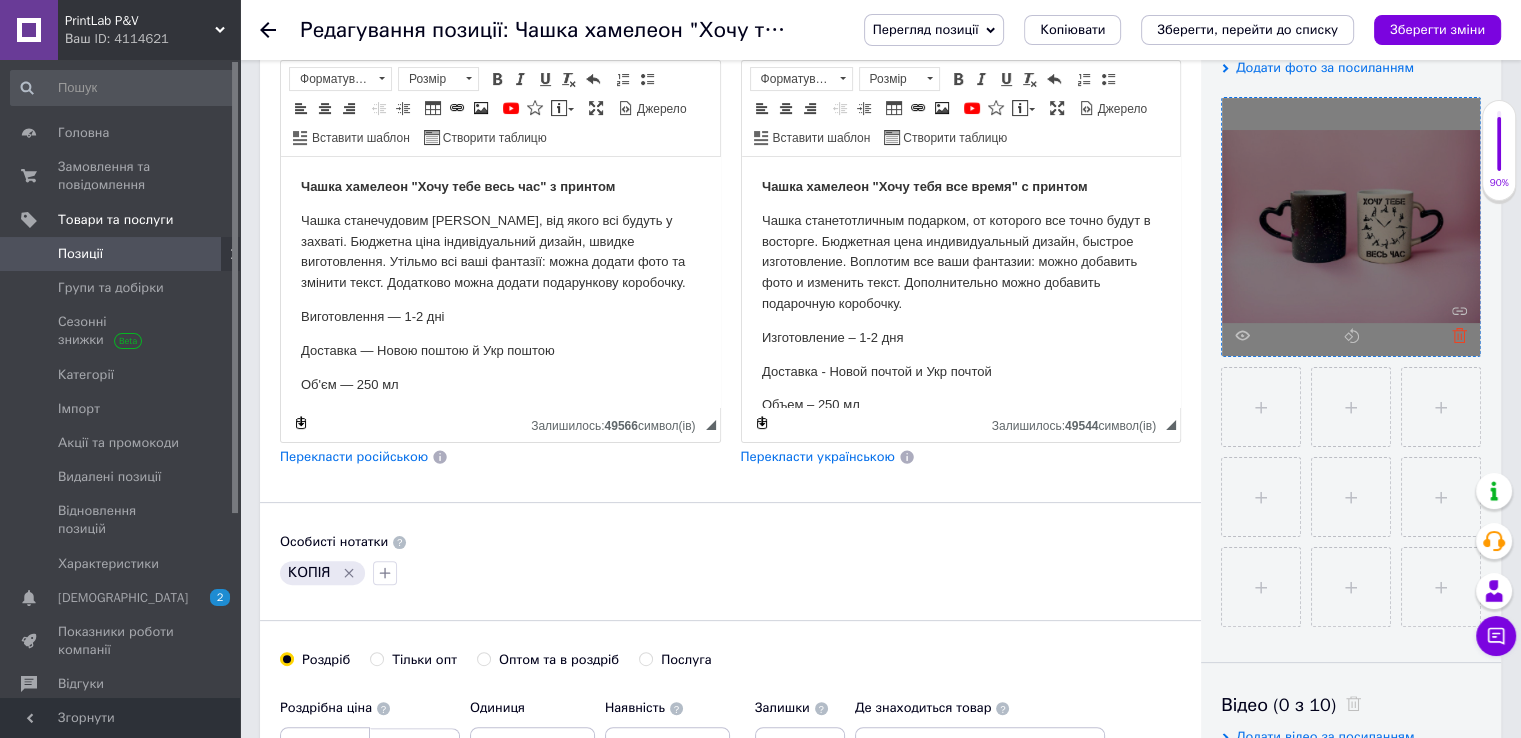 click 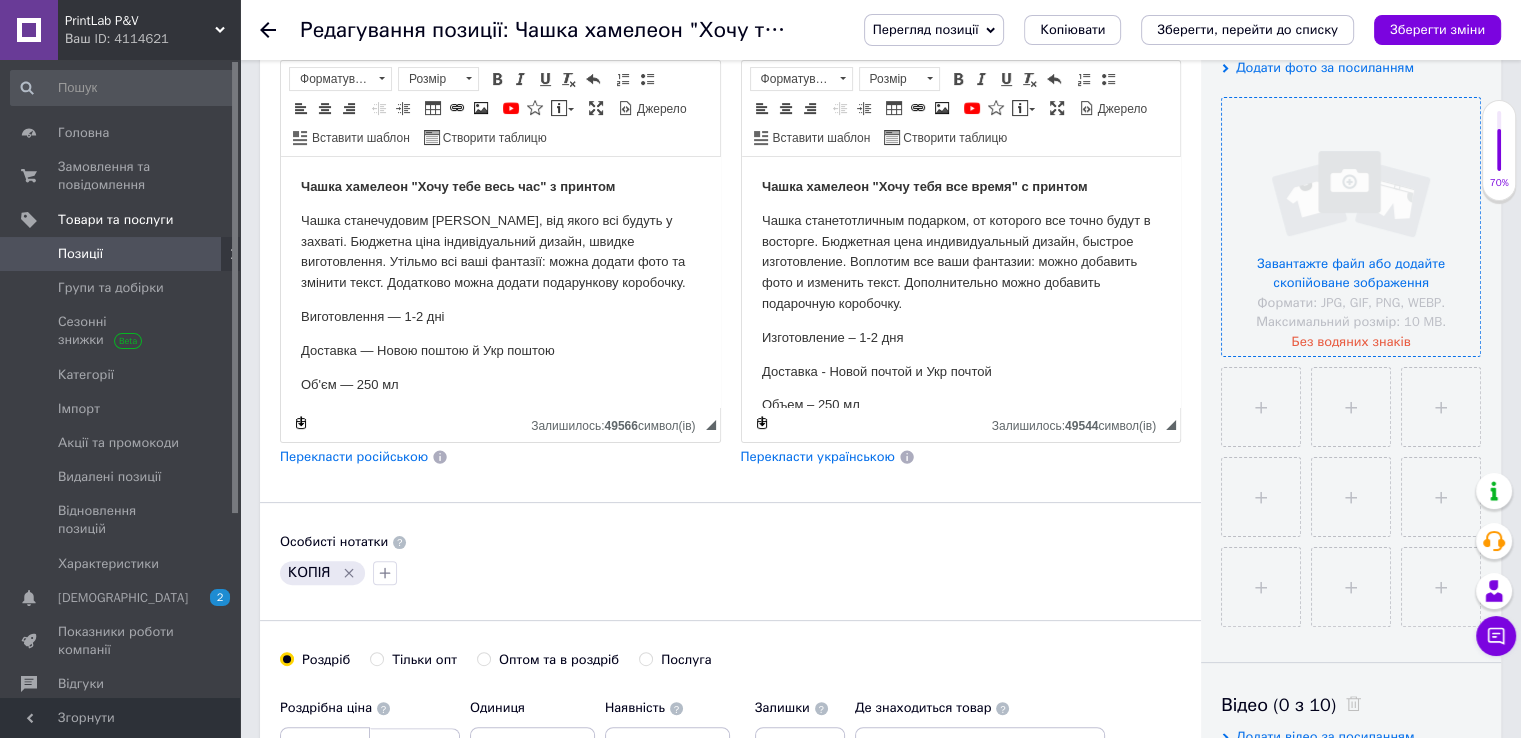 click at bounding box center (1351, 227) 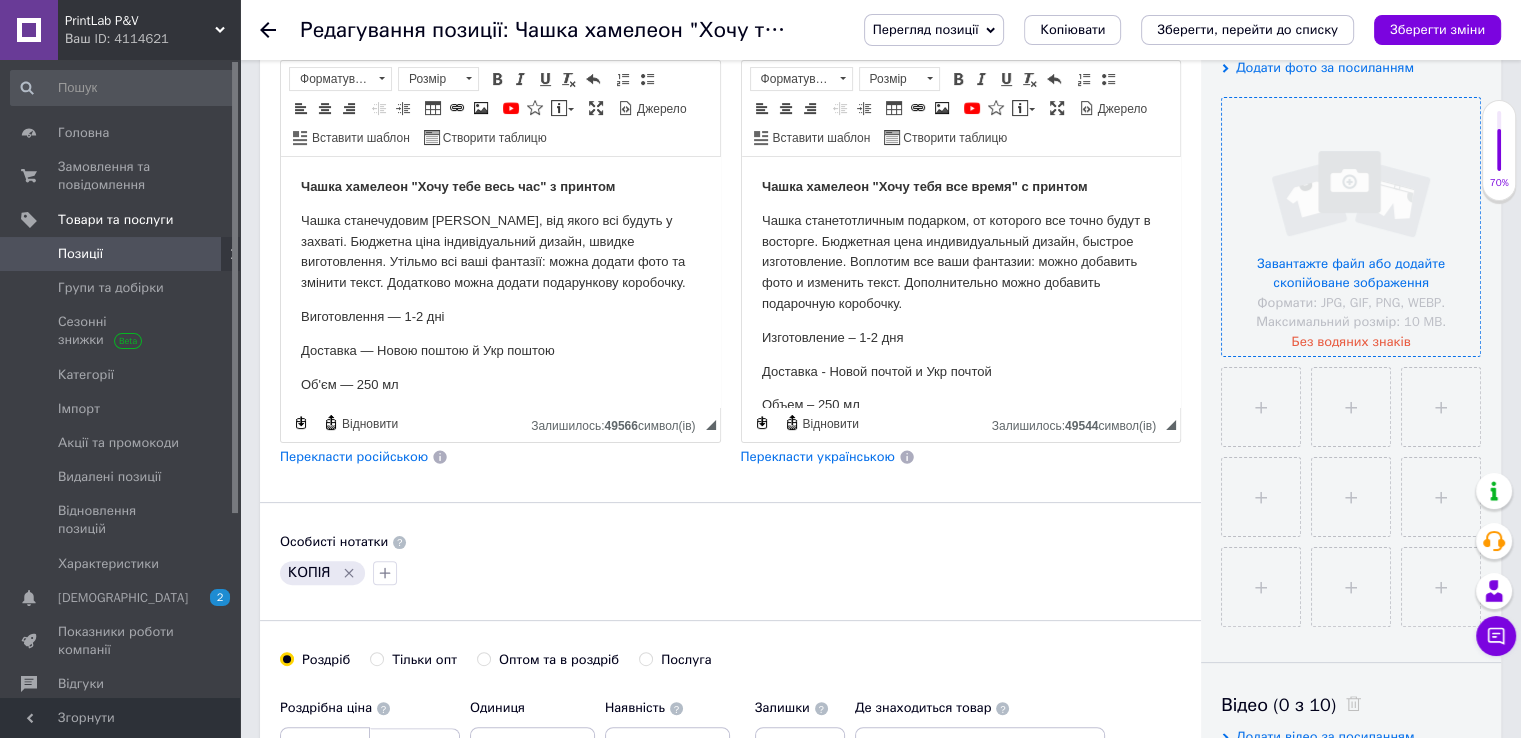 click at bounding box center [1351, 227] 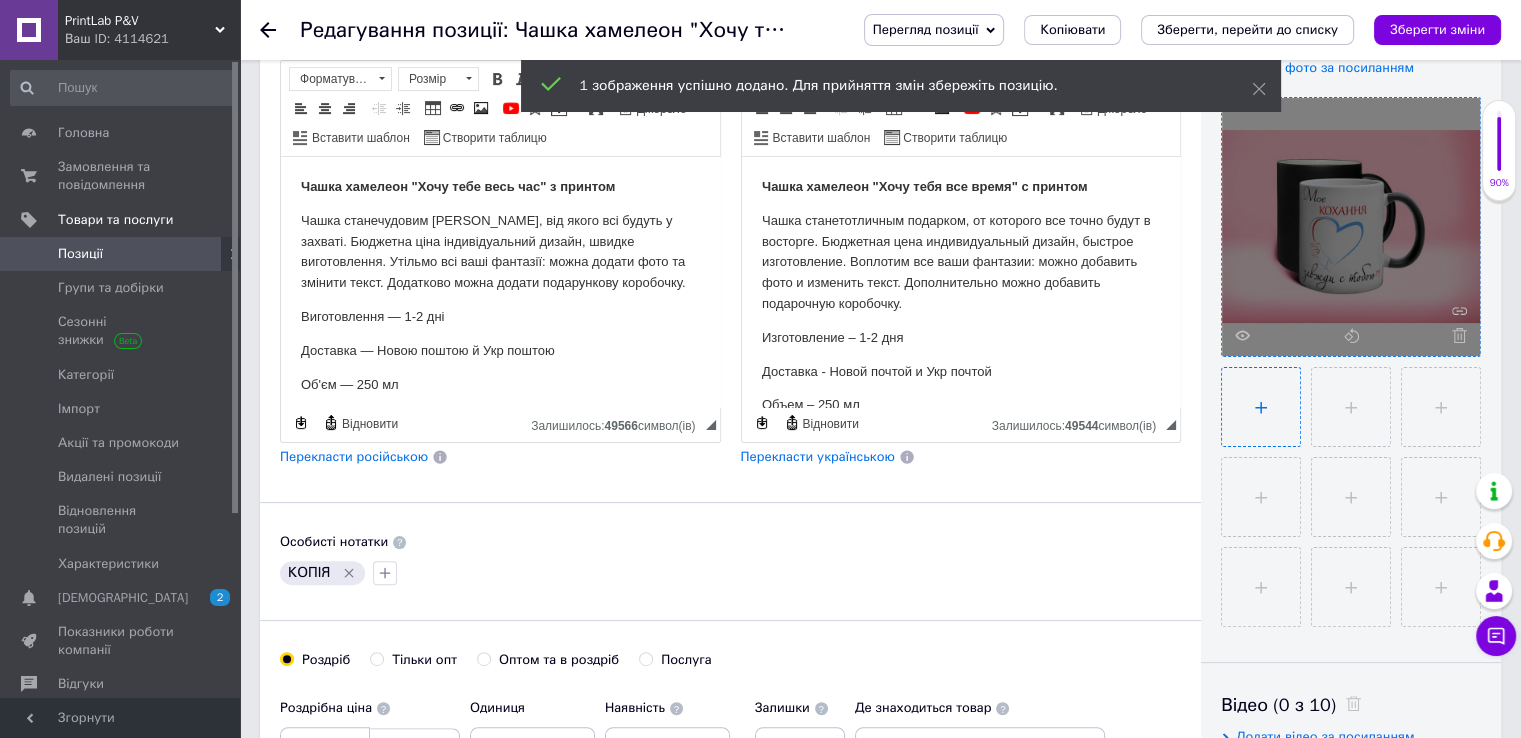 click at bounding box center (1261, 407) 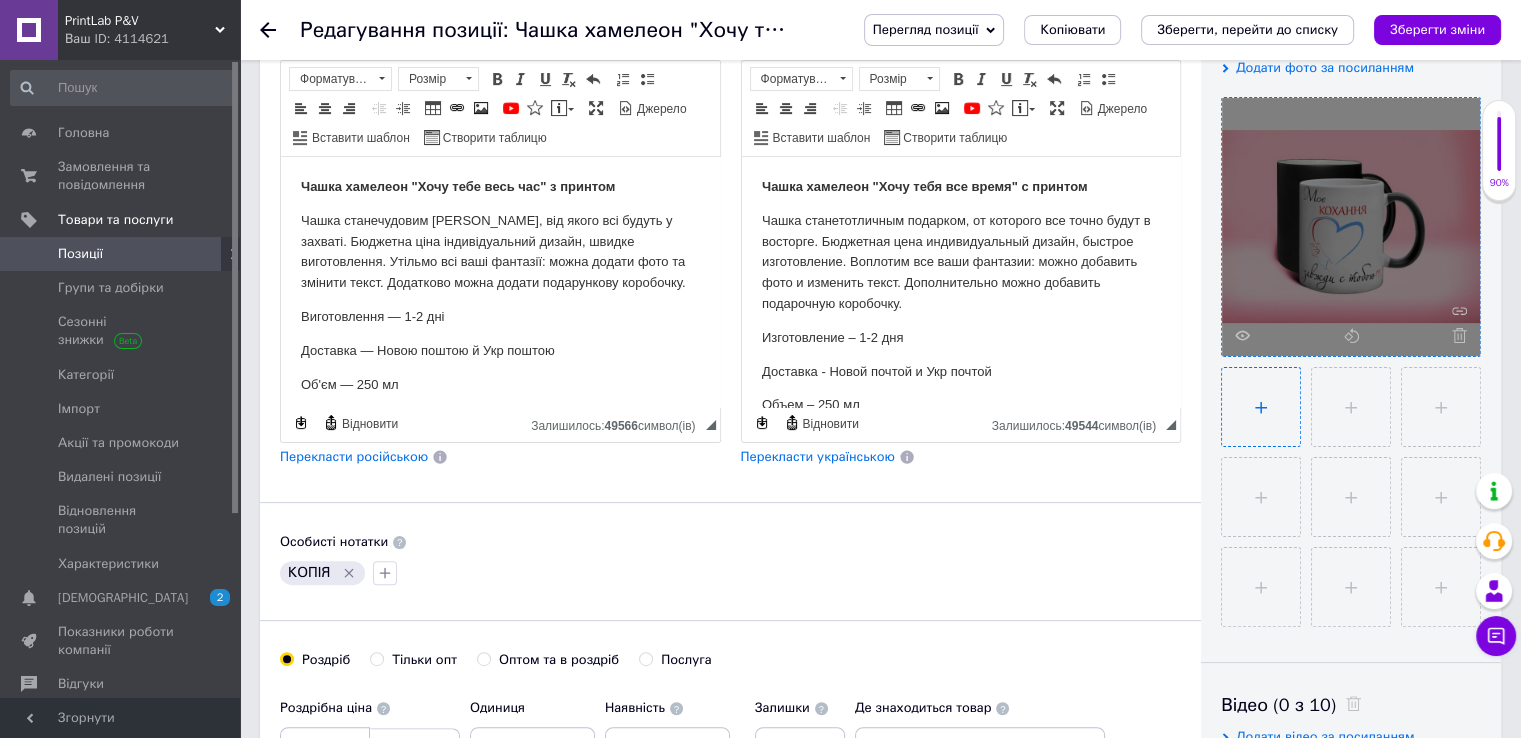type on "C:\fakepath\5440521059544725104.jpg" 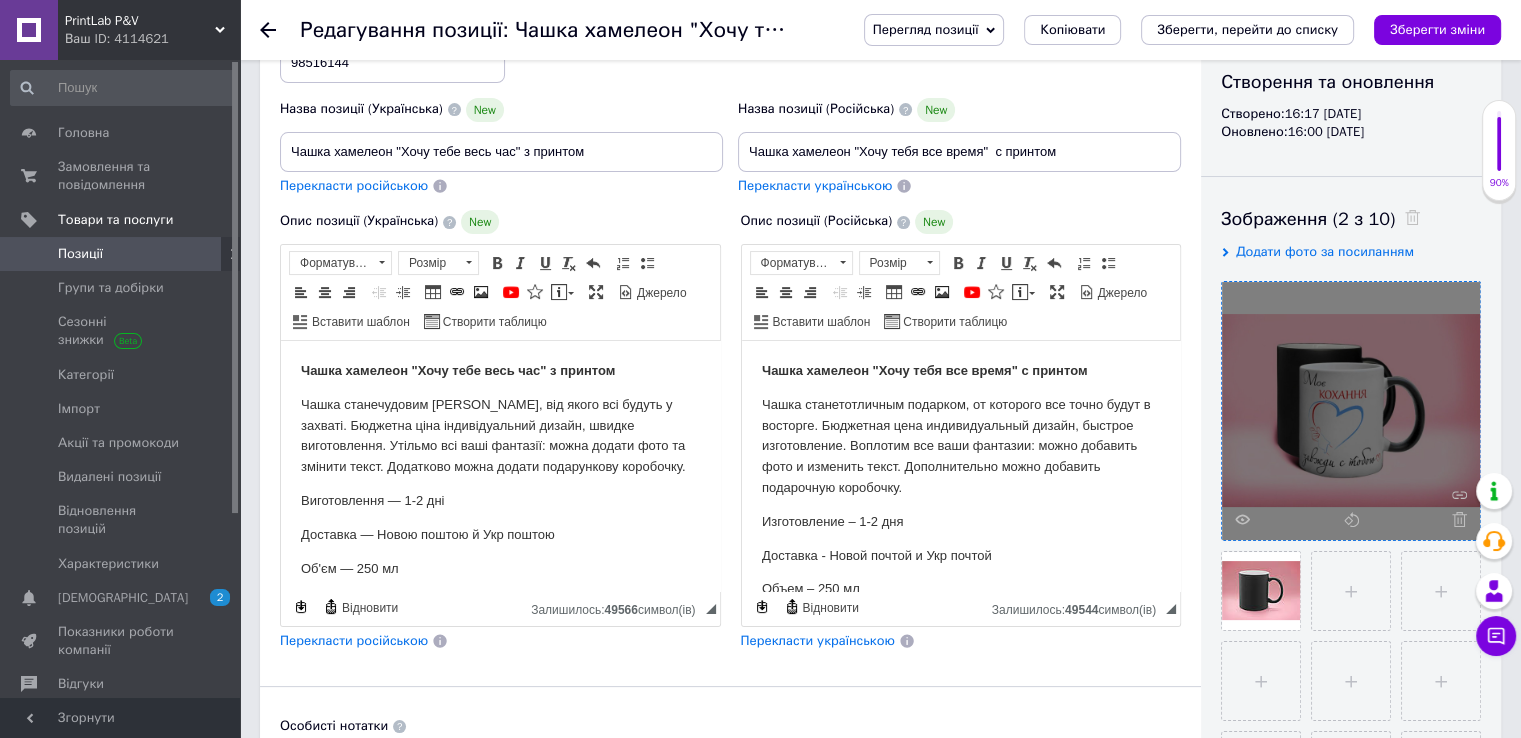scroll, scrollTop: 100, scrollLeft: 0, axis: vertical 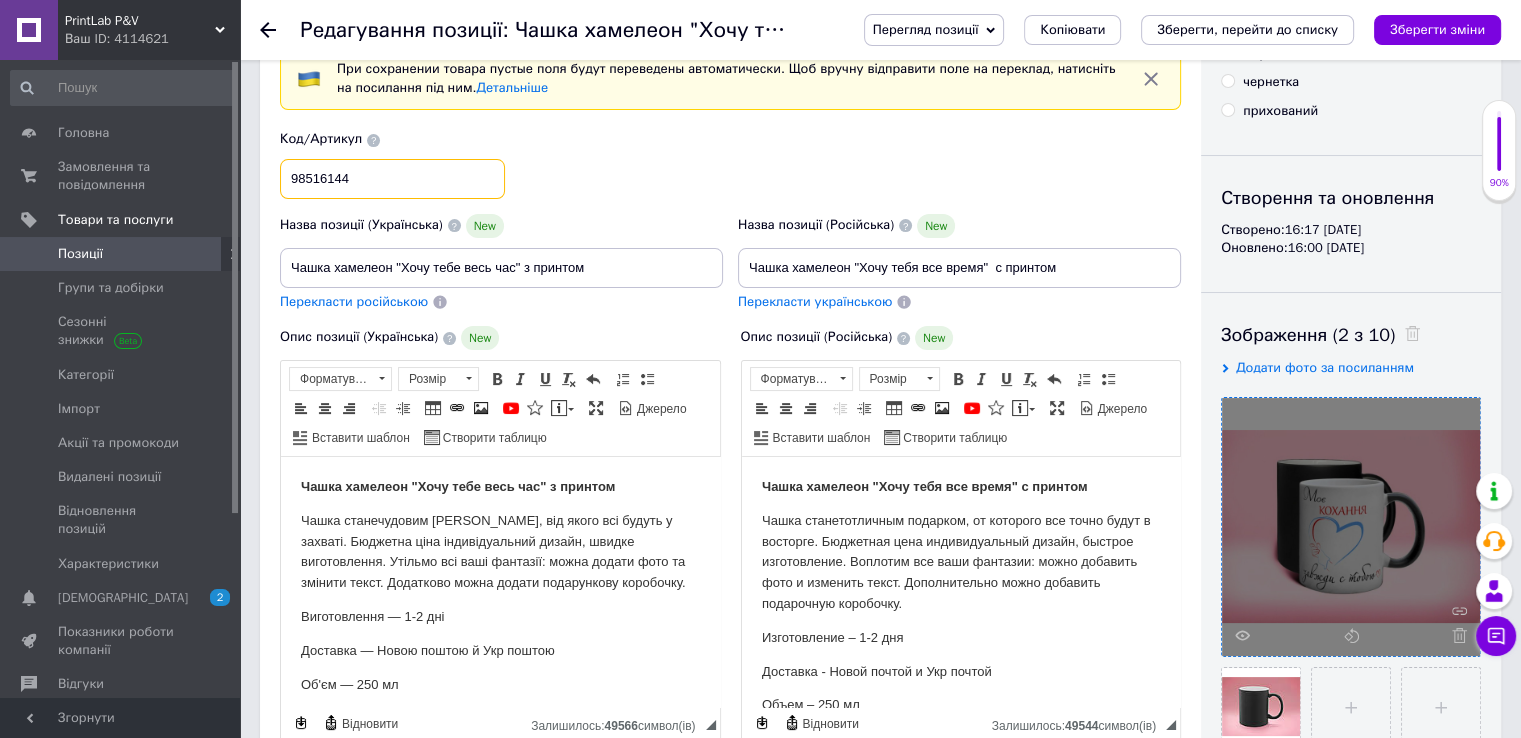click on "98516144" at bounding box center [392, 179] 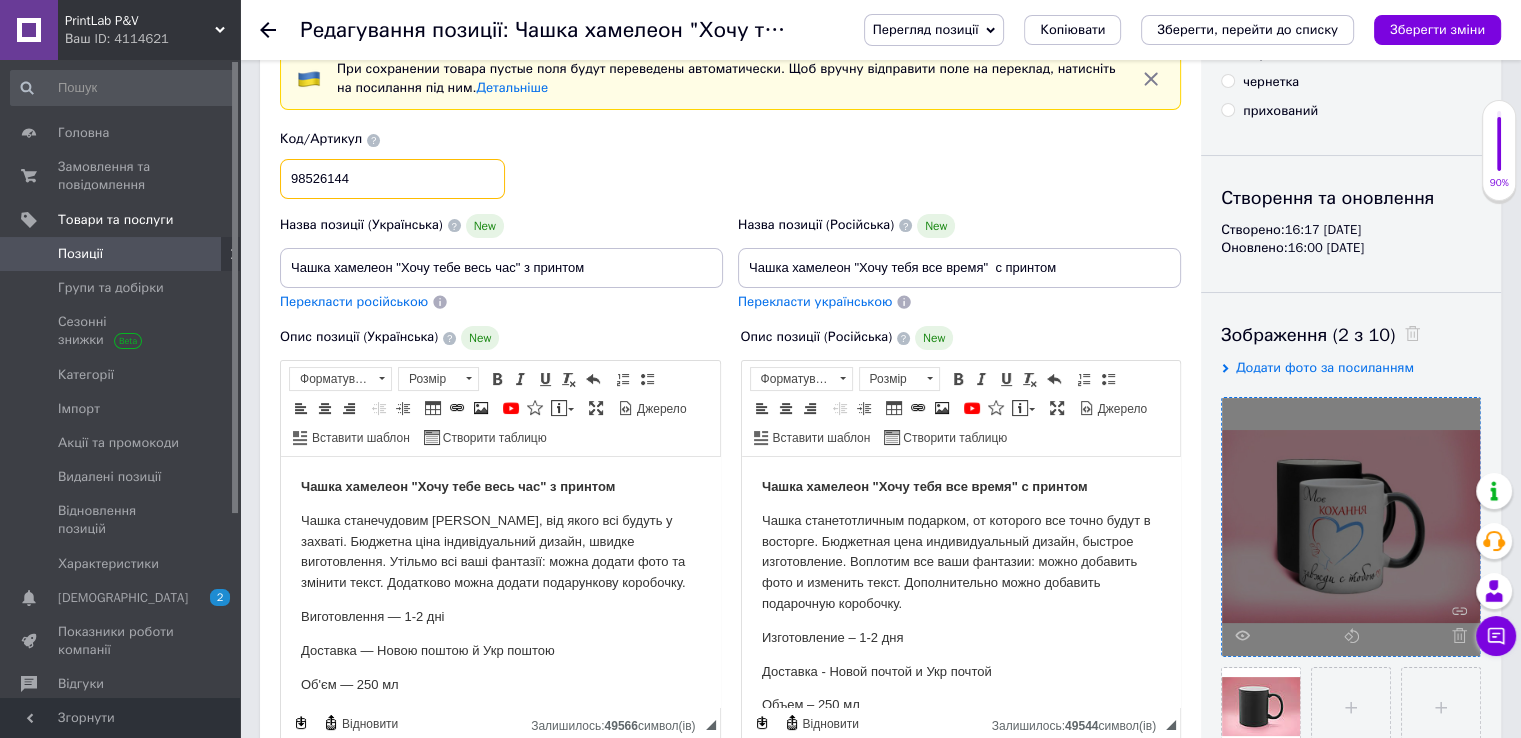 type on "98526144" 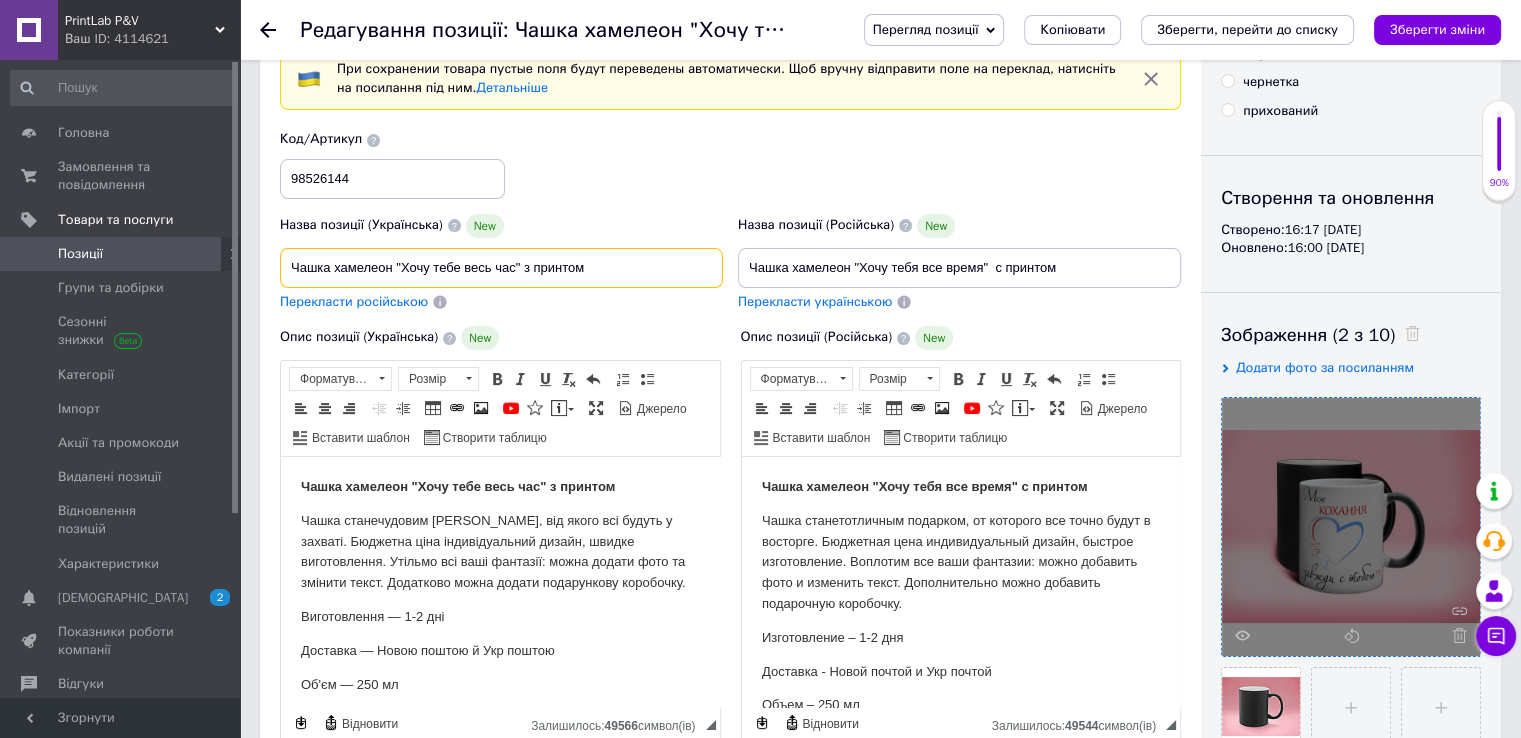 drag, startPoint x: 402, startPoint y: 267, endPoint x: 515, endPoint y: 273, distance: 113.15918 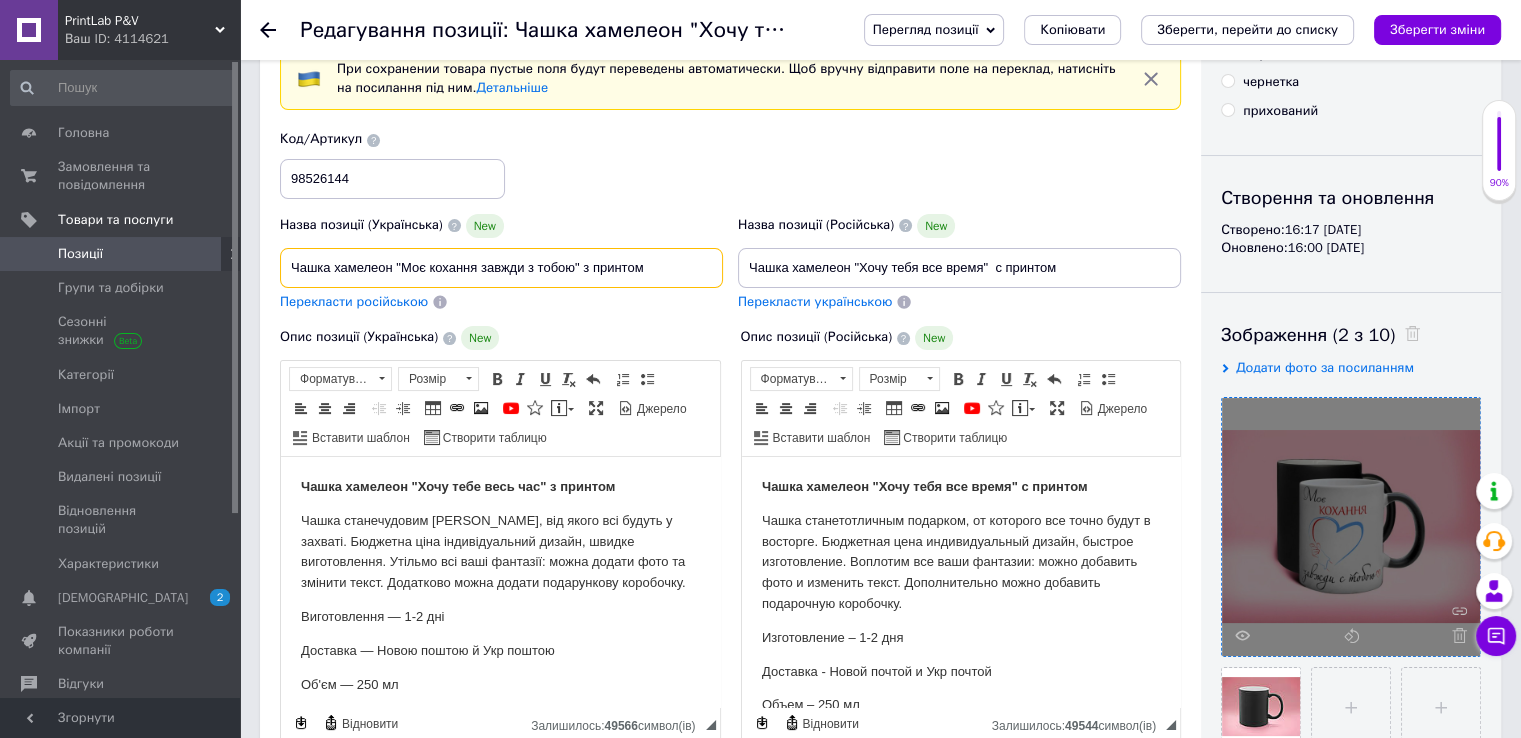 drag, startPoint x: 400, startPoint y: 267, endPoint x: 575, endPoint y: 265, distance: 175.01143 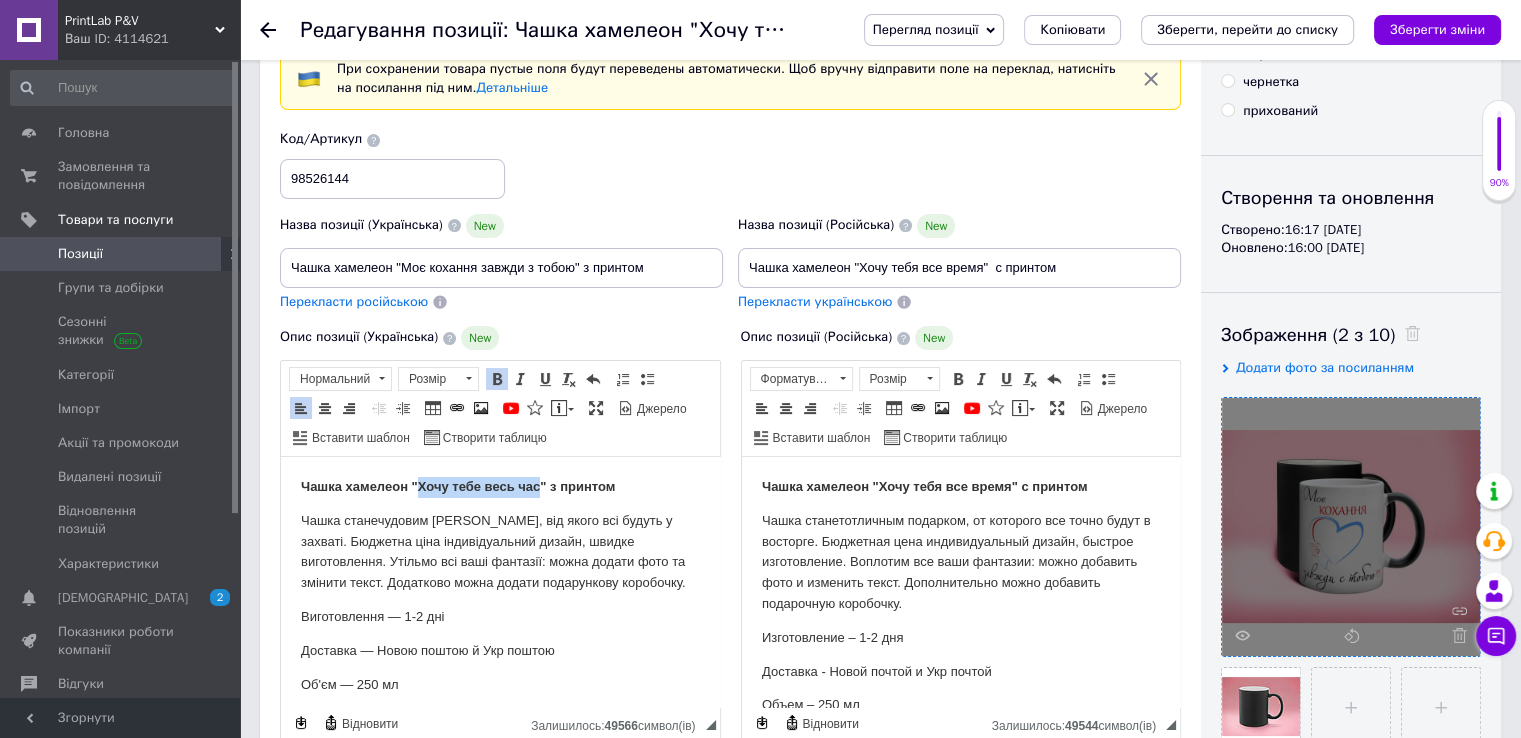 drag, startPoint x: 417, startPoint y: 489, endPoint x: 537, endPoint y: 490, distance: 120.004166 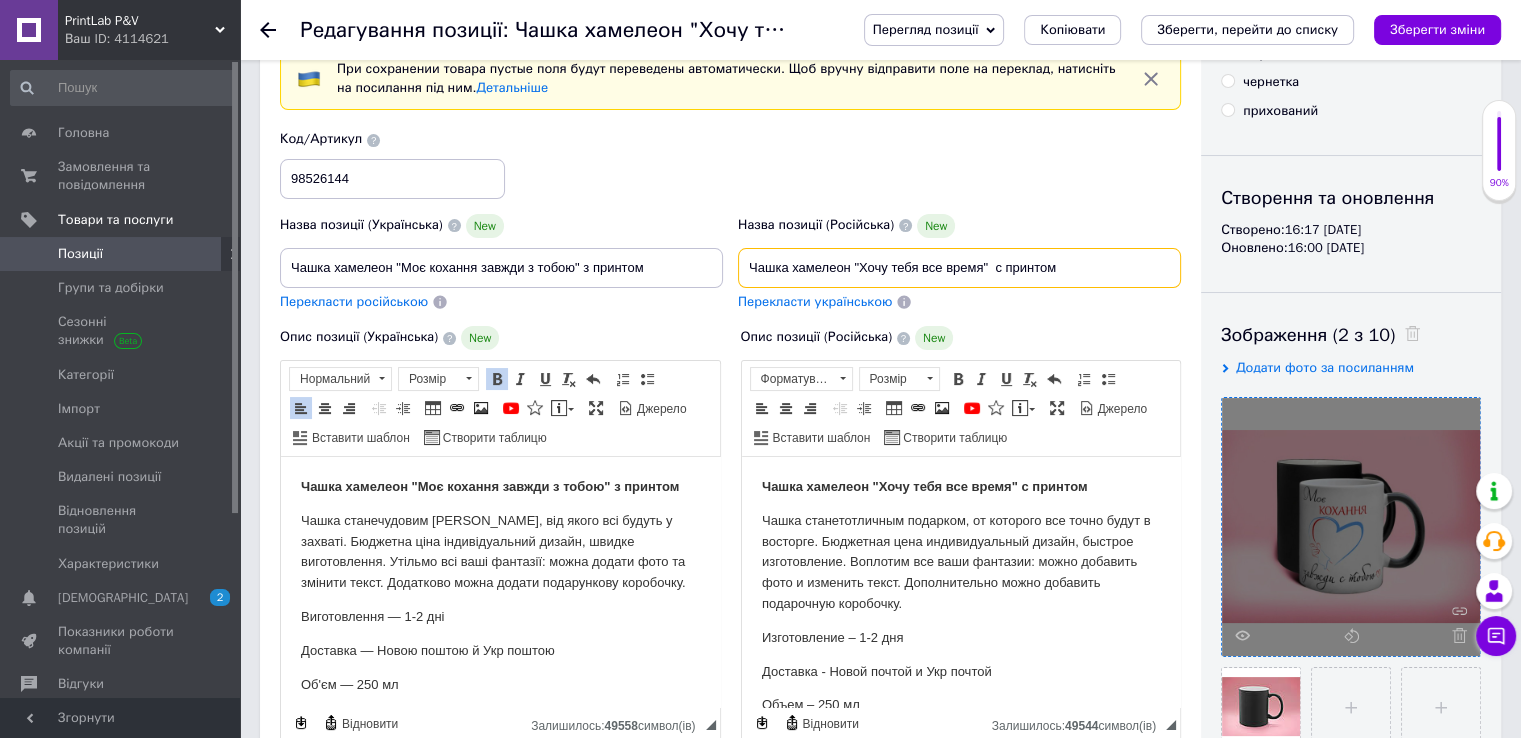 drag, startPoint x: 858, startPoint y: 270, endPoint x: 983, endPoint y: 269, distance: 125.004 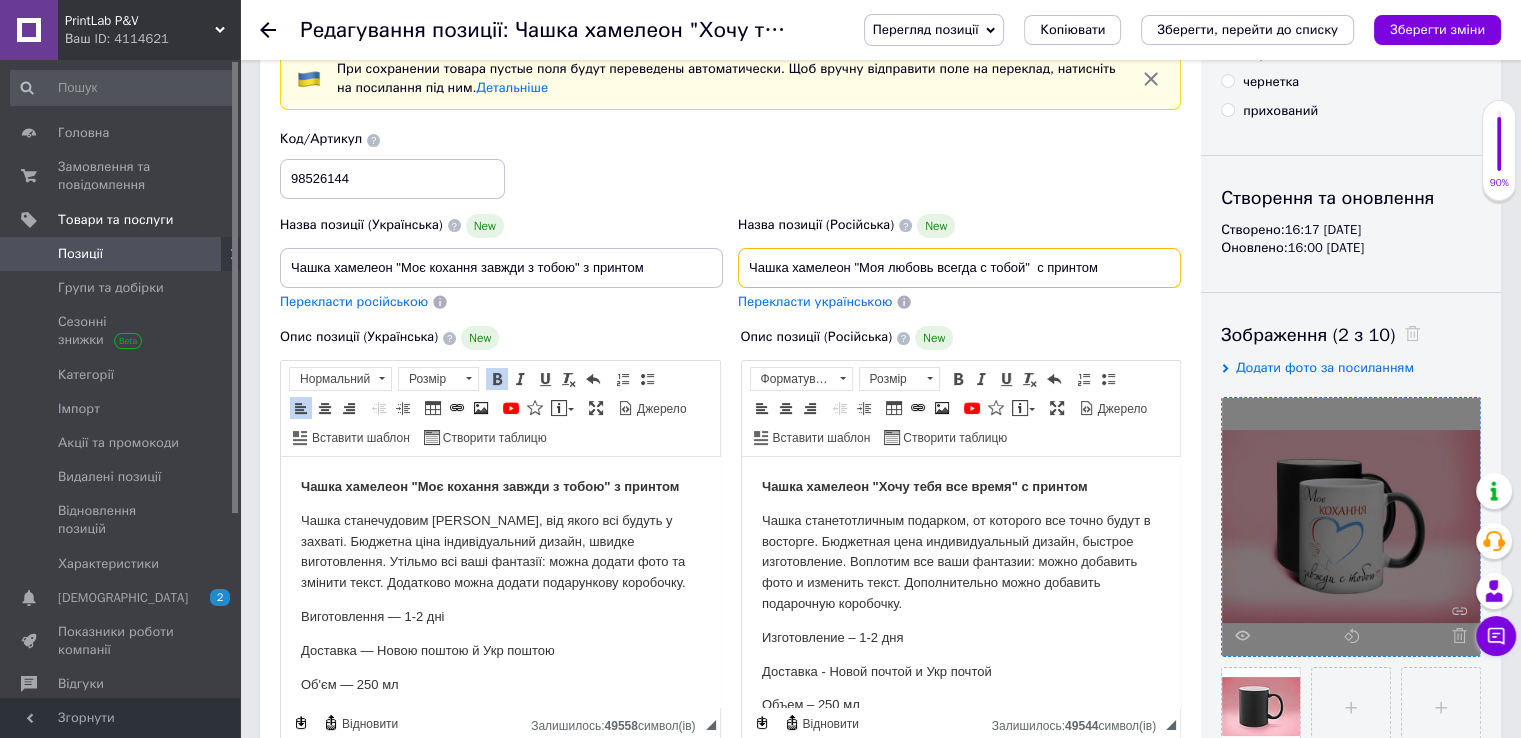 type on "Чашка хамелеон "Моя любовь всегда с тобой"  с принтом" 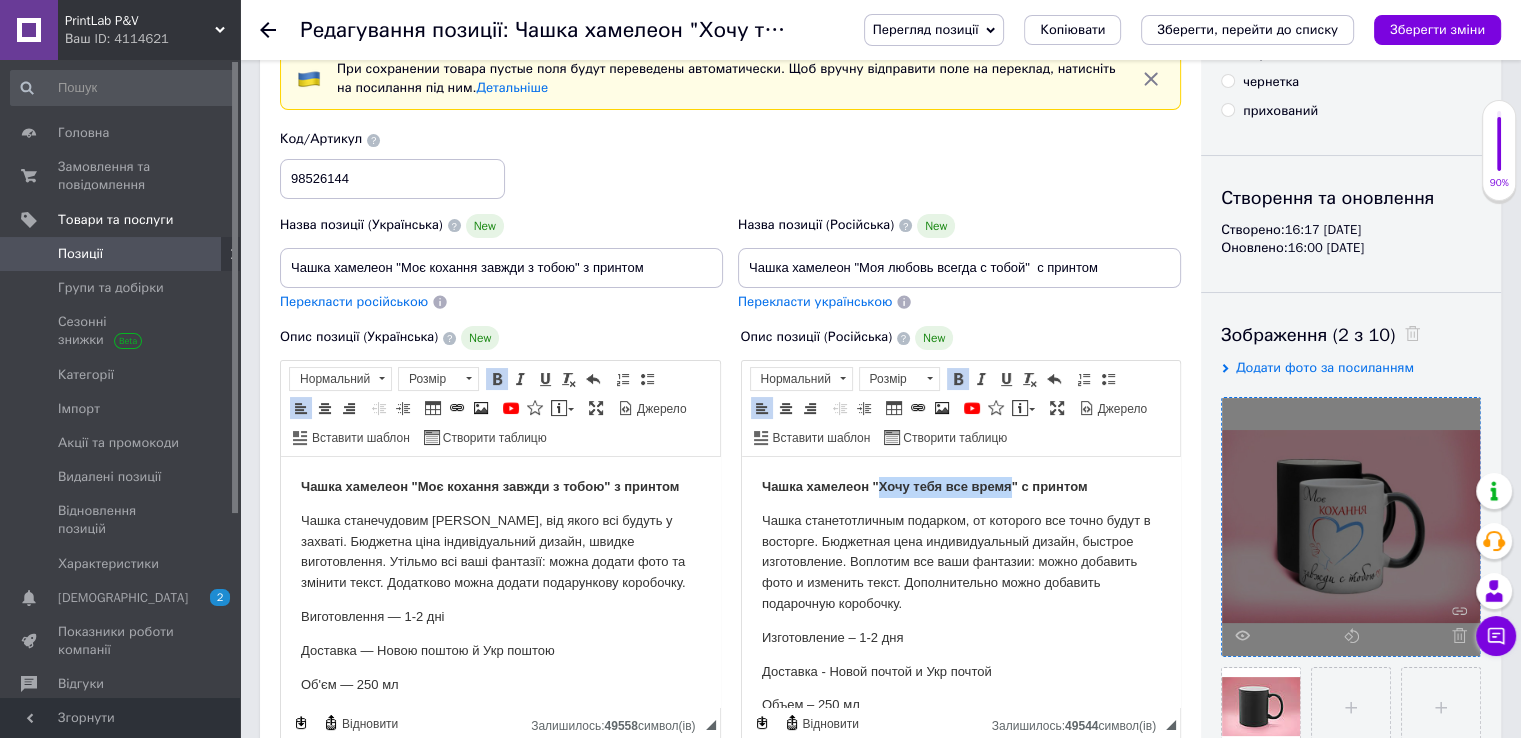 drag, startPoint x: 877, startPoint y: 494, endPoint x: 1004, endPoint y: 489, distance: 127.09839 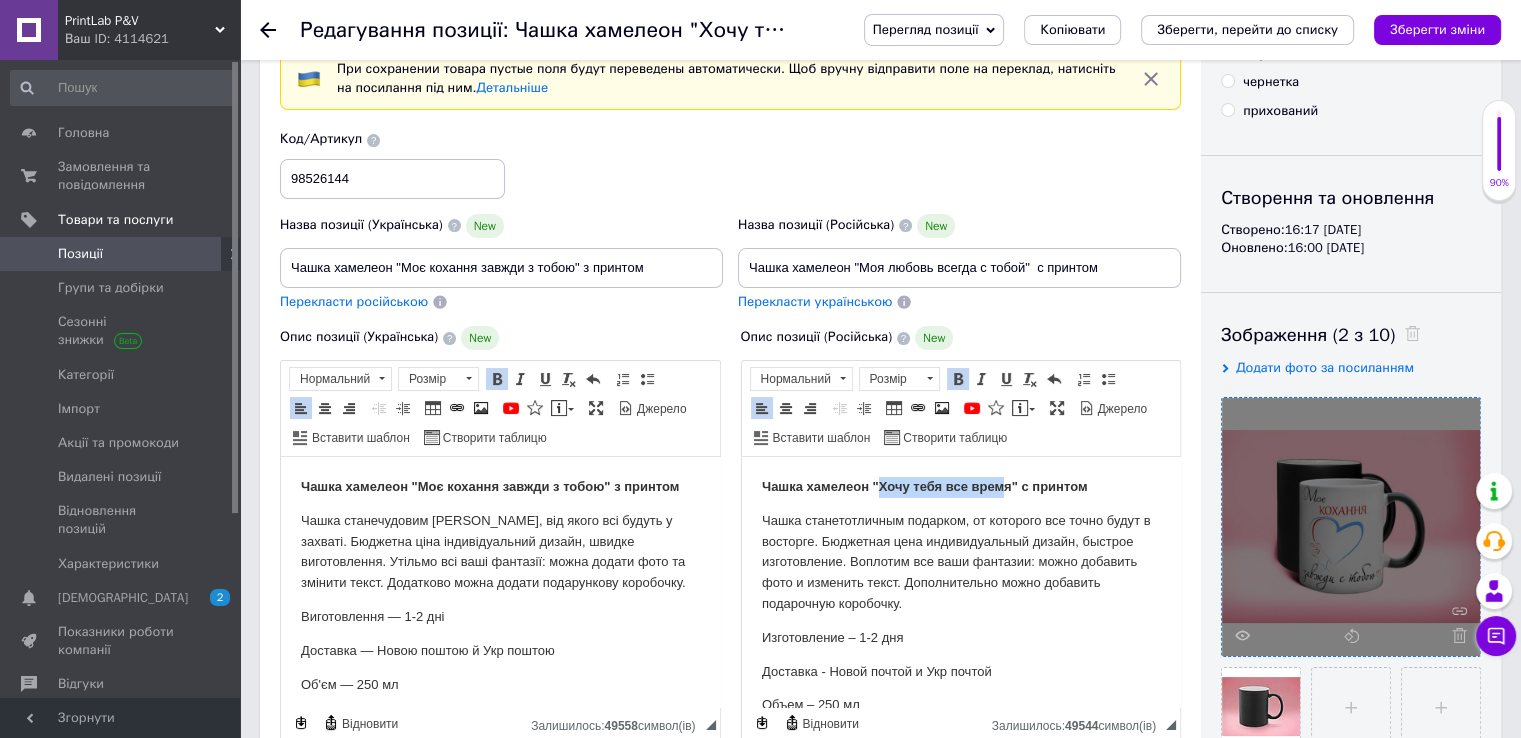type 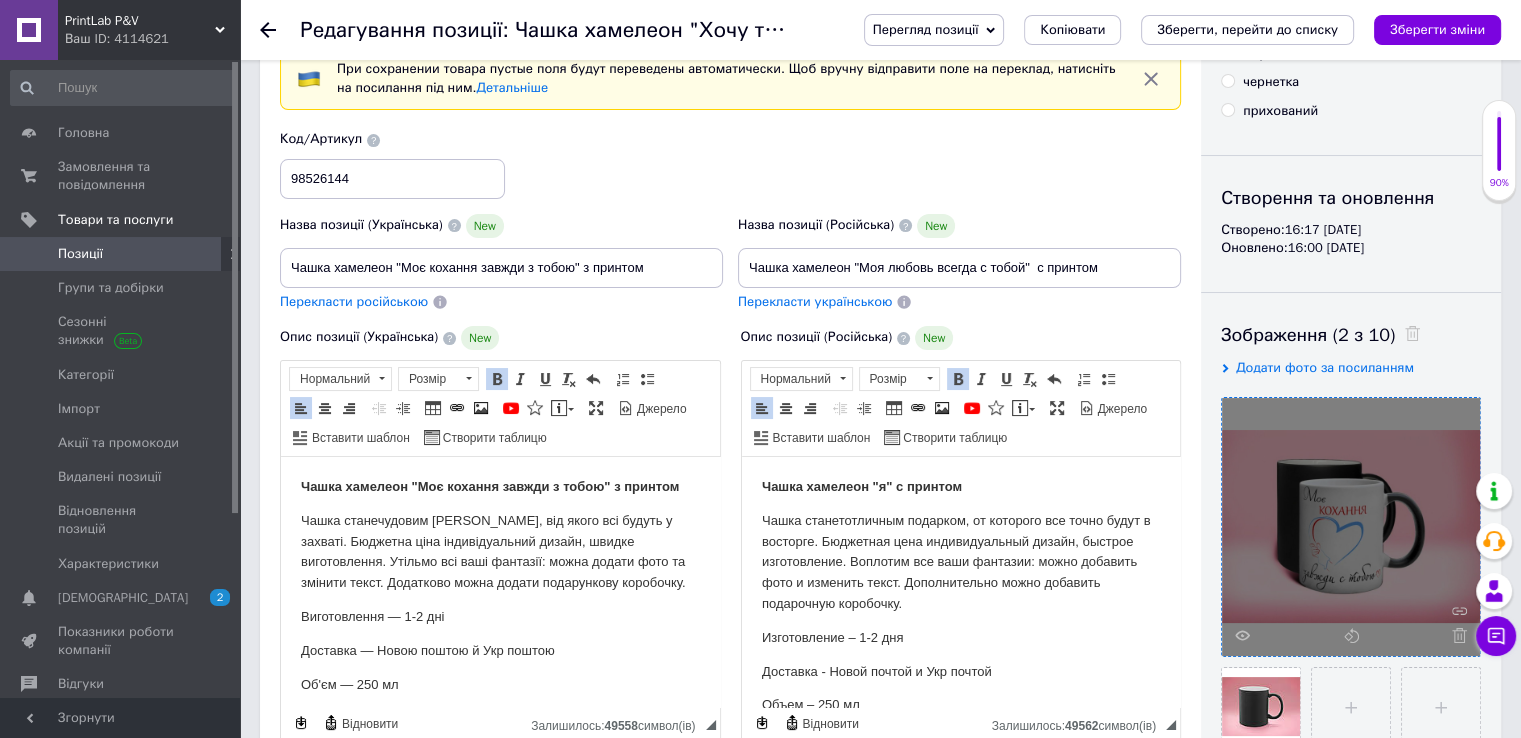 click on "Чашка хамелеон "я" с принтом" at bounding box center (861, 486) 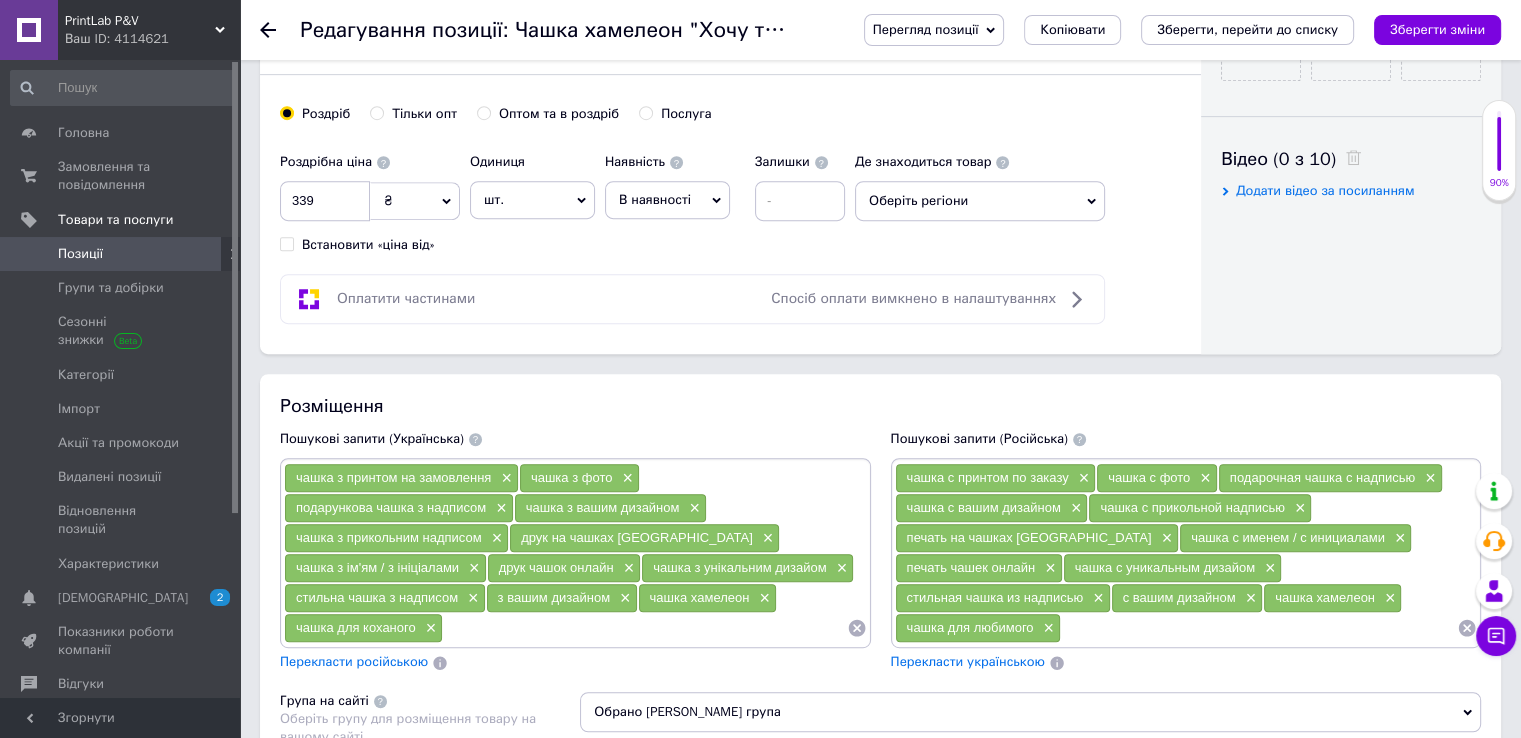 scroll, scrollTop: 1000, scrollLeft: 0, axis: vertical 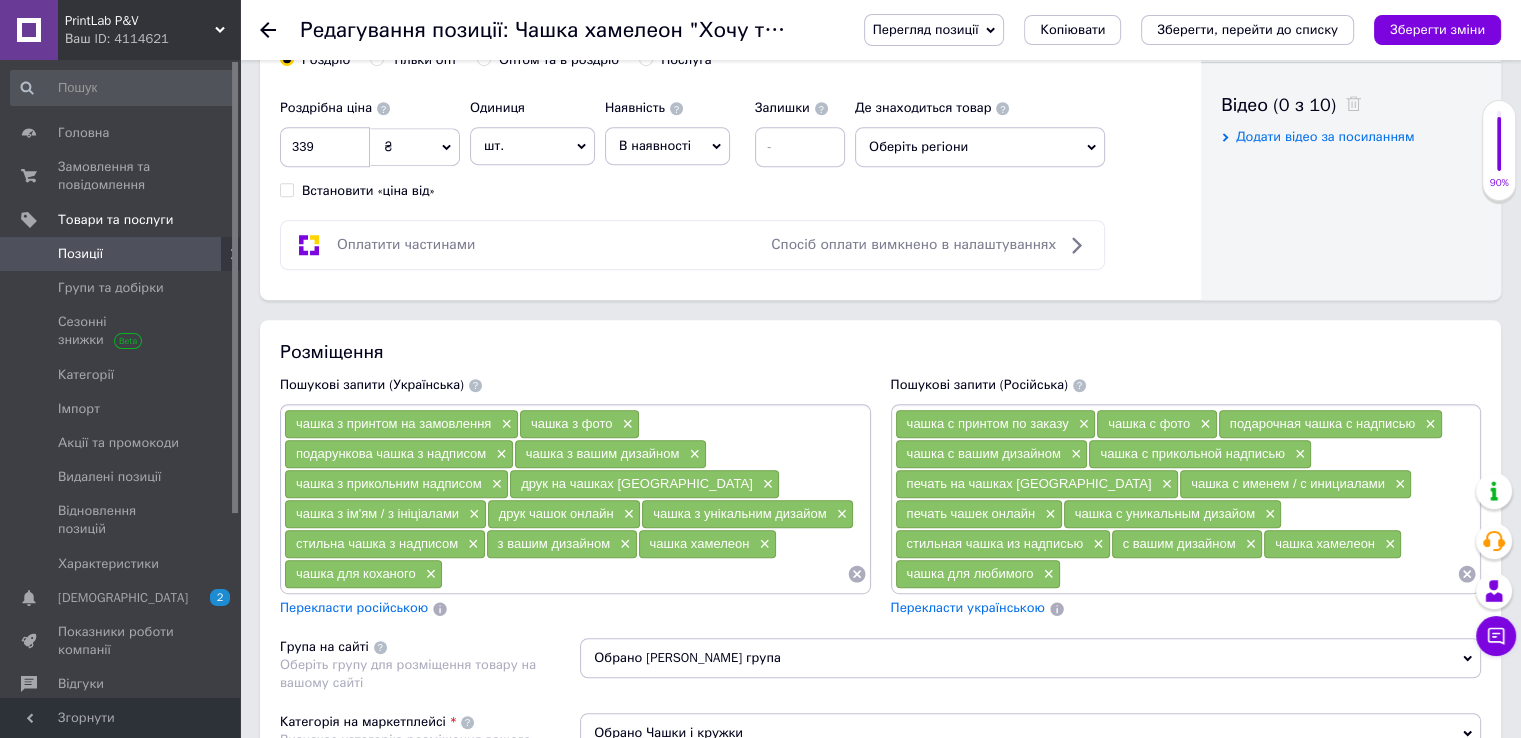 click at bounding box center [644, 574] 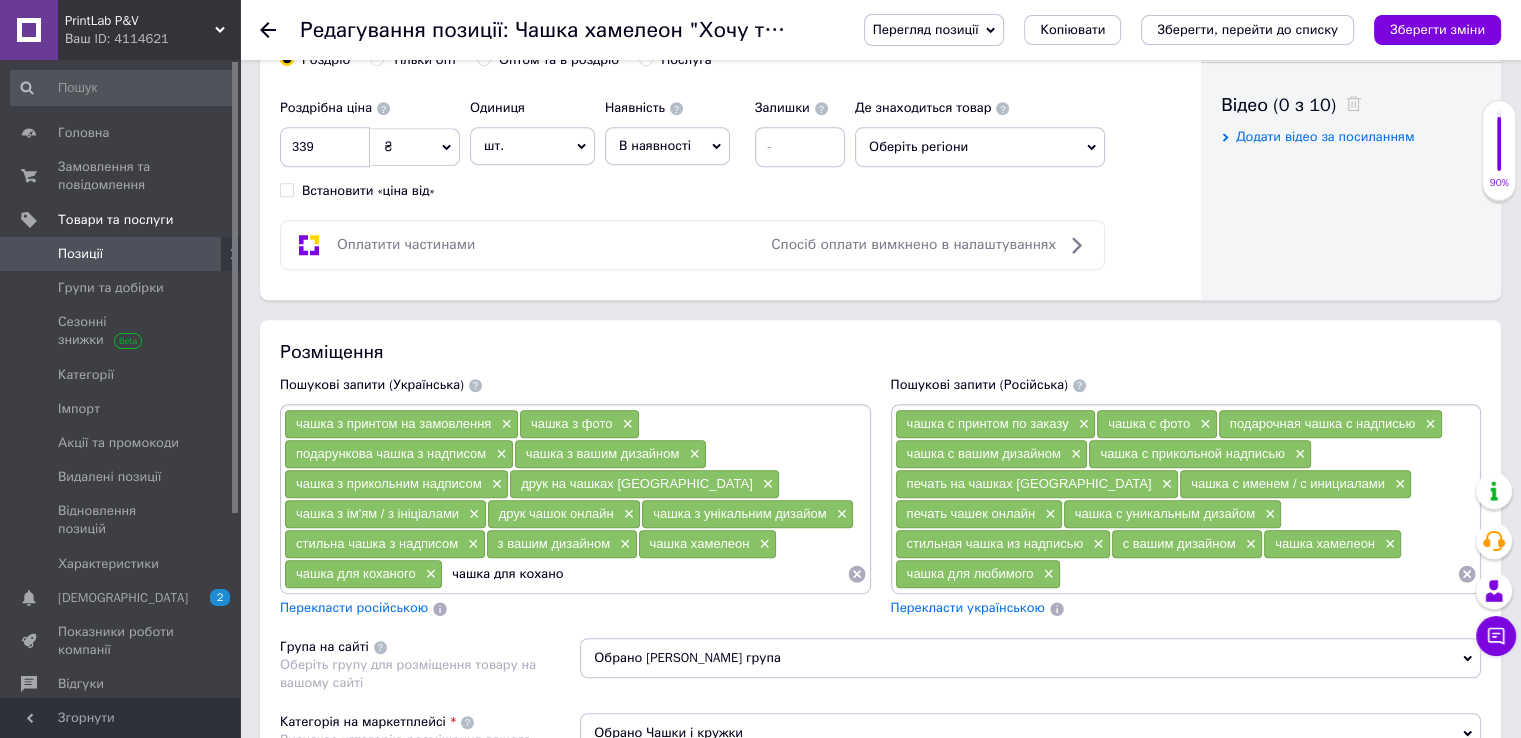type on "чашка для коханої" 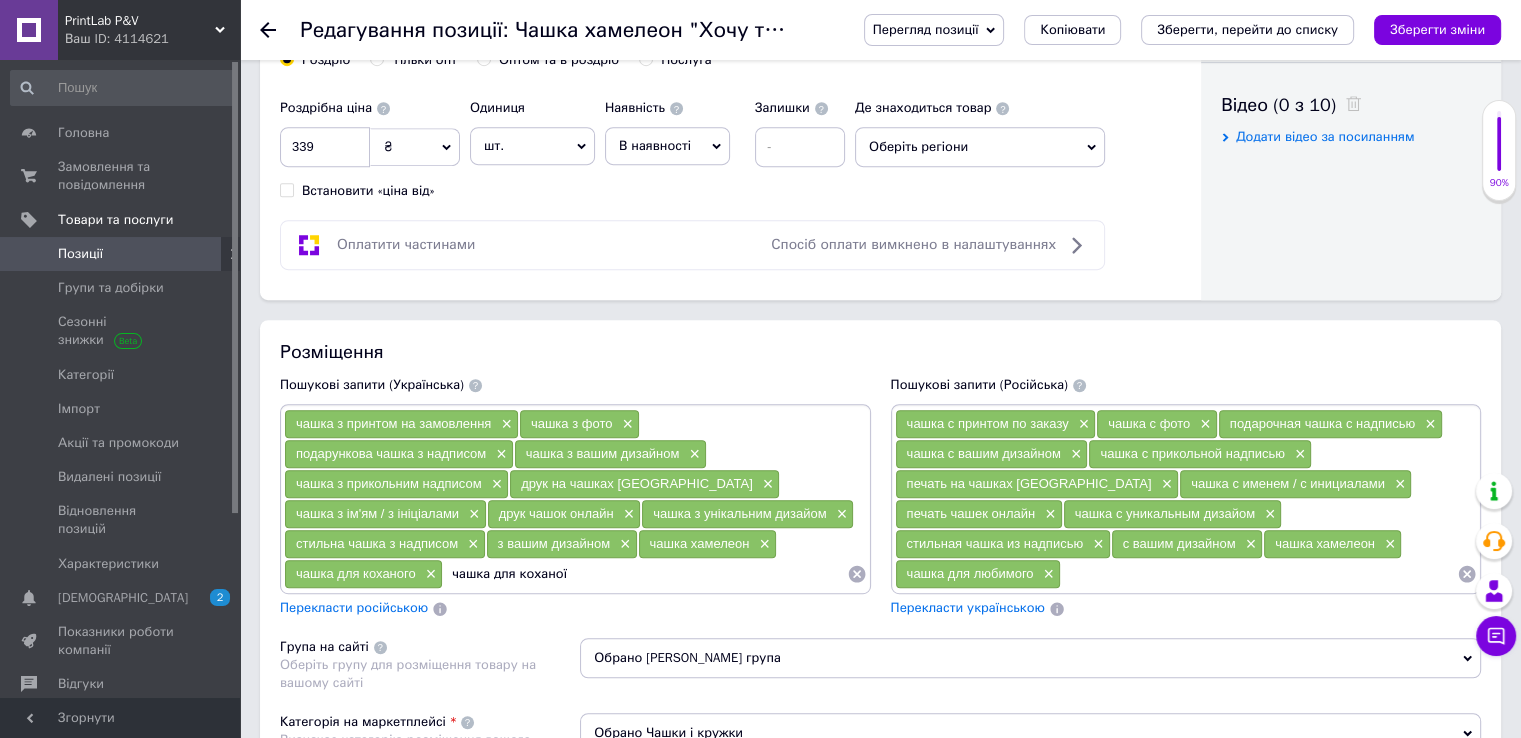 type 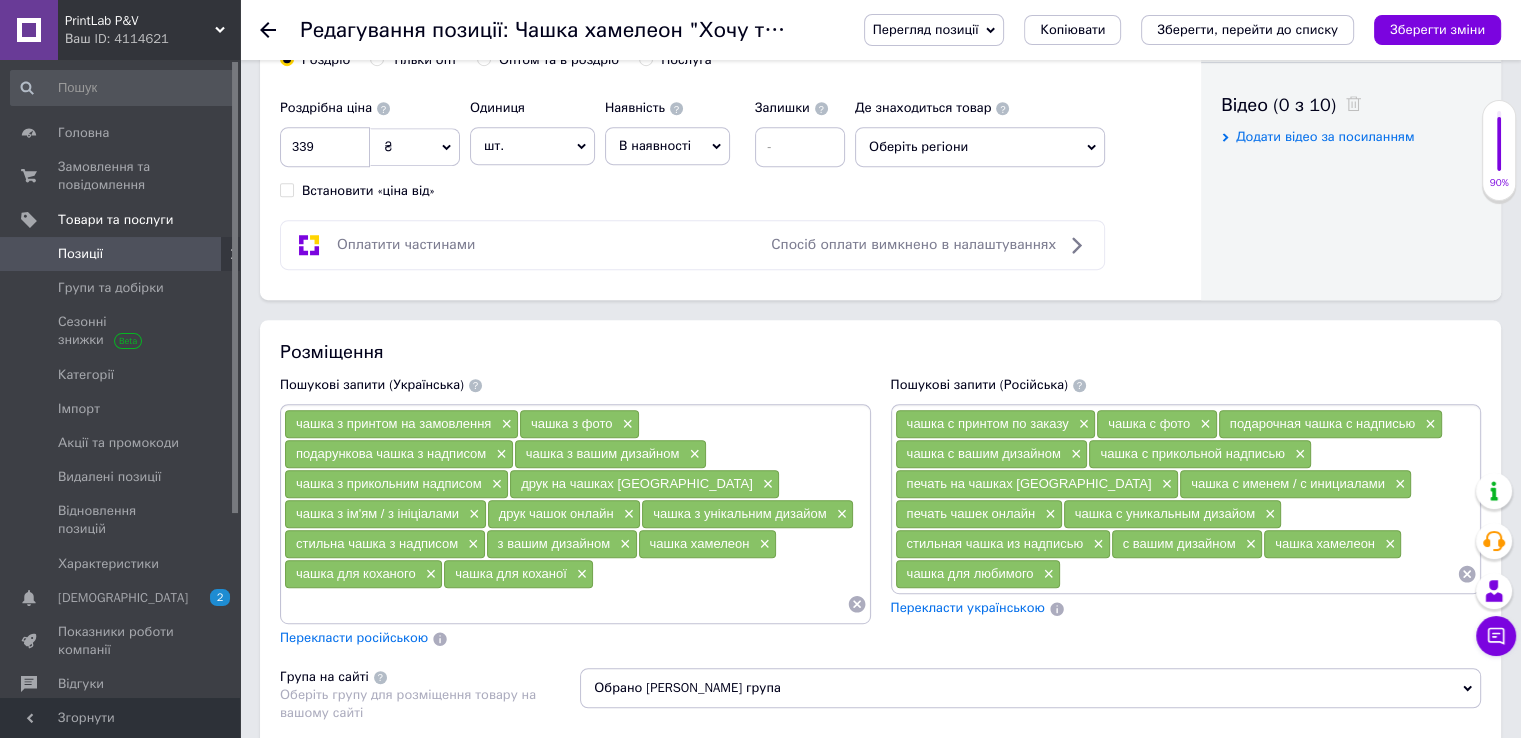 click on "чашка с принтом по заказу ×  чашка с фото ×  подарочная чашка с надписью ×  чашка с вашим дизайном ×  чашка с прикольной надписью ×  печать на чашках Черкасы ×  чашка с именем / с инициалами ×  печать чашек онлайн ×  чашка с уникальным дизайом ×  стильная чашка из надписью ×  с вашим дизайном ×  чашка хамелеон ×  чашка для любимого × Перекласти українською" at bounding box center (1186, 511) 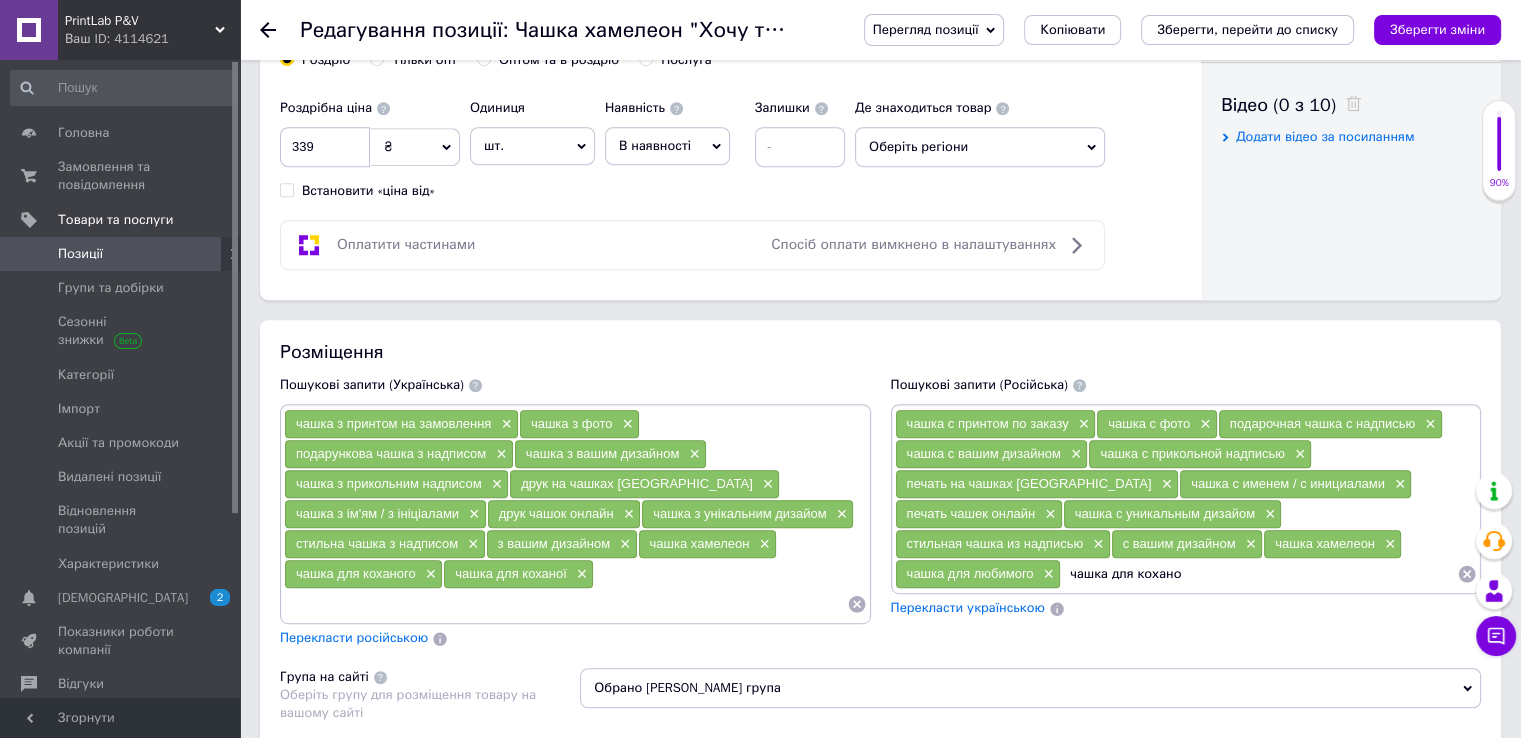 type on "чашка для коханої" 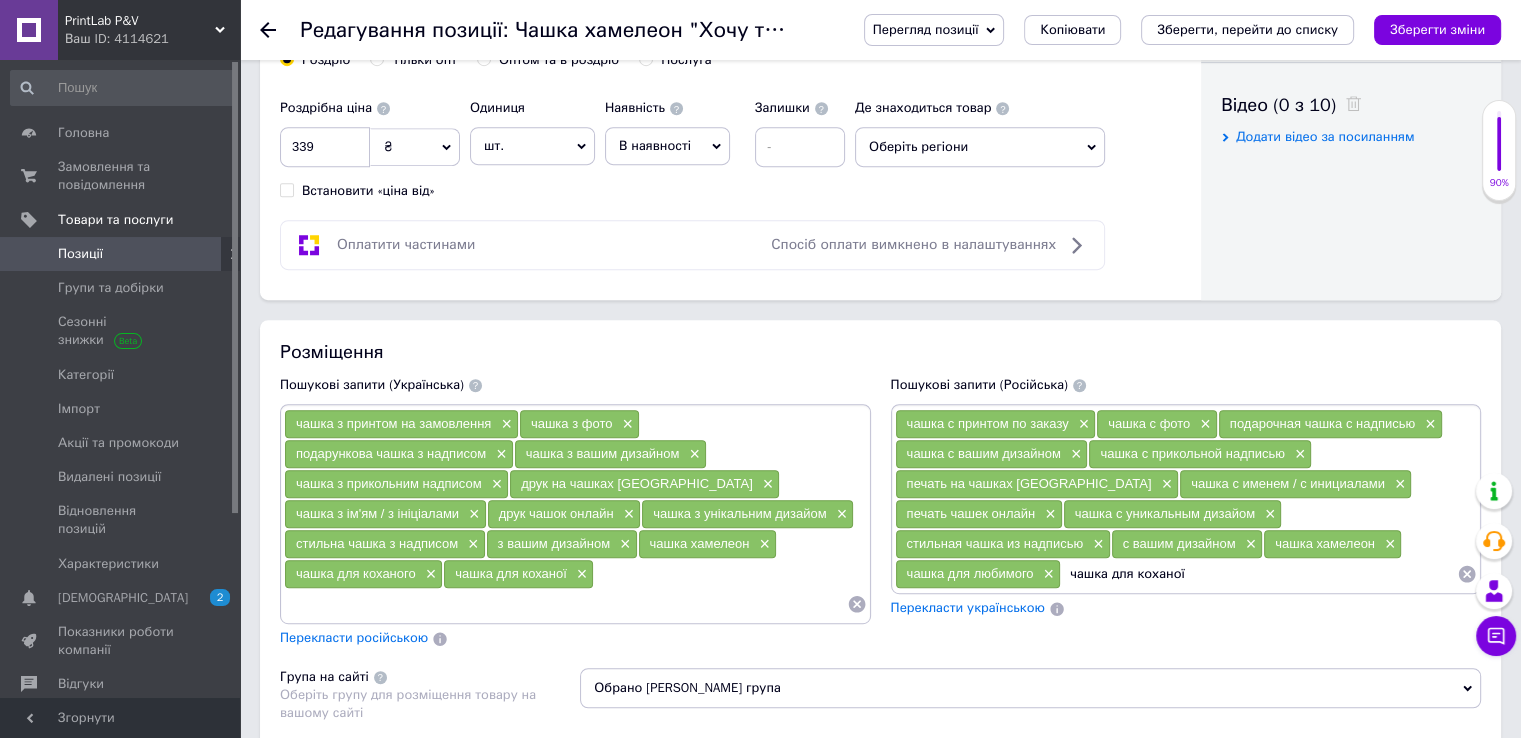type 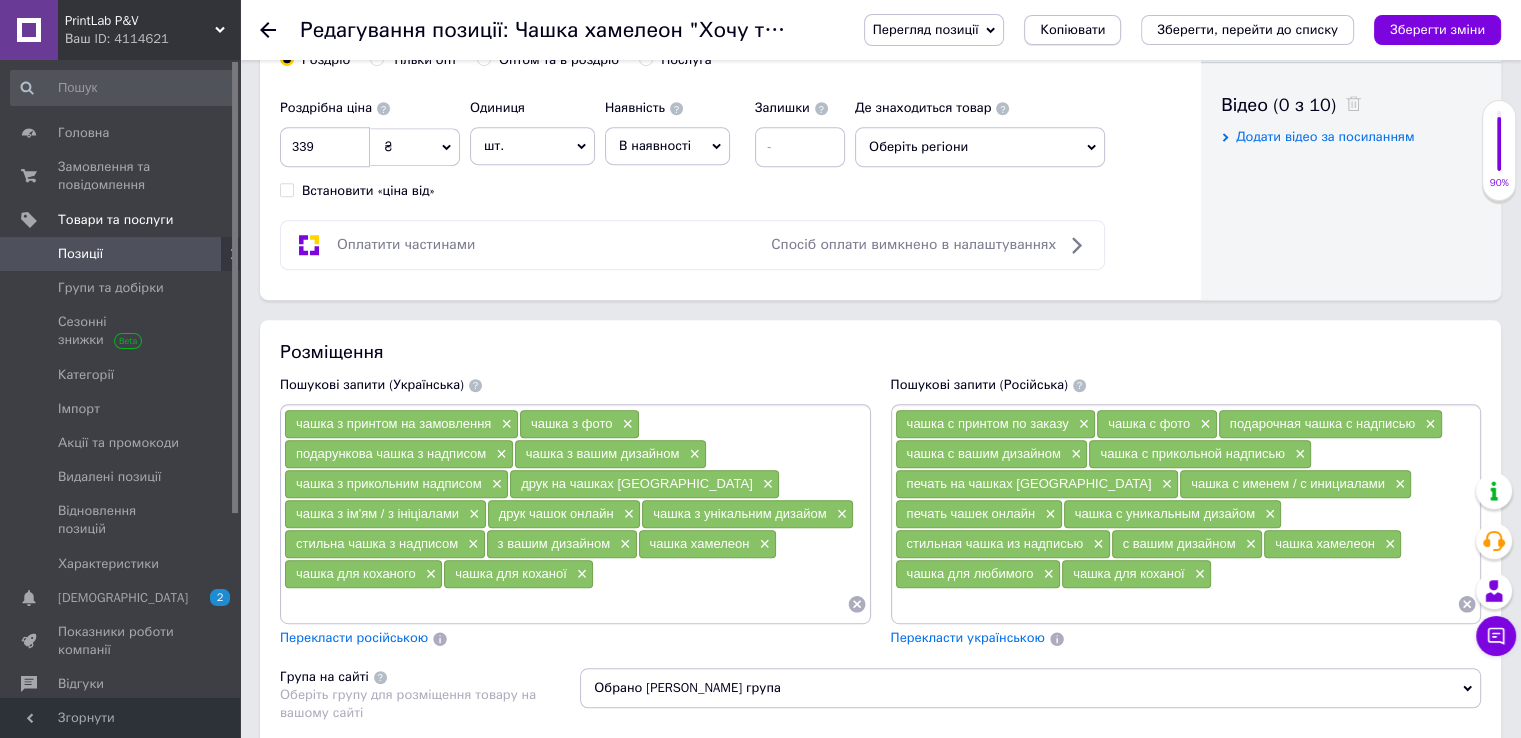 click on "Копіювати" at bounding box center [1072, 30] 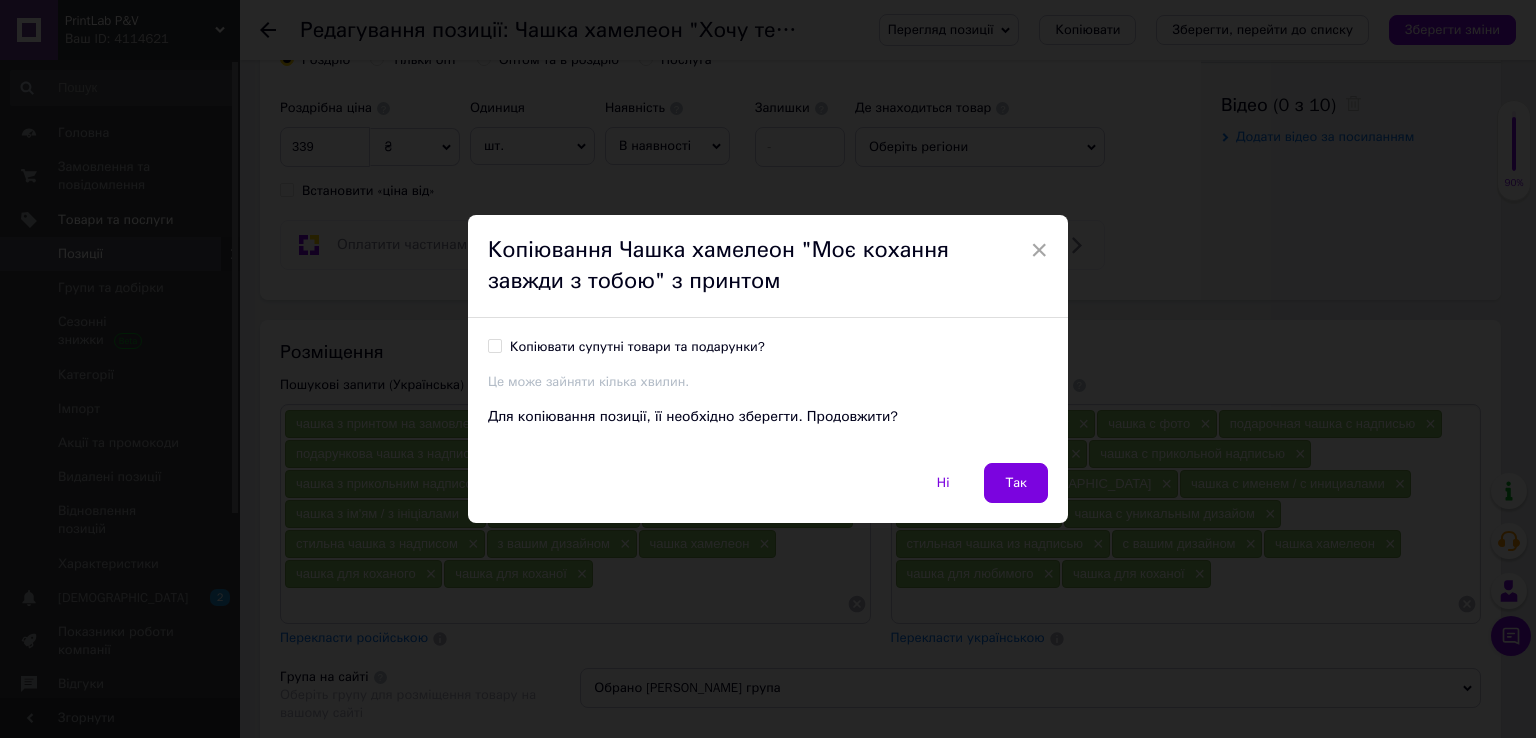 click on "Копіювати супутні товари та подарунки?" at bounding box center [637, 347] 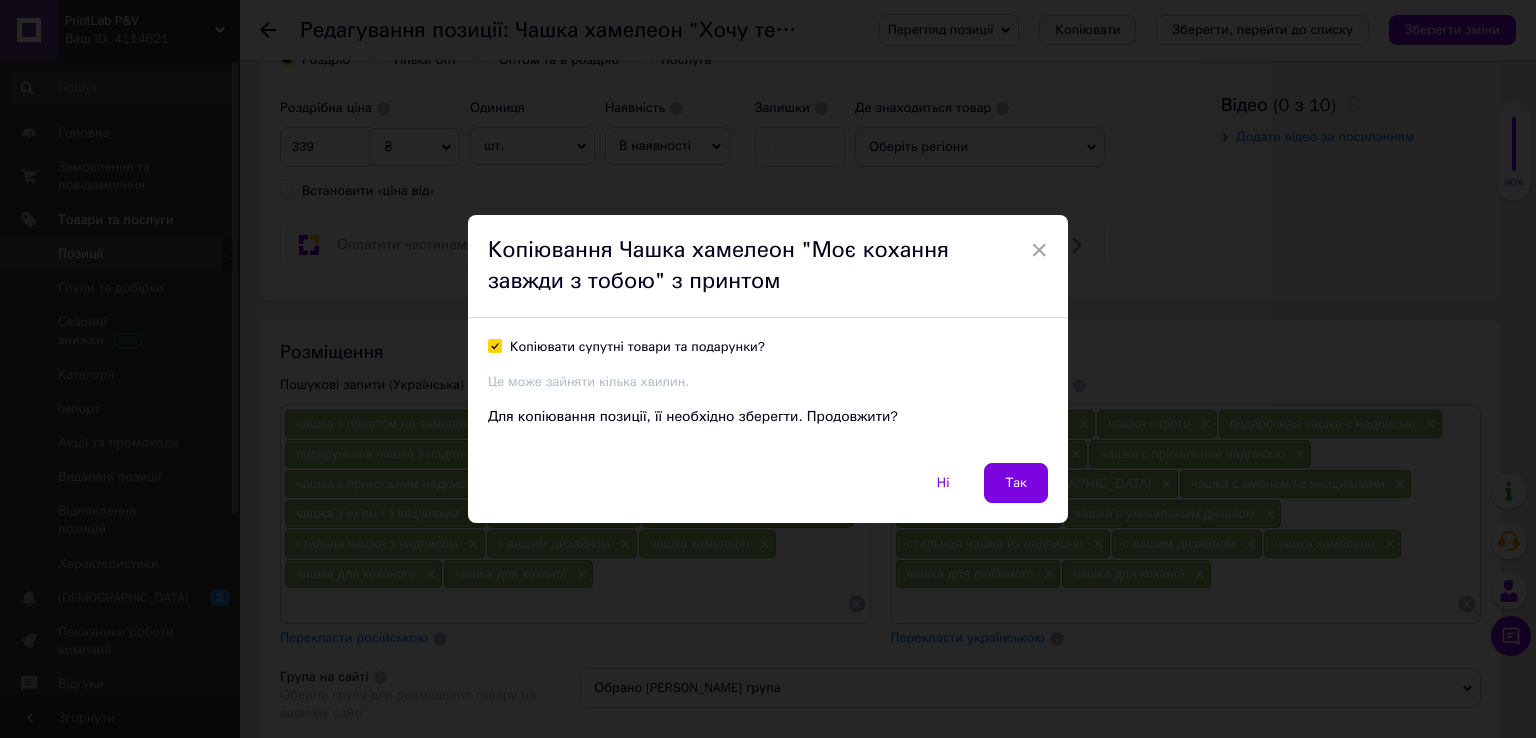 checkbox on "true" 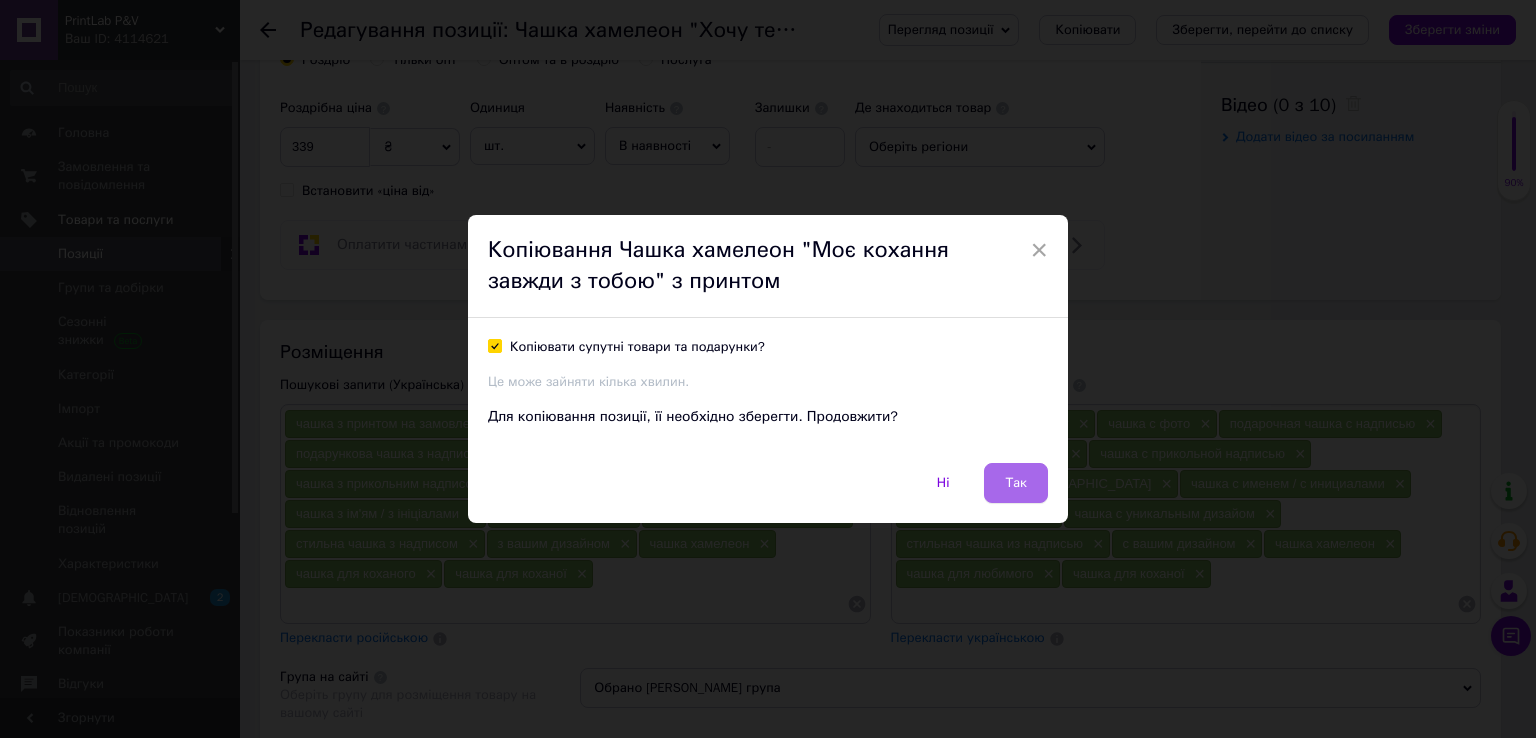 click on "Так" at bounding box center [1016, 483] 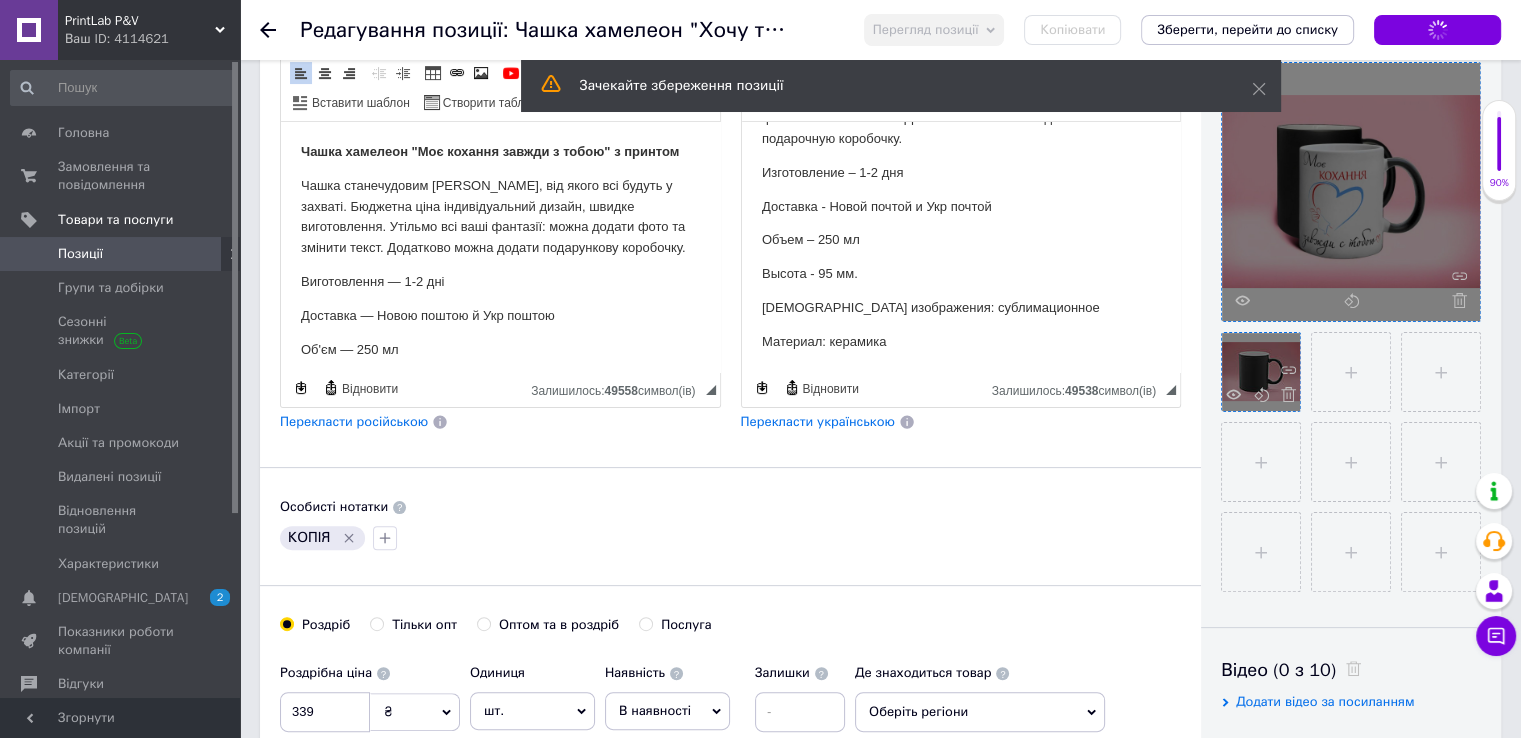 scroll, scrollTop: 400, scrollLeft: 0, axis: vertical 